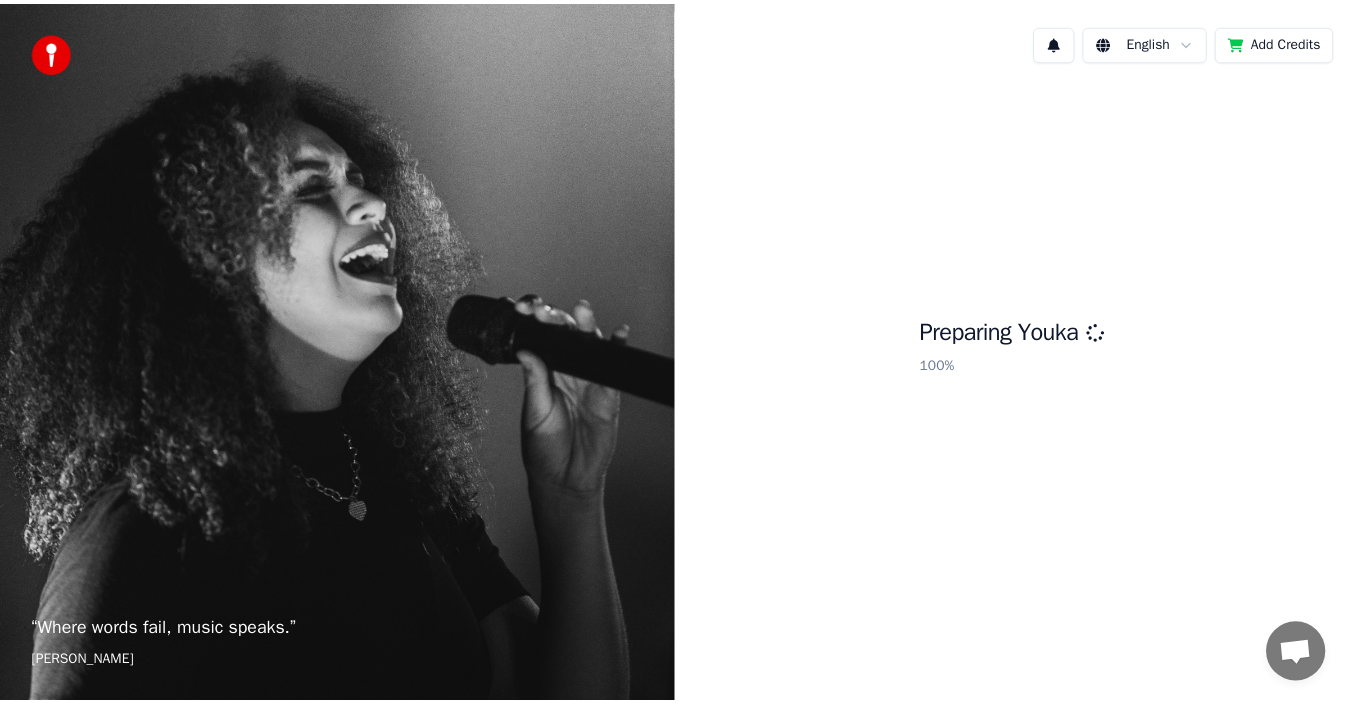 scroll, scrollTop: 0, scrollLeft: 0, axis: both 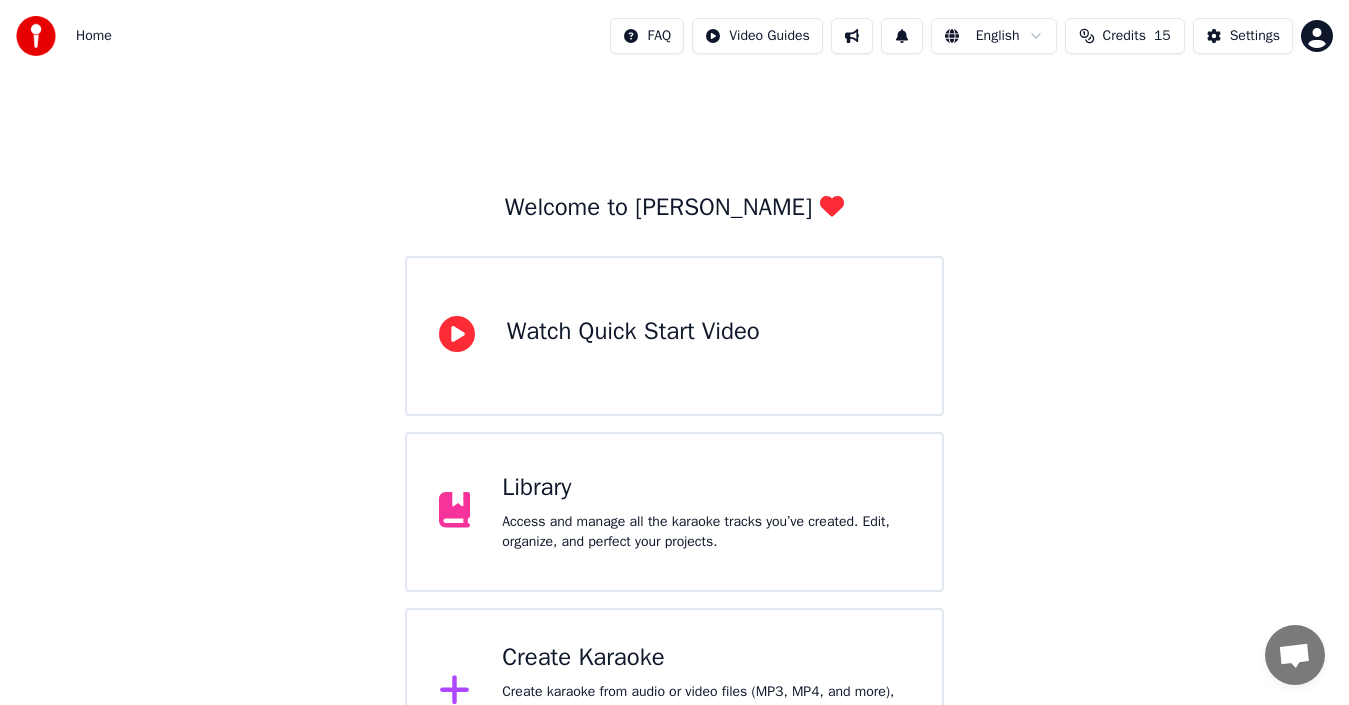 click on "Create Karaoke Create karaoke from audio or video files (MP3, MP4, and more), or paste a URL to instantly generate a karaoke video with synchronized lyrics." at bounding box center [675, 692] 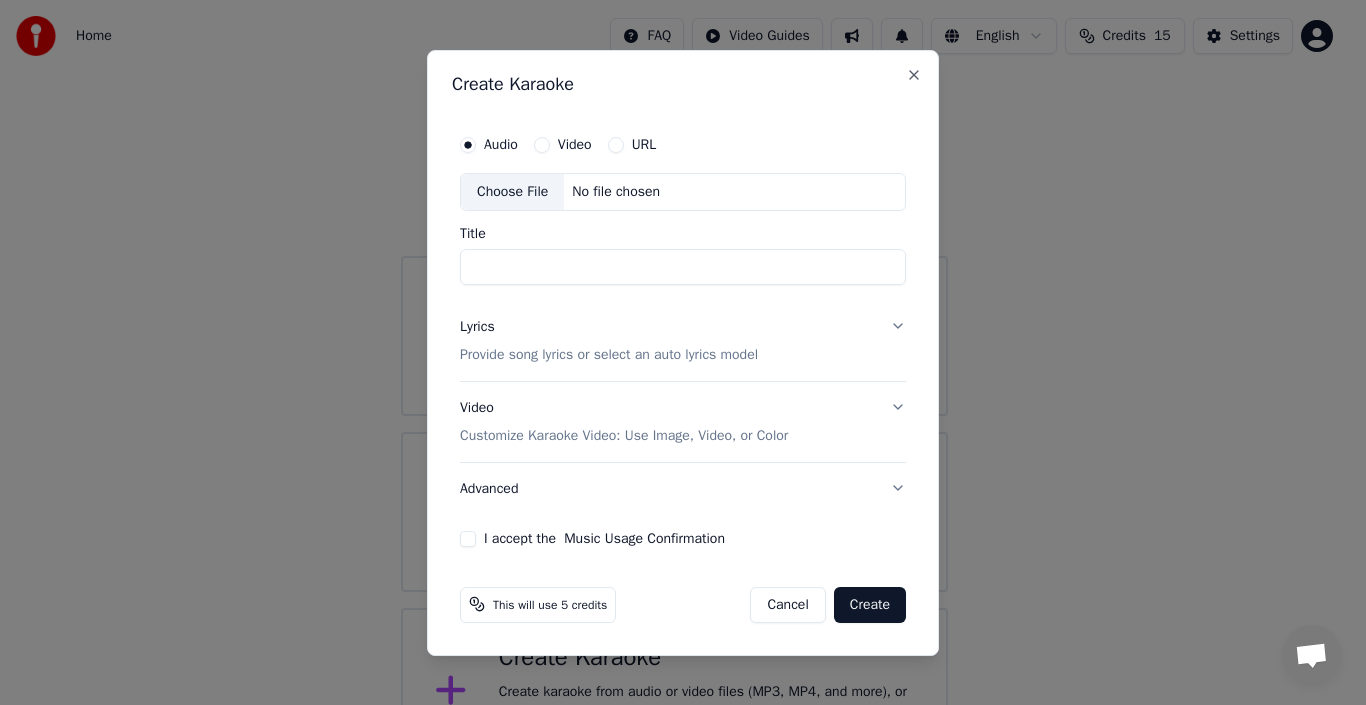 click on "Choose File" at bounding box center [512, 192] 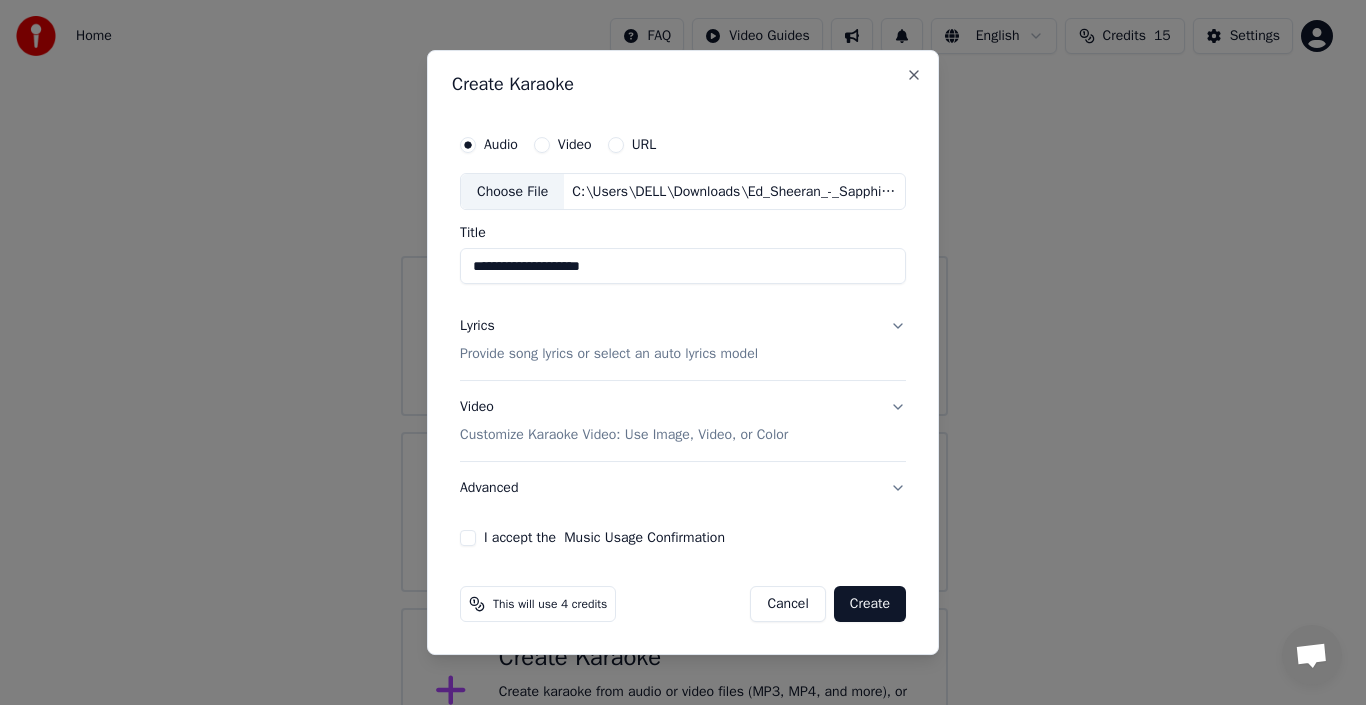 drag, startPoint x: 562, startPoint y: 265, endPoint x: 423, endPoint y: 257, distance: 139.23003 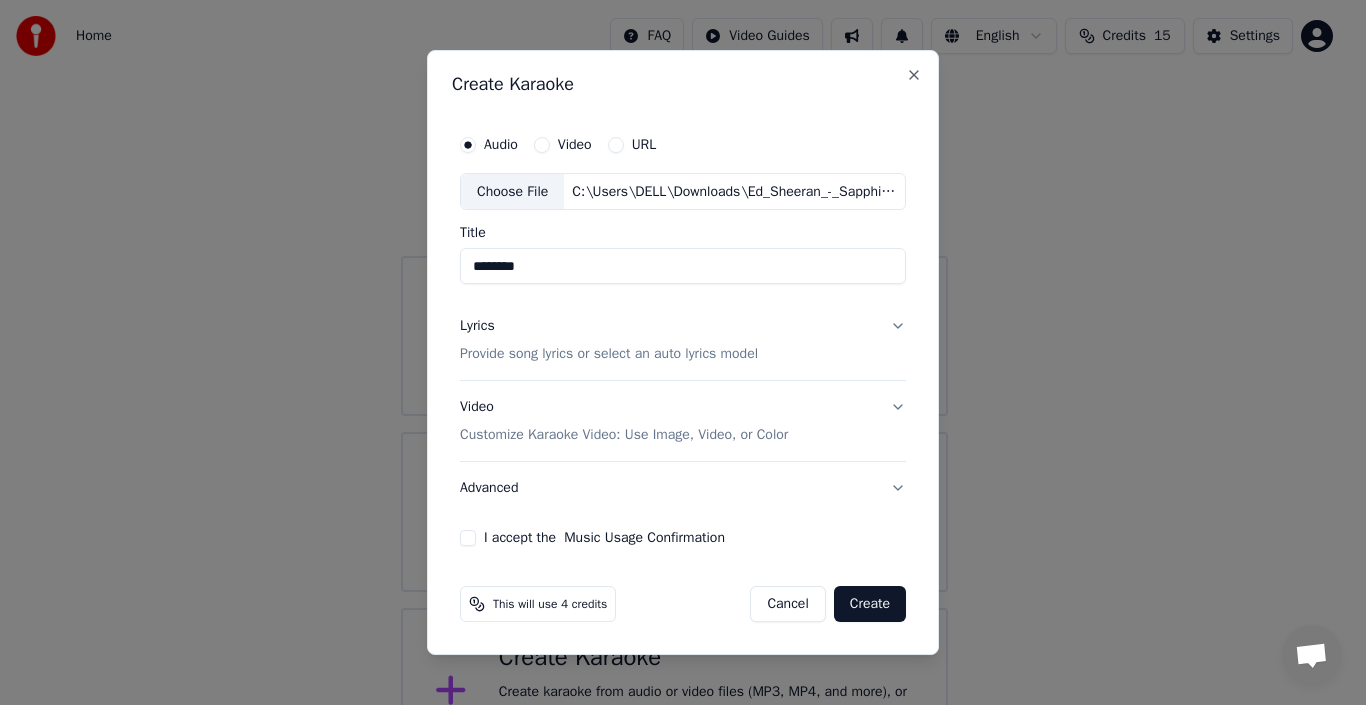 click on "********" at bounding box center (683, 267) 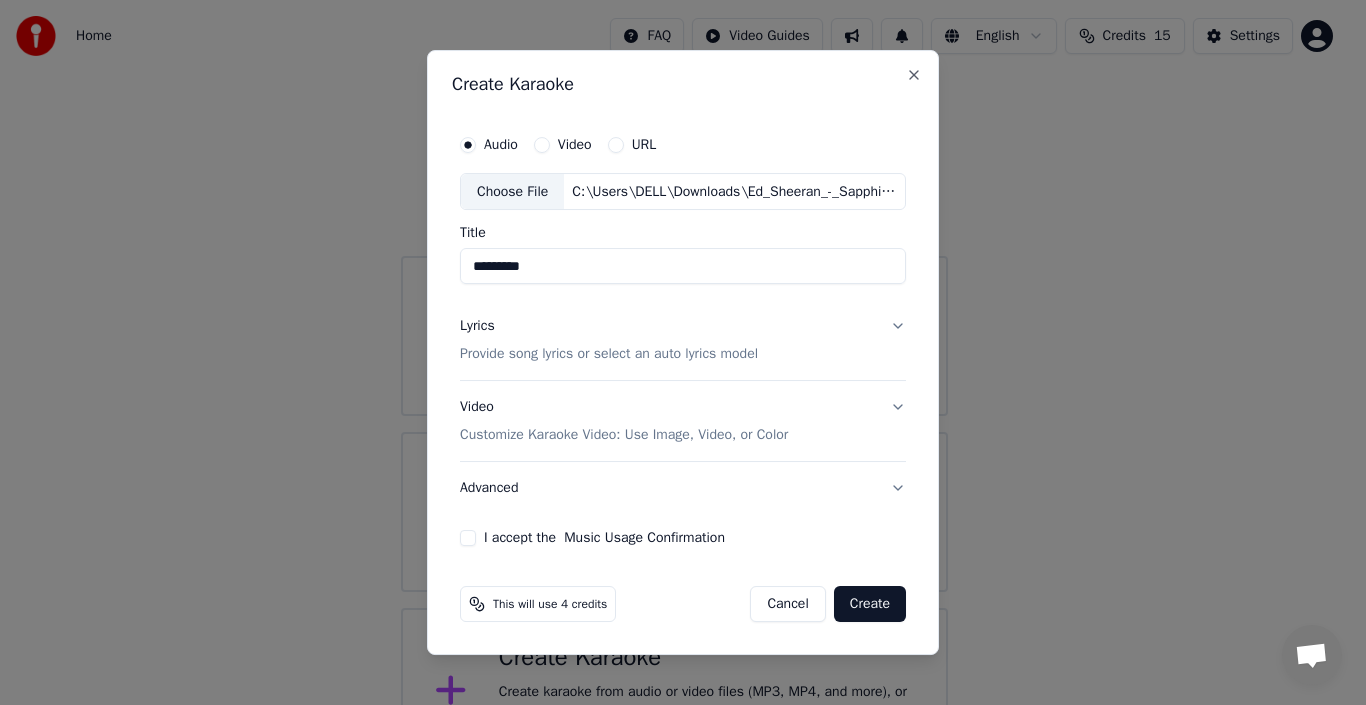 paste on "**********" 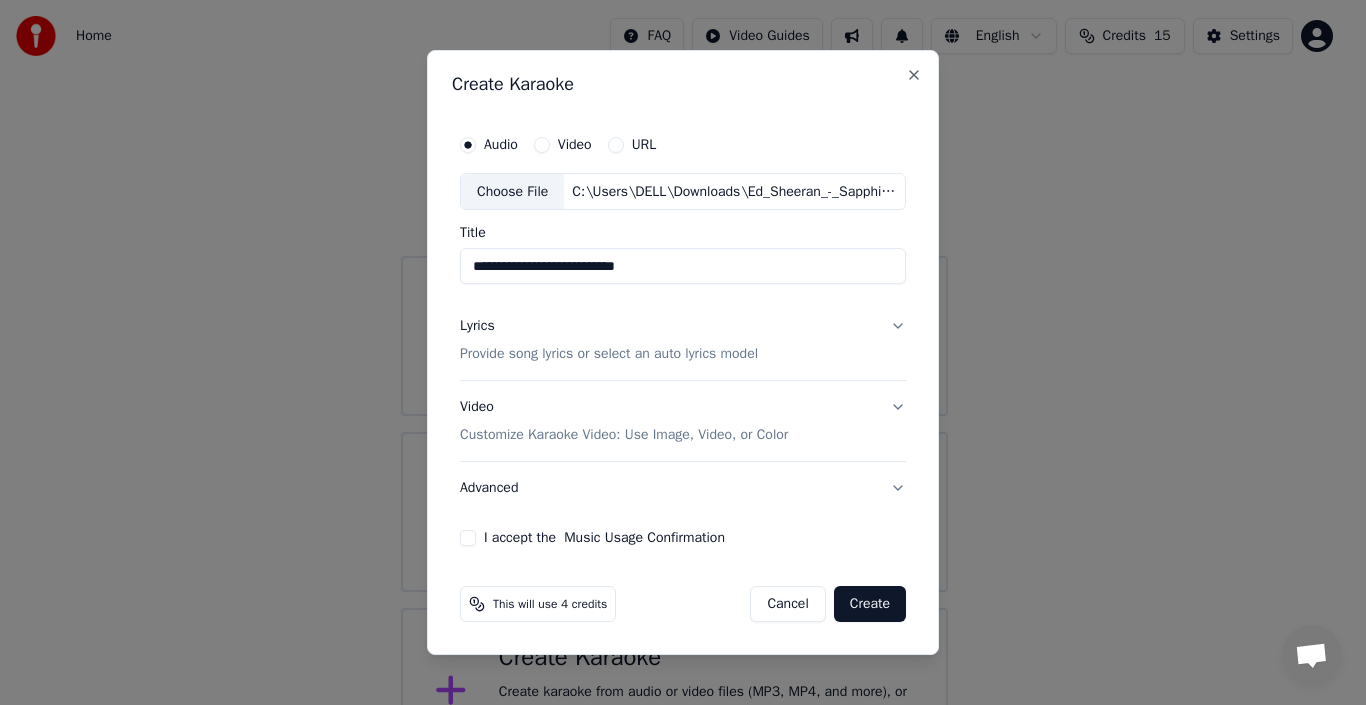 type on "**********" 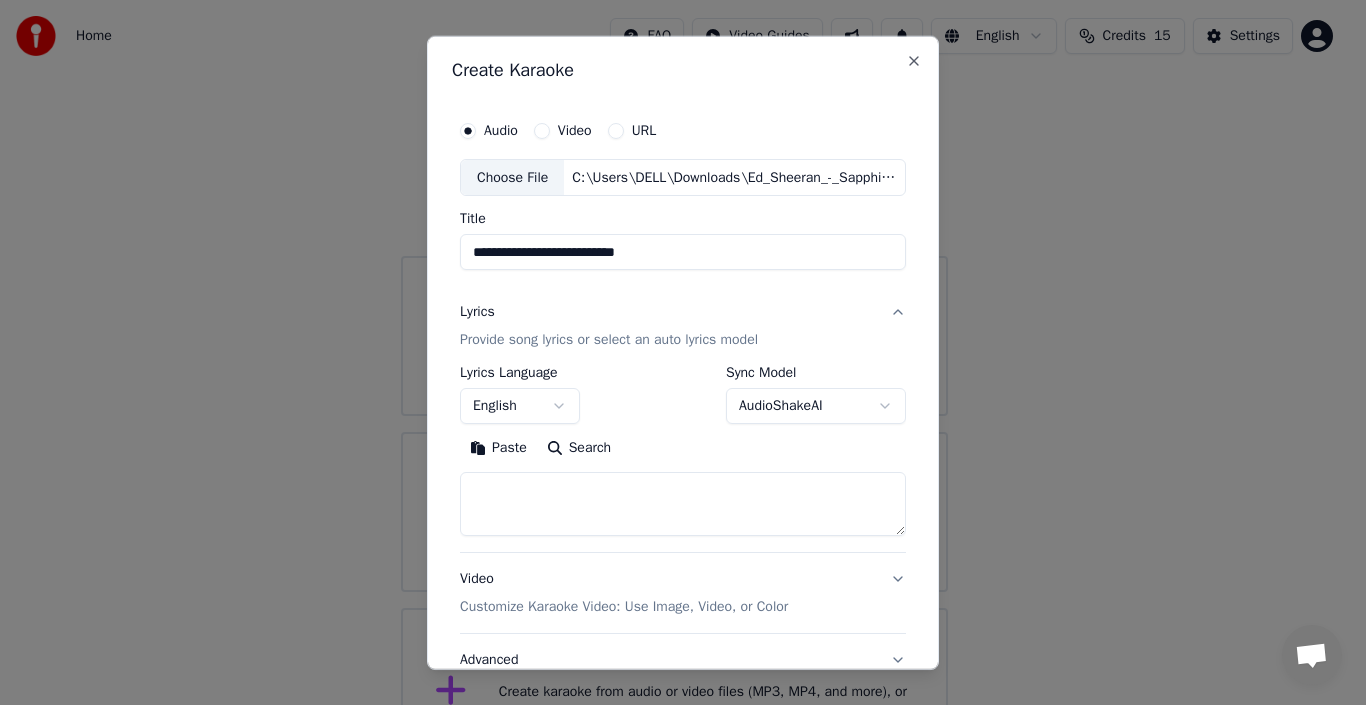 click at bounding box center (683, 504) 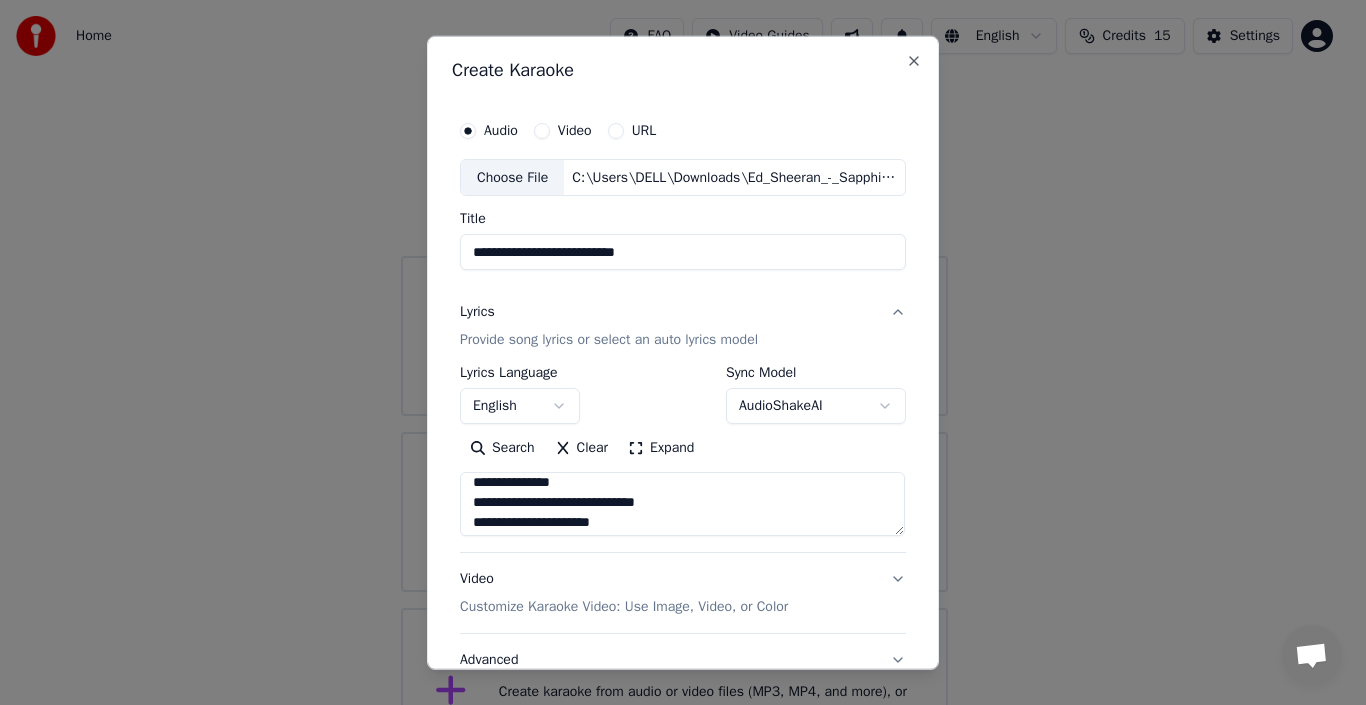 scroll, scrollTop: 8, scrollLeft: 0, axis: vertical 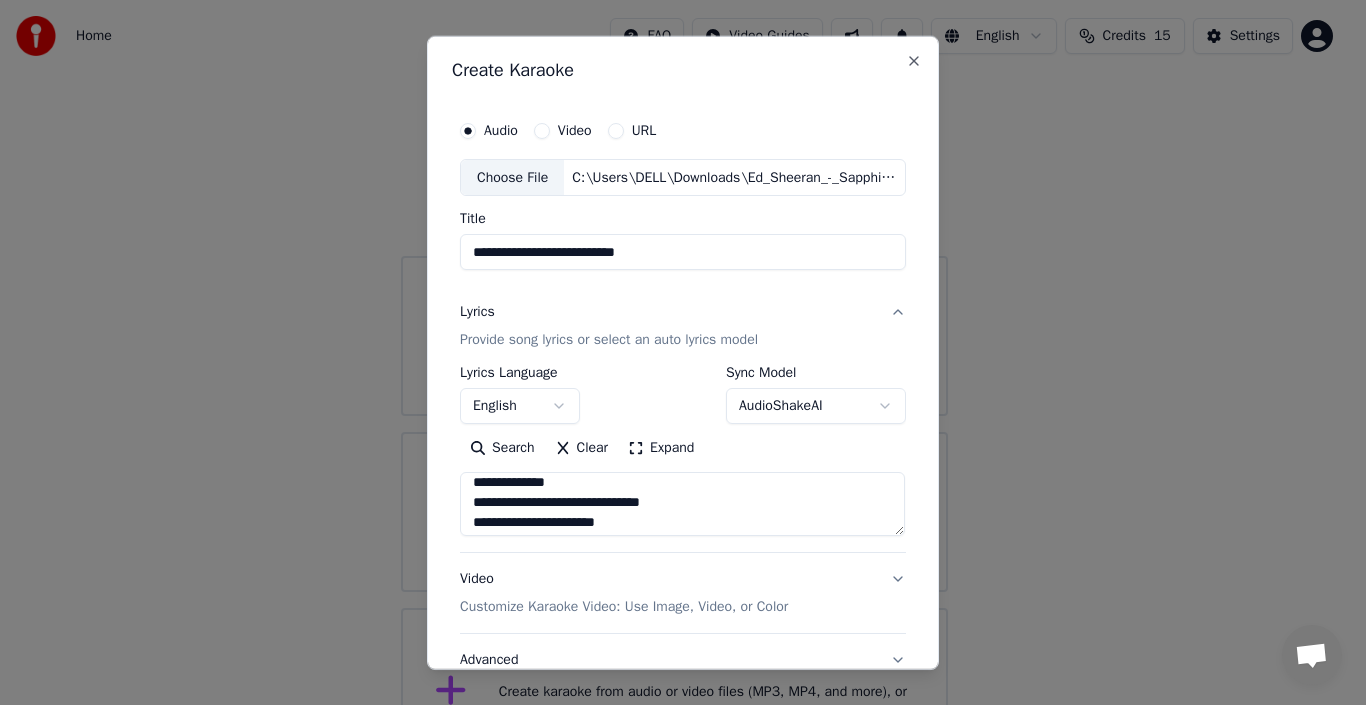 type on "**********" 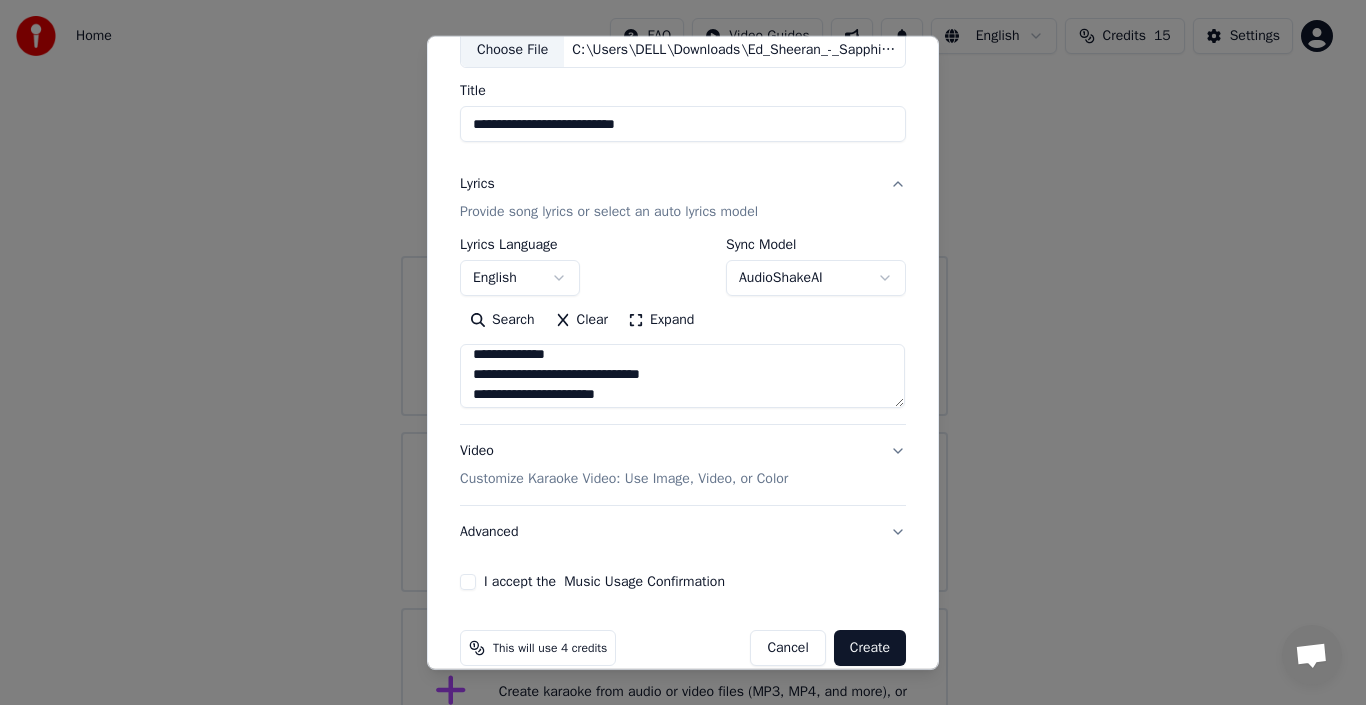 scroll, scrollTop: 157, scrollLeft: 0, axis: vertical 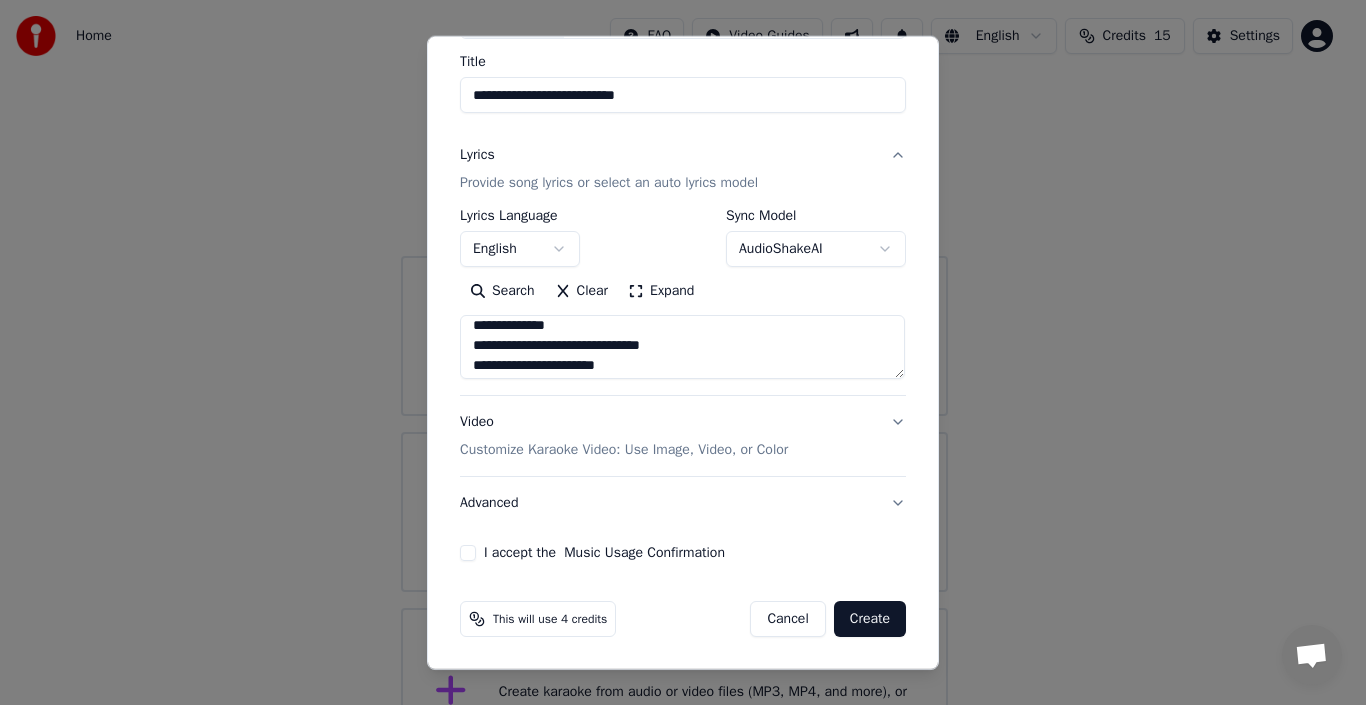 click on "Customize Karaoke Video: Use Image, Video, or Color" at bounding box center [624, 450] 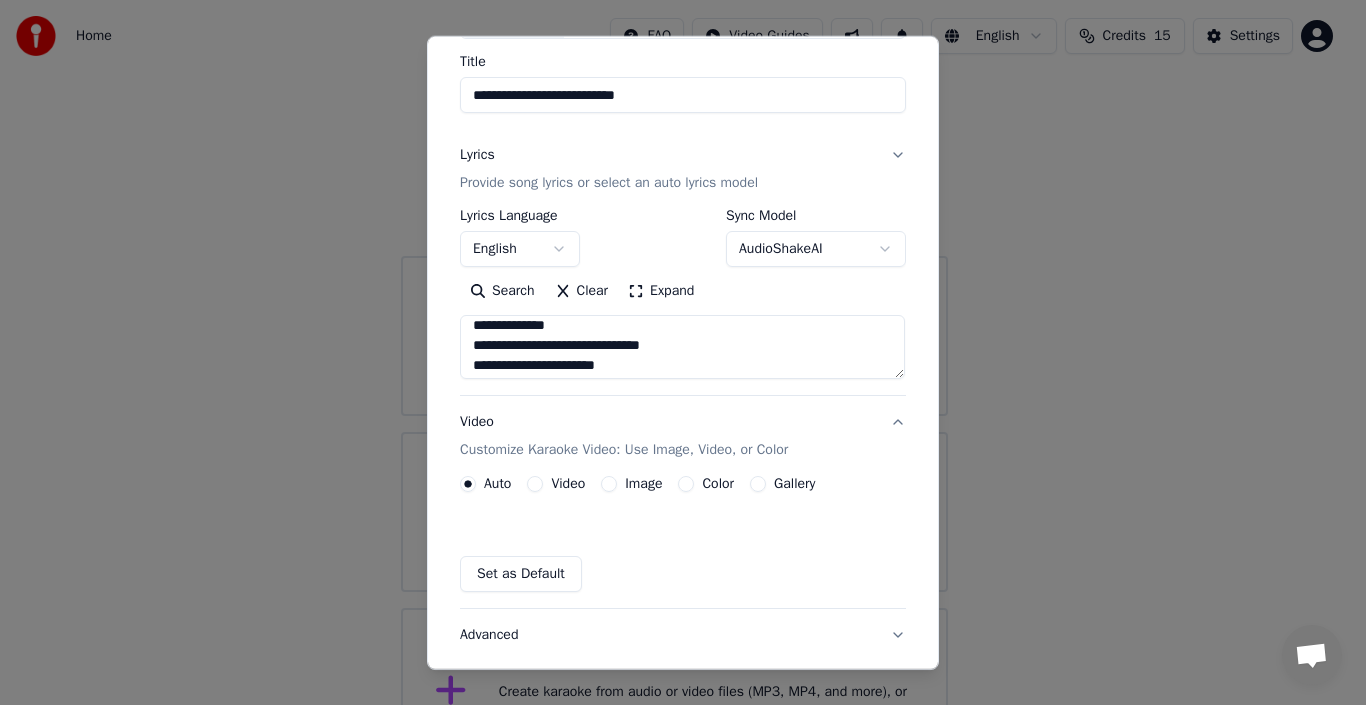 scroll, scrollTop: 103, scrollLeft: 0, axis: vertical 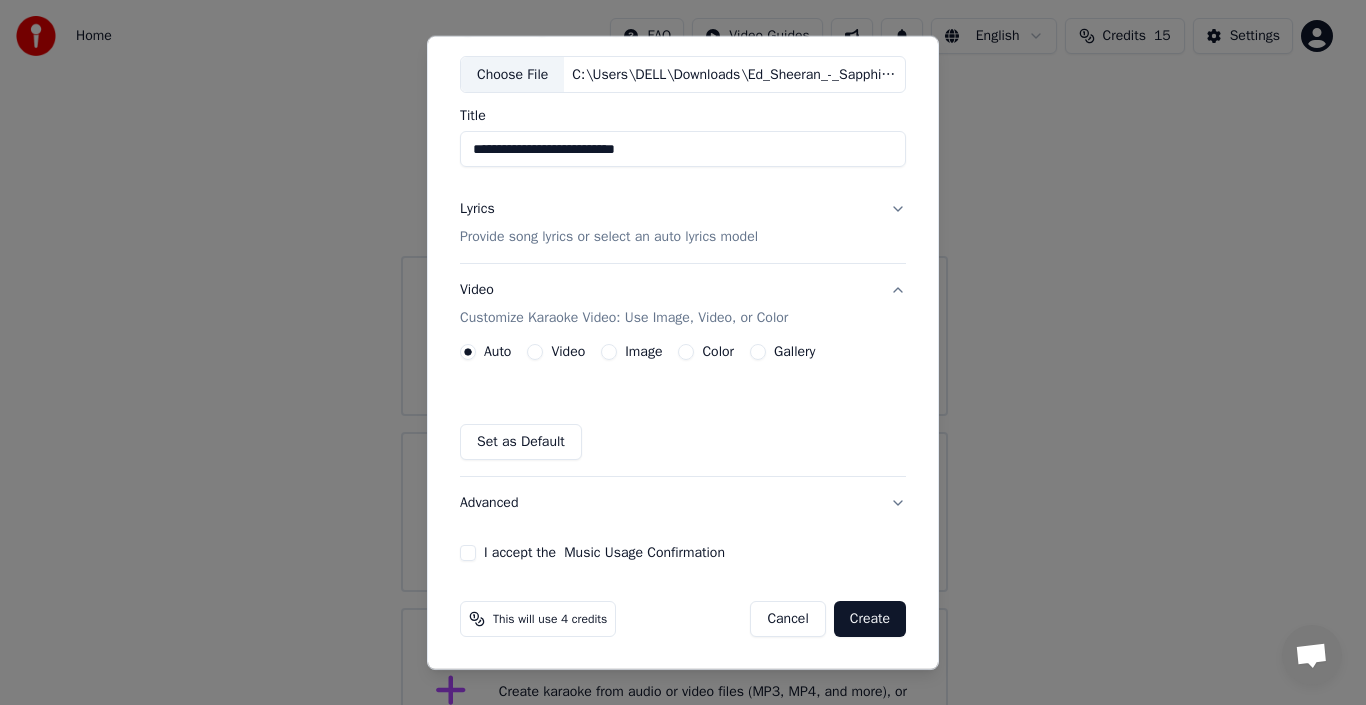 click on "Image" at bounding box center (609, 352) 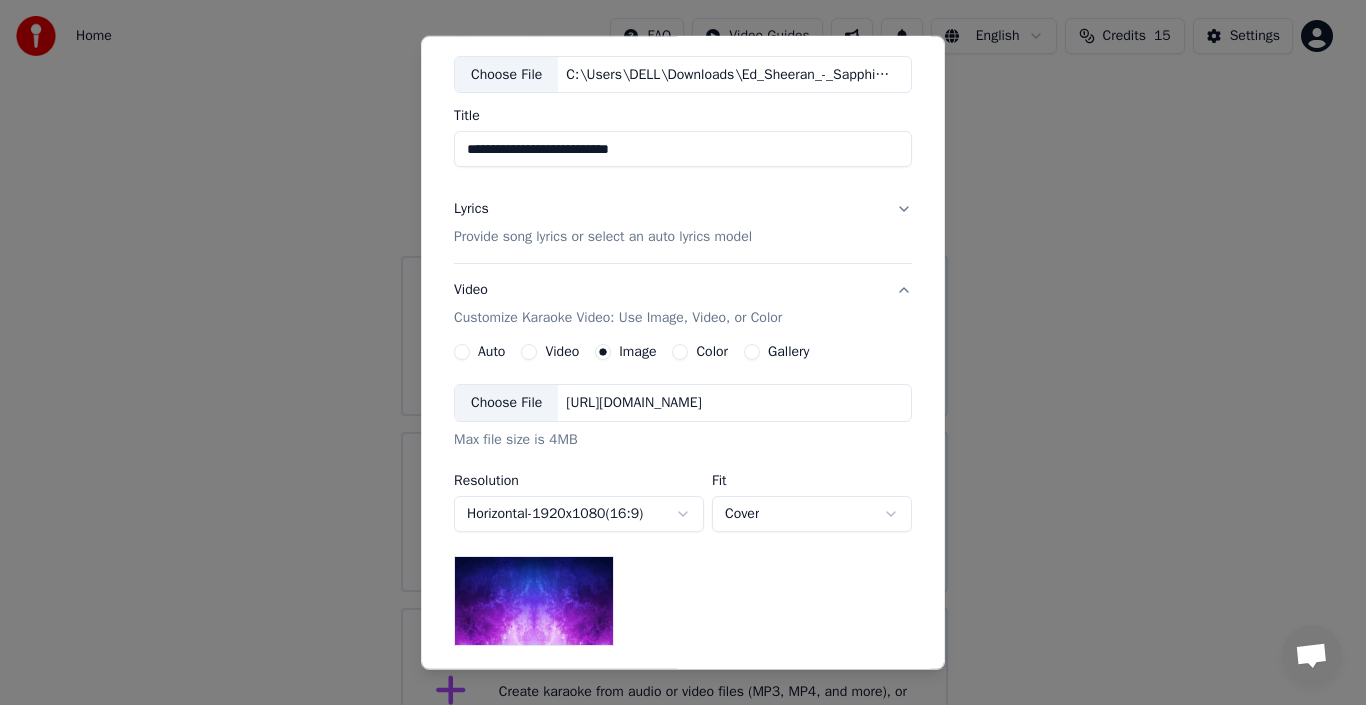 click on "Color" at bounding box center (680, 352) 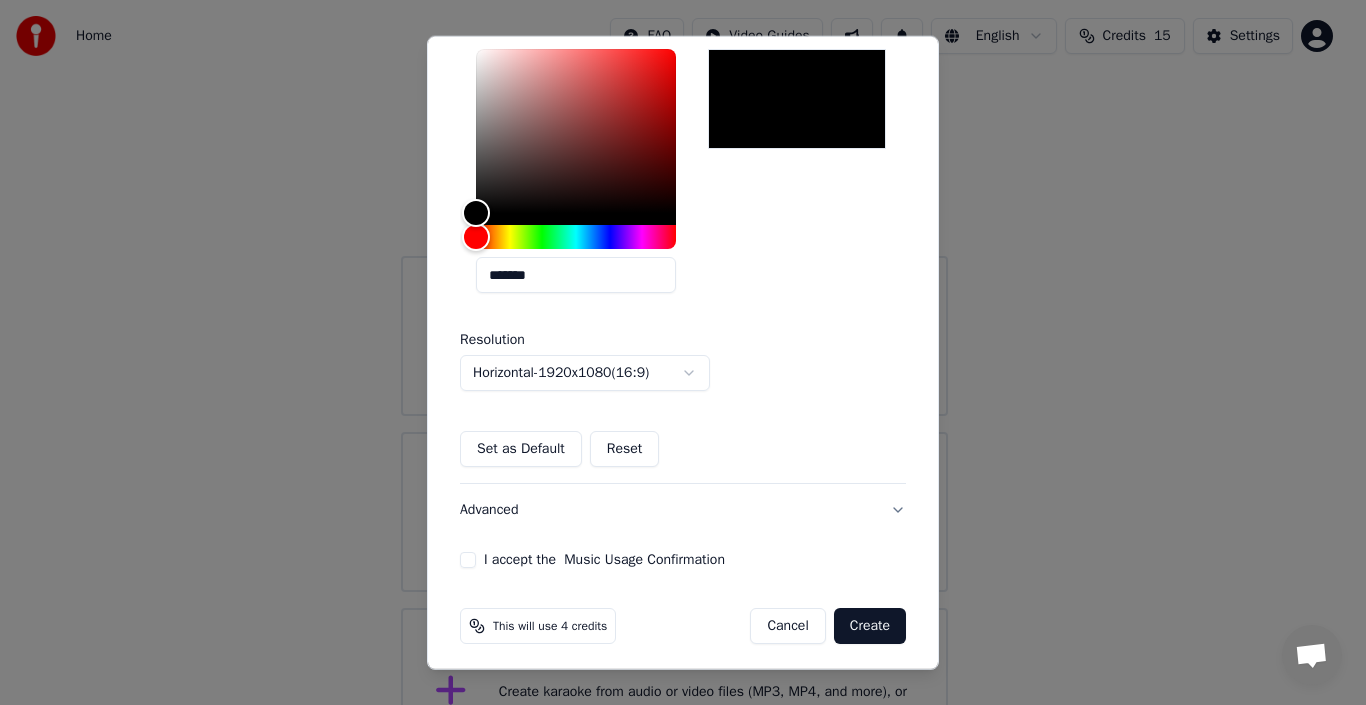 scroll, scrollTop: 453, scrollLeft: 0, axis: vertical 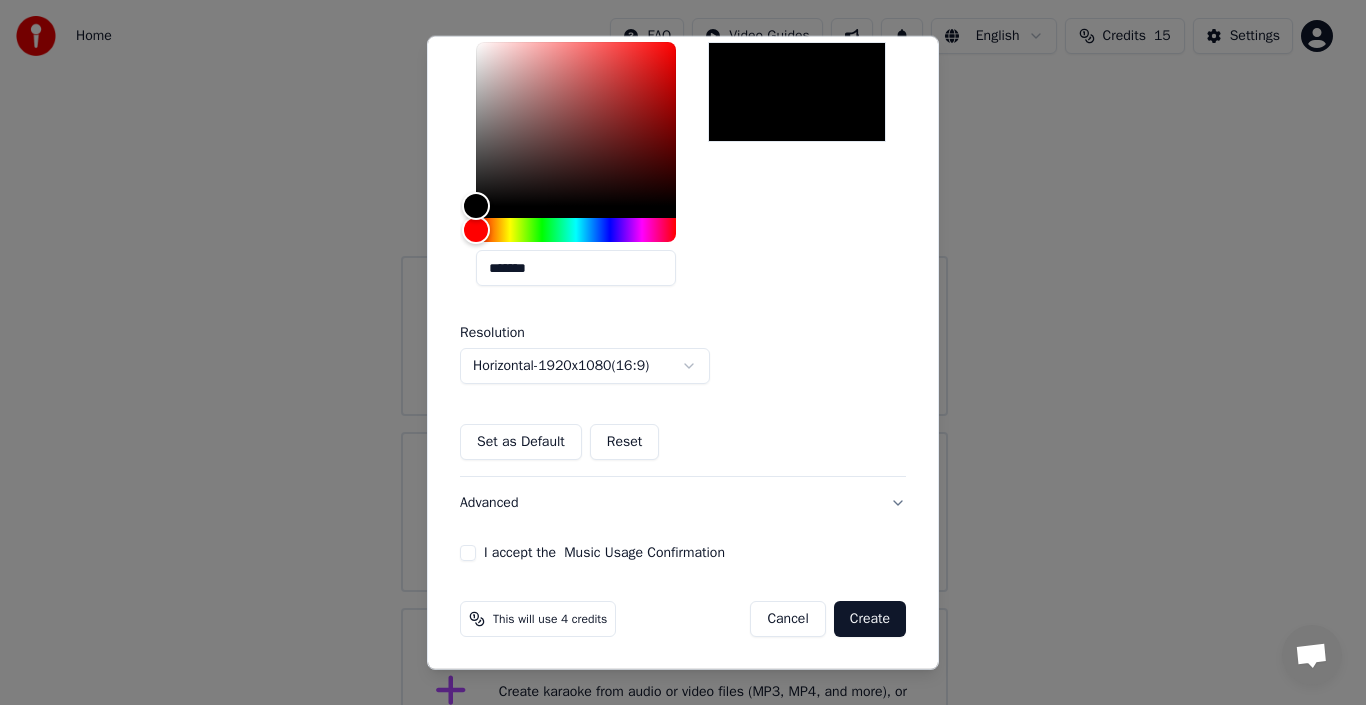 click on "I accept the   Music Usage Confirmation" at bounding box center (468, 553) 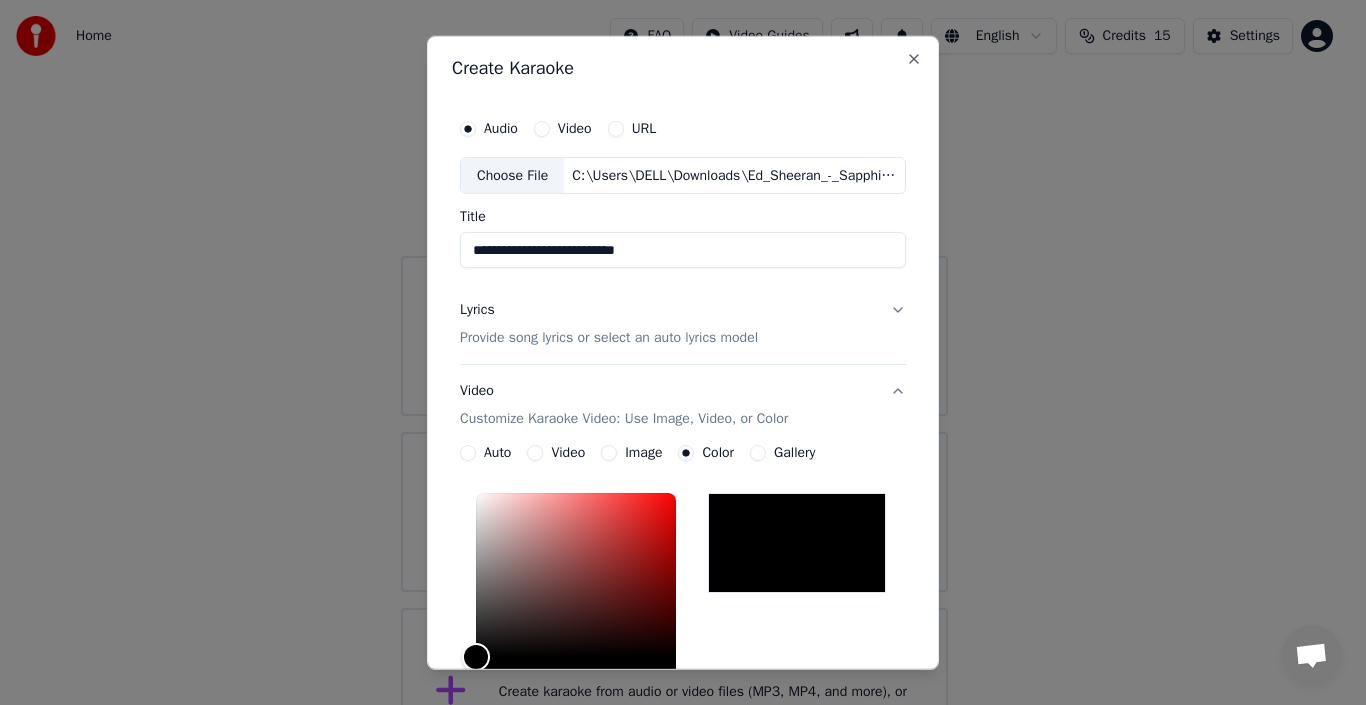 scroll, scrollTop: 0, scrollLeft: 0, axis: both 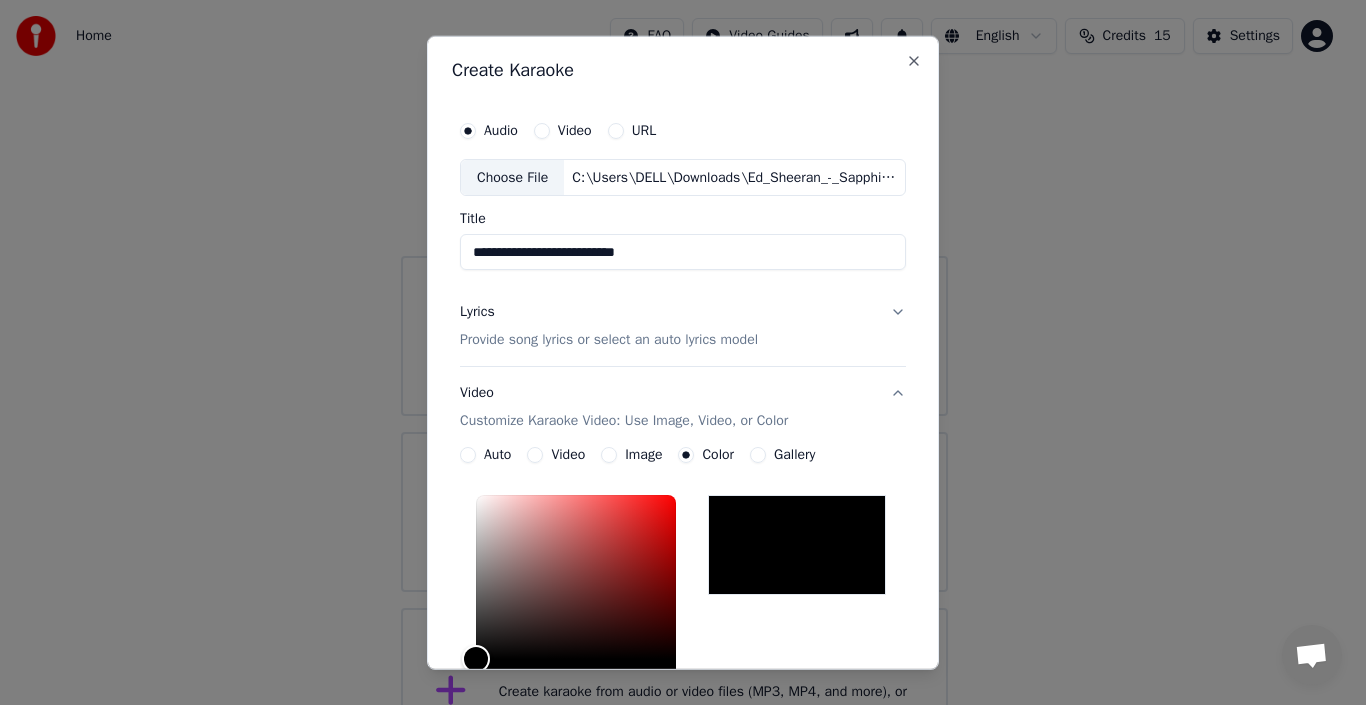 click on "Provide song lyrics or select an auto lyrics model" at bounding box center (609, 340) 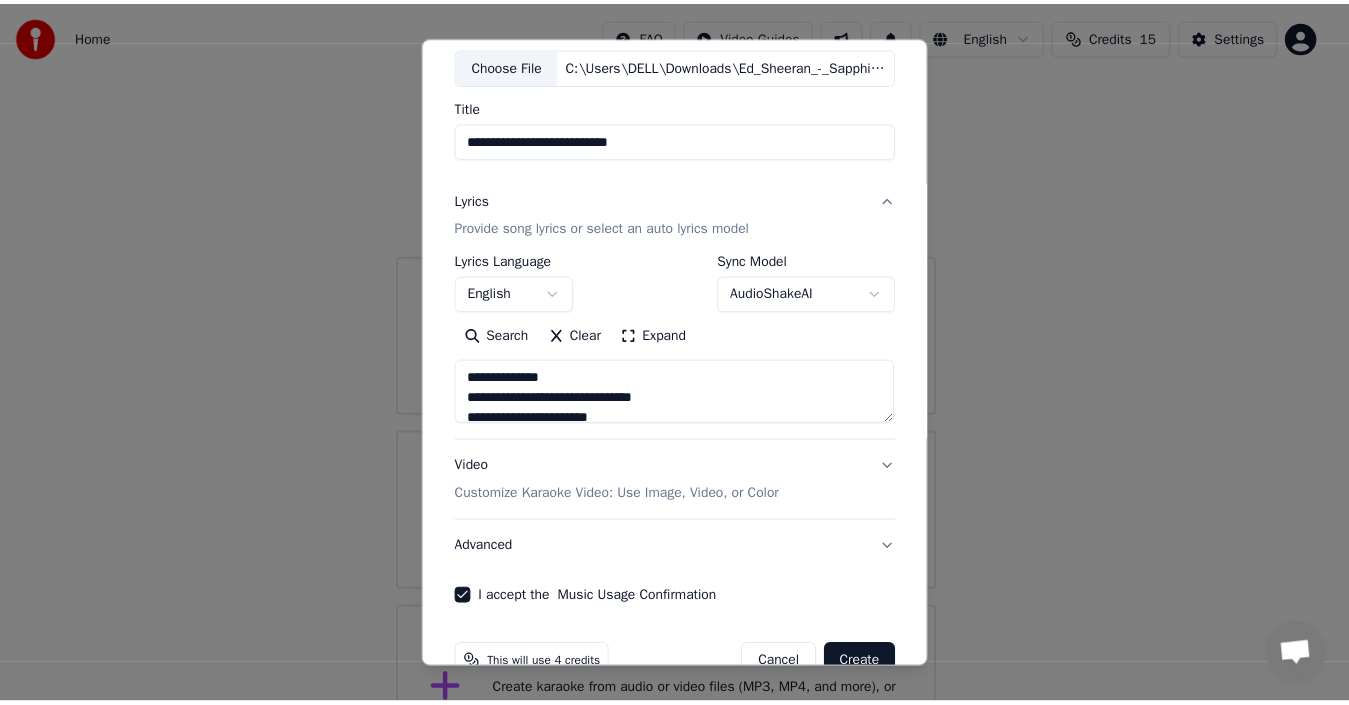 scroll, scrollTop: 157, scrollLeft: 0, axis: vertical 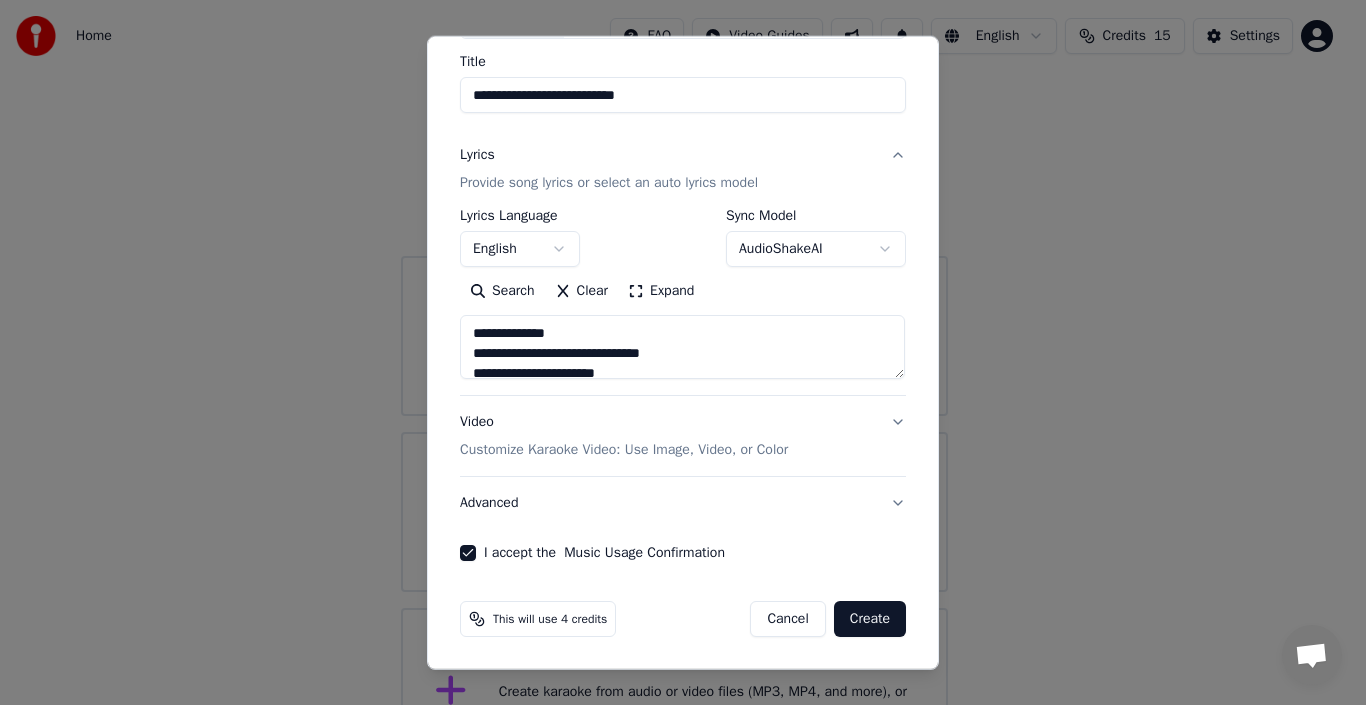 click on "Create" at bounding box center [870, 619] 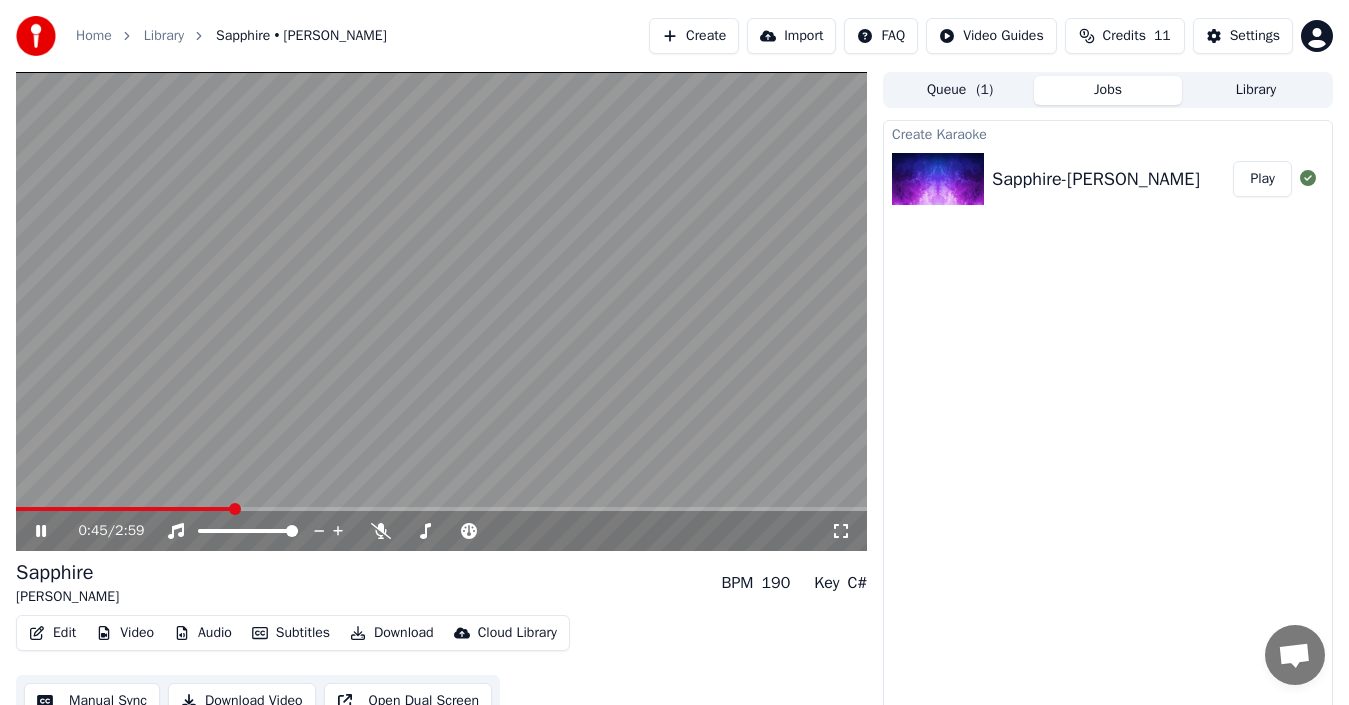 click 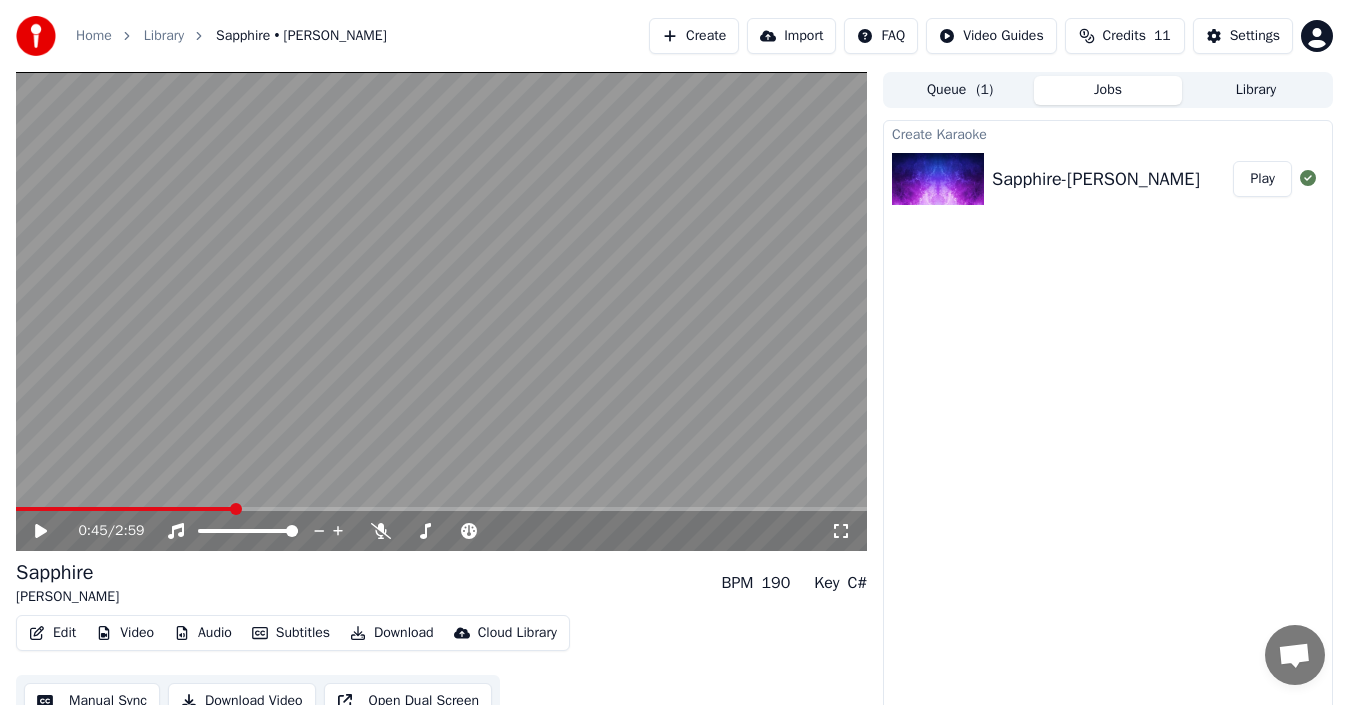 click on "Edit" at bounding box center (52, 633) 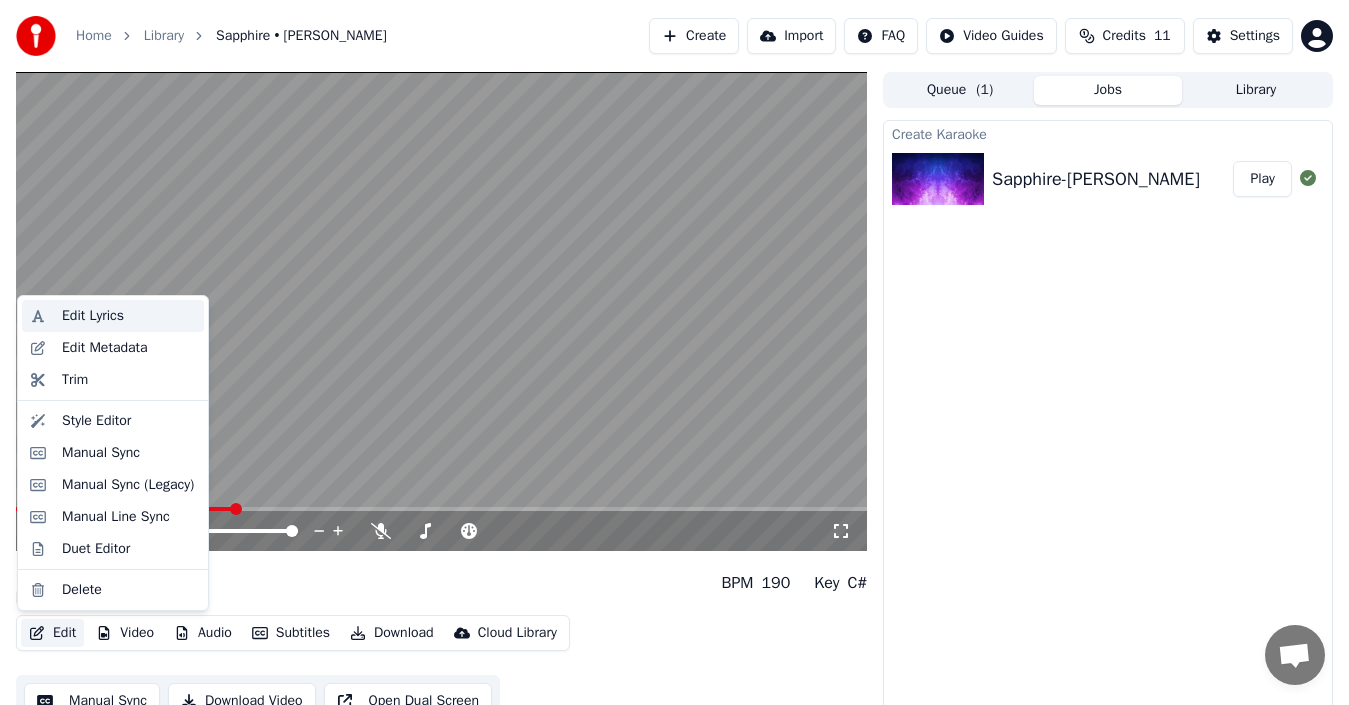 click on "Edit Lyrics" at bounding box center (93, 316) 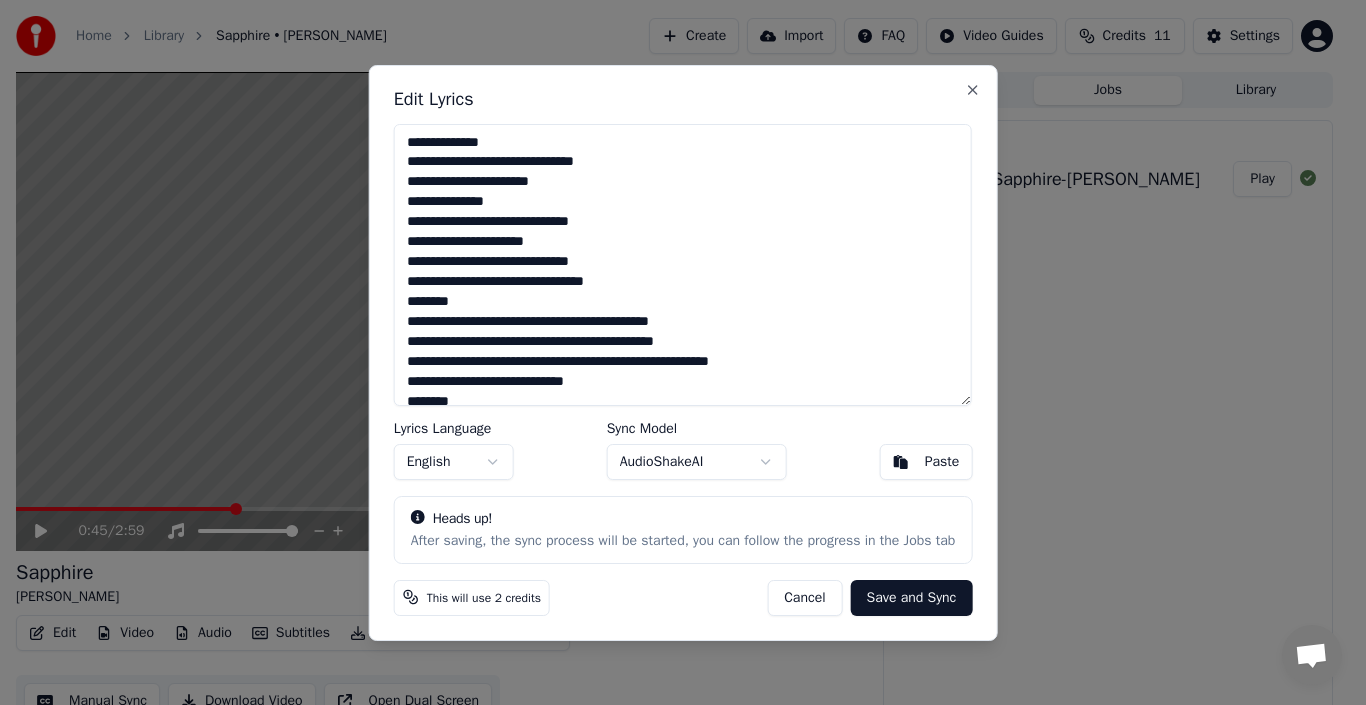 click on "Cancel" at bounding box center [804, 597] 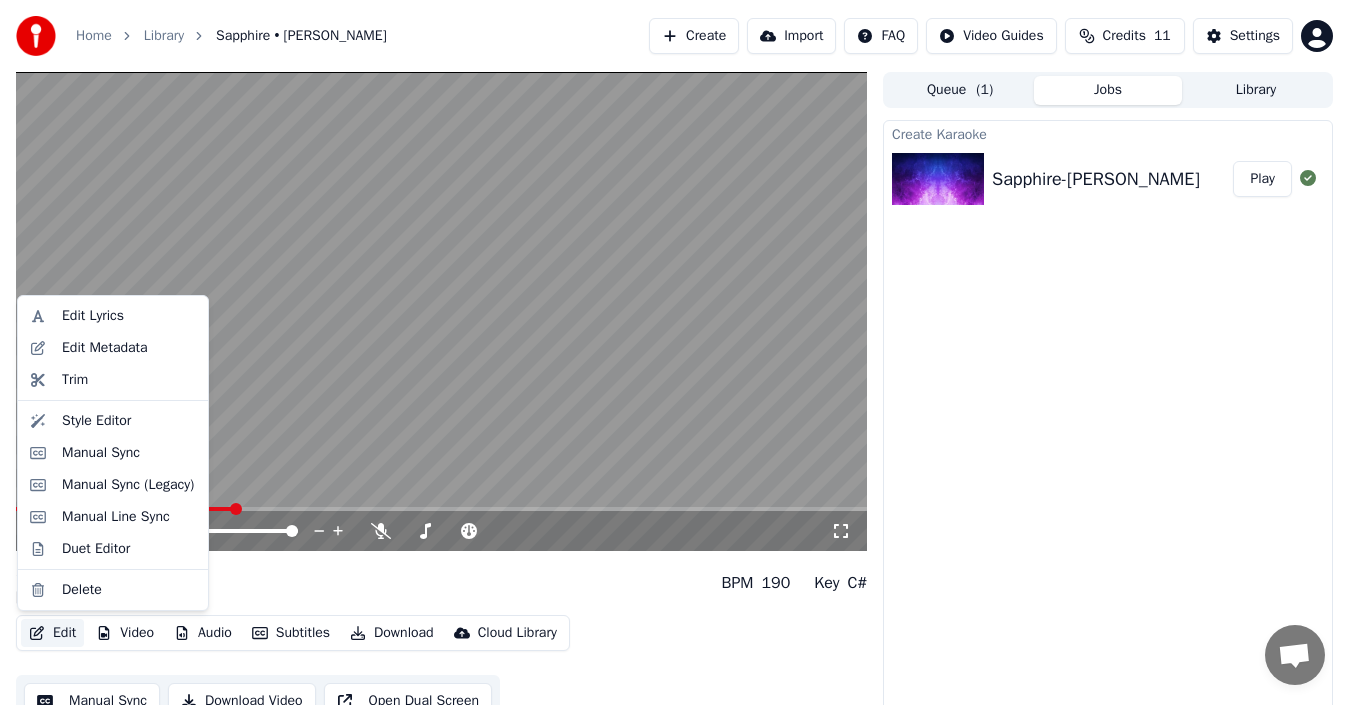 click on "Edit" at bounding box center [52, 633] 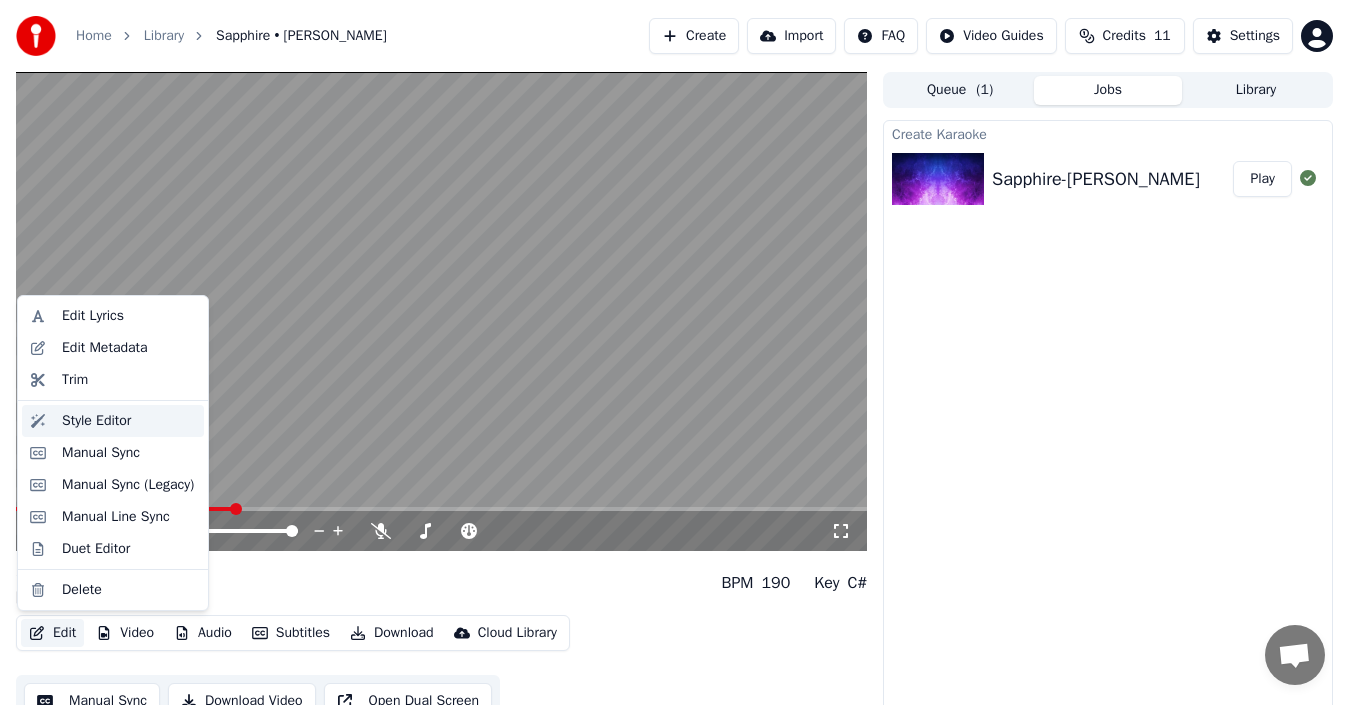 click on "Style Editor" at bounding box center (96, 421) 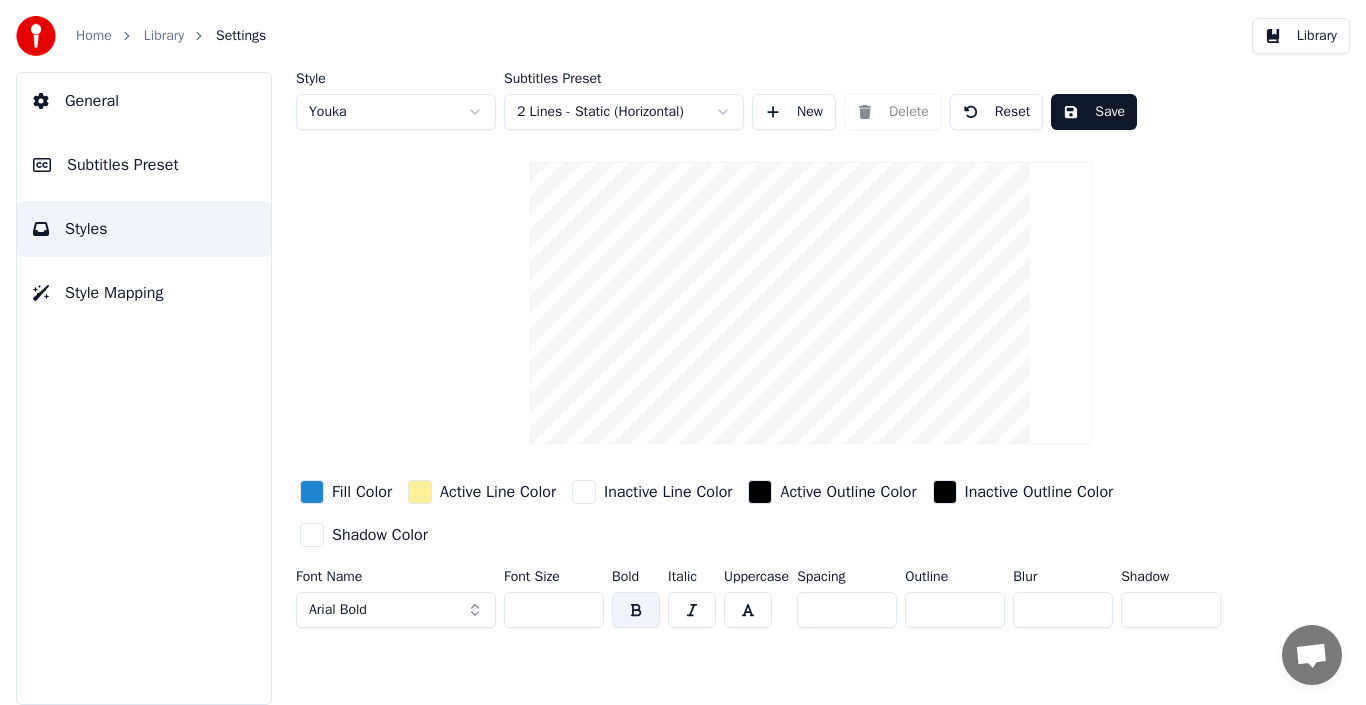 click on "***" at bounding box center [554, 610] 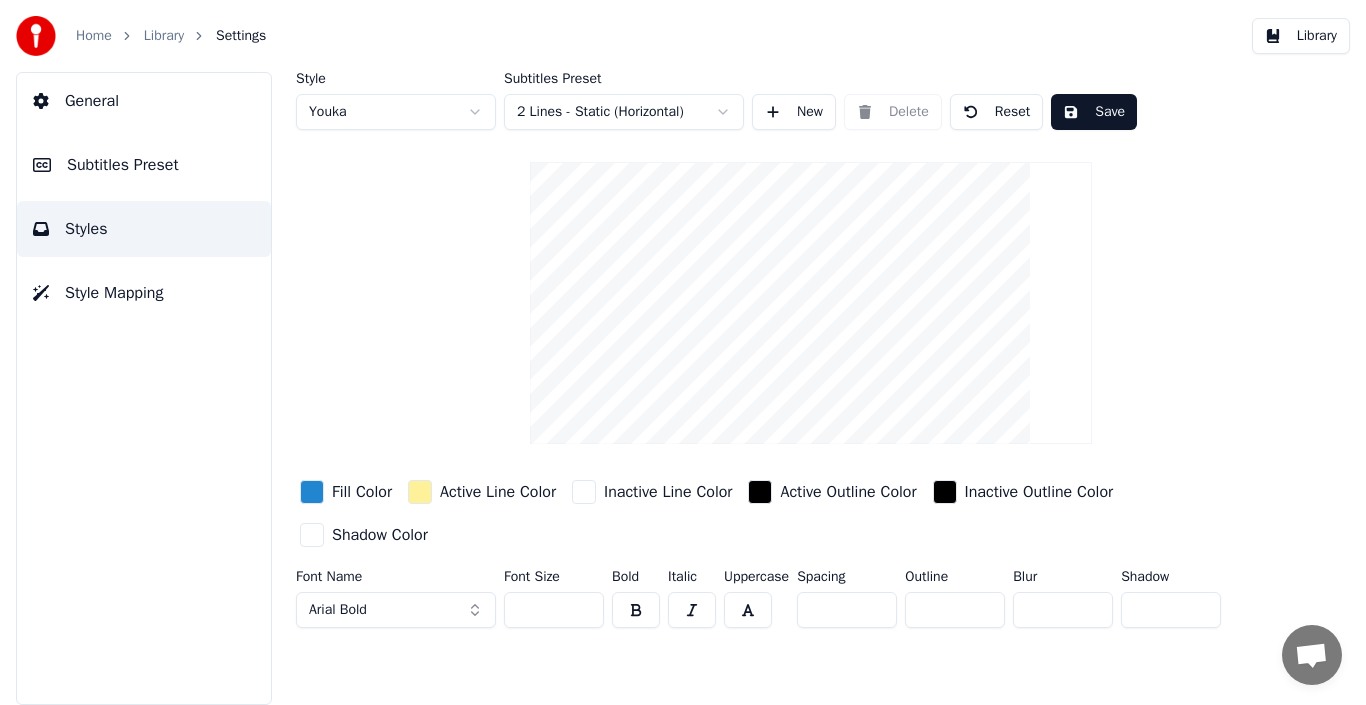 click on "Style Youka Subtitles Preset 2 Lines - Static (Horizontal) New Delete Reset Save Fill Color Active Line Color Inactive Line Color Active Outline Color Inactive Outline Color Shadow Color Font Name Arial Bold Font Size *** Bold Italic Uppercase Spacing ** Outline * Blur * Shadow *" at bounding box center (811, 388) 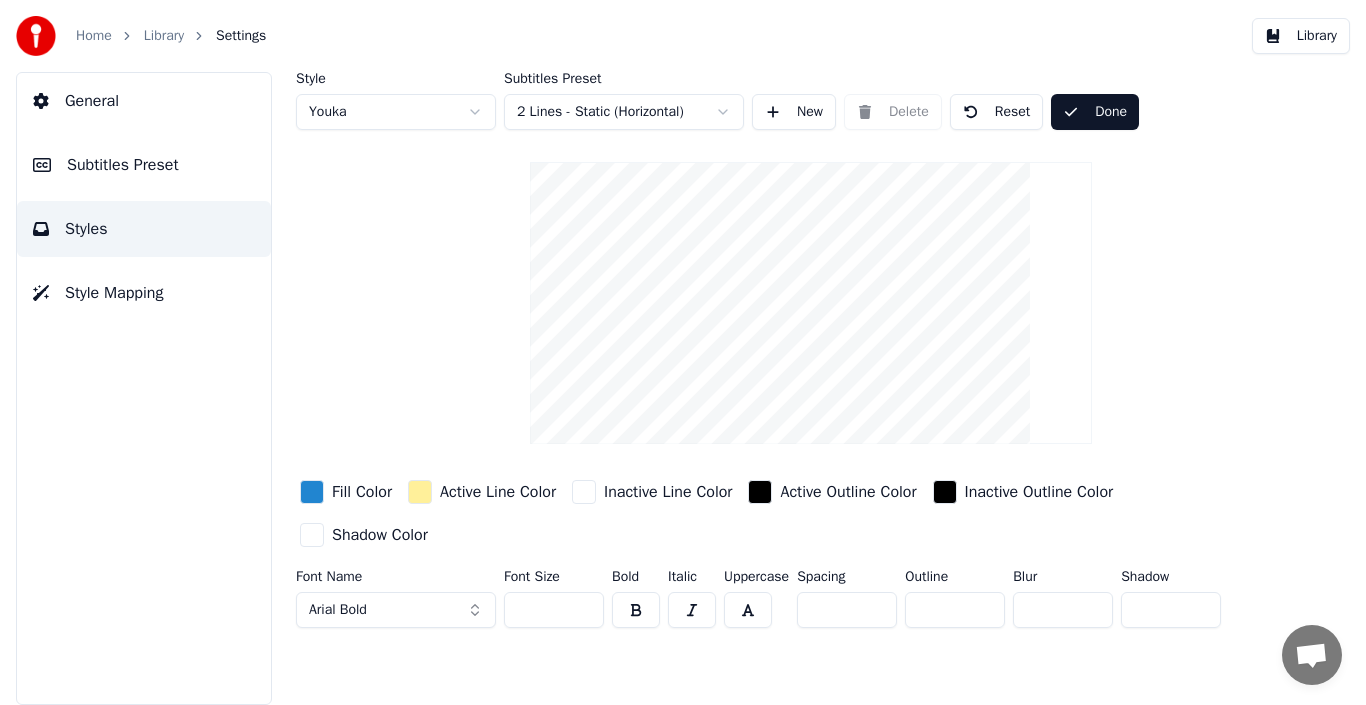 click on "Library" at bounding box center [164, 36] 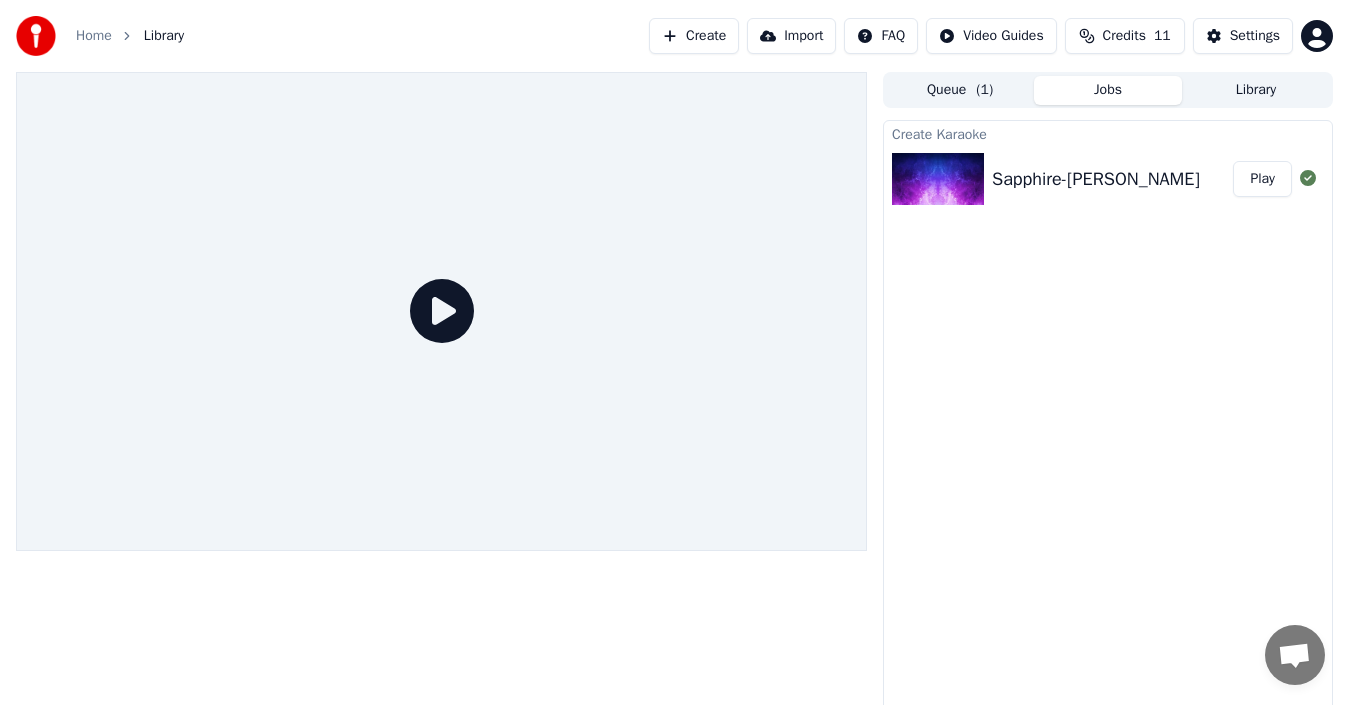click on "Play" at bounding box center [1262, 179] 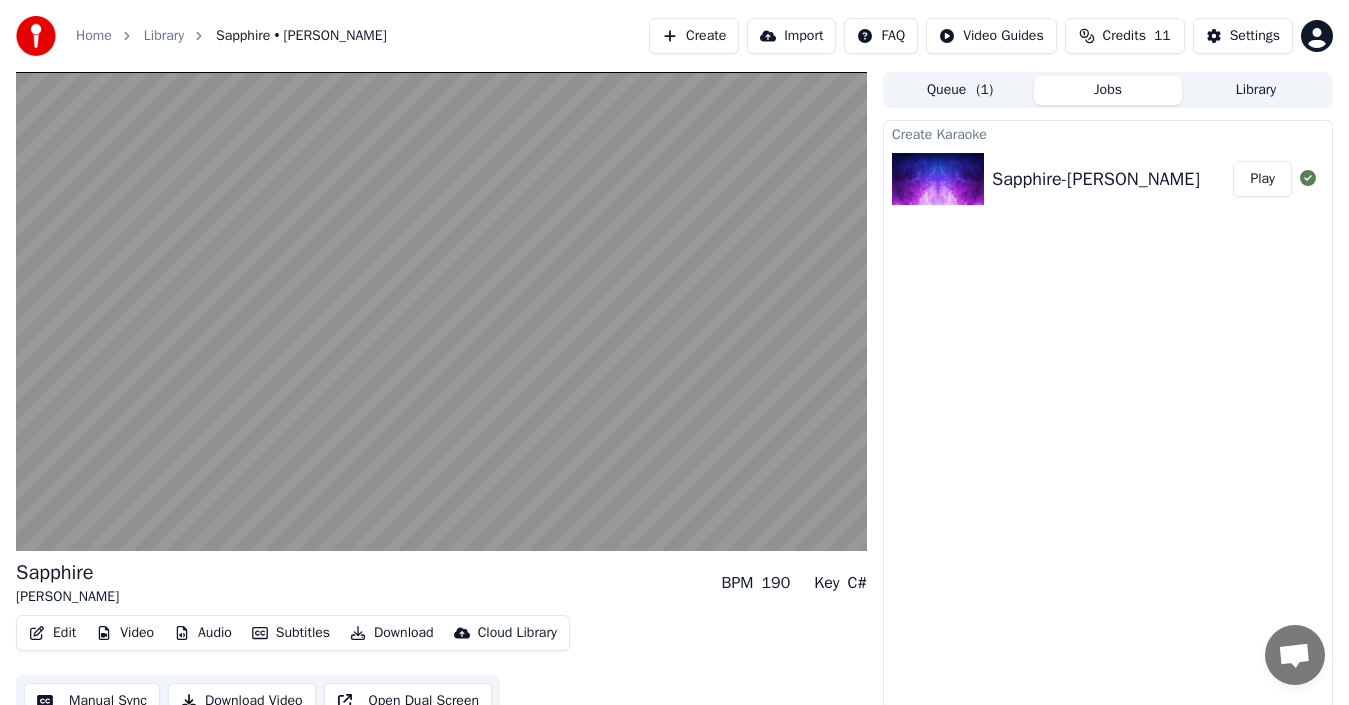 type 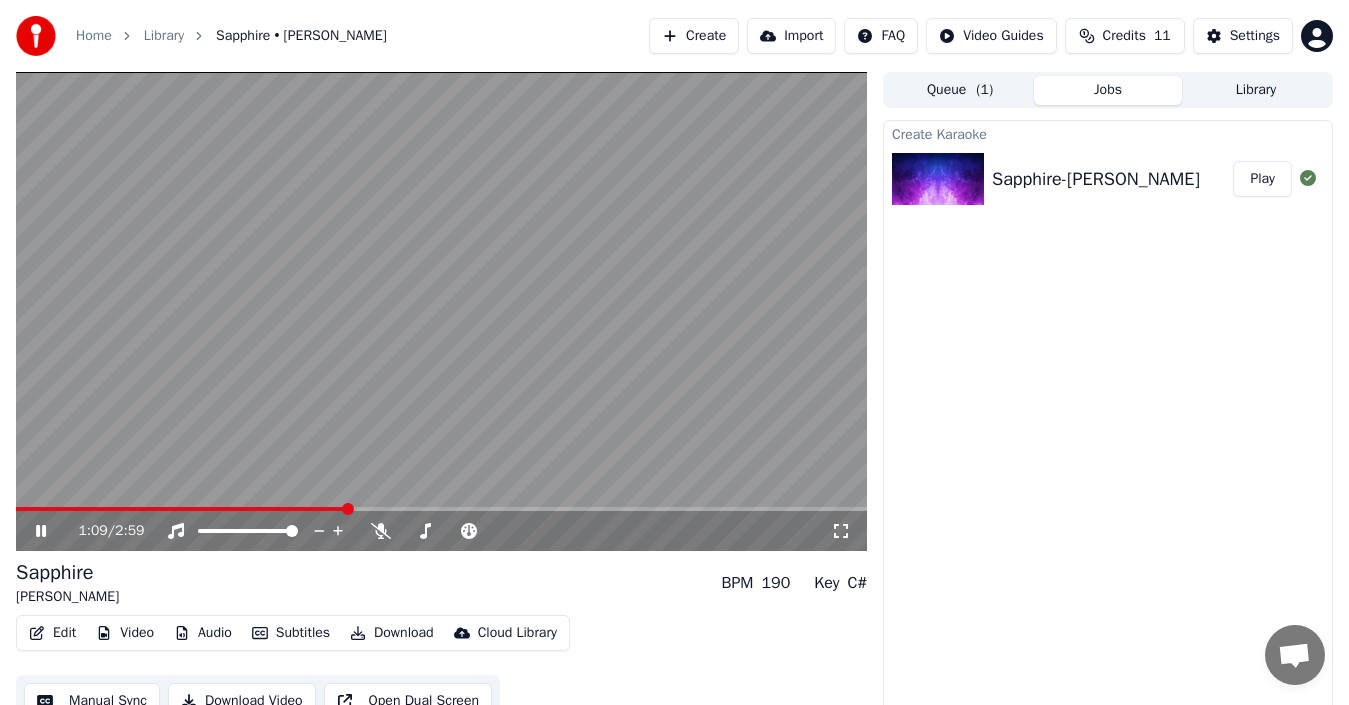 click on "Manual Sync" at bounding box center [92, 701] 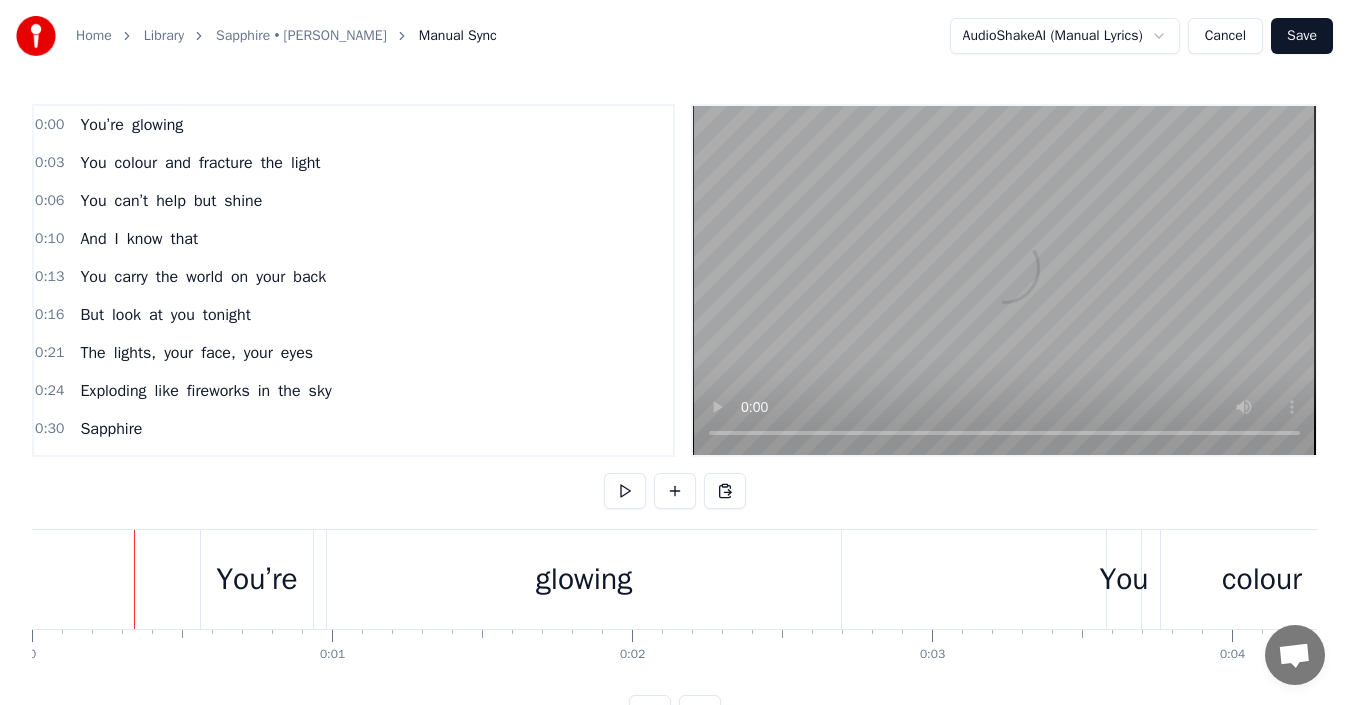 scroll, scrollTop: 75, scrollLeft: 0, axis: vertical 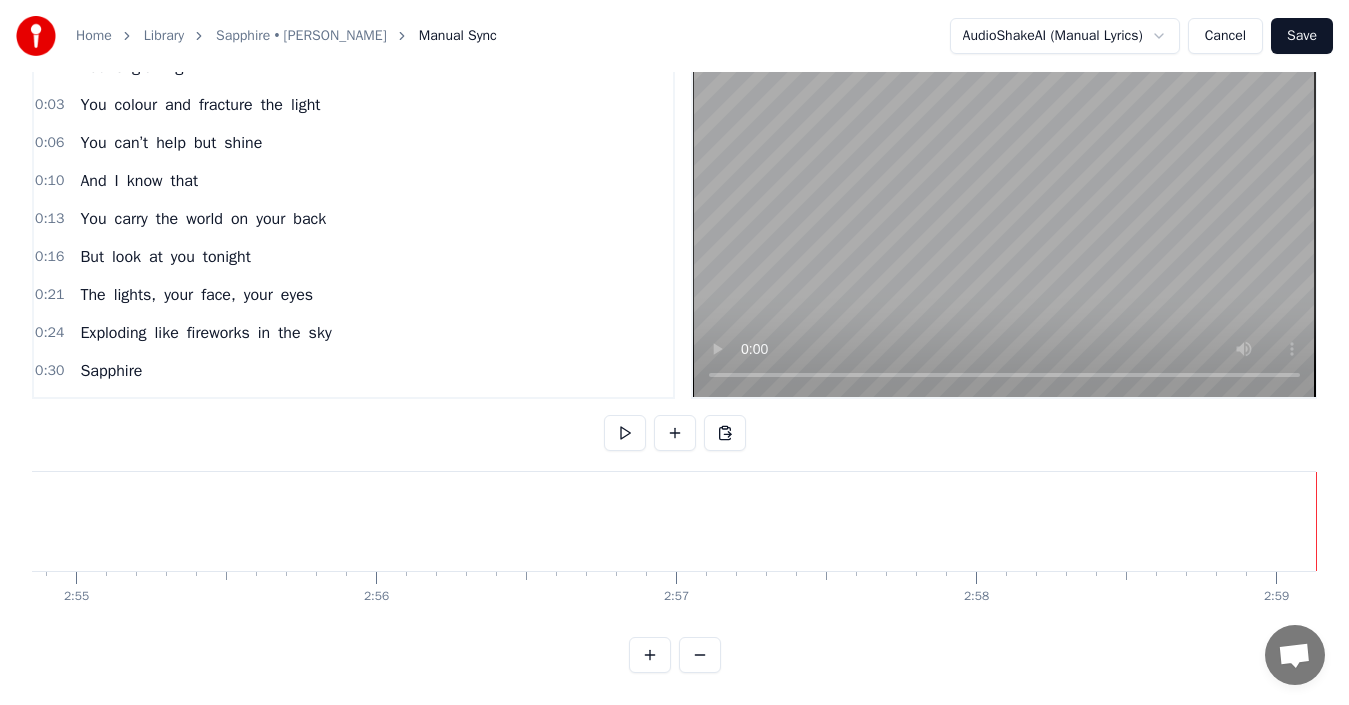 click on "Cancel" at bounding box center (1225, 36) 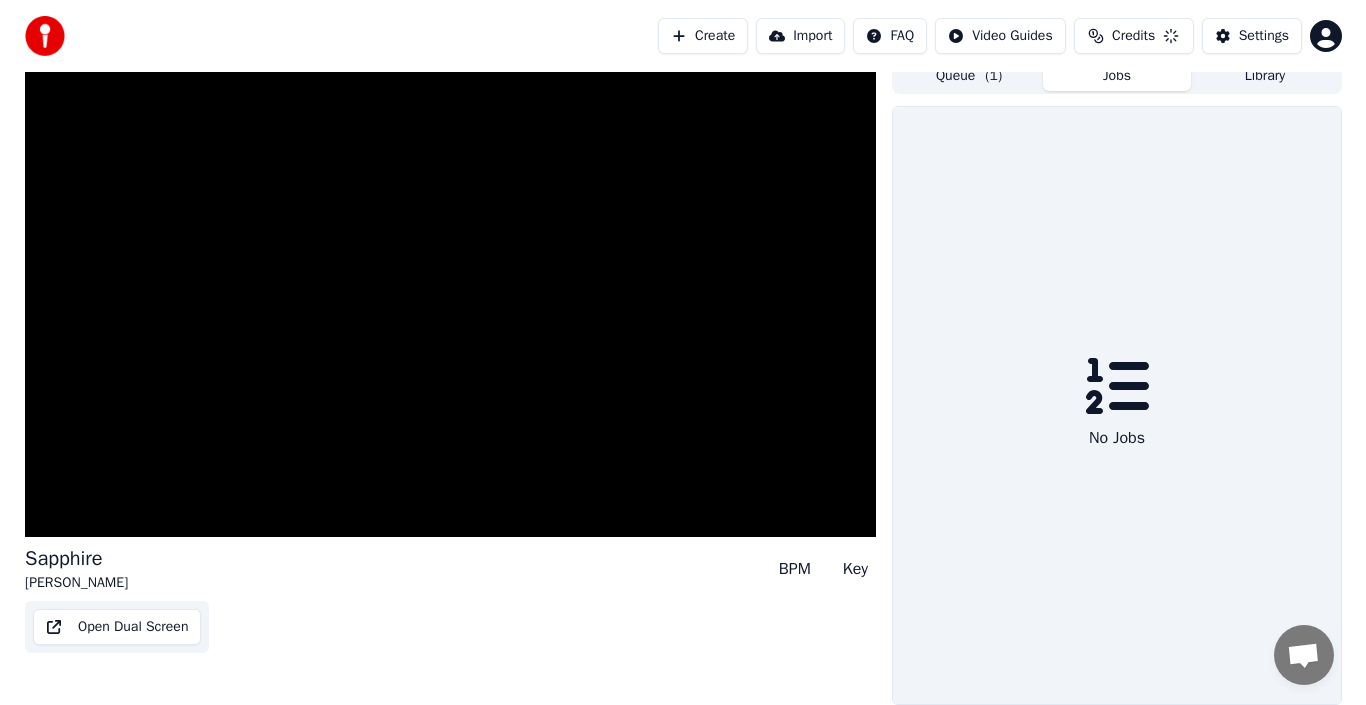 scroll, scrollTop: 0, scrollLeft: 0, axis: both 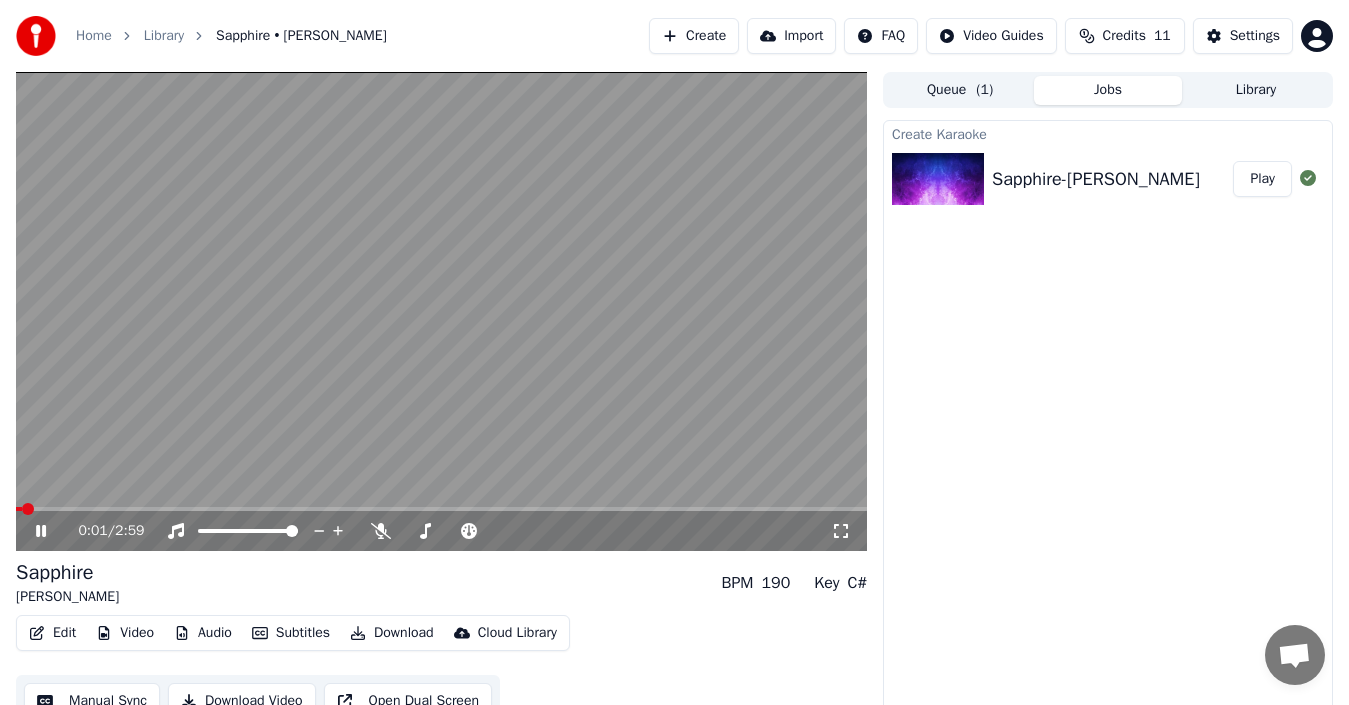 click on "Subtitles" at bounding box center [291, 633] 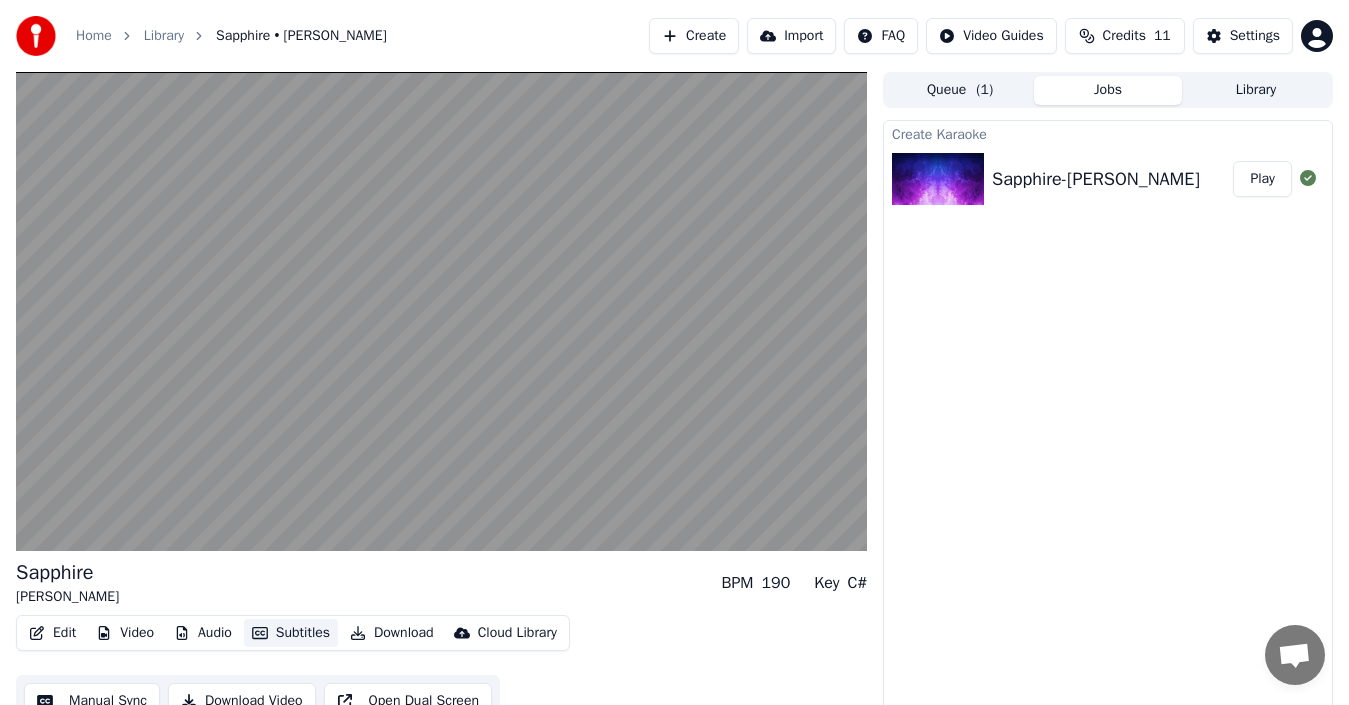 click on "Subtitles" at bounding box center [291, 633] 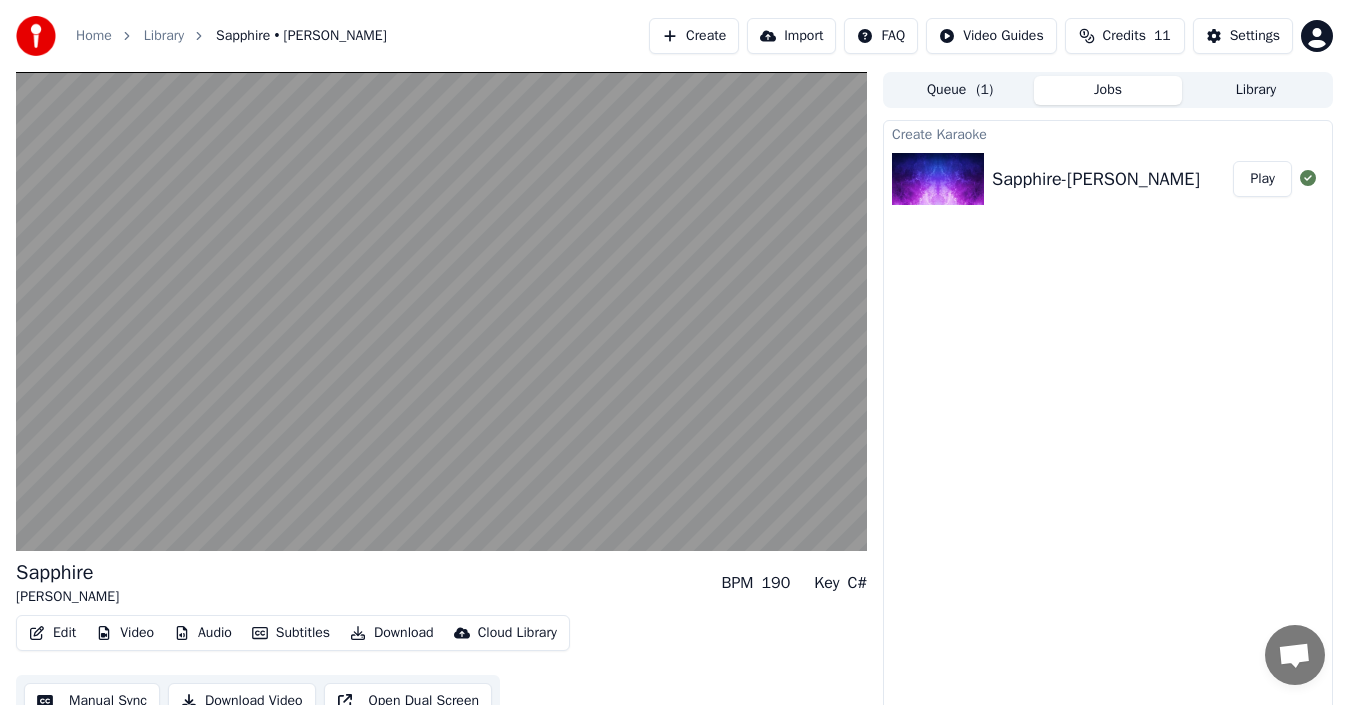 click on "Subtitles" at bounding box center [291, 633] 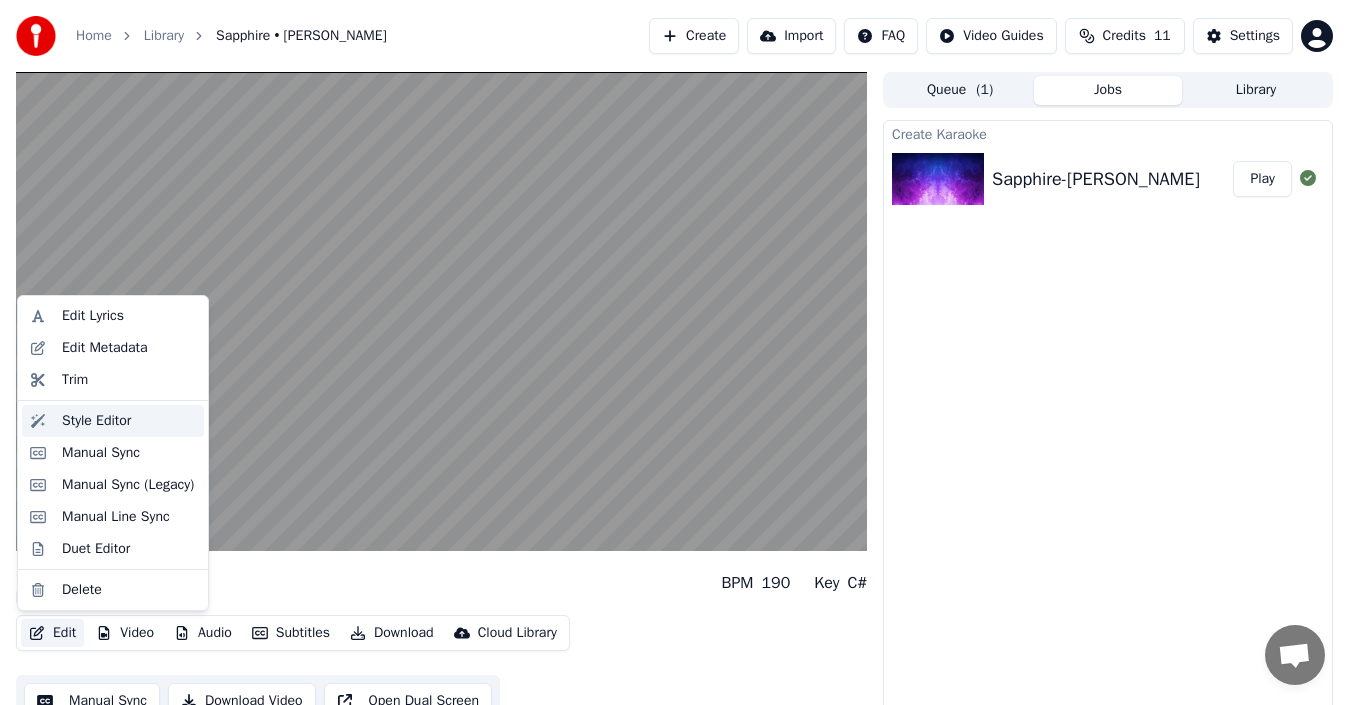 click on "Style Editor" at bounding box center [96, 421] 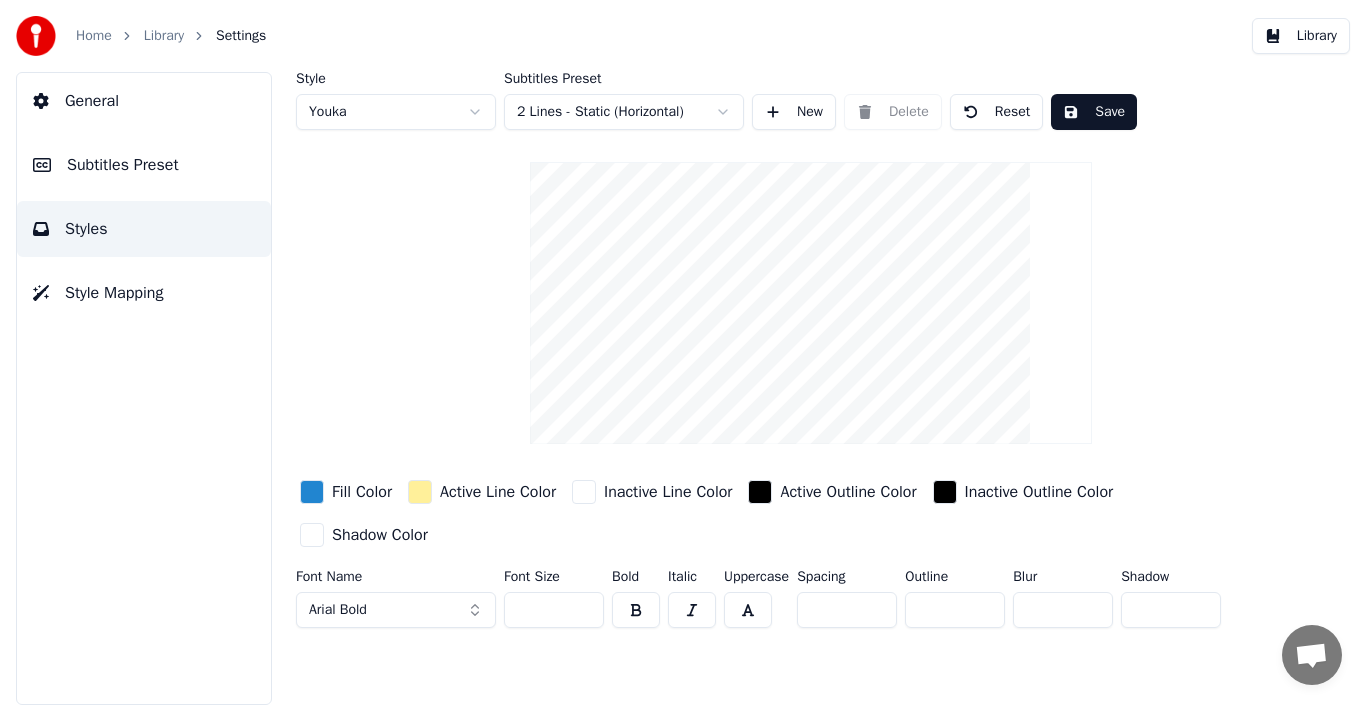 click on "Style Mapping" at bounding box center (114, 293) 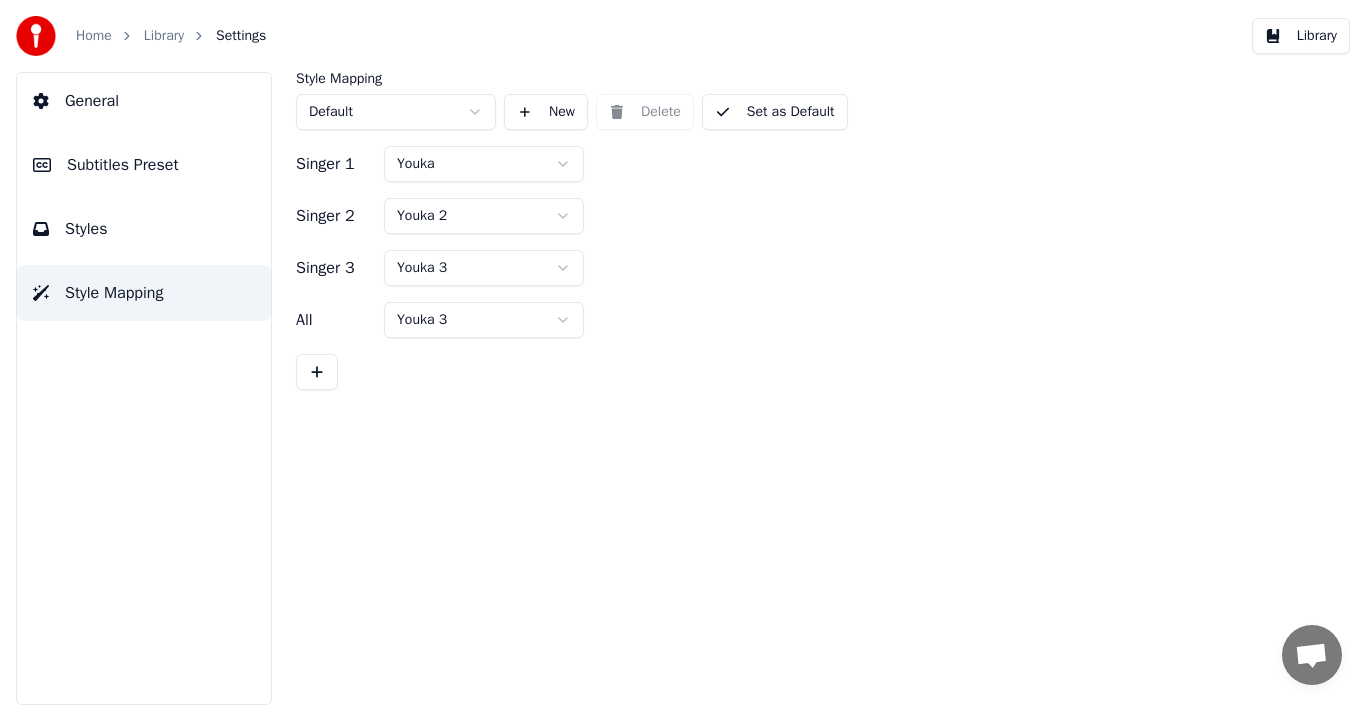 click on "Styles" at bounding box center (144, 229) 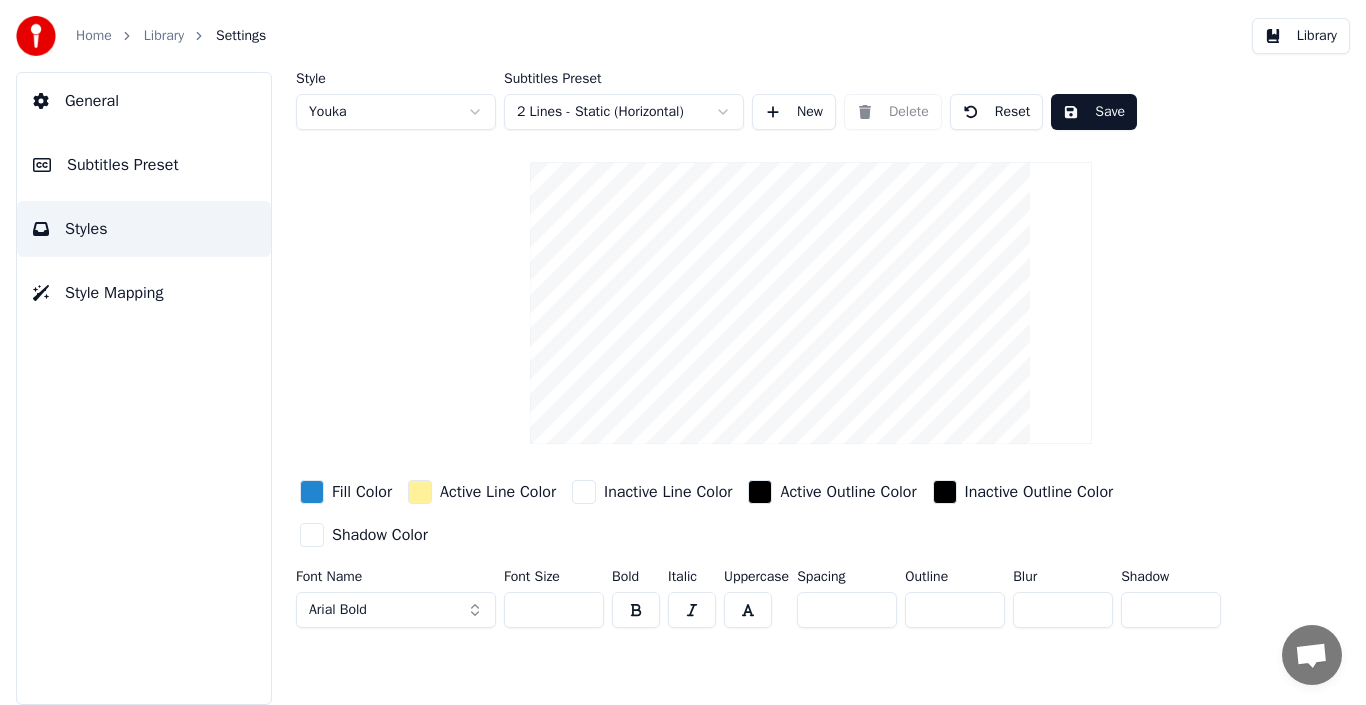 click on "Subtitles Preset" at bounding box center [123, 165] 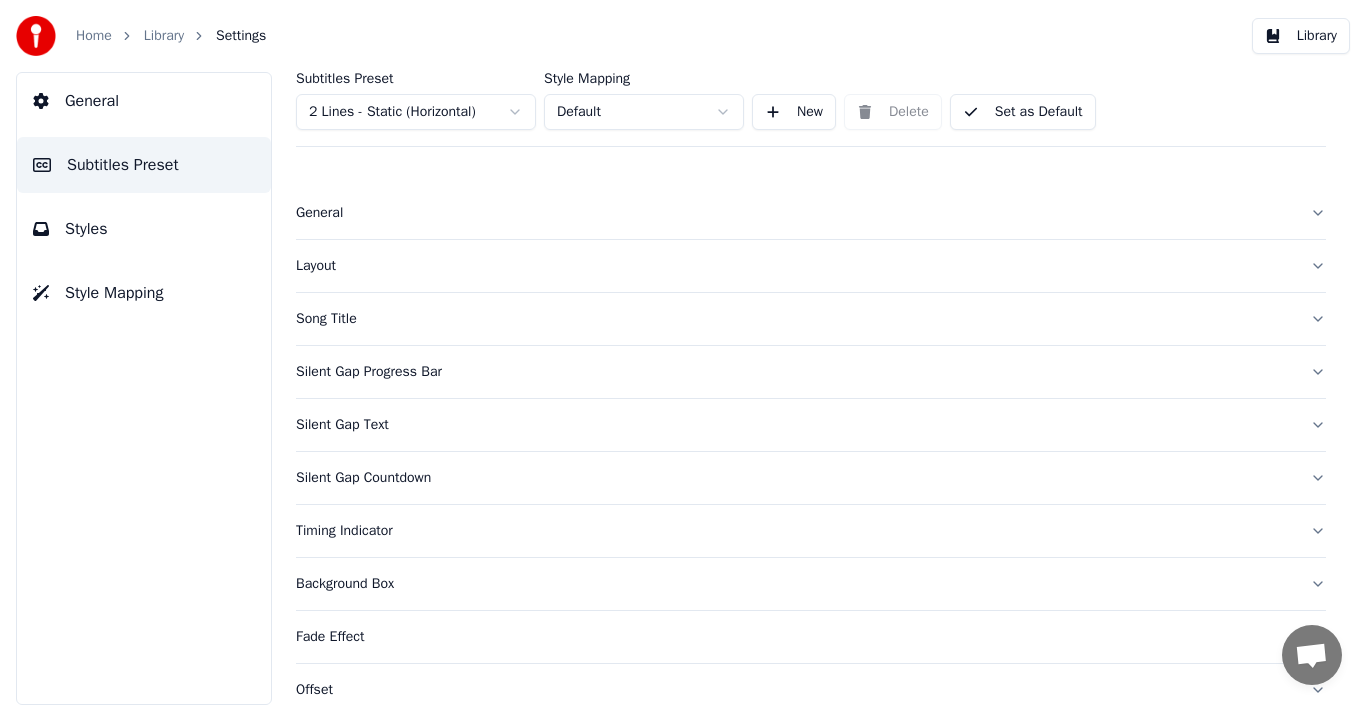 click on "General" at bounding box center (795, 213) 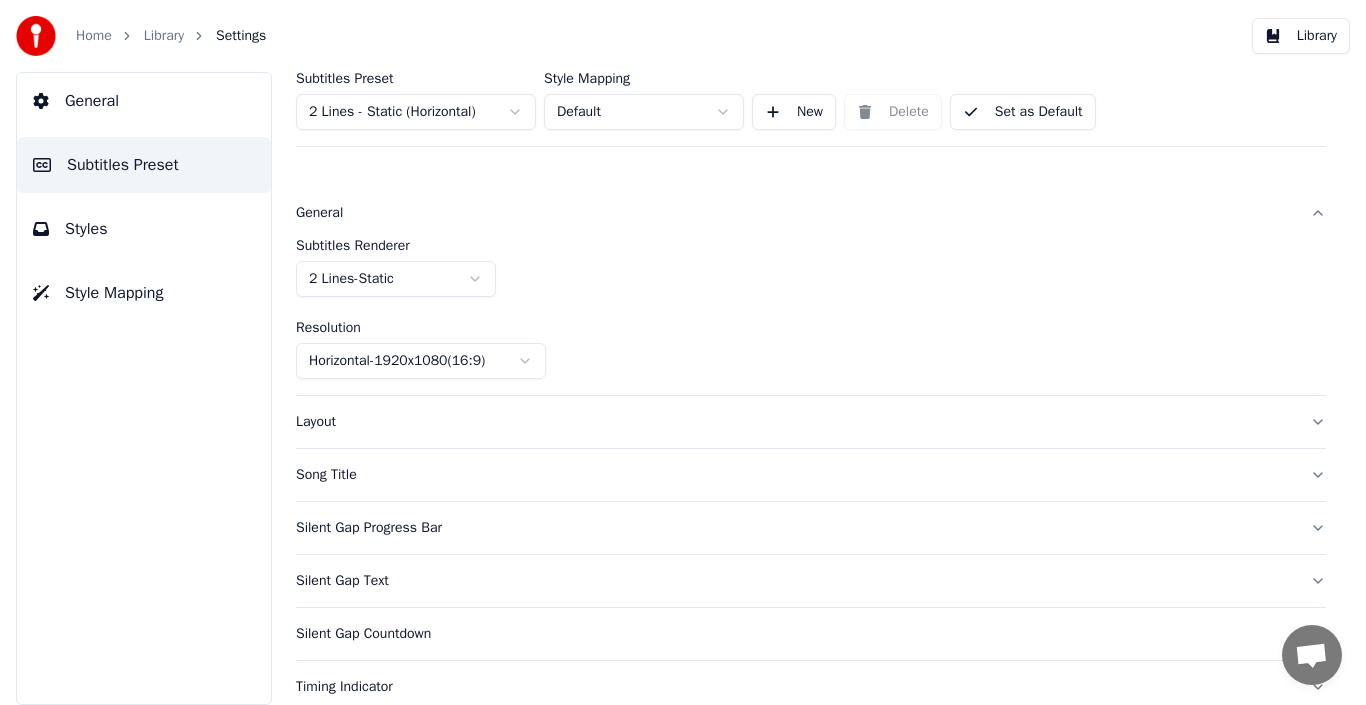 click on "Home Library Settings Library General Subtitles Preset Styles Style Mapping Subtitles Preset 2 Lines - Static (Horizontal) Style Mapping Default New Delete Set as Default General Subtitles Renderer 2 Lines  -  Static Resolution Horizontal  -  1920 x 1080  ( 16 : 9 ) Layout Song Title Silent Gap Progress Bar Silent Gap Text Silent Gap Countdown Timing Indicator Background Box Fade Effect Offset Max Characters Per Line Auto Line Break Advanced Settings" at bounding box center [683, 352] 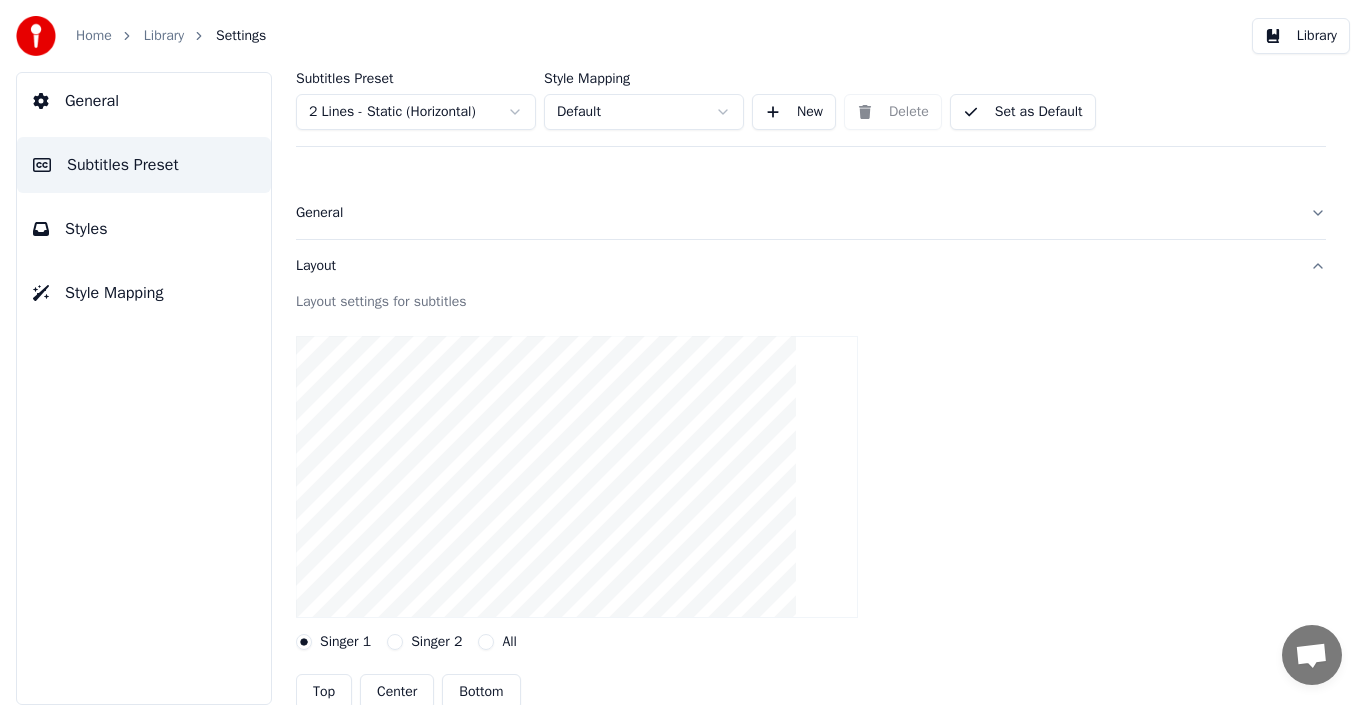 click on "Layout" at bounding box center (795, 266) 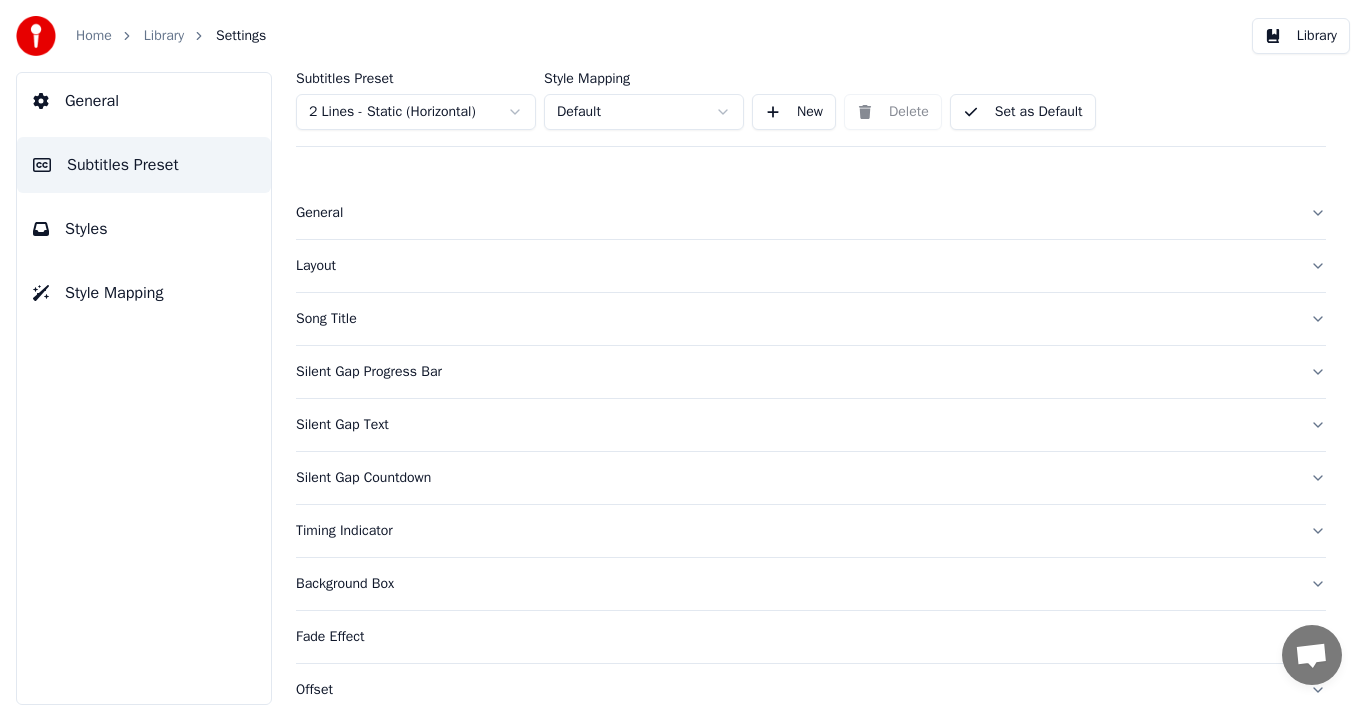 click on "Song Title" at bounding box center (795, 319) 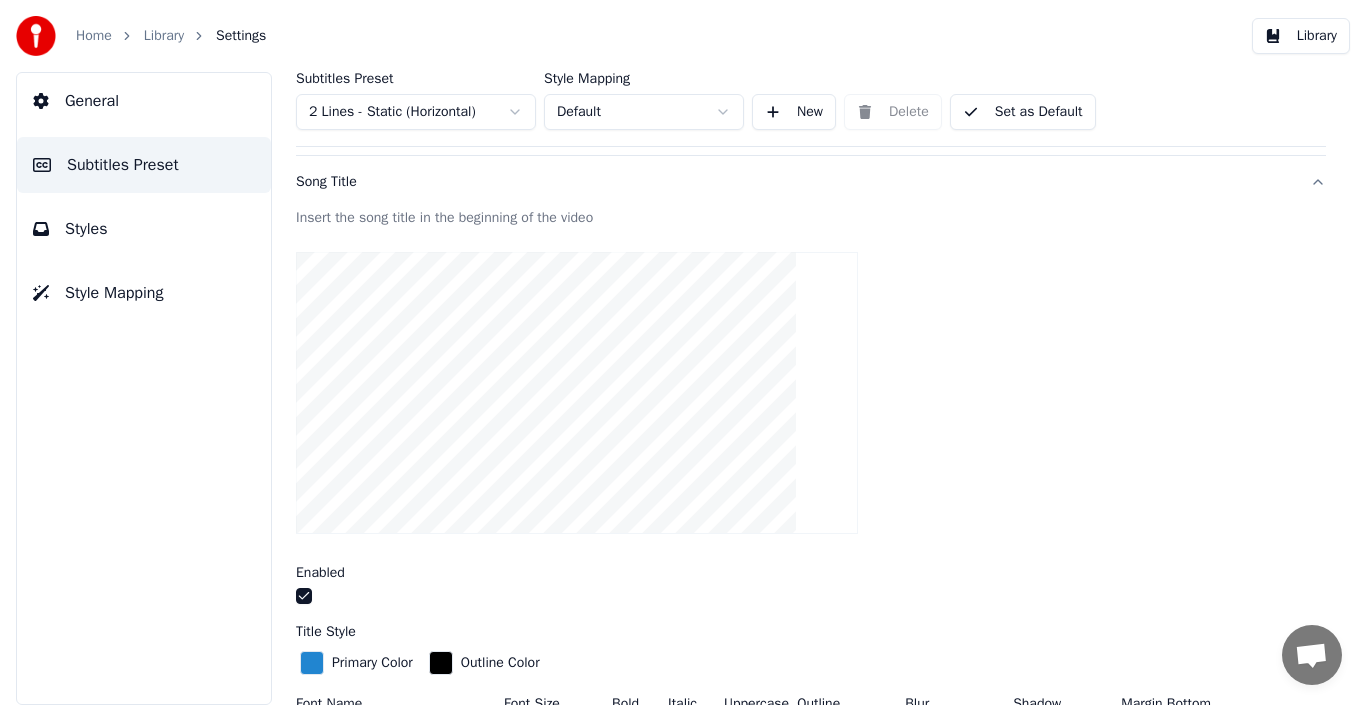 scroll, scrollTop: 131, scrollLeft: 0, axis: vertical 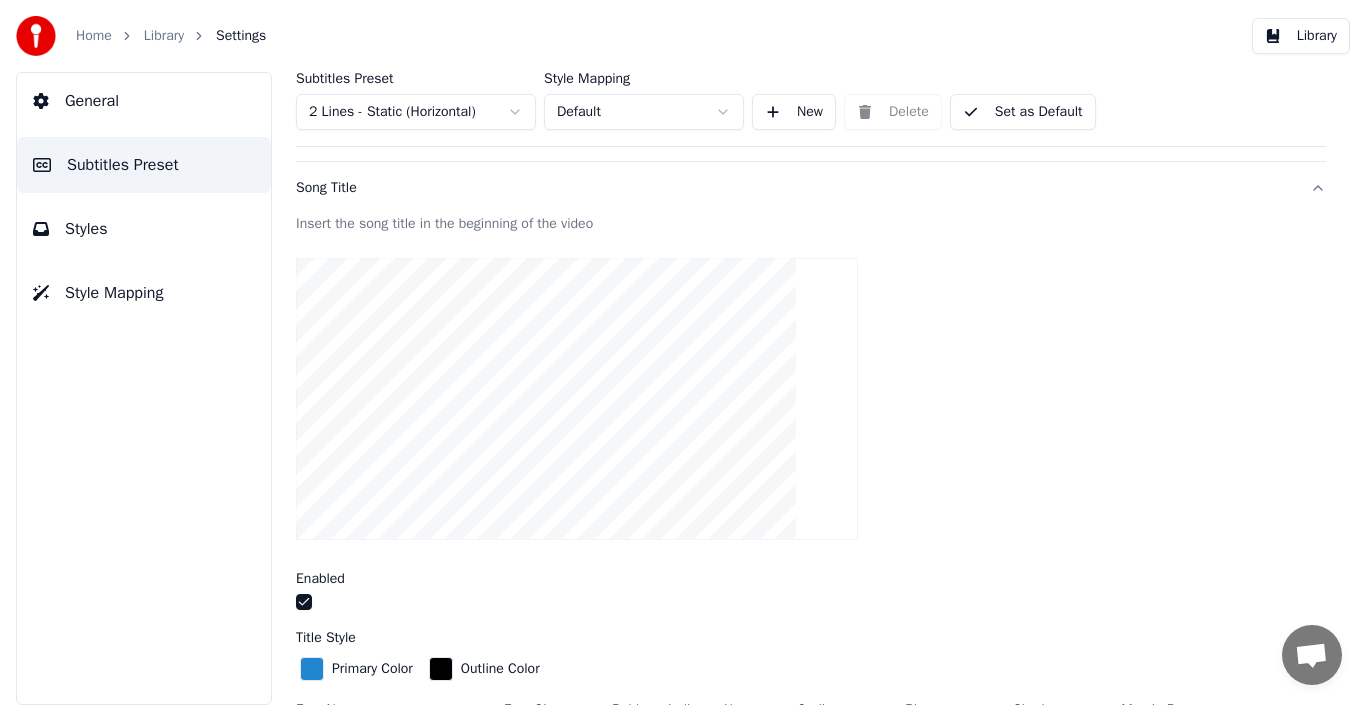 click at bounding box center (304, 602) 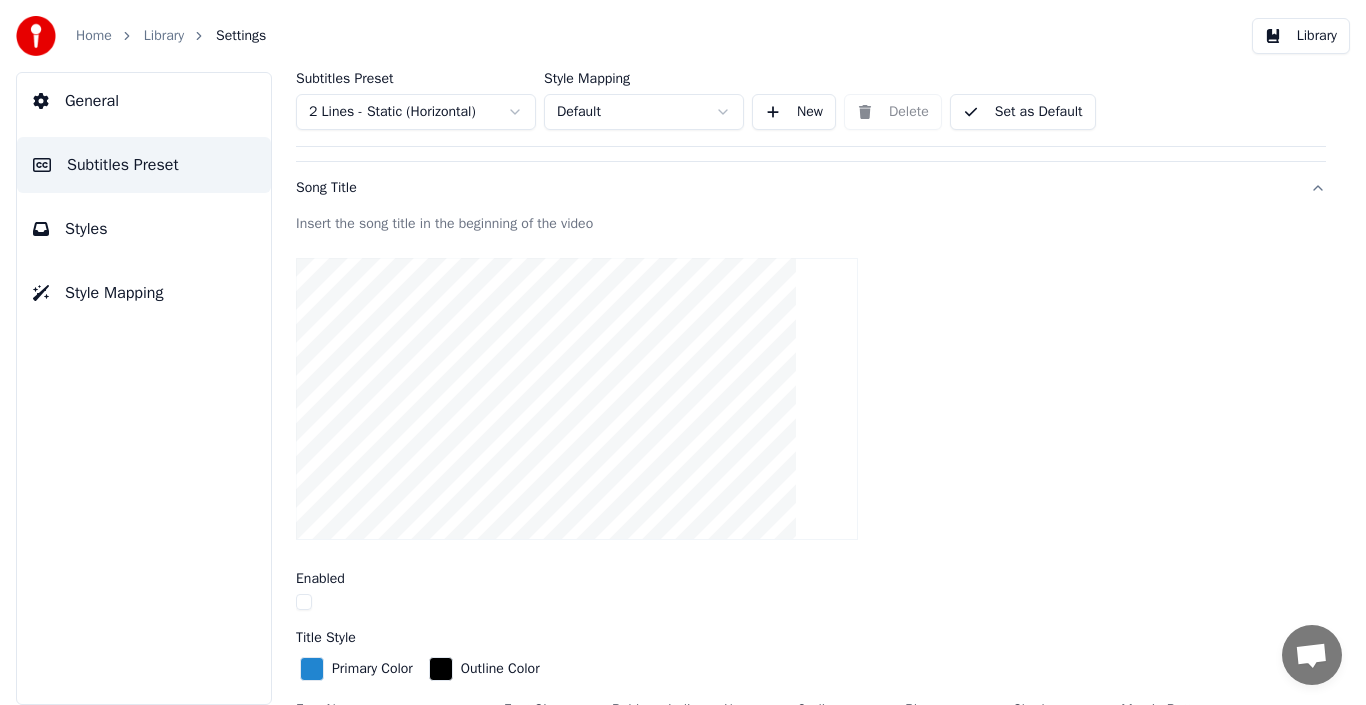 click on "Song Title" at bounding box center [811, 188] 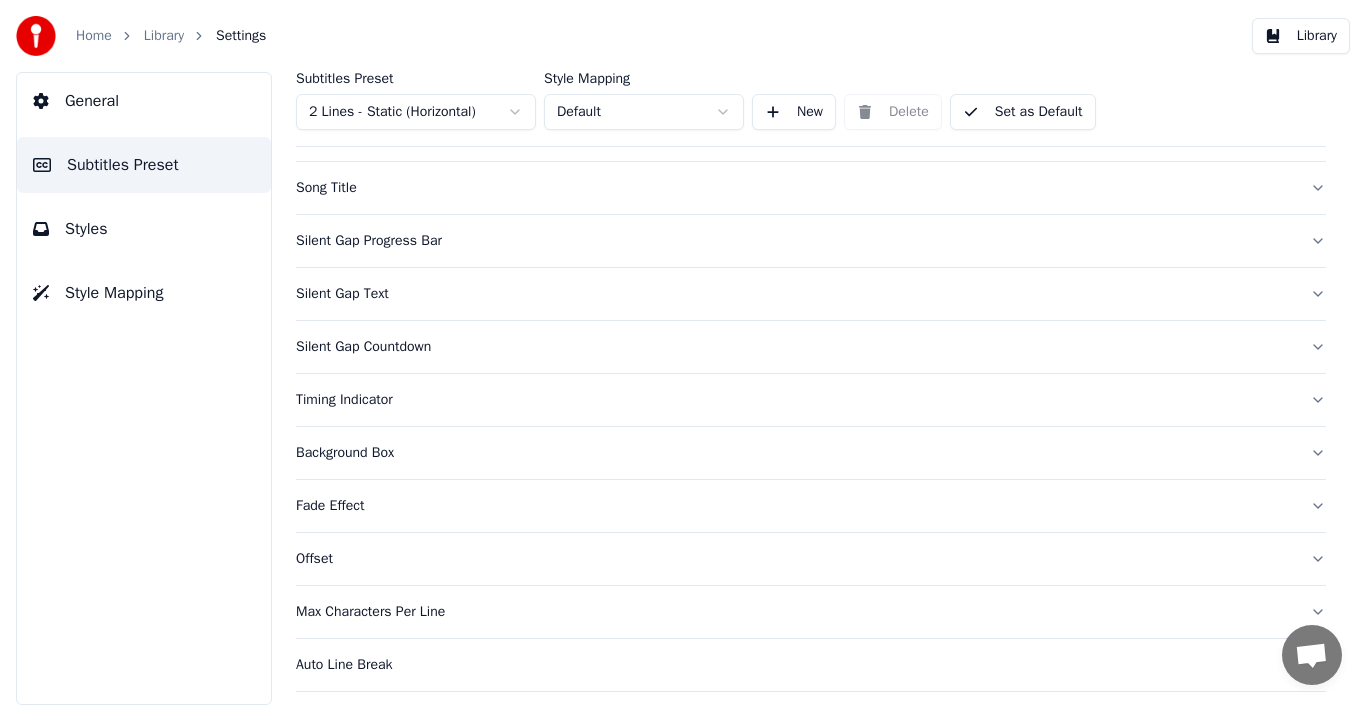 click on "Styles" at bounding box center (144, 229) 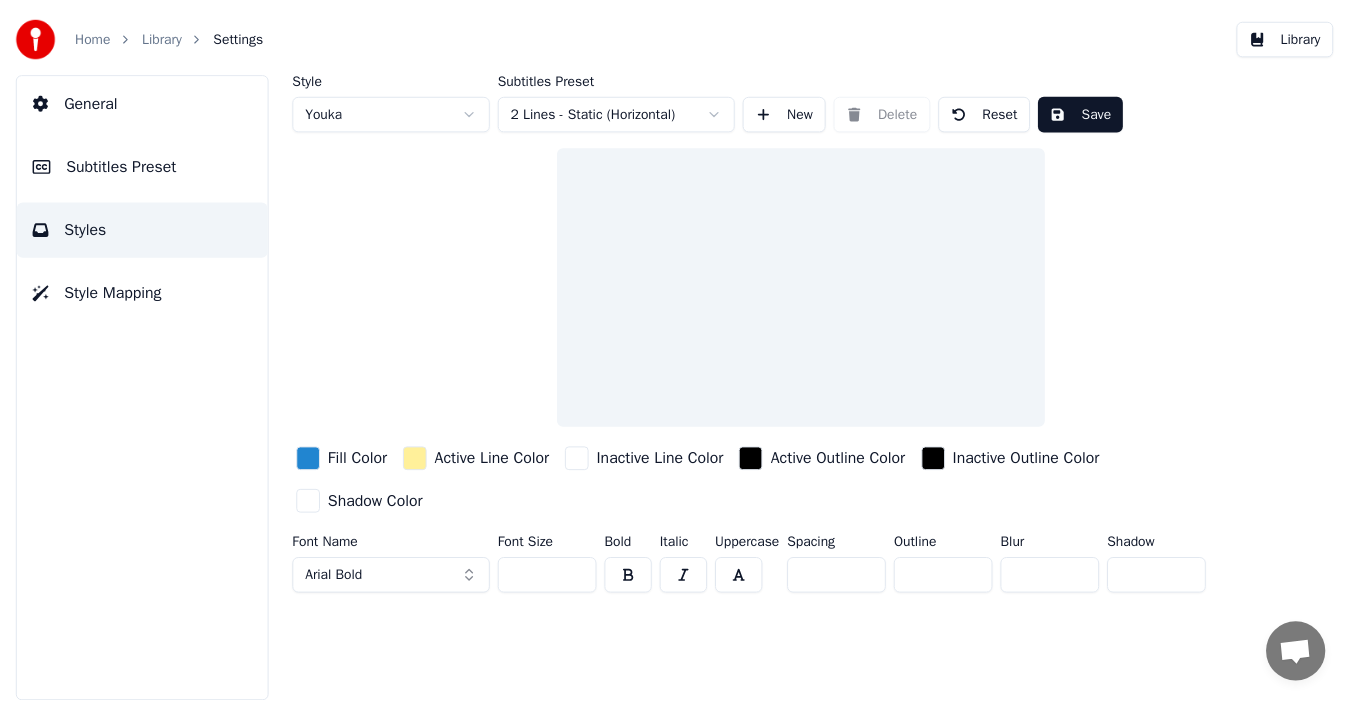 scroll, scrollTop: 0, scrollLeft: 0, axis: both 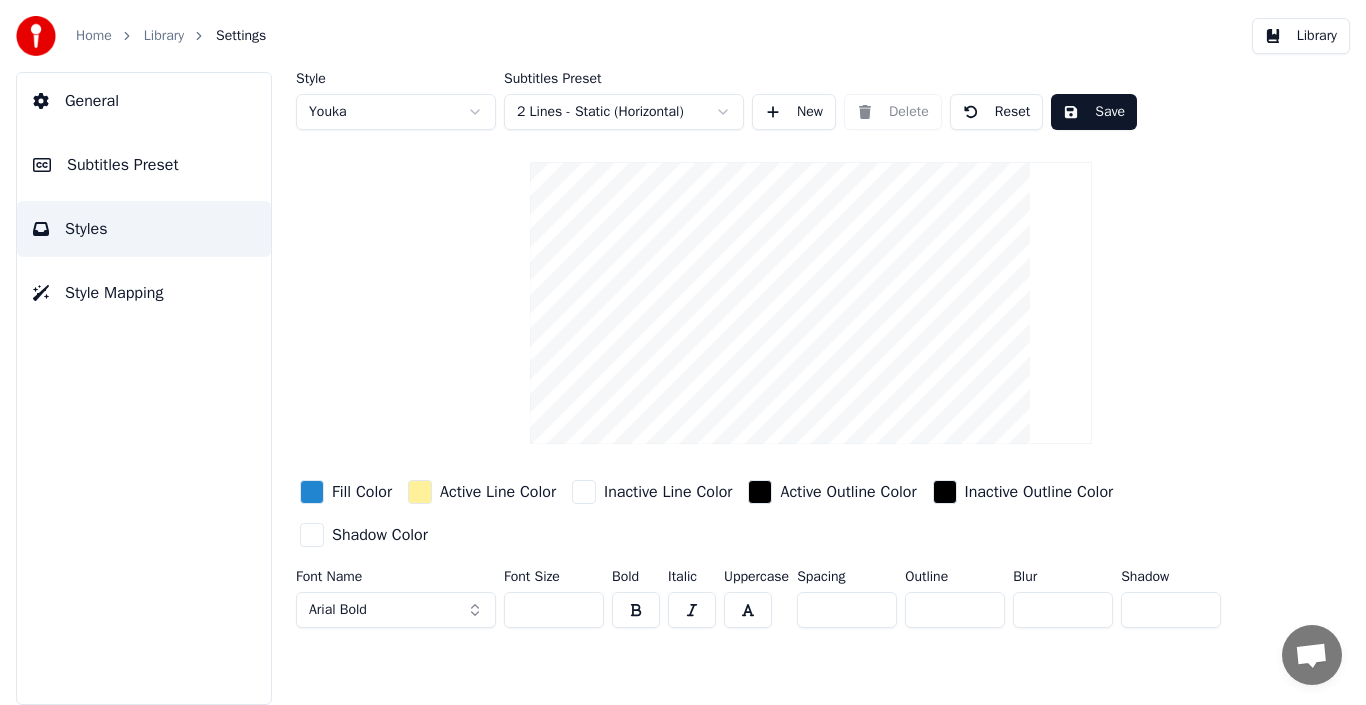 click on "Home Library Settings Library General Subtitles Preset Styles Style Mapping Style Youka Subtitles Preset 2 Lines - Static (Horizontal) New Delete Reset Save Fill Color Active Line Color Inactive Line Color Active Outline Color Inactive Outline Color Shadow Color Font Name Arial Bold Font Size *** Bold Italic Uppercase Spacing ** Outline * Blur * Shadow *" at bounding box center [683, 352] 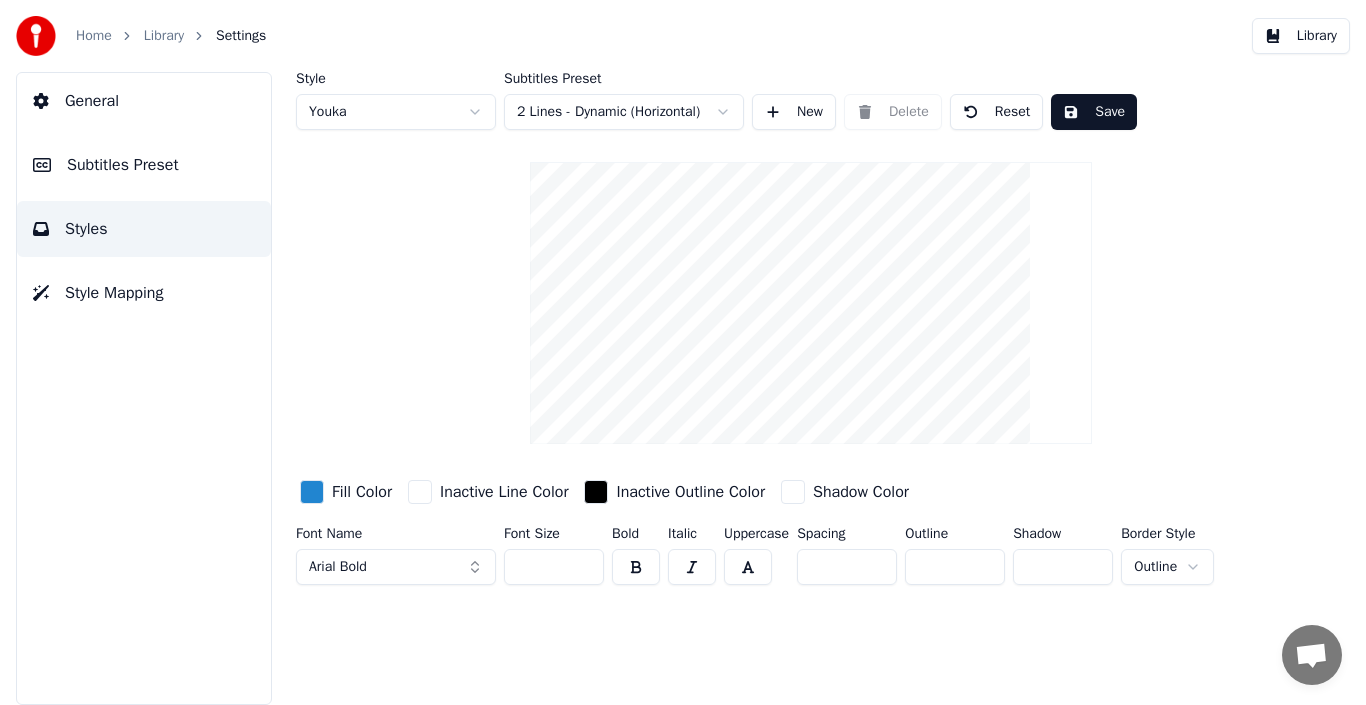 click on "Home Library Settings Library General Subtitles Preset Styles Style Mapping Style Youka Subtitles Preset 2 Lines - Dynamic (Horizontal) New Delete Reset Save Fill Color Inactive Line Color Inactive Outline Color Shadow Color Font Name Arial Bold Font Size *** Bold Italic Uppercase Spacing ** Outline * Shadow * Border Style Outline" at bounding box center [683, 352] 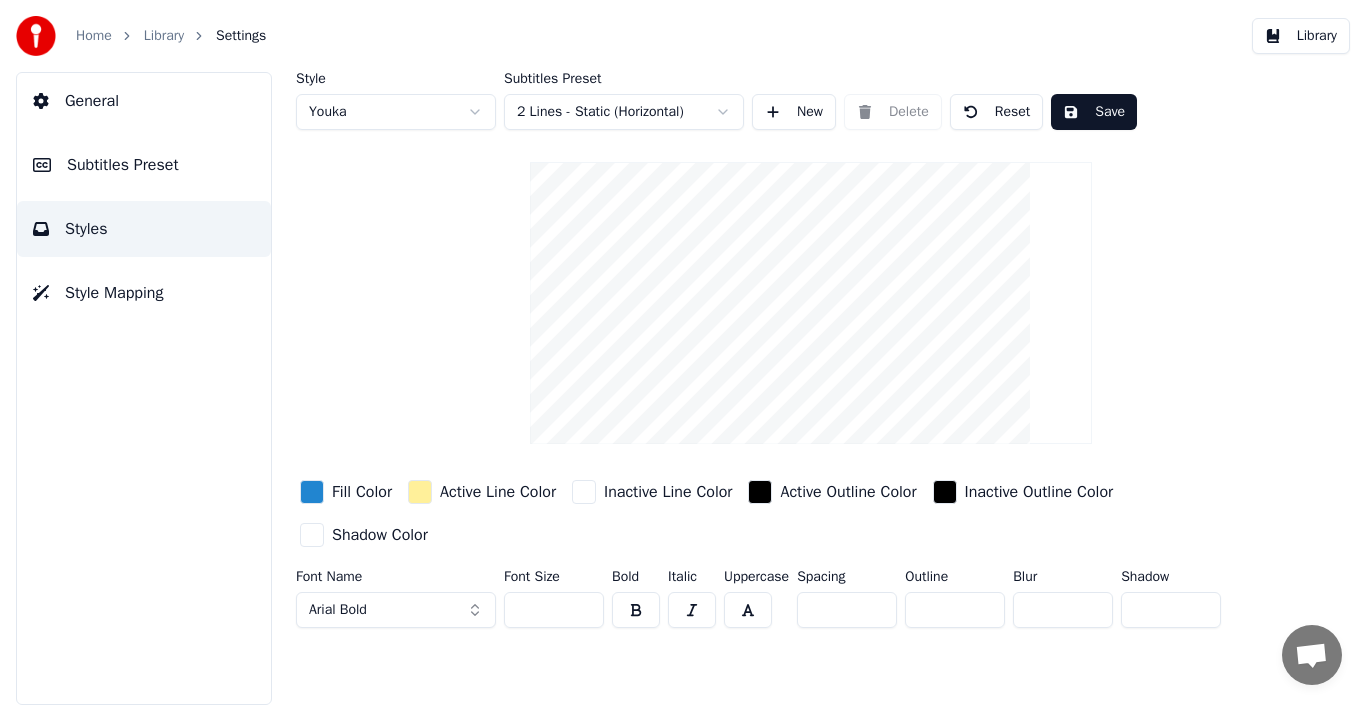click on "Style Youka Subtitles Preset 2 Lines - Static (Horizontal) New Delete Reset Save Fill Color Active Line Color Inactive Line Color Active Outline Color Inactive Outline Color Shadow Color Font Name Arial Bold Font Size *** Bold Italic Uppercase Spacing ** Outline * Blur * Shadow *" at bounding box center (811, 388) 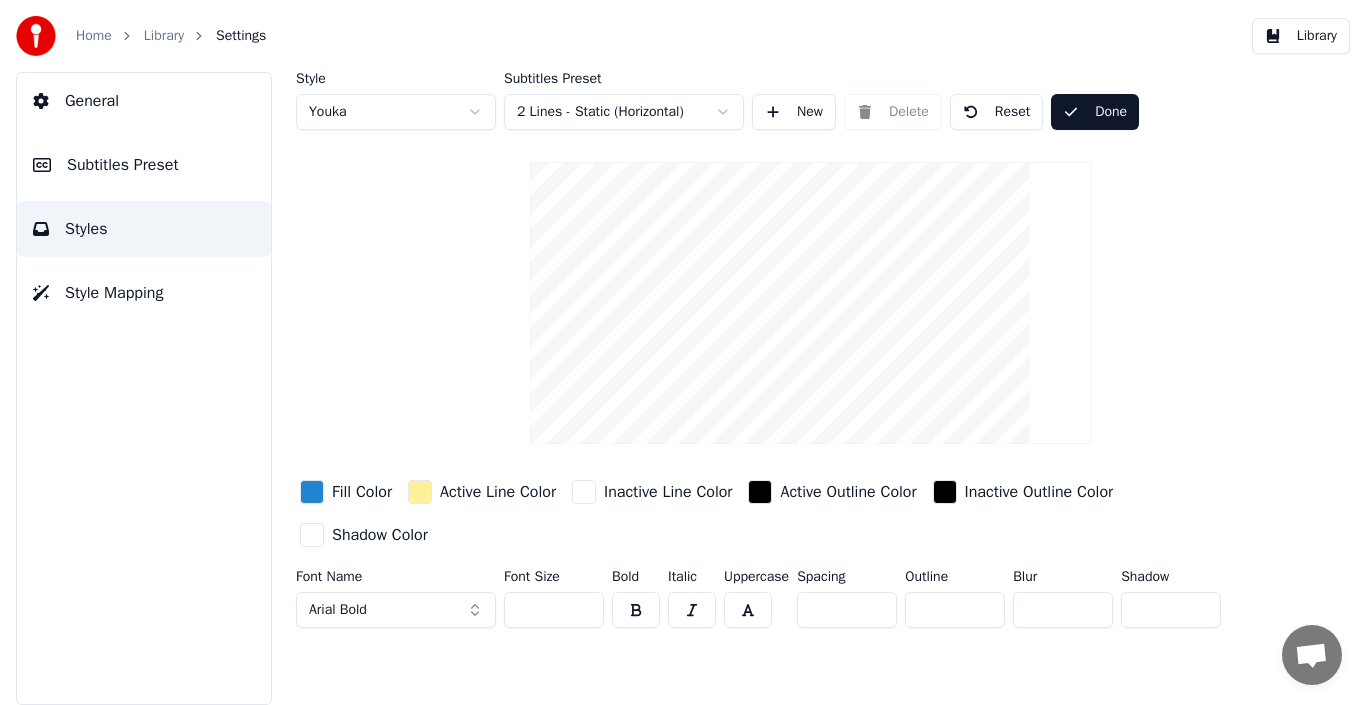 click on "Library" at bounding box center (164, 36) 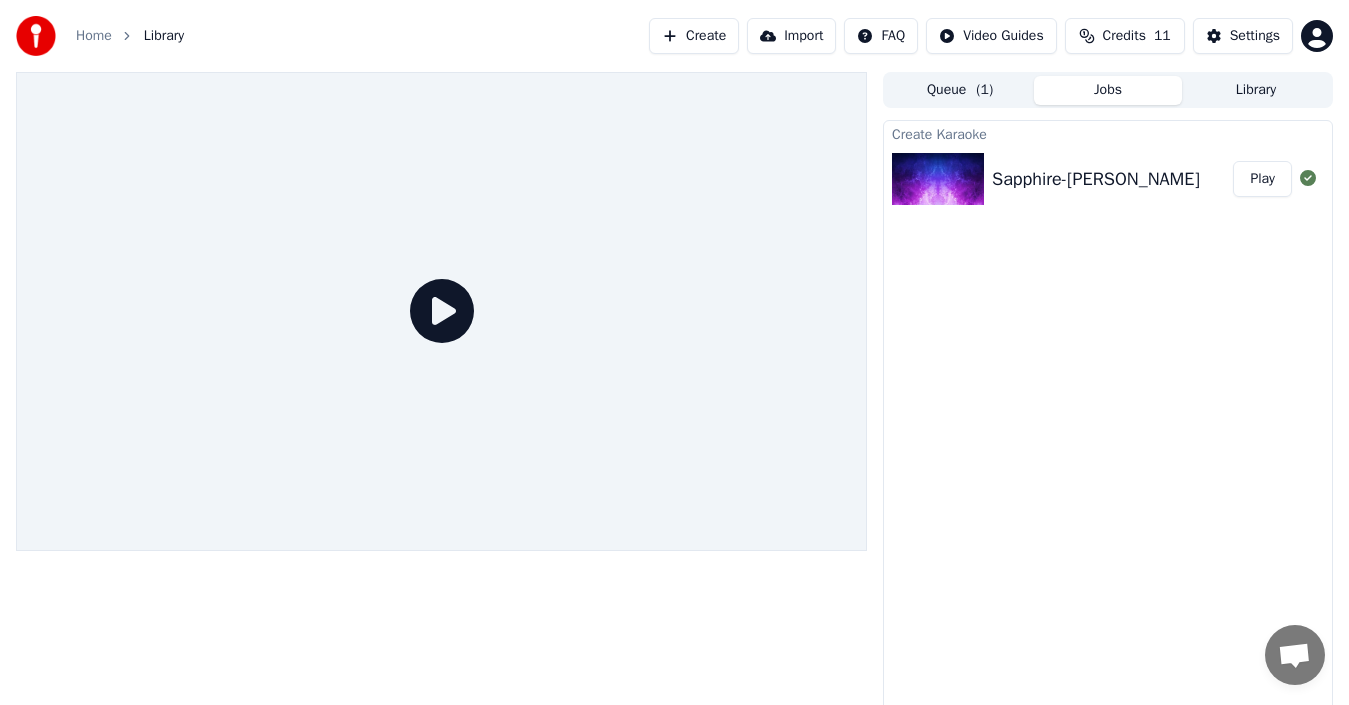 click on "Play" at bounding box center [1262, 179] 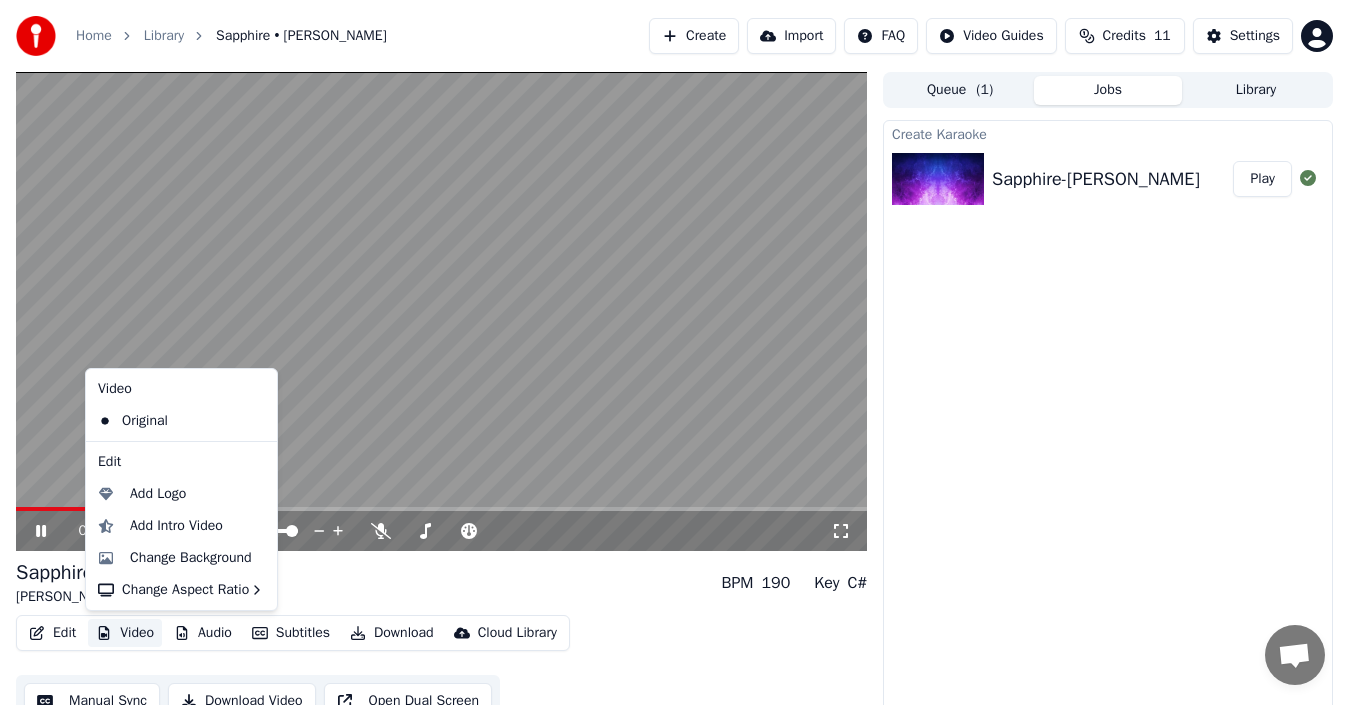 click 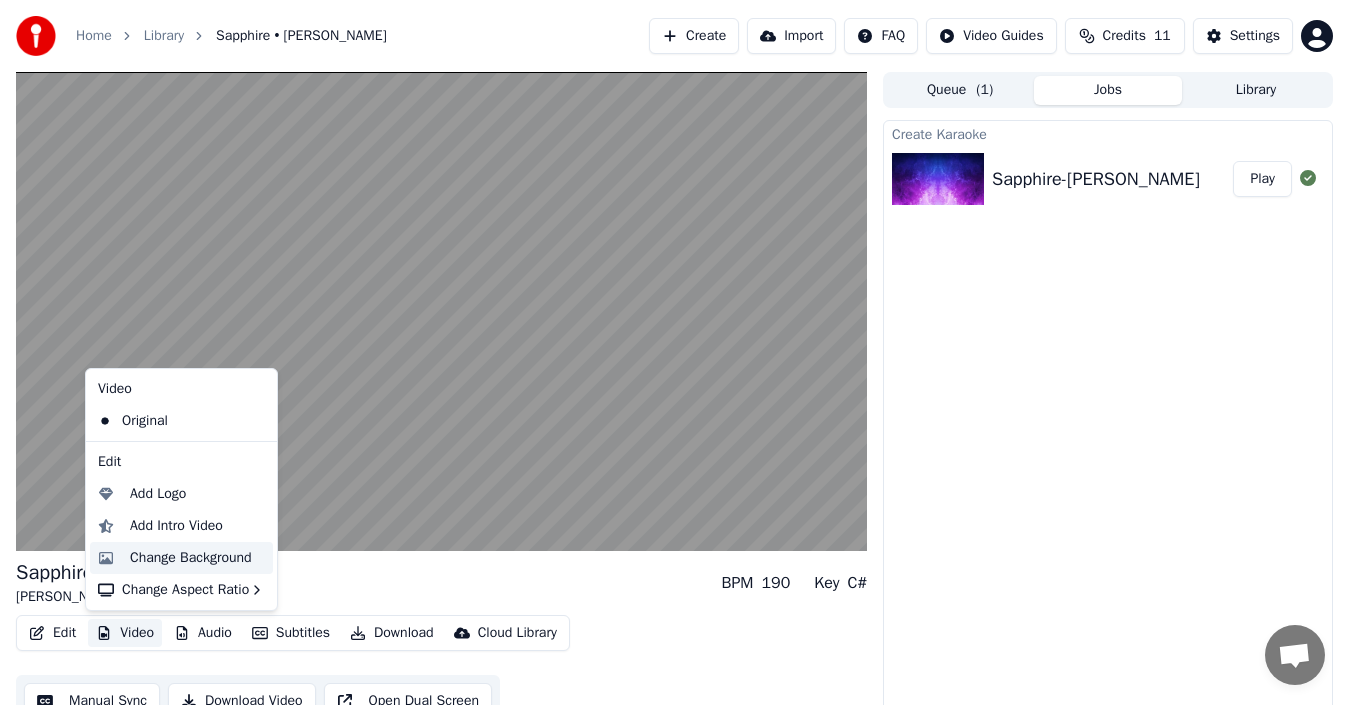 click on "Change Background" at bounding box center [191, 558] 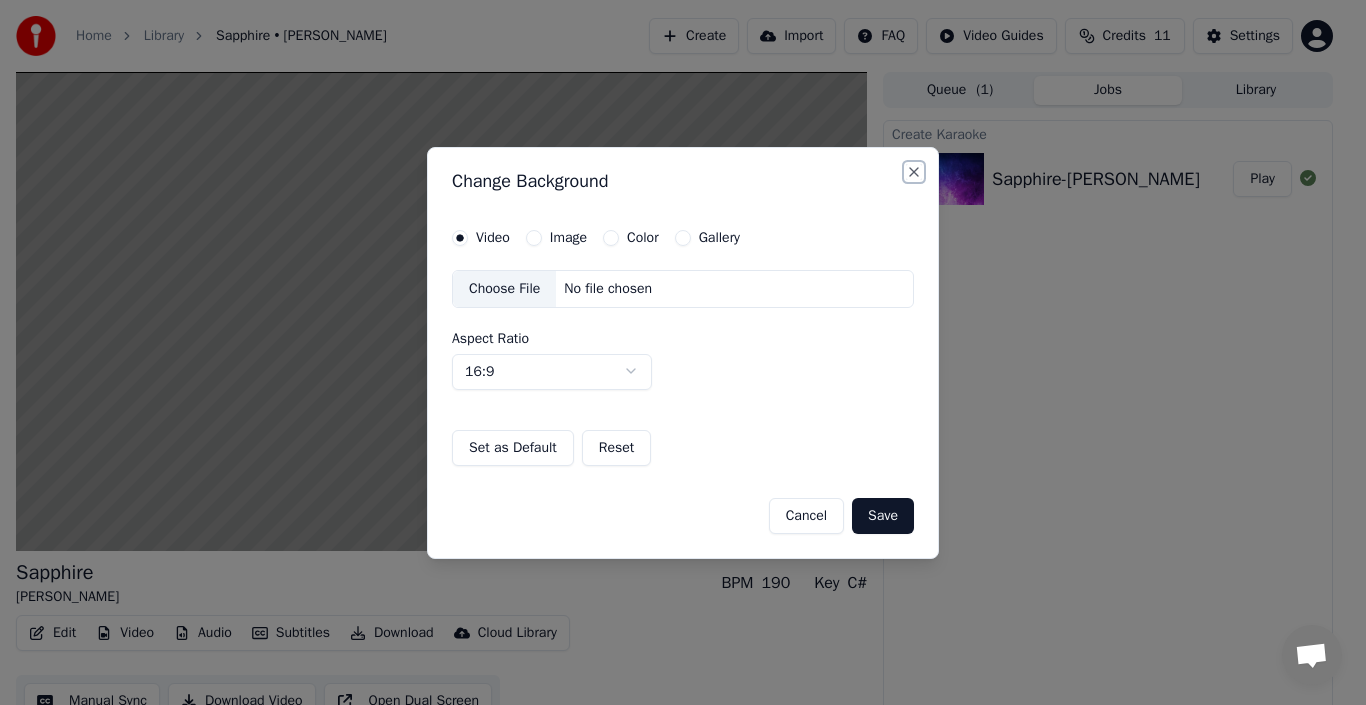 click on "Close" at bounding box center [914, 172] 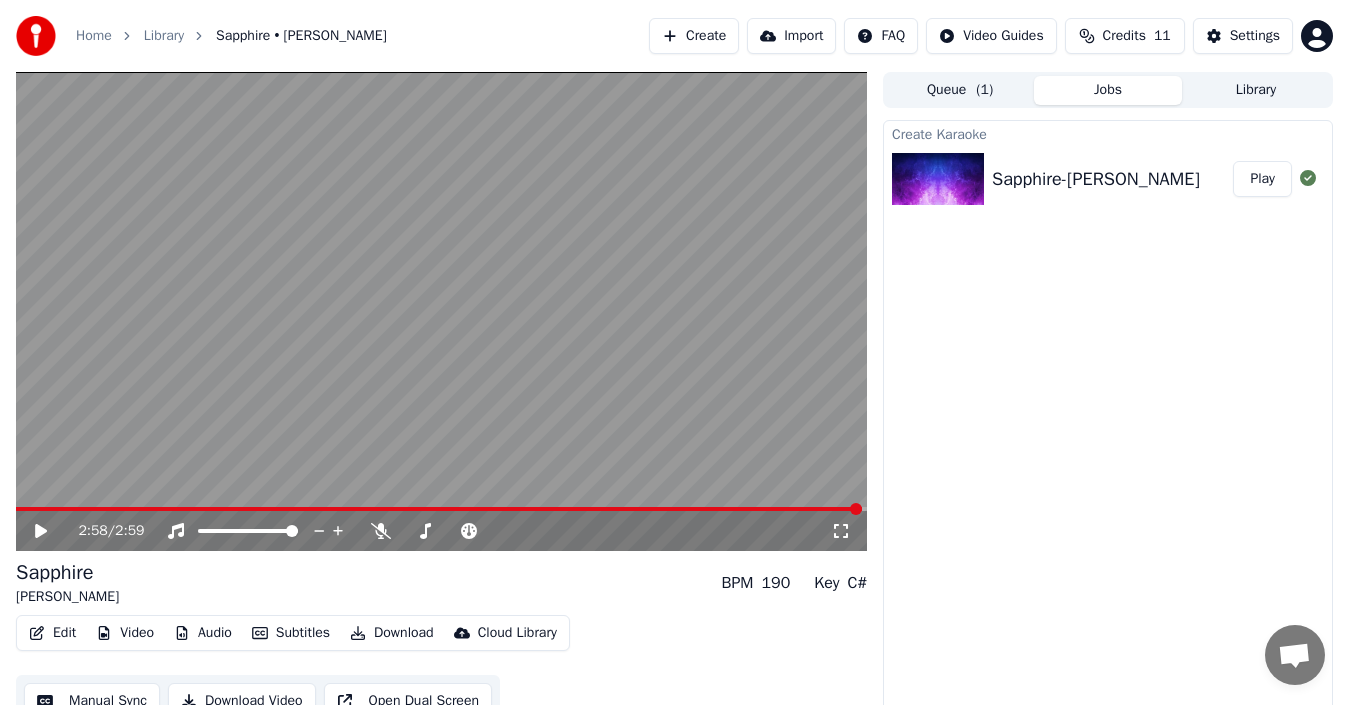 click on "Download" at bounding box center (392, 633) 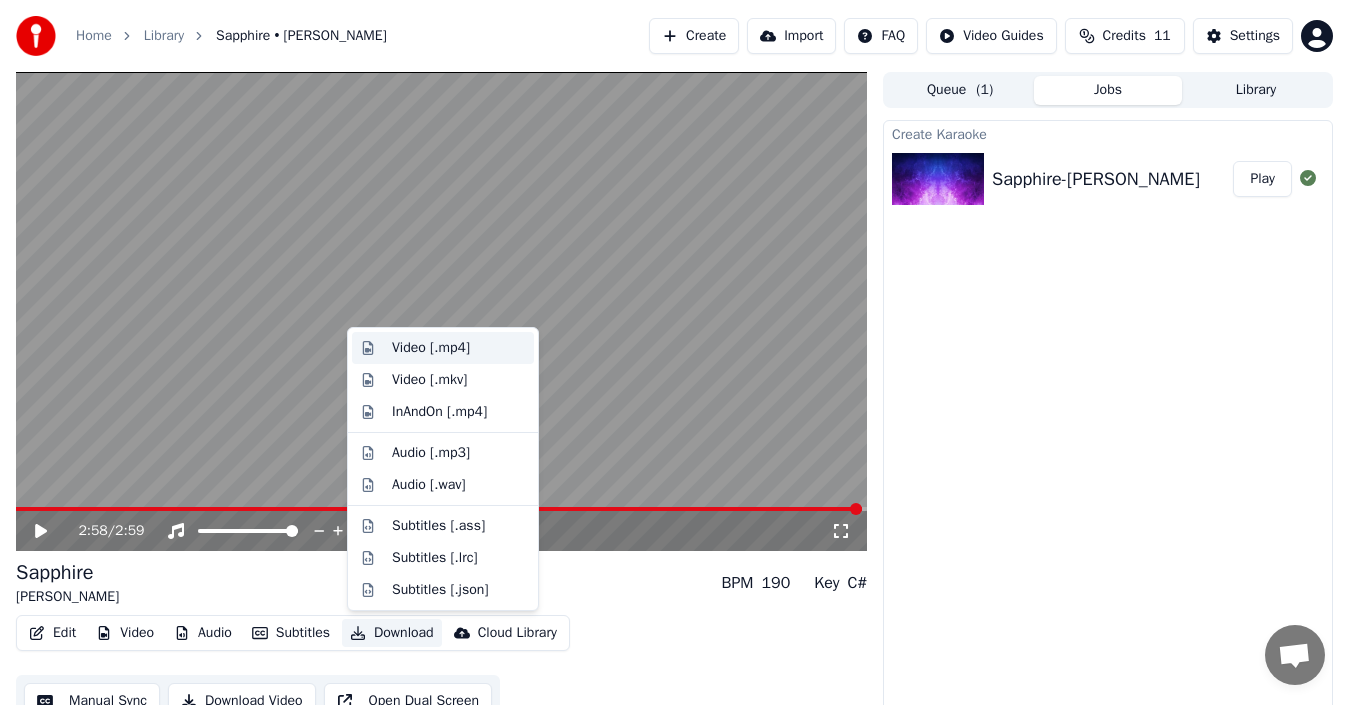 click on "Video [.mp4]" at bounding box center (431, 348) 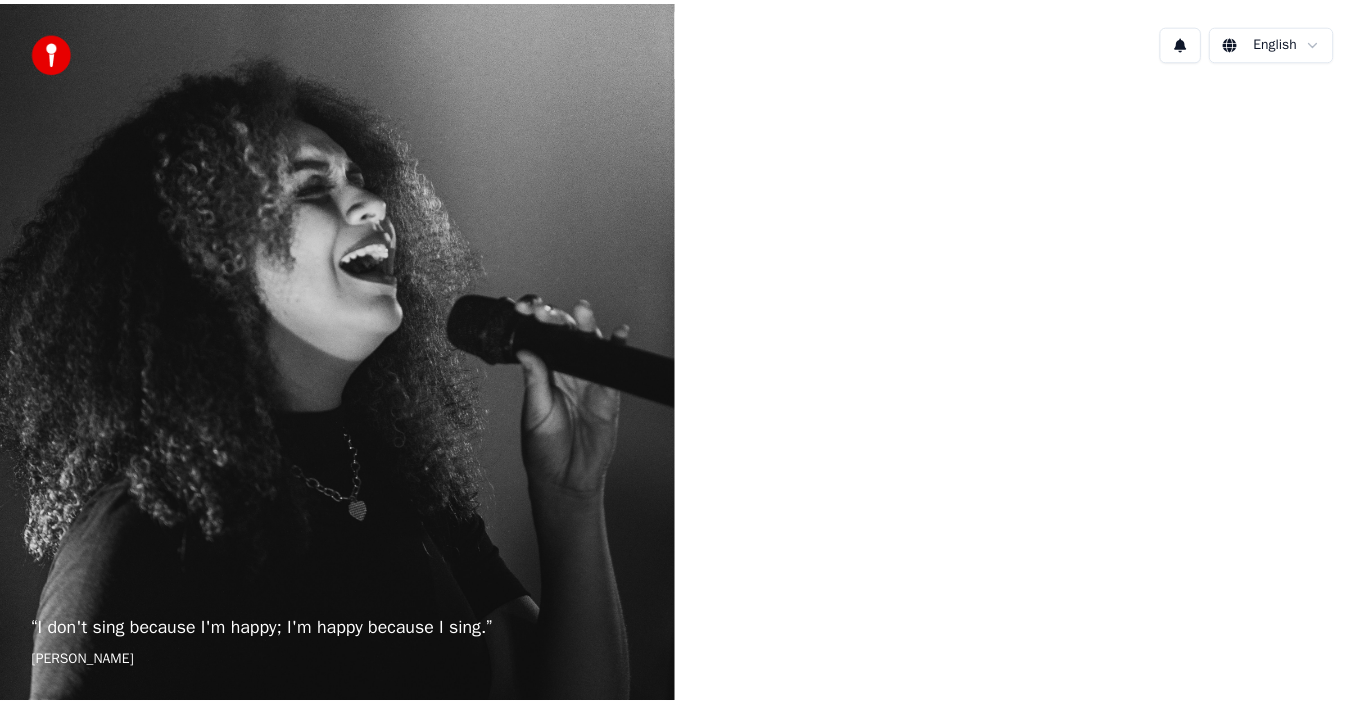 scroll, scrollTop: 0, scrollLeft: 0, axis: both 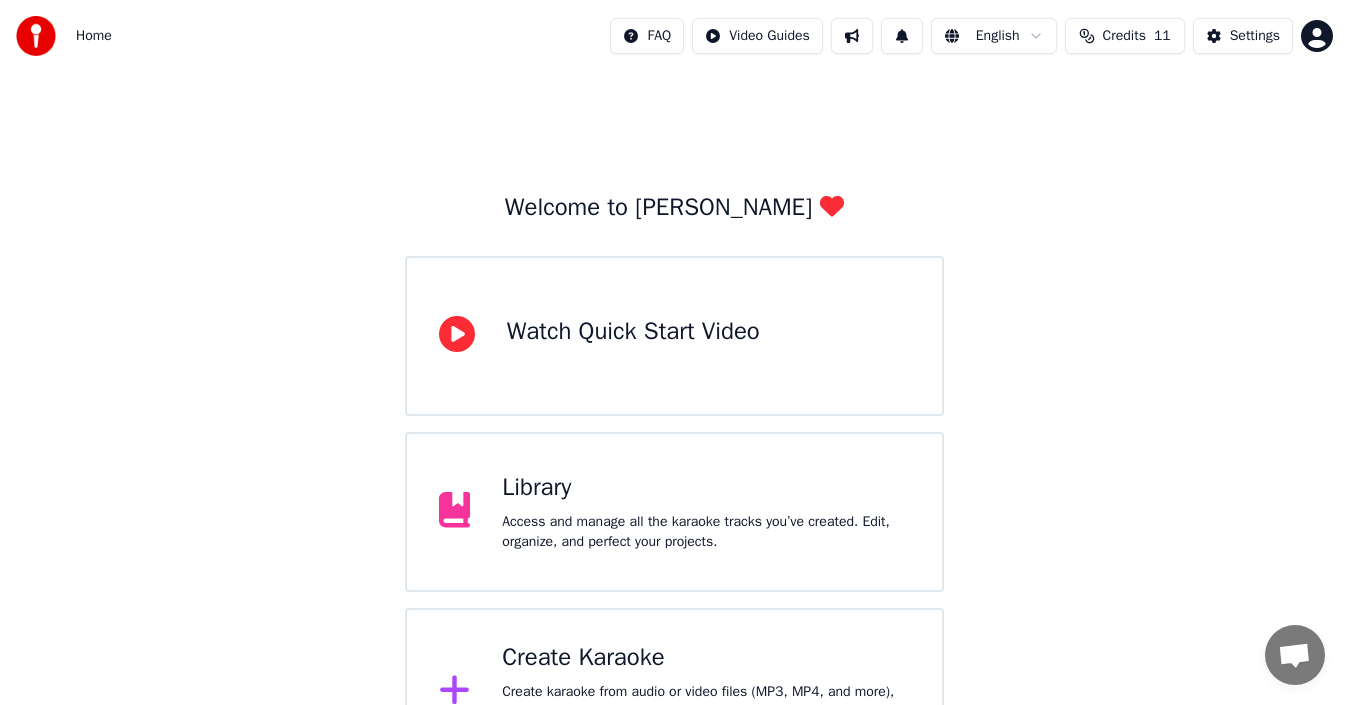 click on "Access and manage all the karaoke tracks you’ve created. Edit, organize, and perfect your projects." at bounding box center [706, 532] 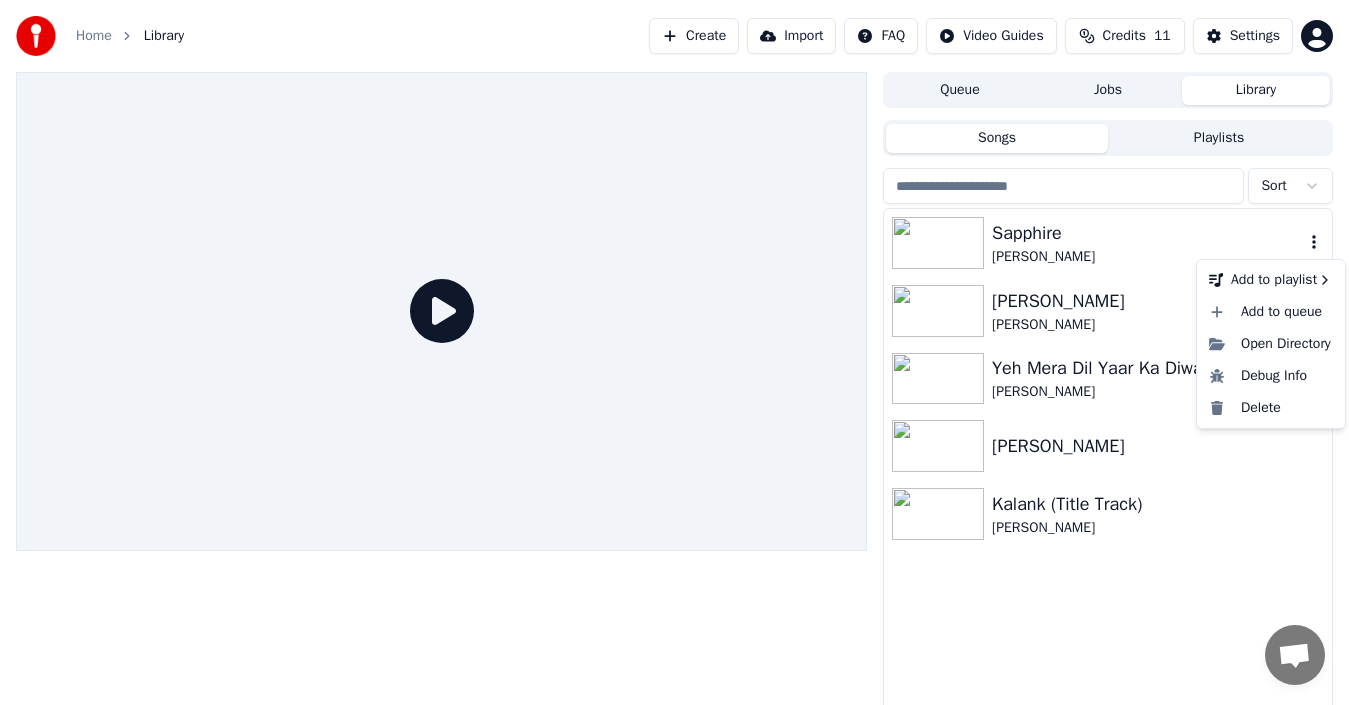 click 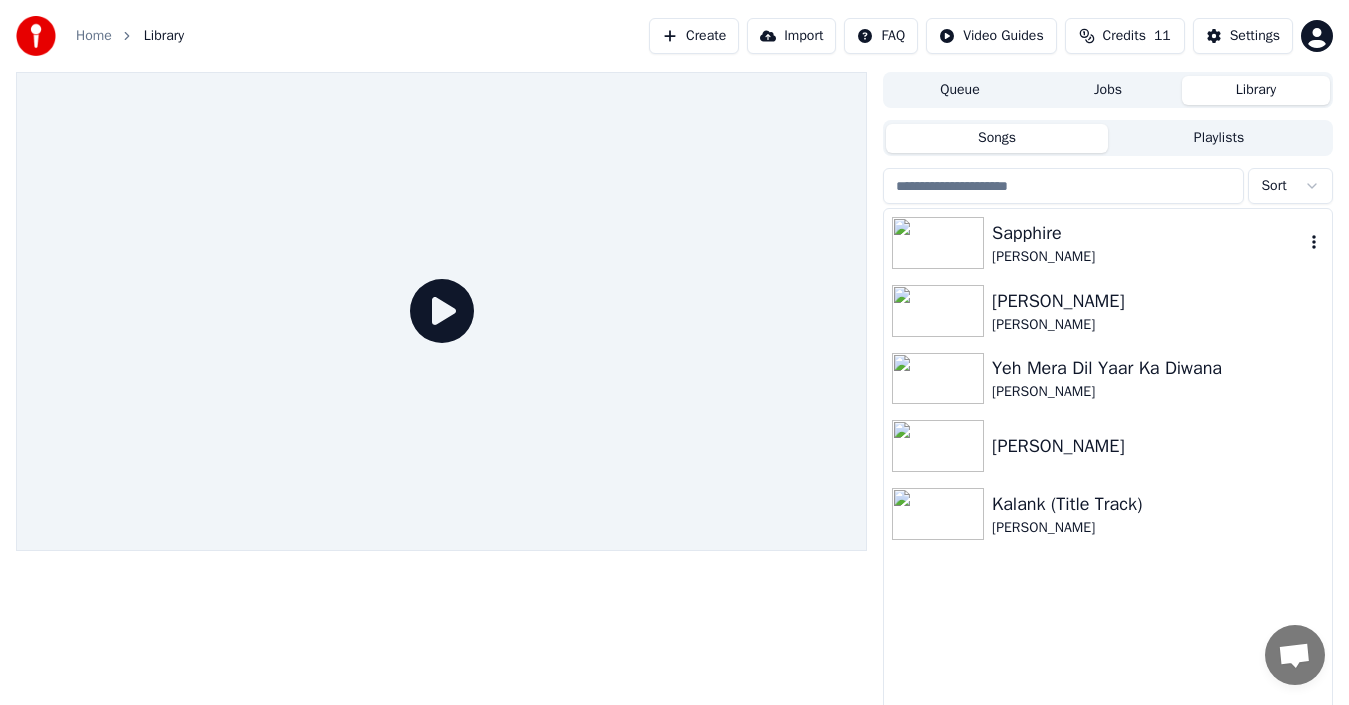 click at bounding box center (938, 243) 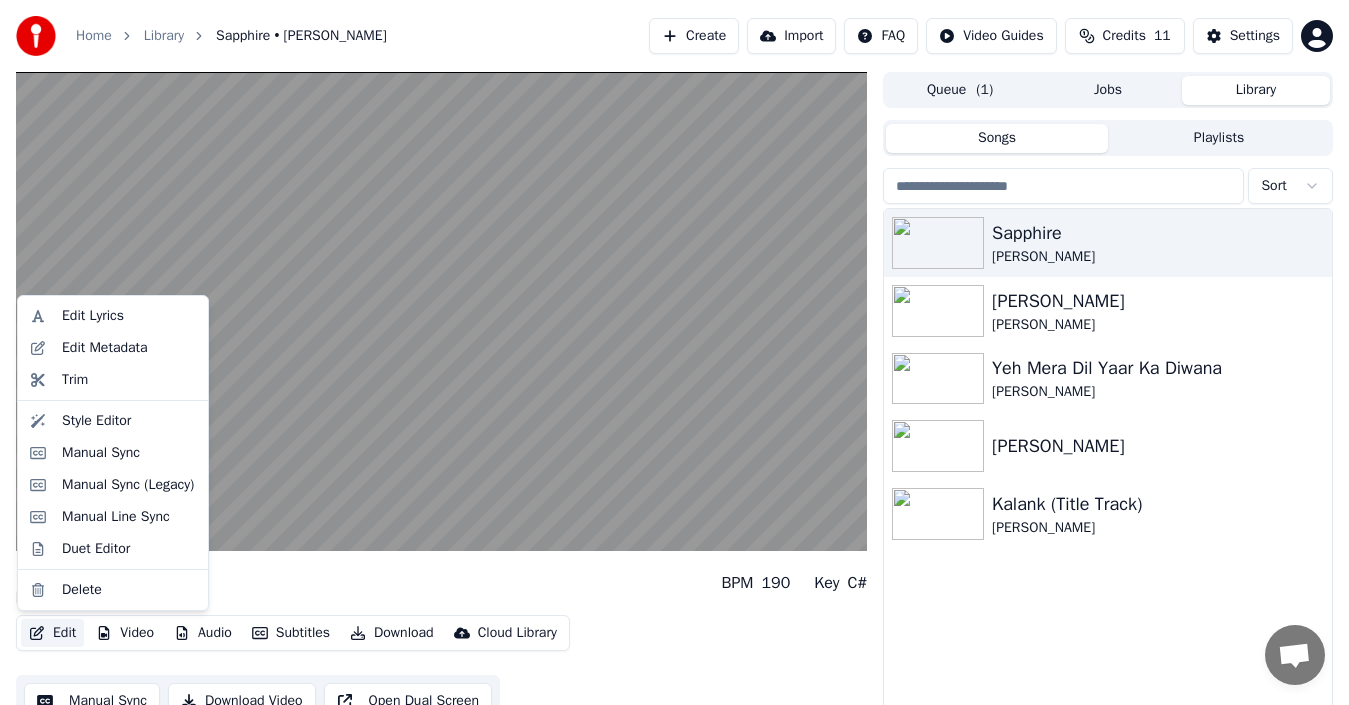 click on "Edit" at bounding box center (52, 633) 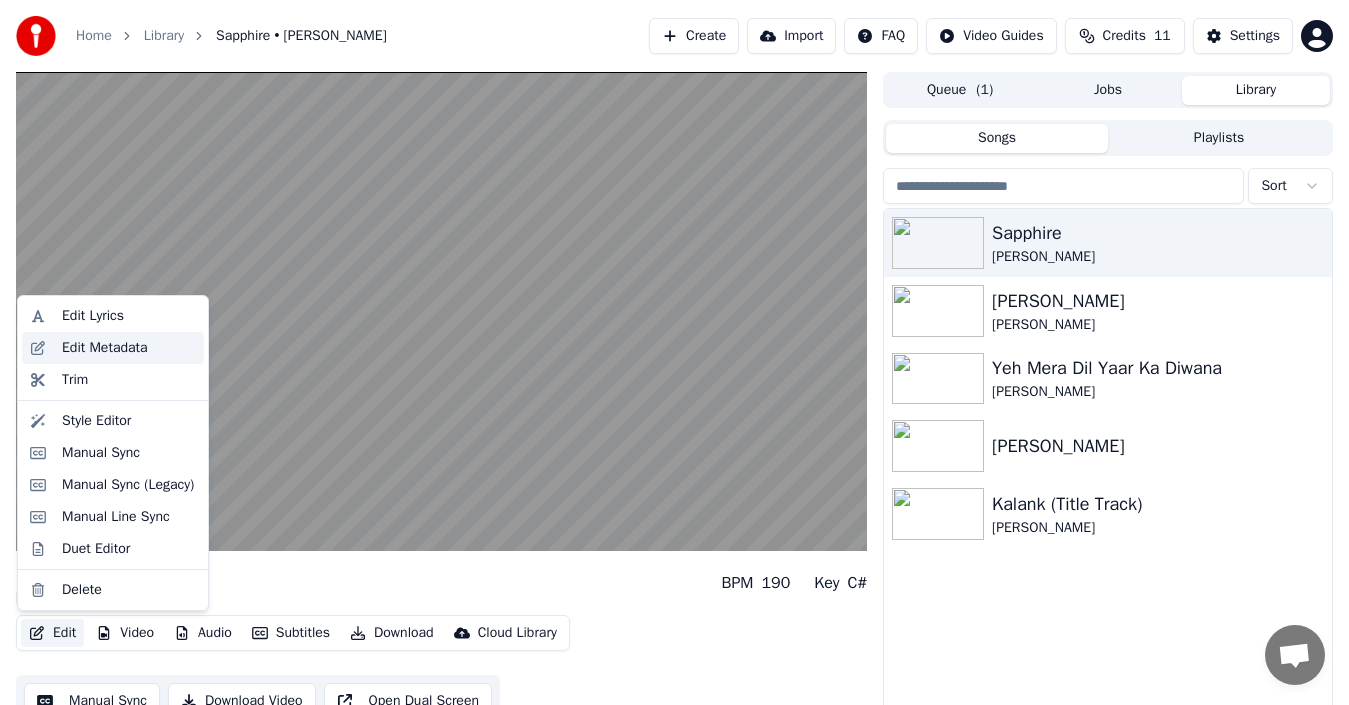 click on "Edit Metadata" at bounding box center (105, 348) 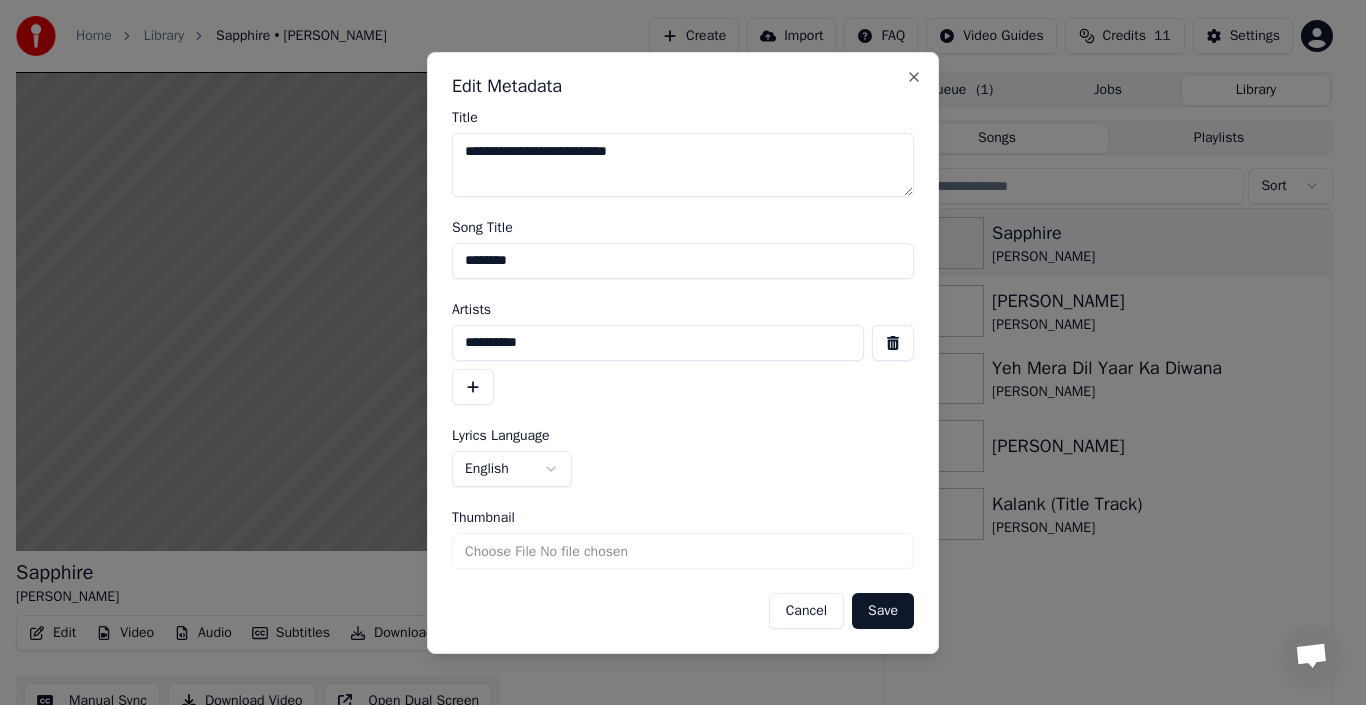 click on "Thumbnail" at bounding box center [683, 551] 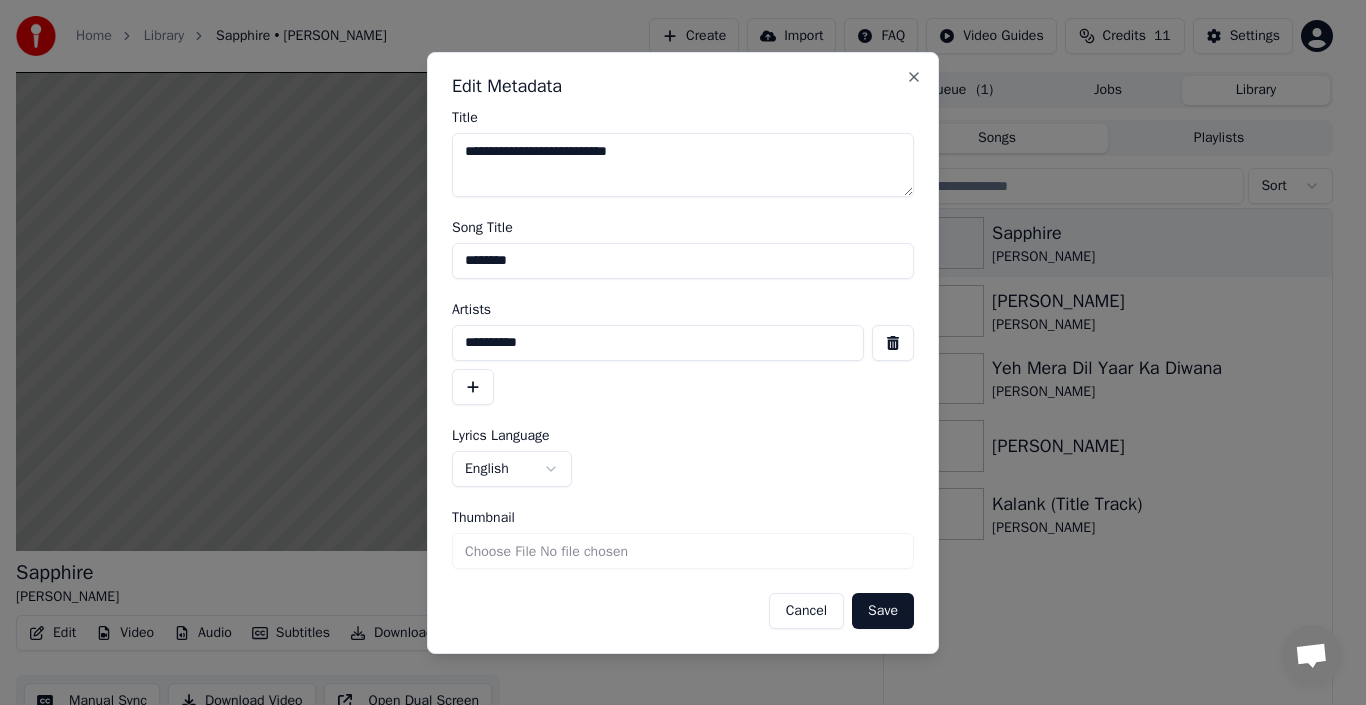 type on "**********" 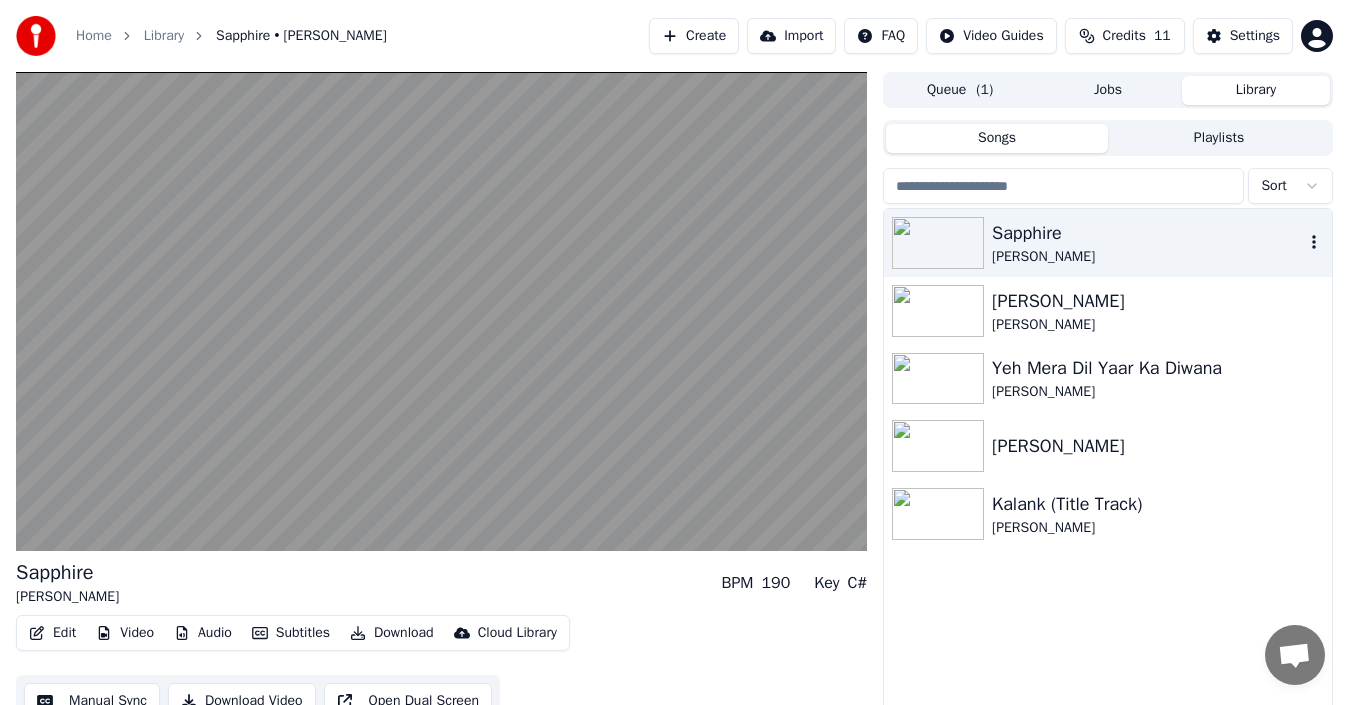 click 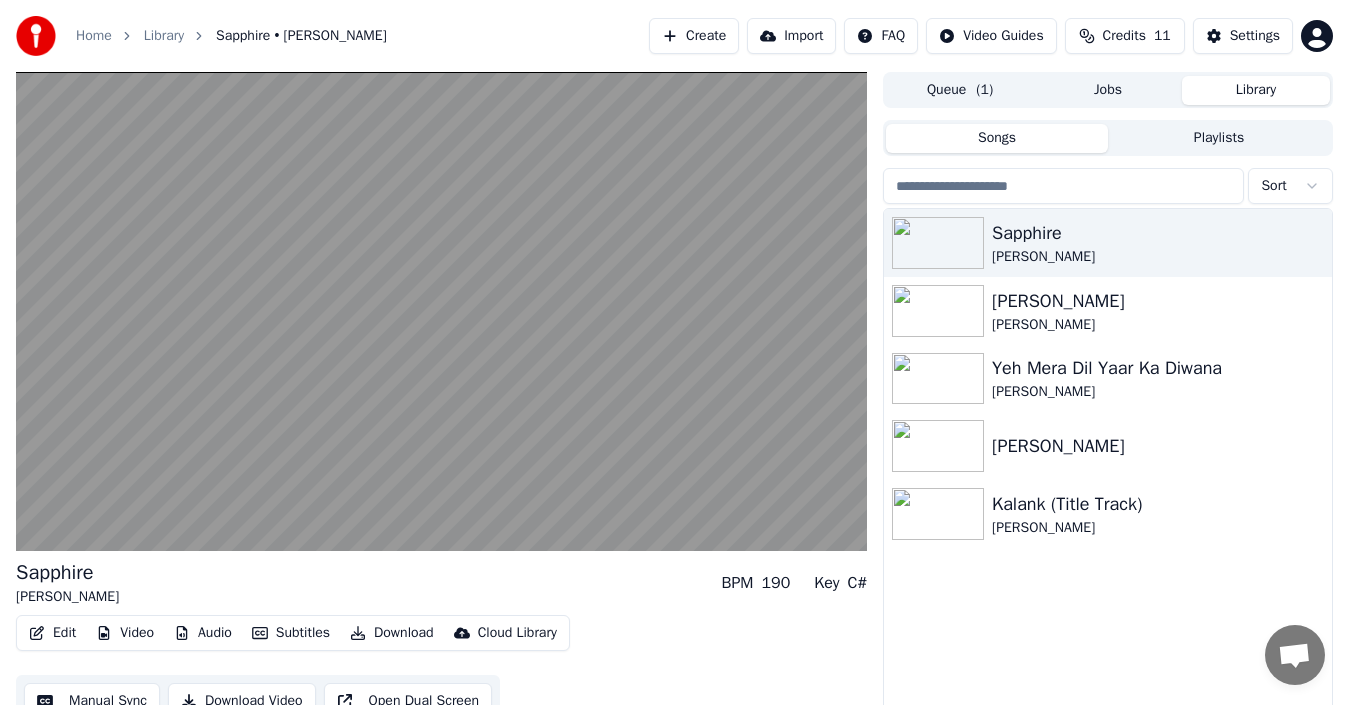 click on "Download" at bounding box center (392, 633) 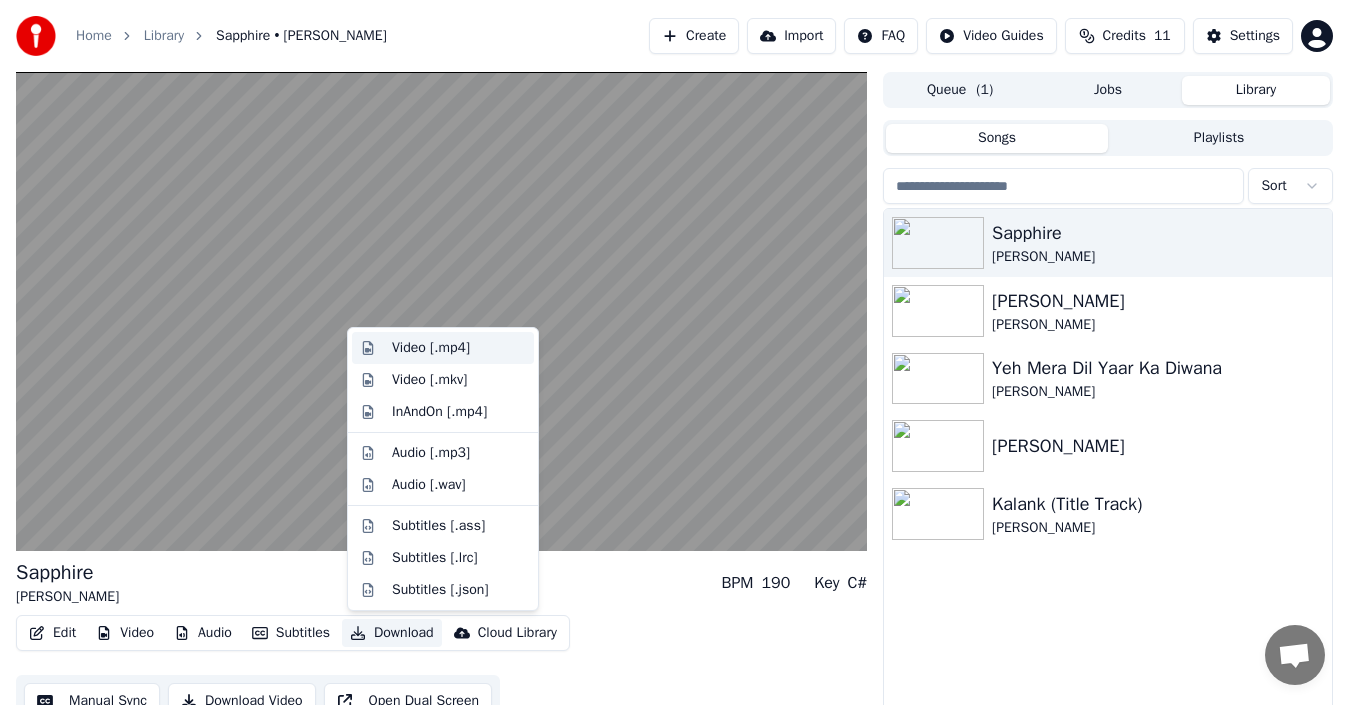 click on "Video [.mp4]" at bounding box center [431, 348] 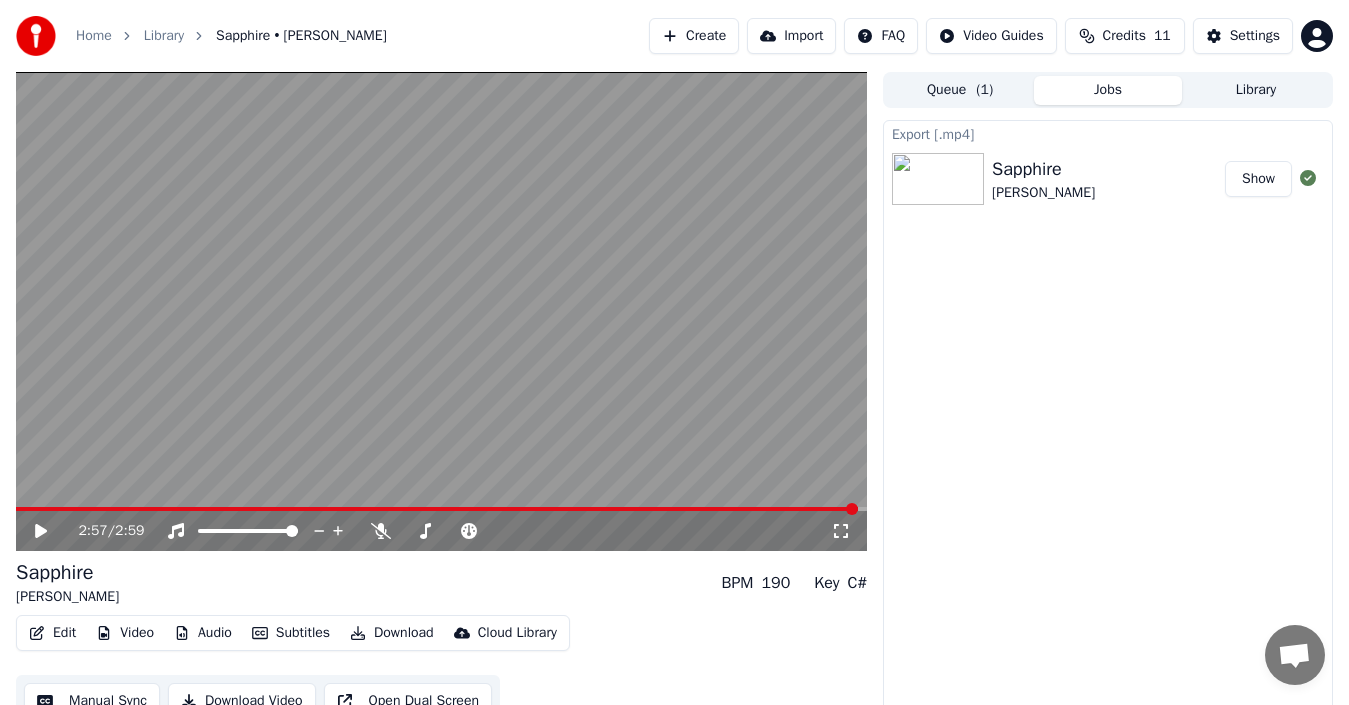 click on "Show" at bounding box center [1258, 179] 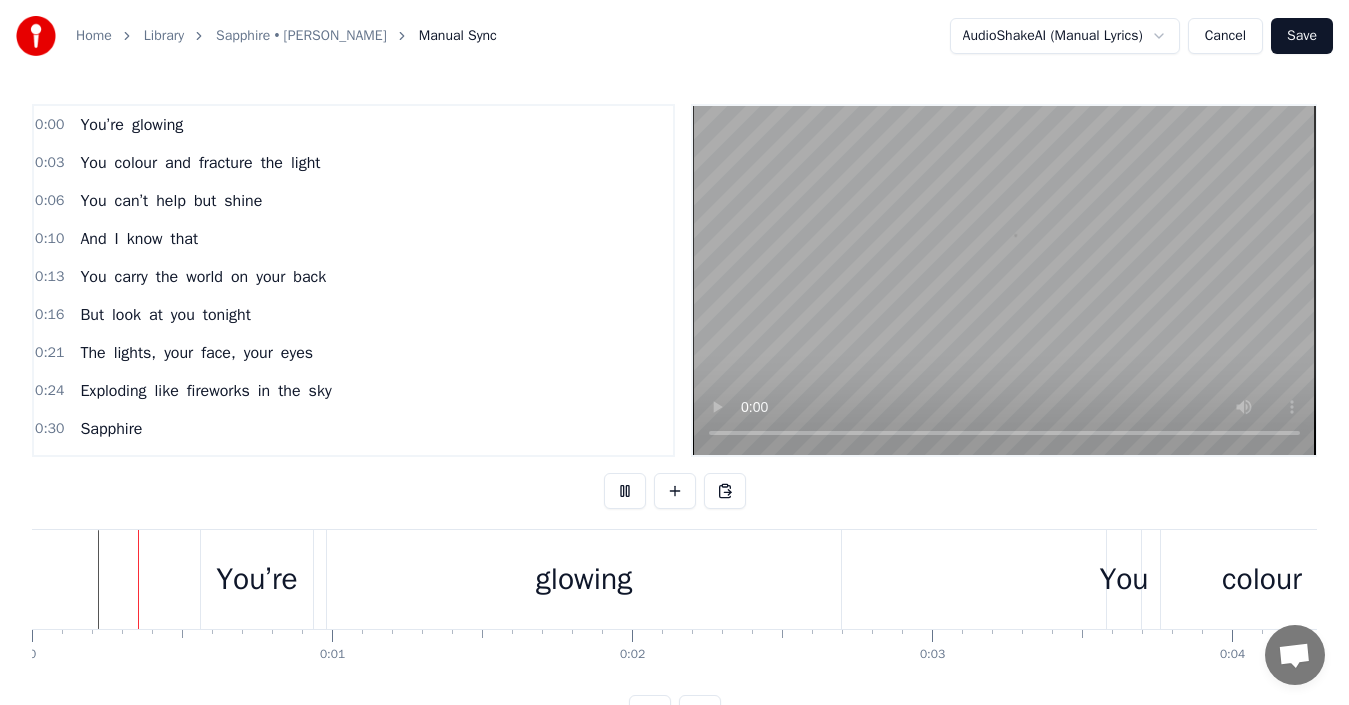 scroll, scrollTop: 75, scrollLeft: 0, axis: vertical 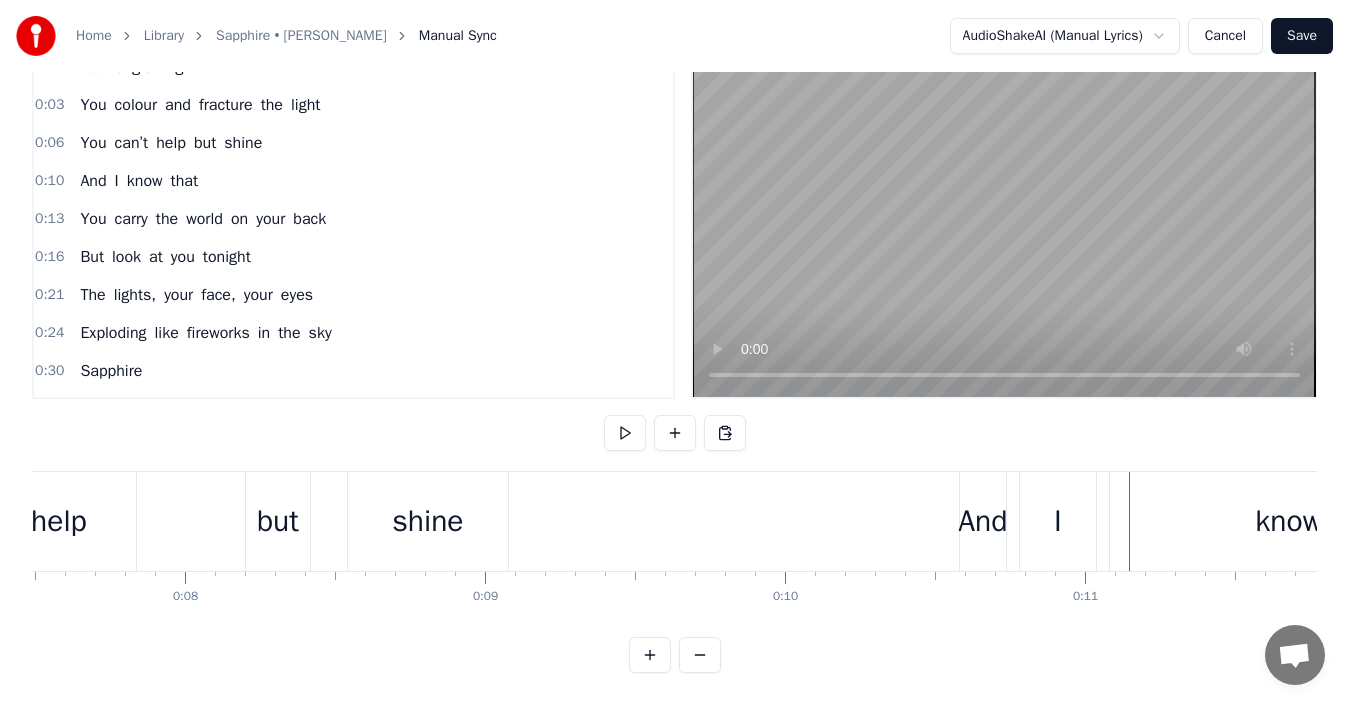click on "And" at bounding box center (982, 521) 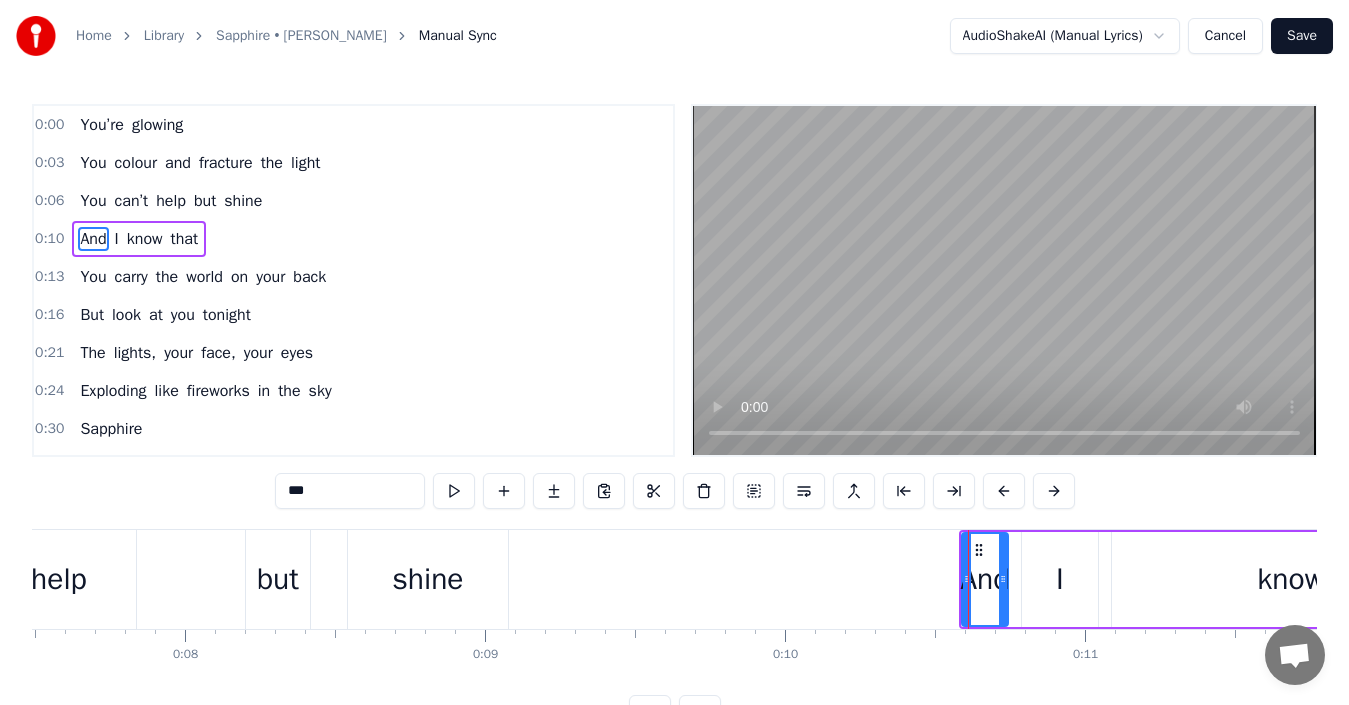 scroll, scrollTop: 75, scrollLeft: 0, axis: vertical 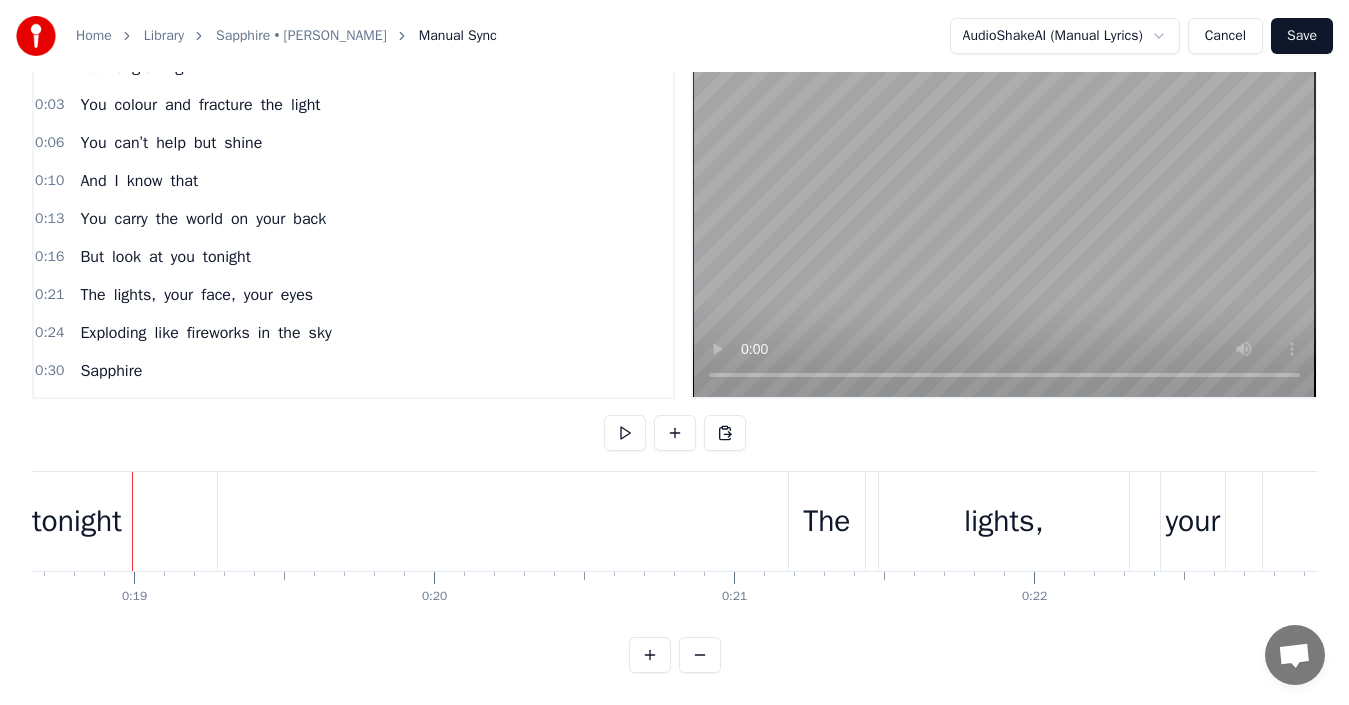 click on "The" at bounding box center (826, 521) 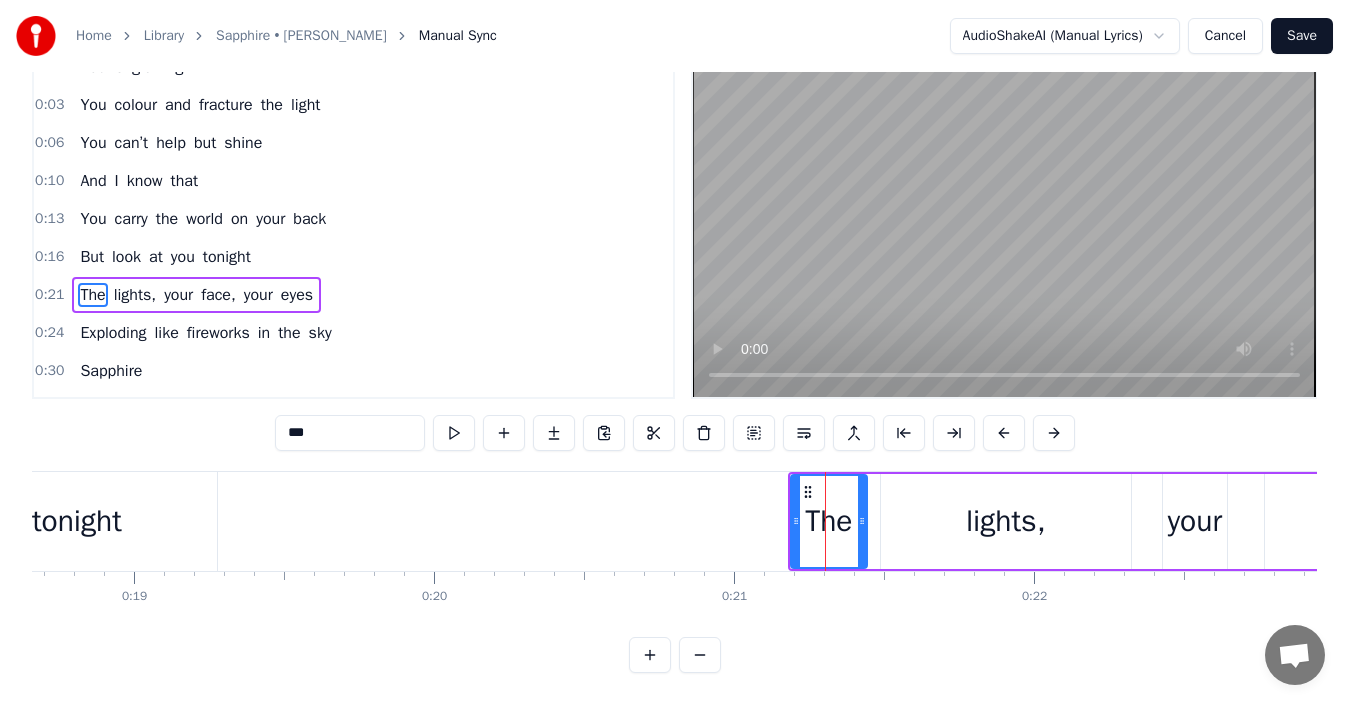scroll, scrollTop: 0, scrollLeft: 0, axis: both 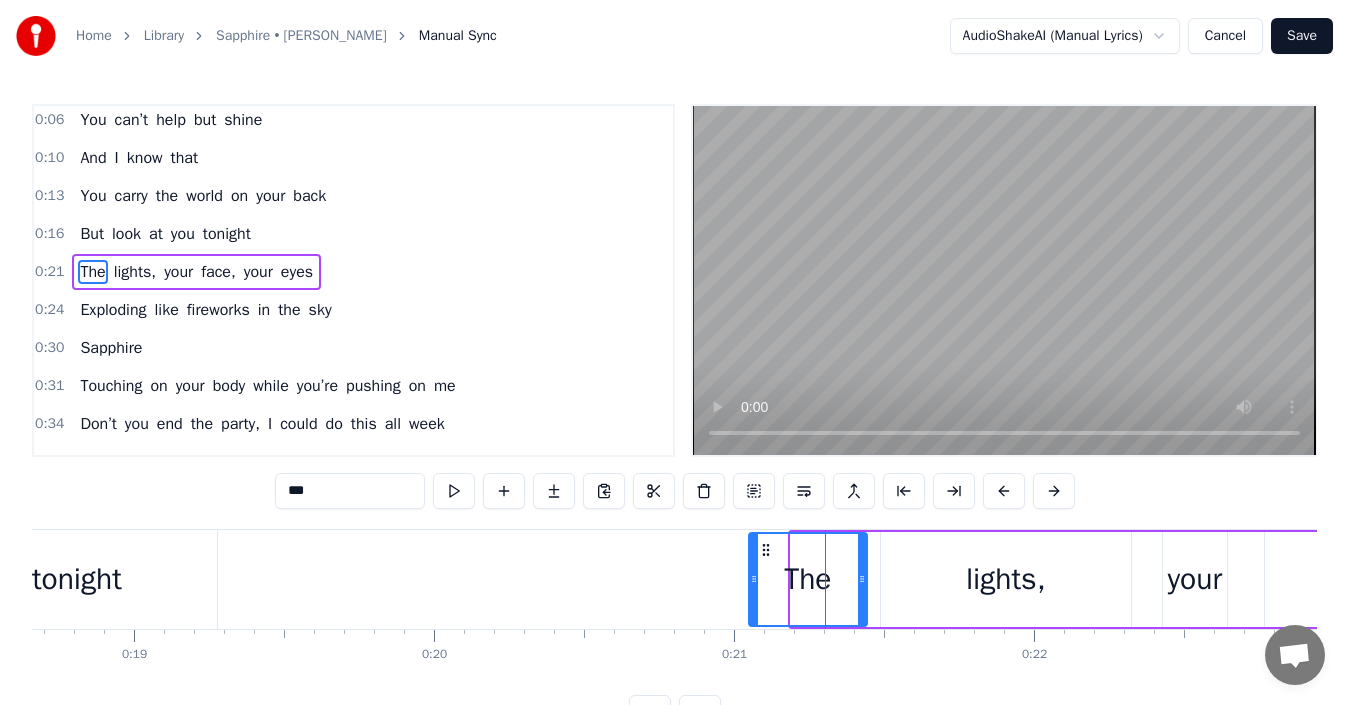 drag, startPoint x: 795, startPoint y: 580, endPoint x: 753, endPoint y: 580, distance: 42 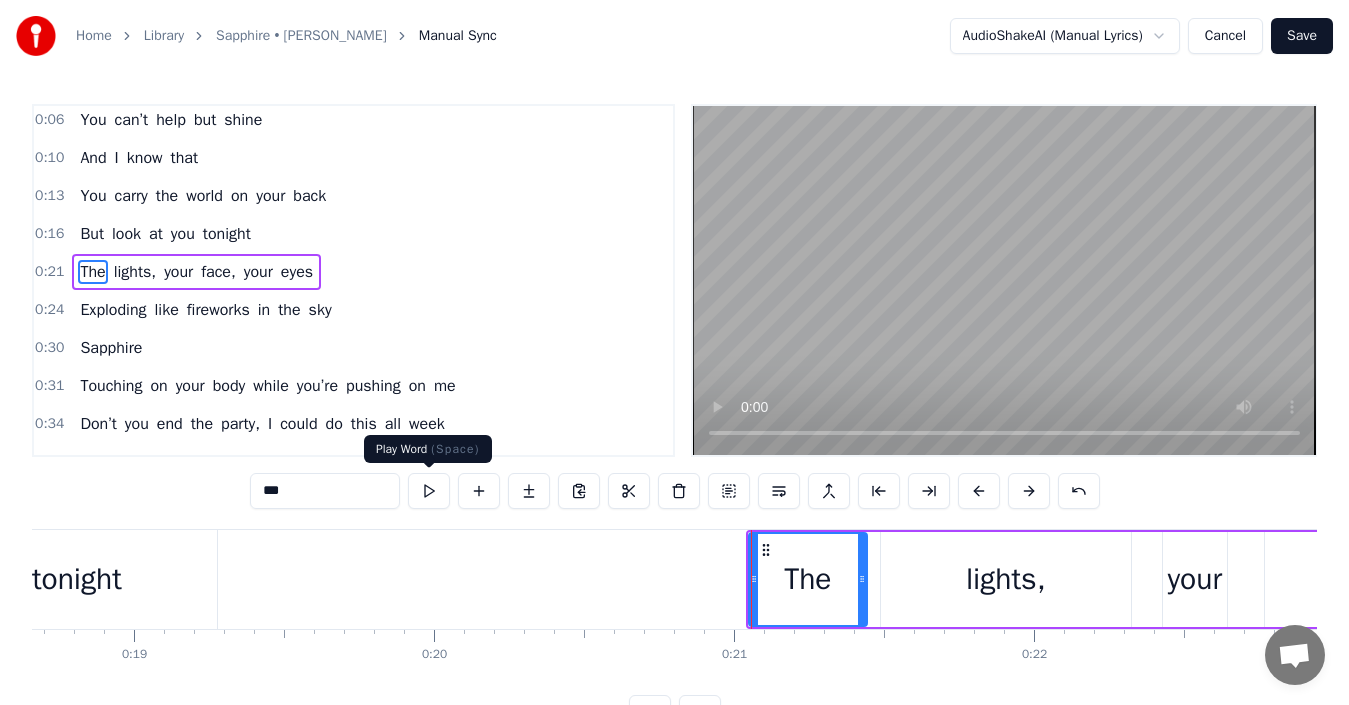 click at bounding box center (429, 491) 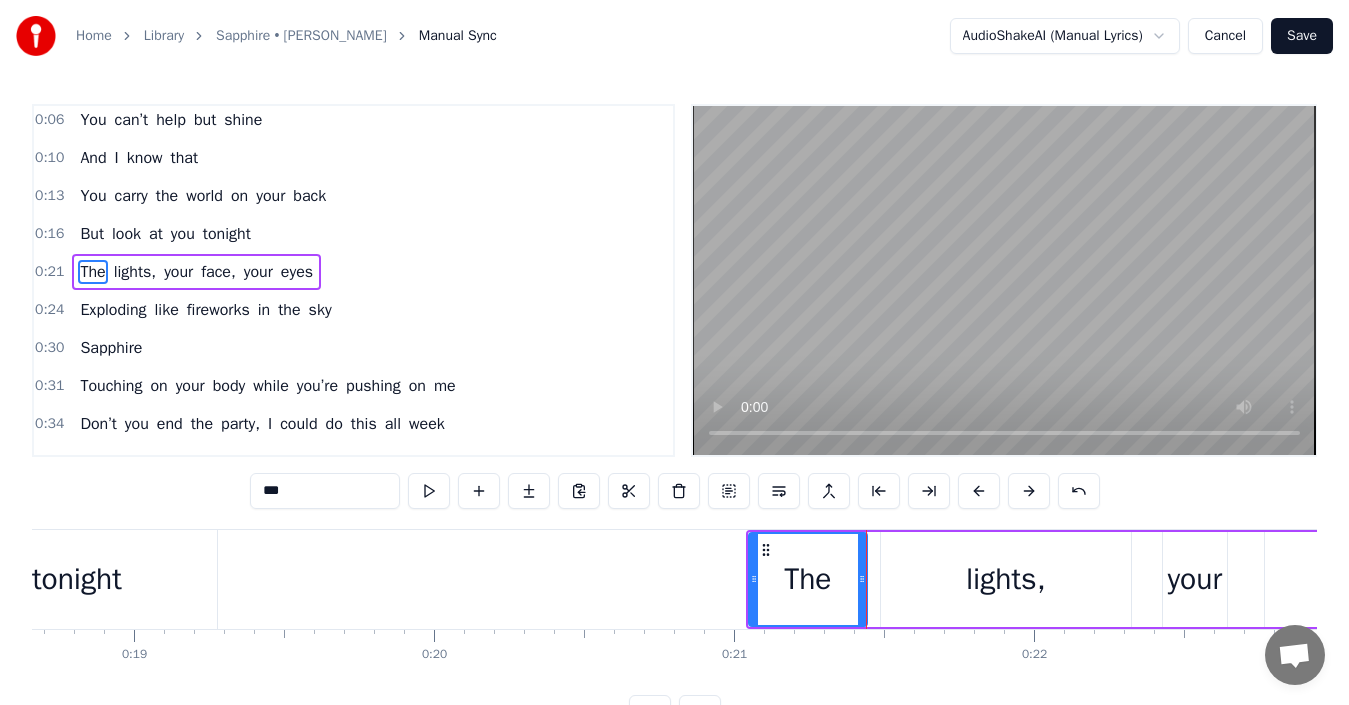 click at bounding box center [21304, 579] 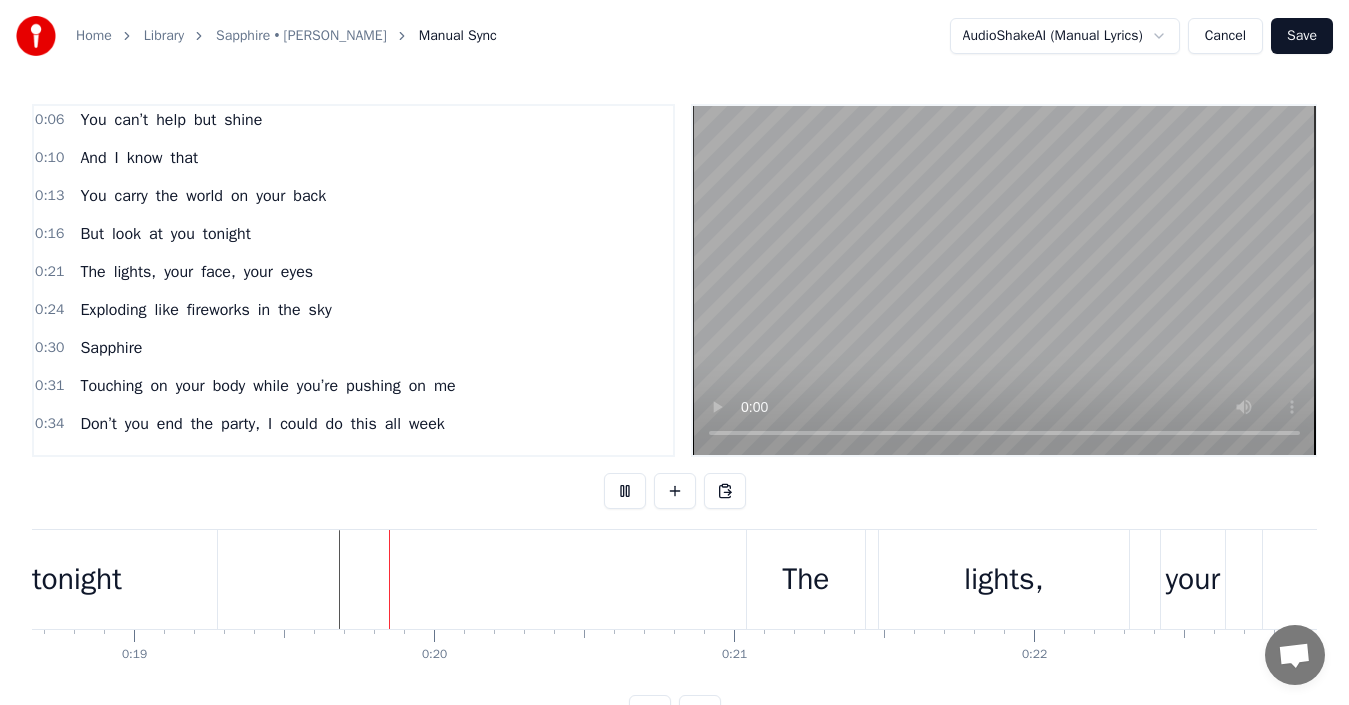 scroll, scrollTop: 75, scrollLeft: 0, axis: vertical 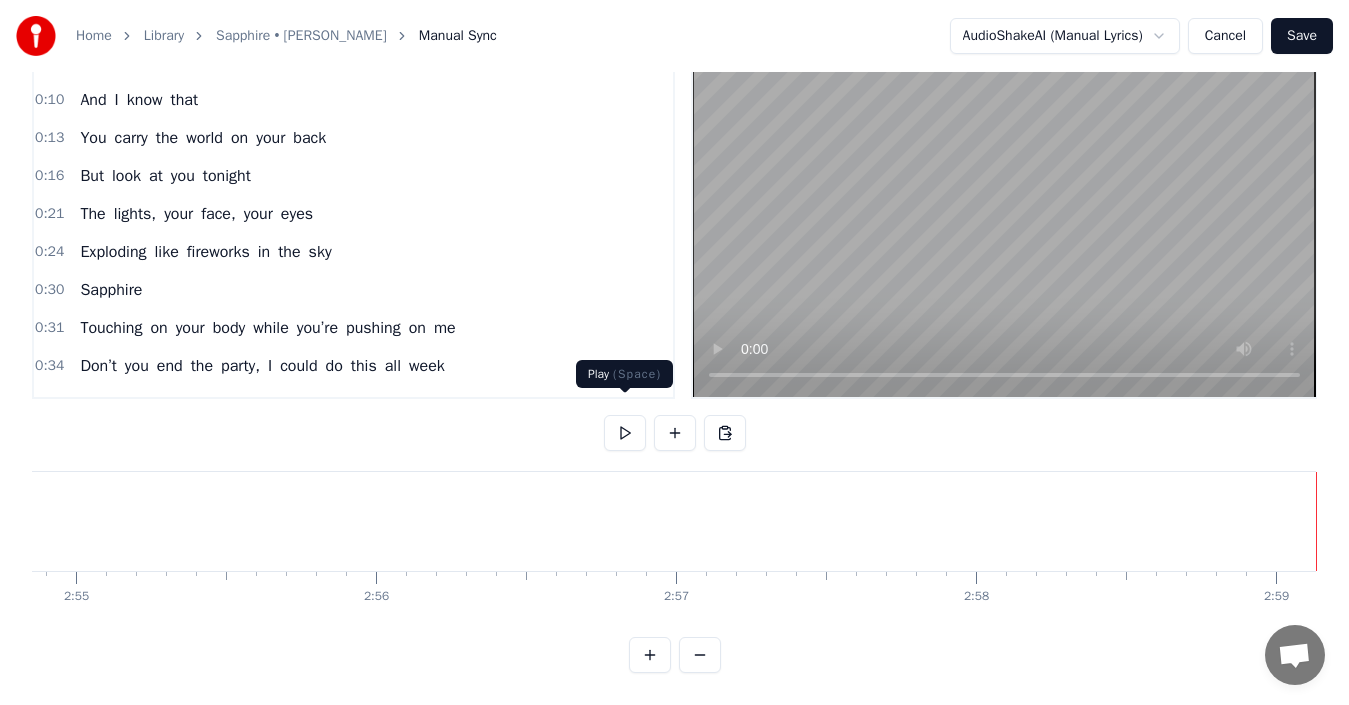 click at bounding box center (625, 433) 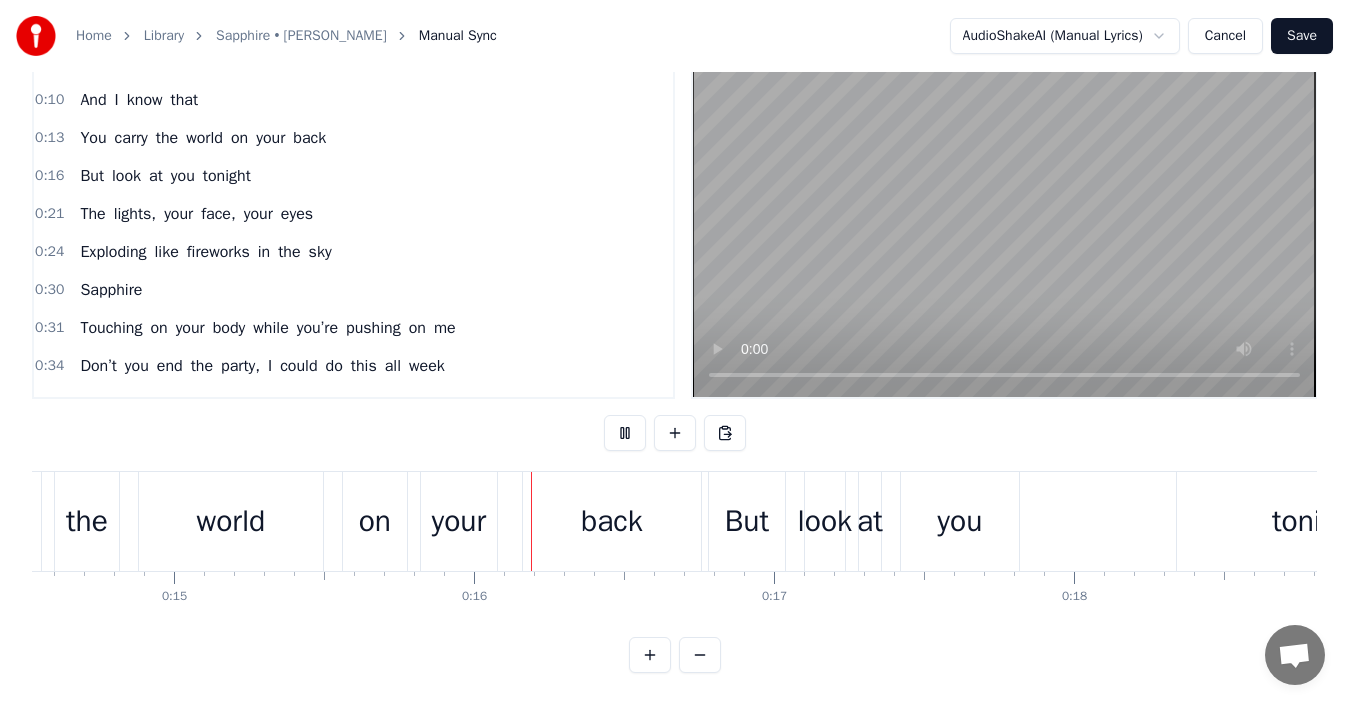 scroll, scrollTop: 0, scrollLeft: 4581, axis: horizontal 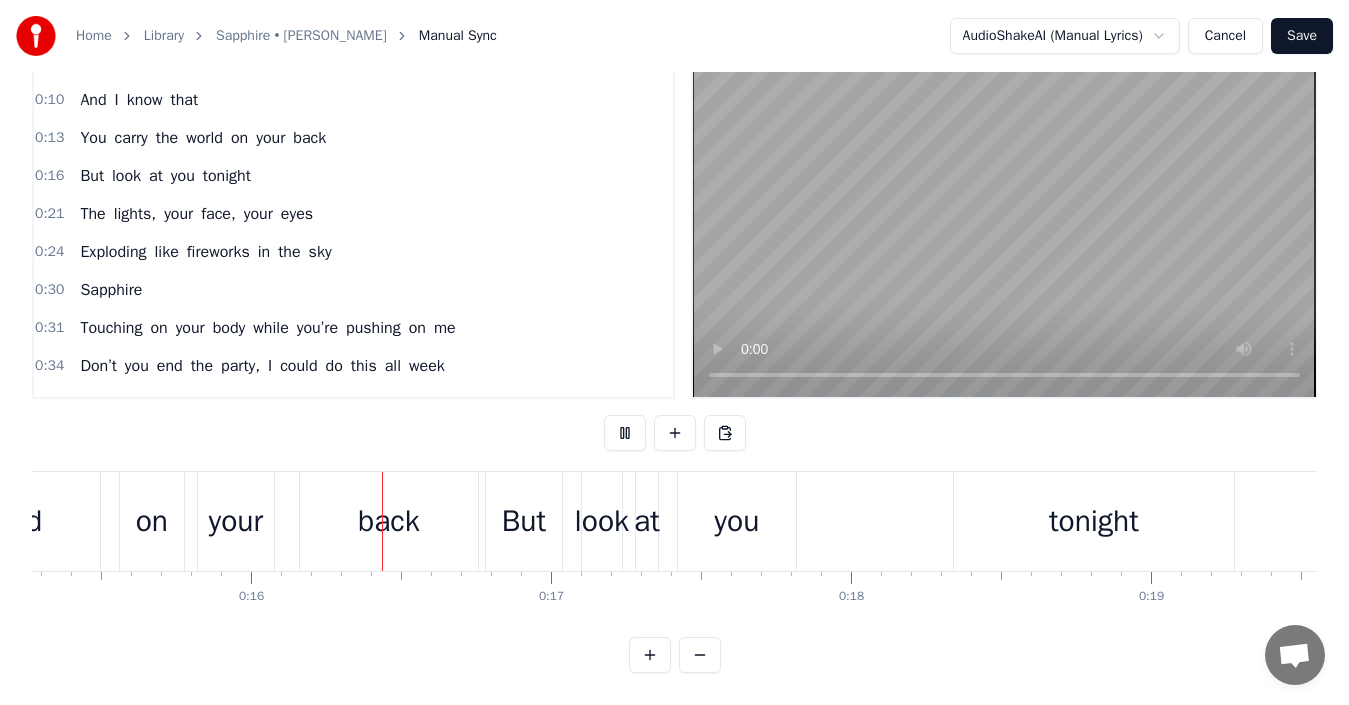 click on "Cancel" at bounding box center (1225, 36) 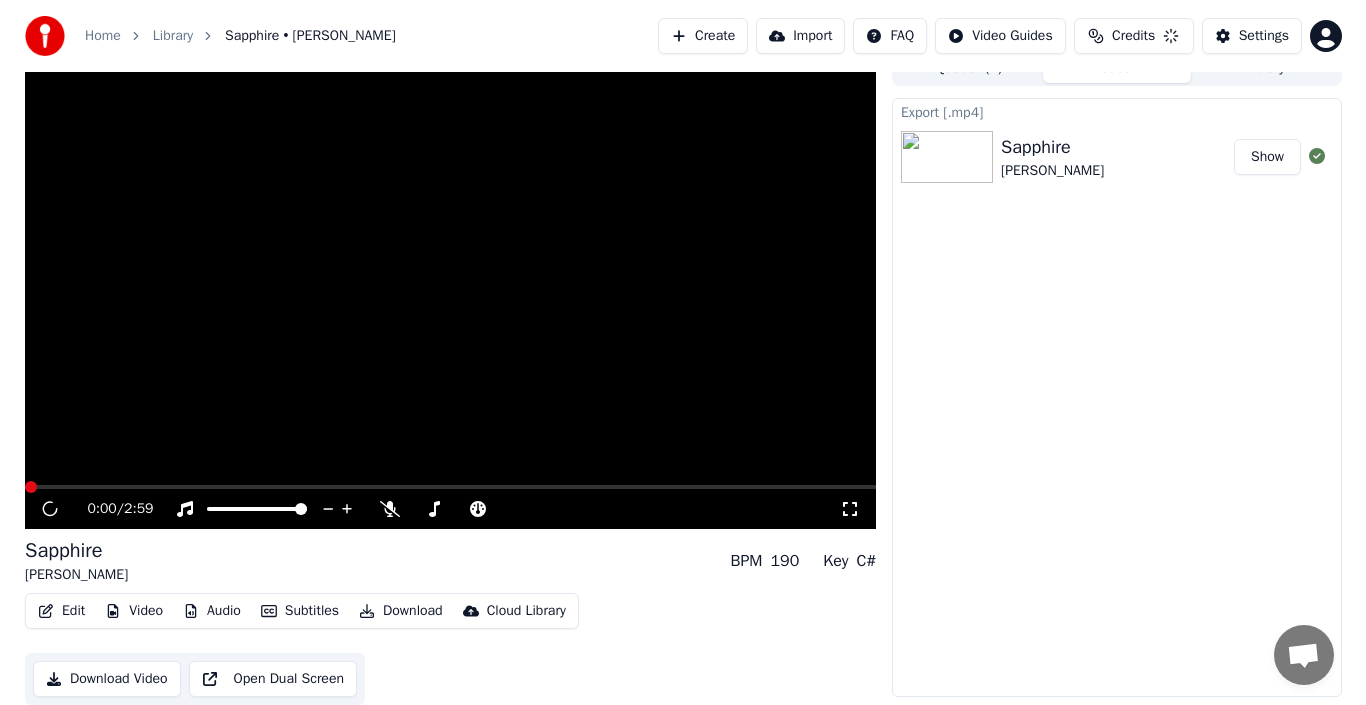 scroll, scrollTop: 0, scrollLeft: 0, axis: both 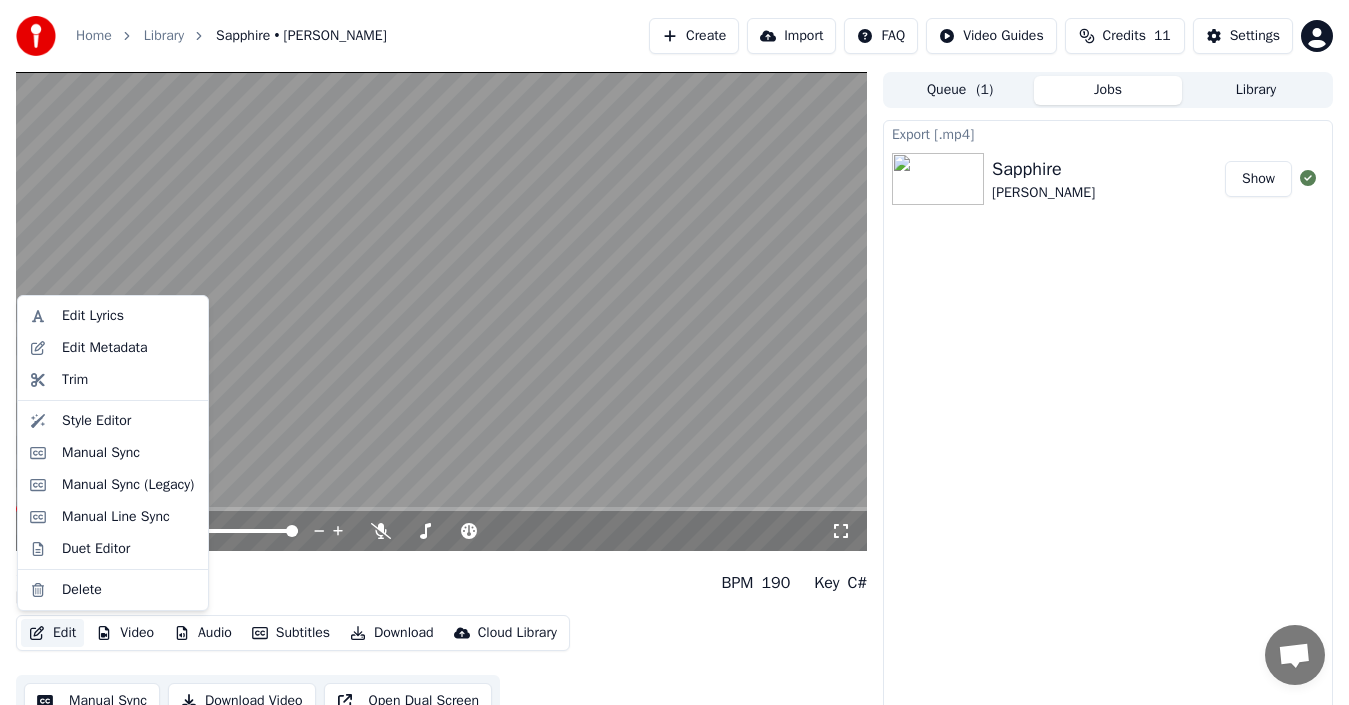 click on "Edit" at bounding box center [52, 633] 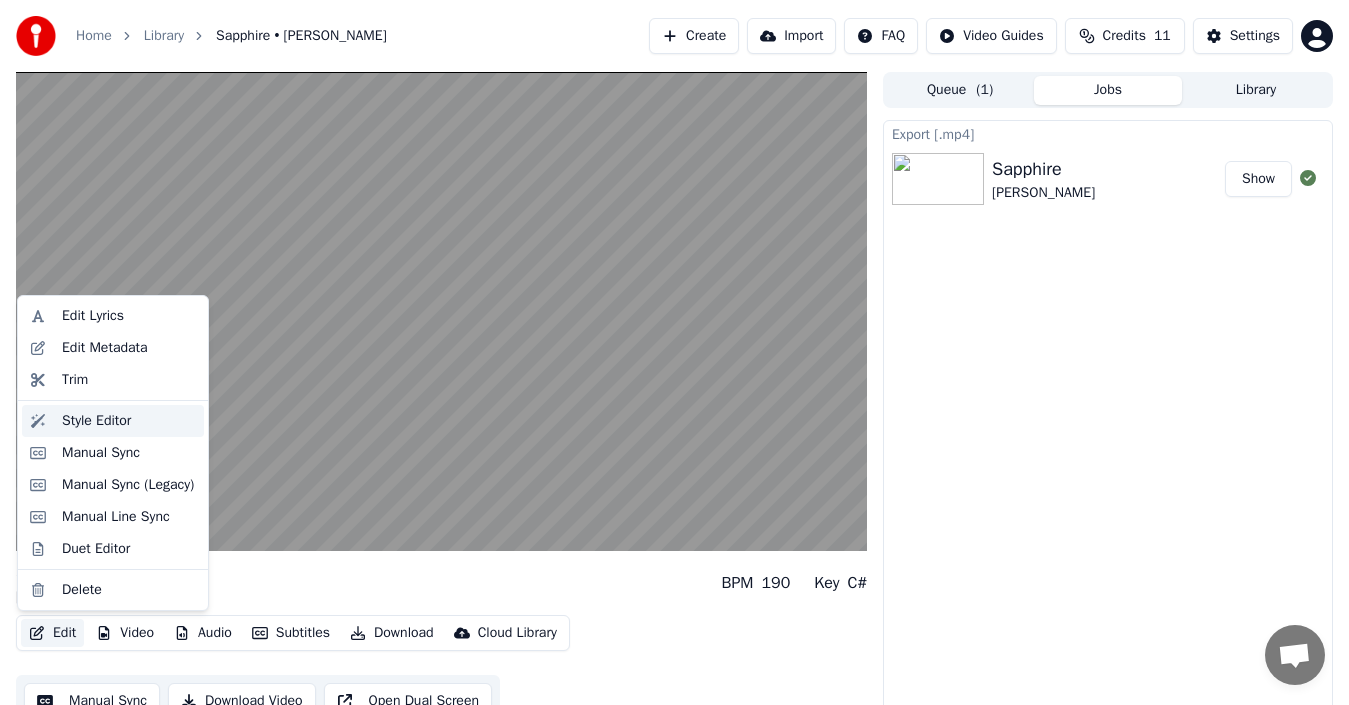 click on "Style Editor" at bounding box center (96, 421) 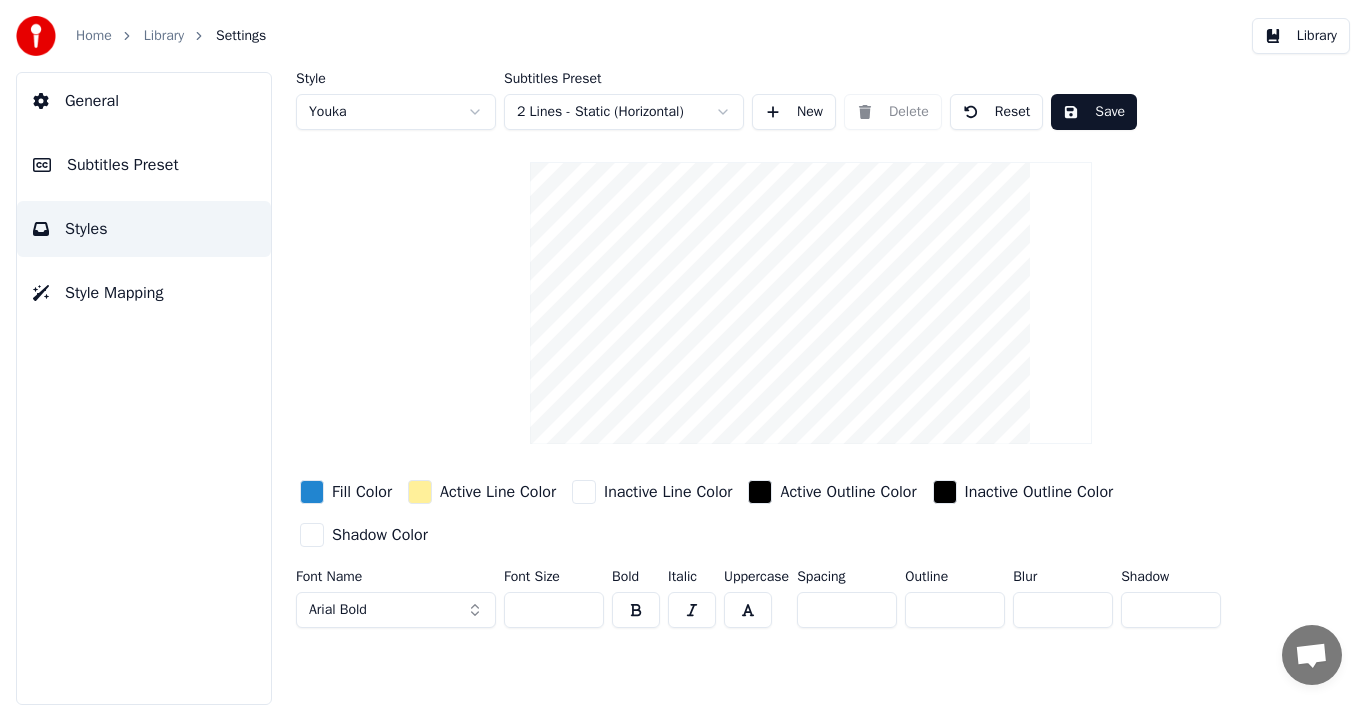 click on "Style Mapping" at bounding box center (114, 293) 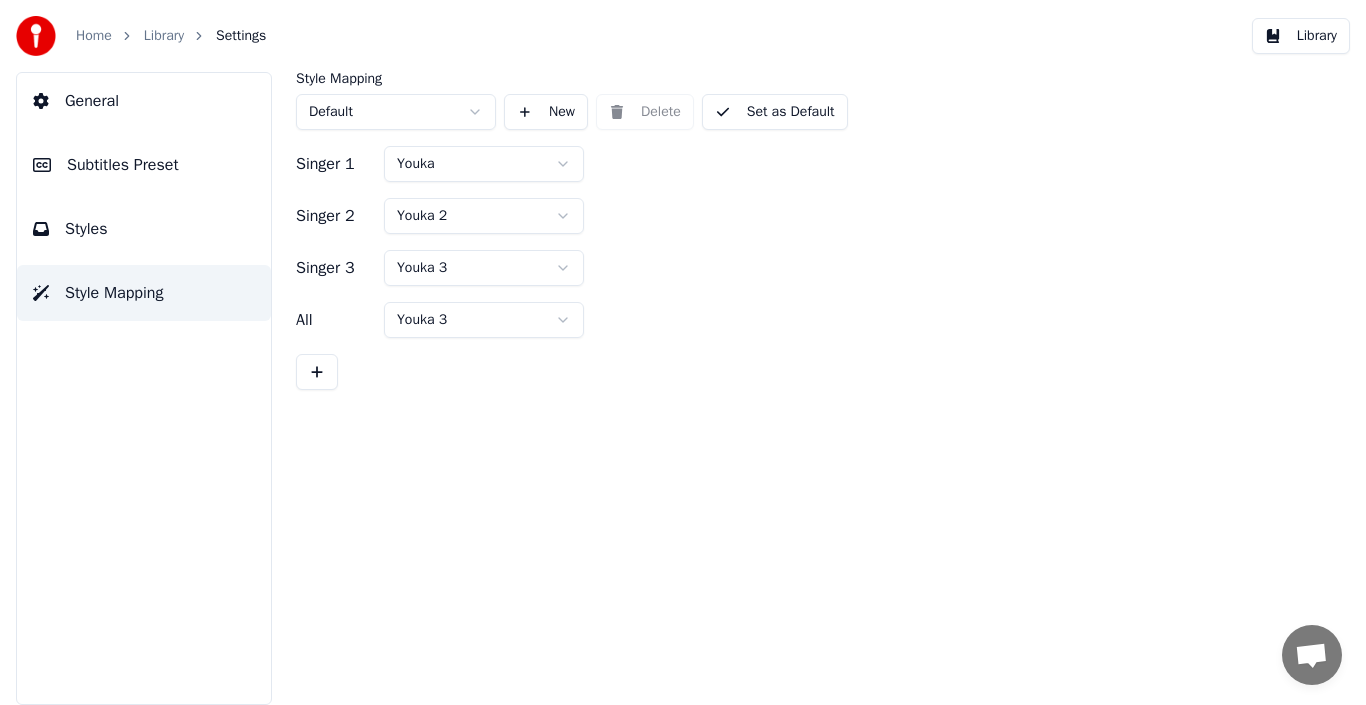 click on "General" at bounding box center [144, 101] 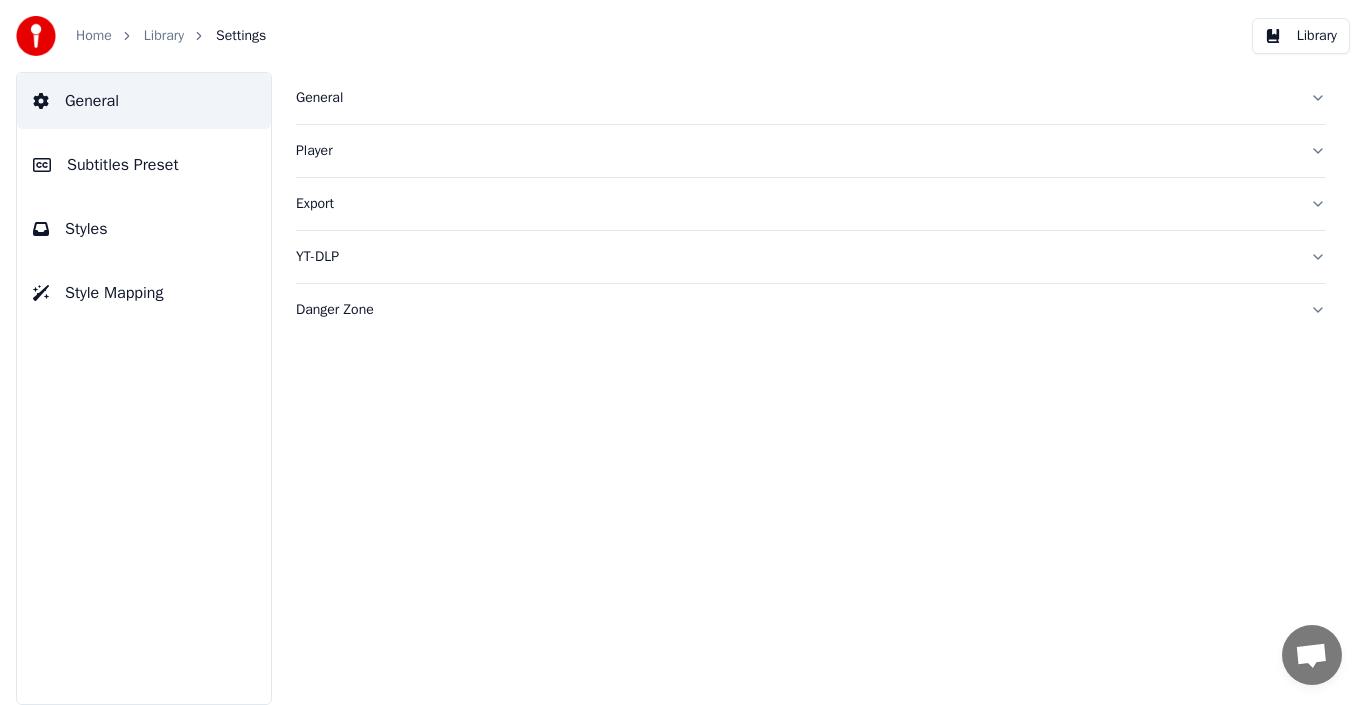 click on "General" at bounding box center [795, 98] 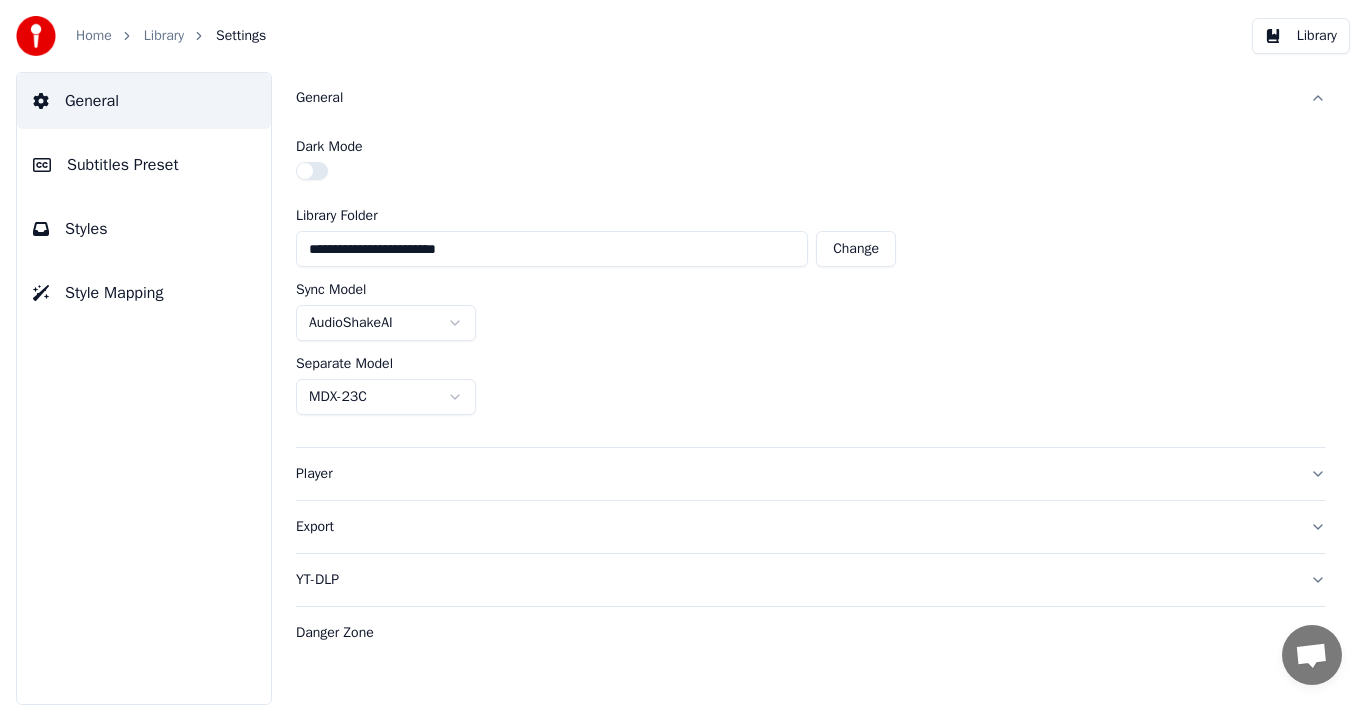 click on "General" at bounding box center [795, 98] 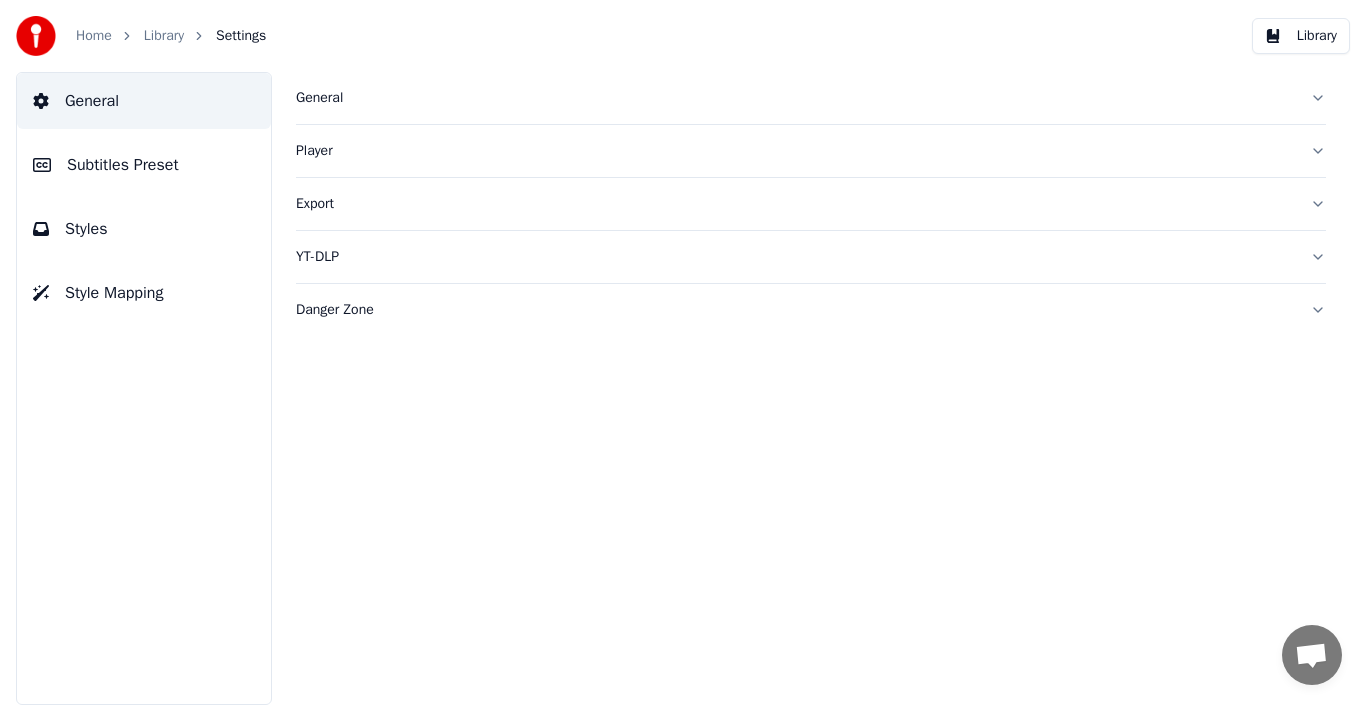 click on "Player" at bounding box center [795, 151] 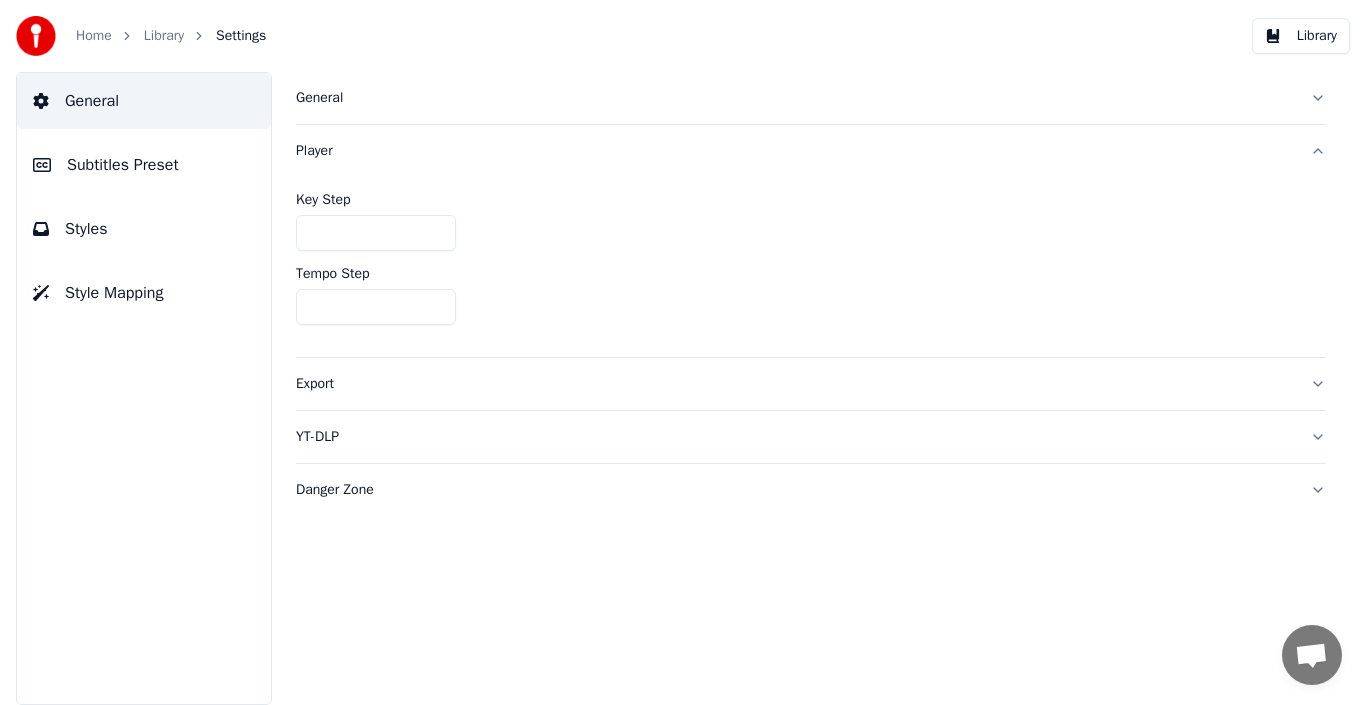click on "Player" at bounding box center (795, 151) 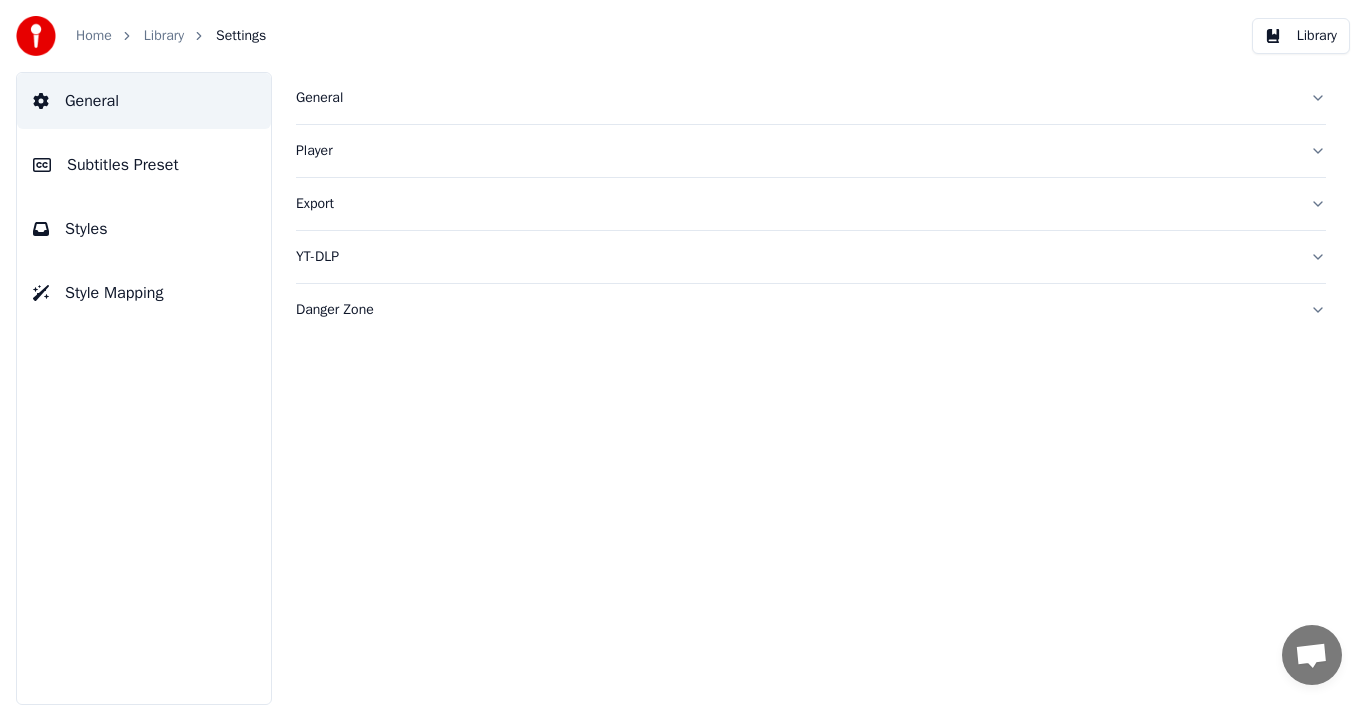 click on "Export" at bounding box center [795, 204] 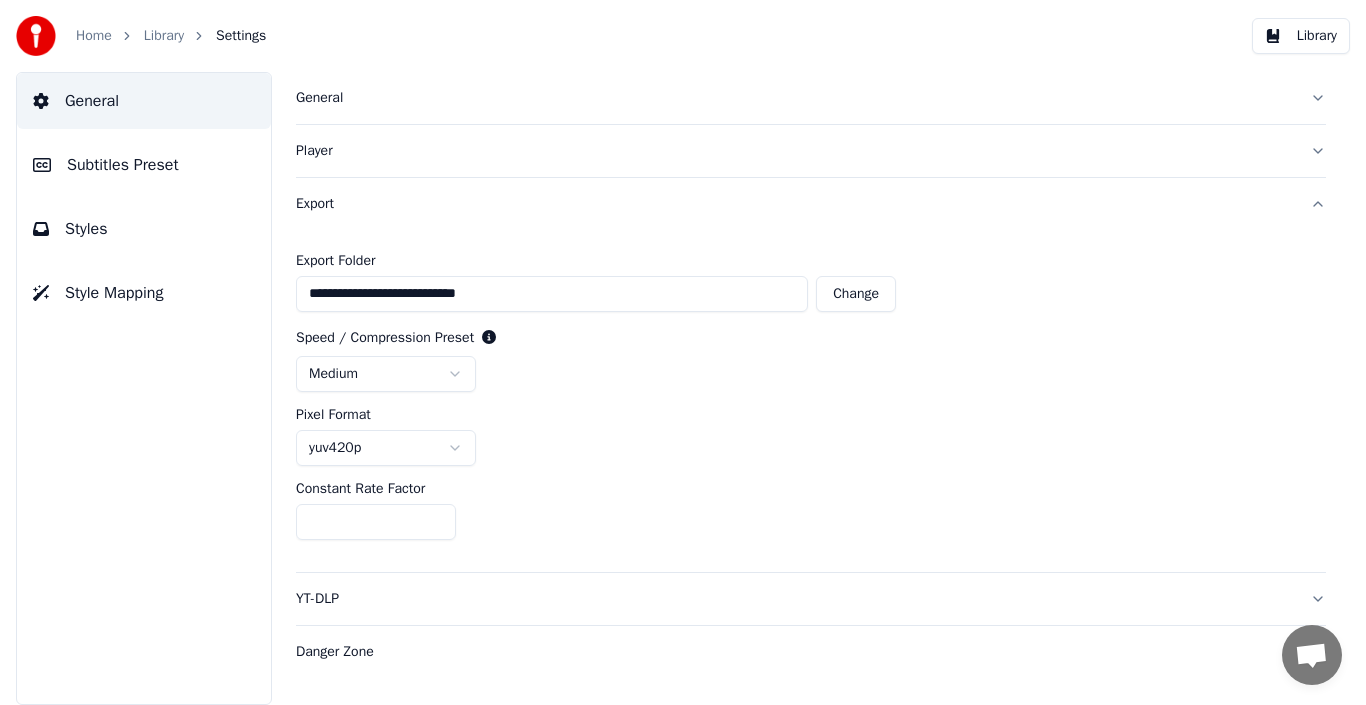 click on "Export" at bounding box center [795, 204] 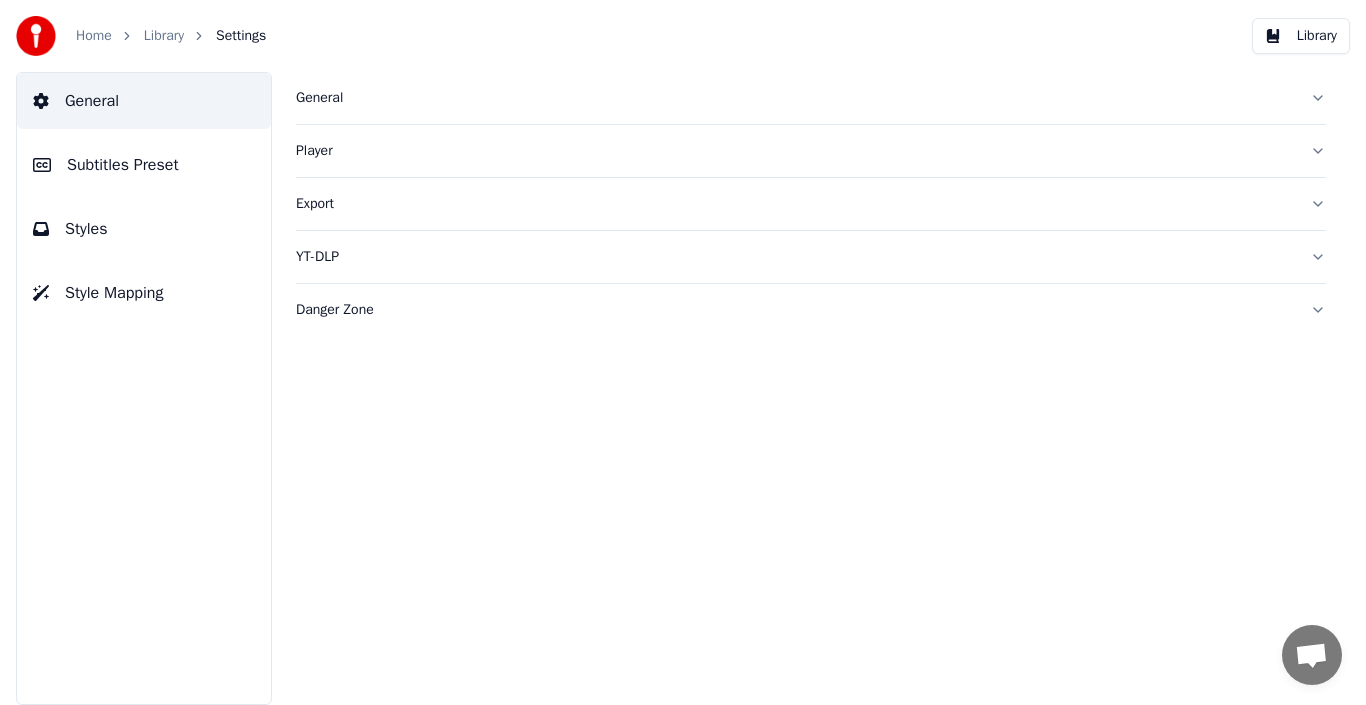 click on "YT-DLP" at bounding box center [795, 257] 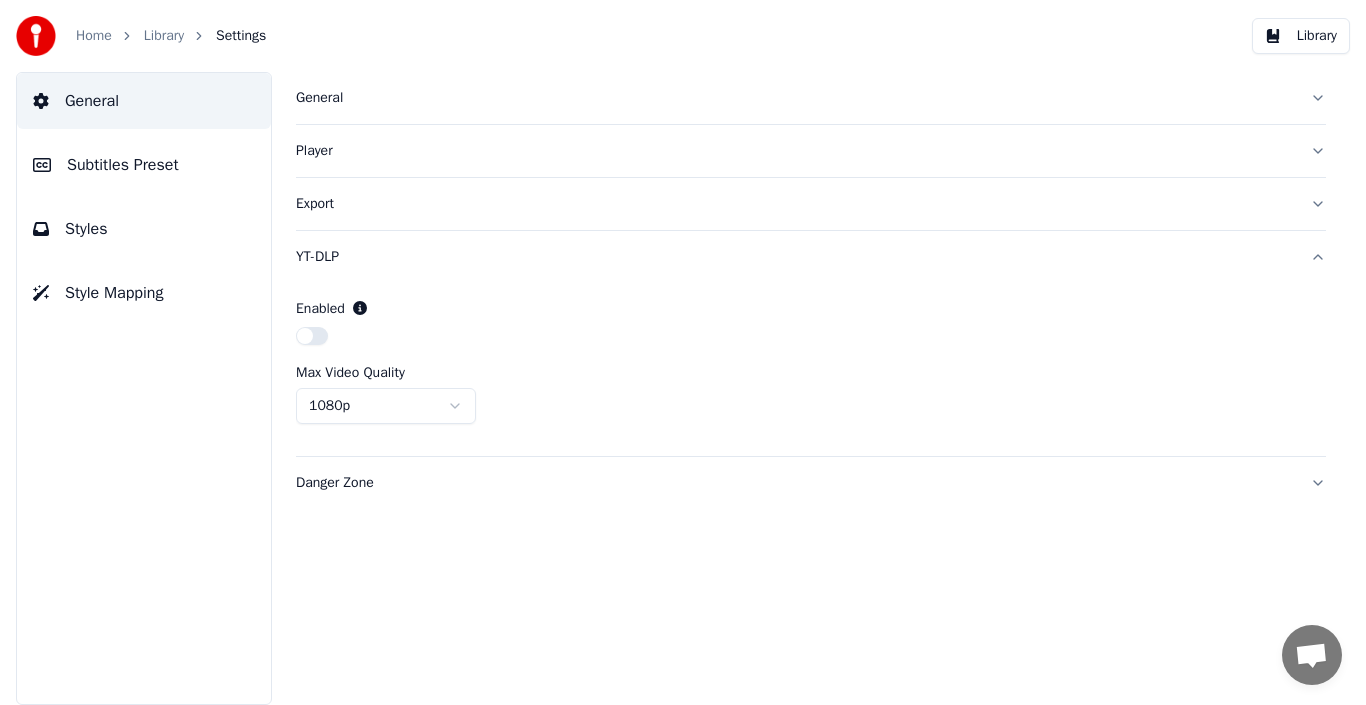 click on "YT-DLP" at bounding box center [795, 257] 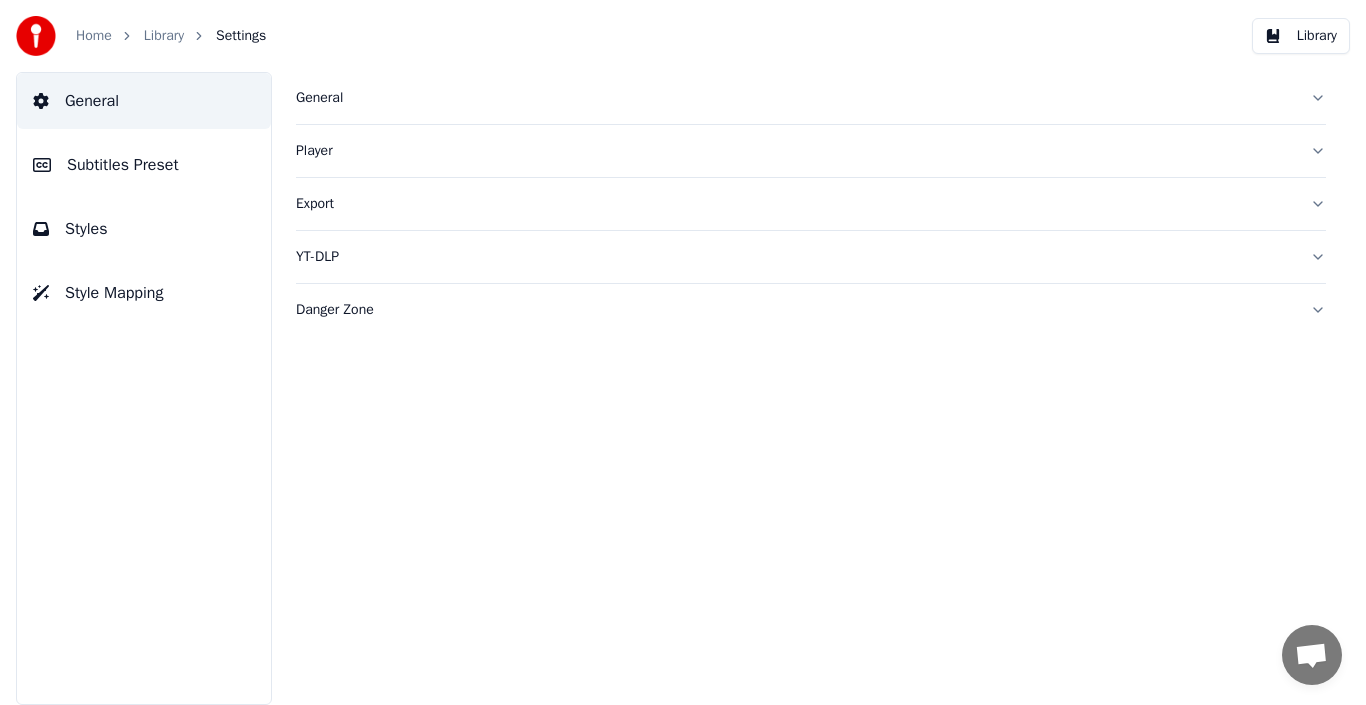 click on "Danger Zone" at bounding box center (795, 310) 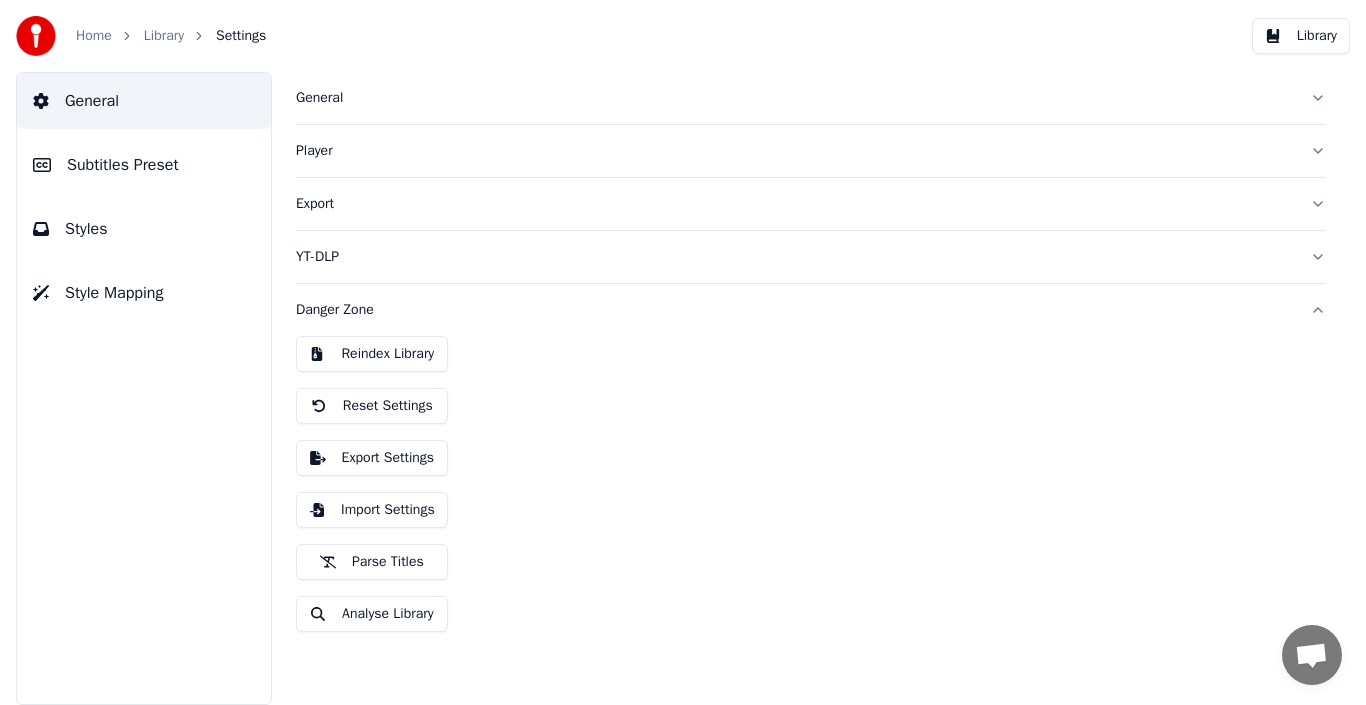 click on "Danger Zone" at bounding box center [795, 310] 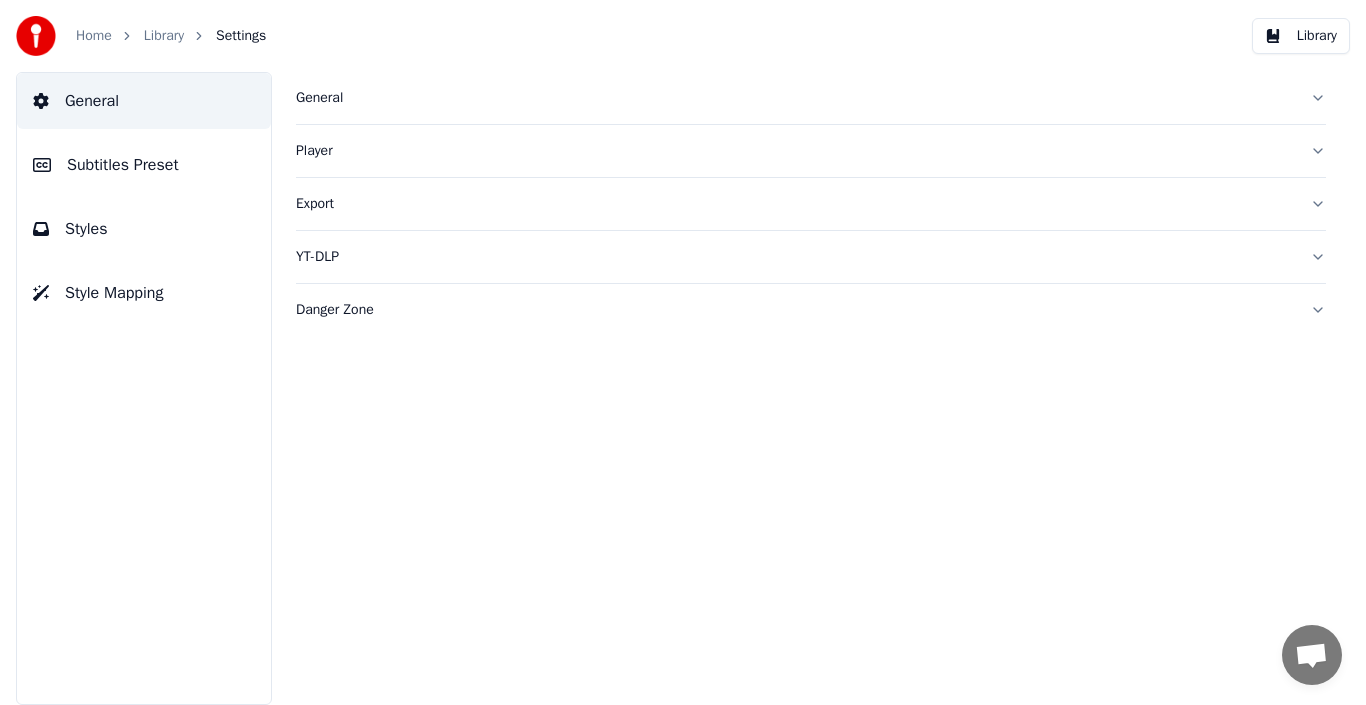 click on "Subtitles Preset" at bounding box center (123, 165) 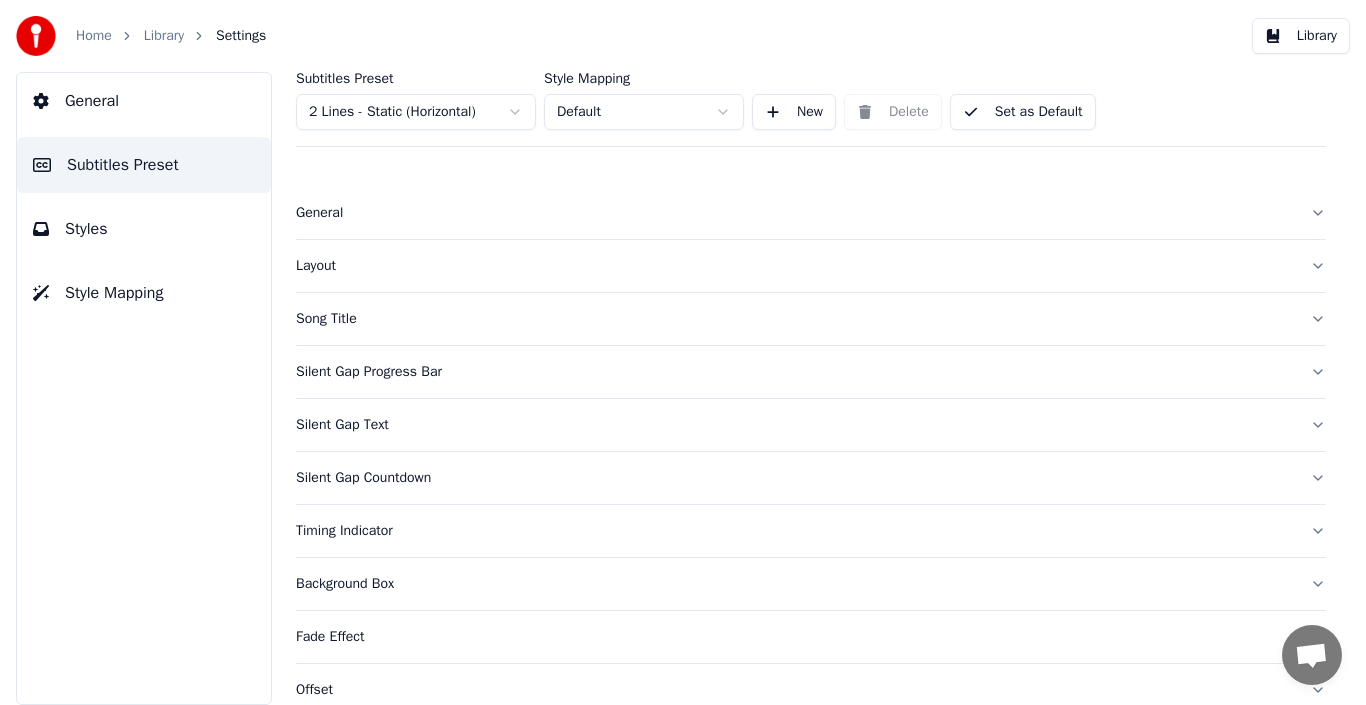 click on "General" at bounding box center [795, 213] 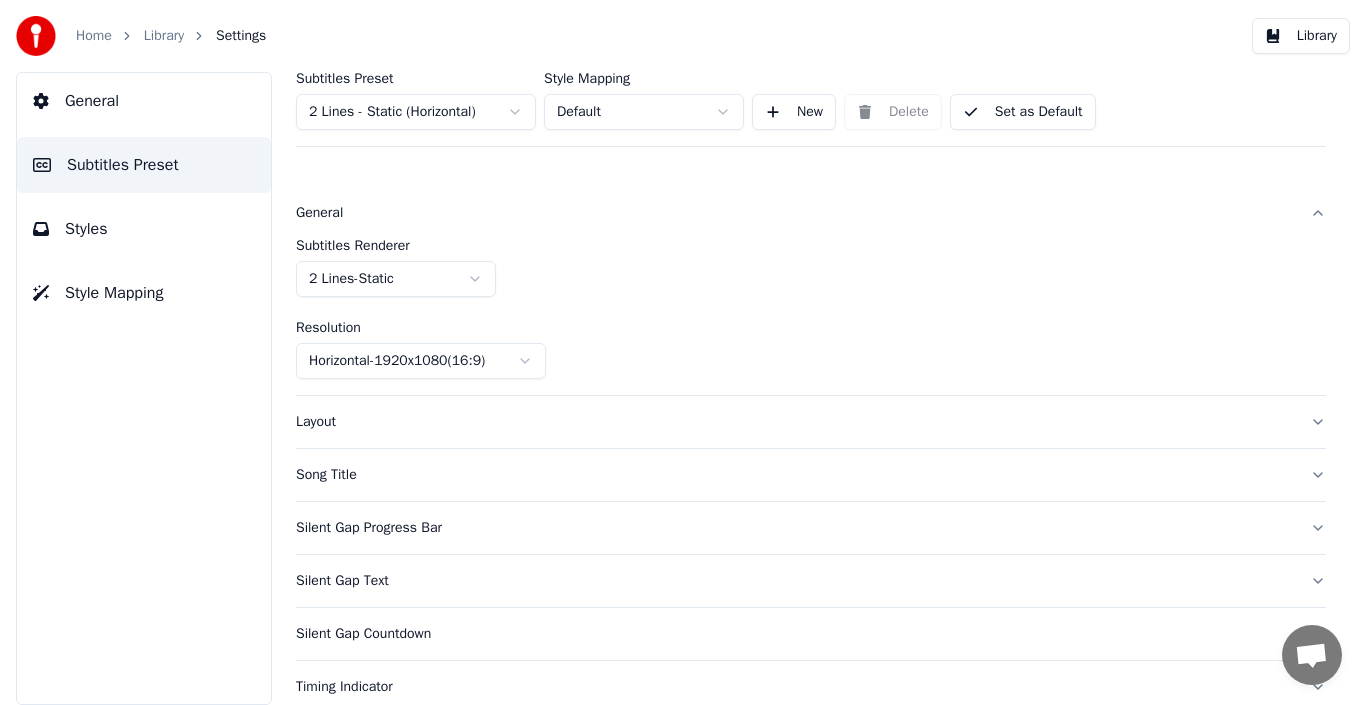 click on "Home Library Settings Library General Subtitles Preset Styles Style Mapping Subtitles Preset 2 Lines - Static (Horizontal) Style Mapping Default New Delete Set as Default General Subtitles Renderer 2 Lines  -  Static Resolution Horizontal  -  1920 x 1080  ( 16 : 9 ) Layout Song Title Silent Gap Progress Bar Silent Gap Text Silent Gap Countdown Timing Indicator Background Box Fade Effect Offset Max Characters Per Line Auto Line Break Advanced Settings" at bounding box center [683, 352] 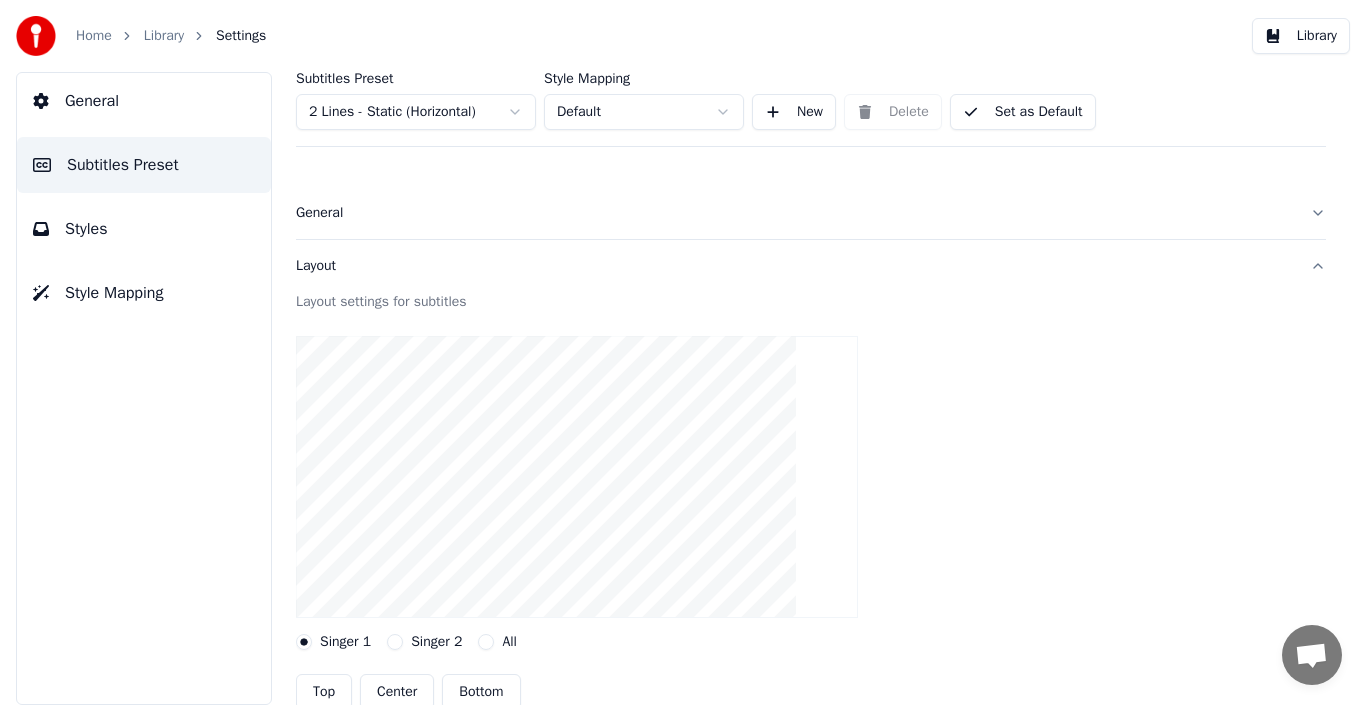 click on "Layout" at bounding box center (795, 266) 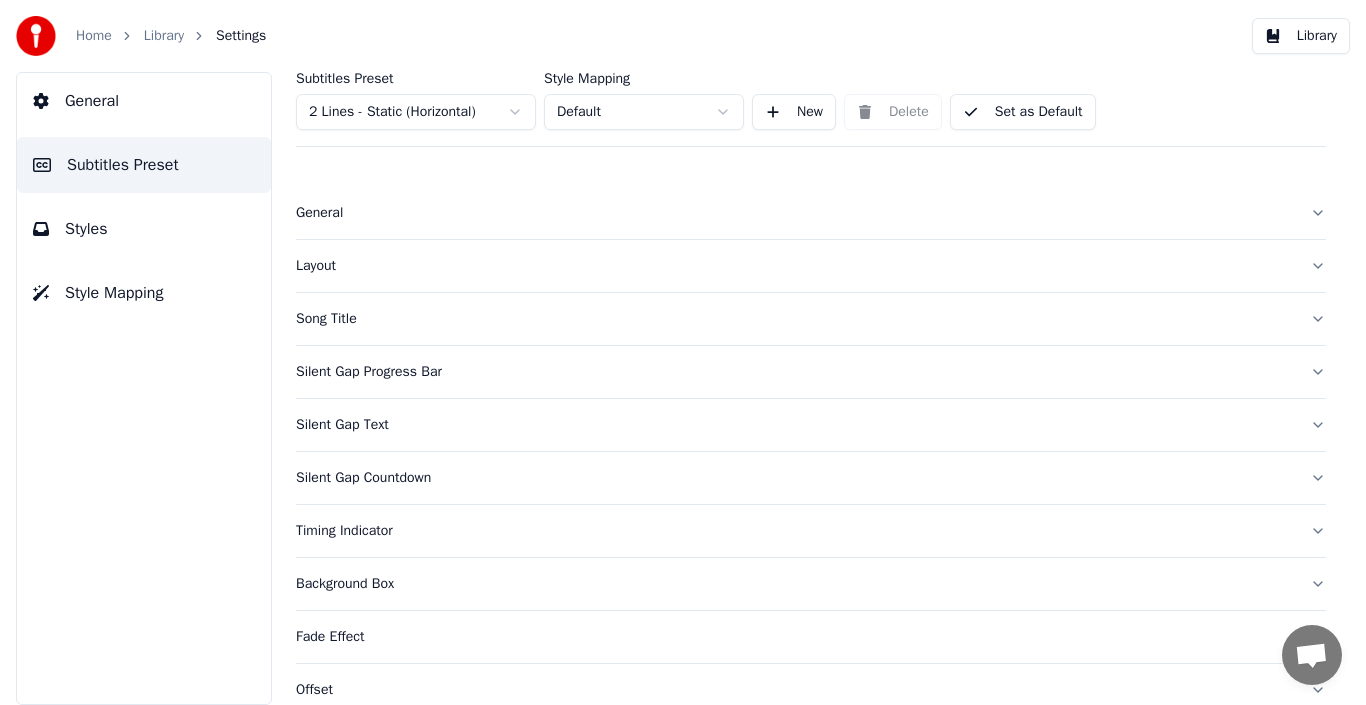 click on "Song Title" at bounding box center [795, 319] 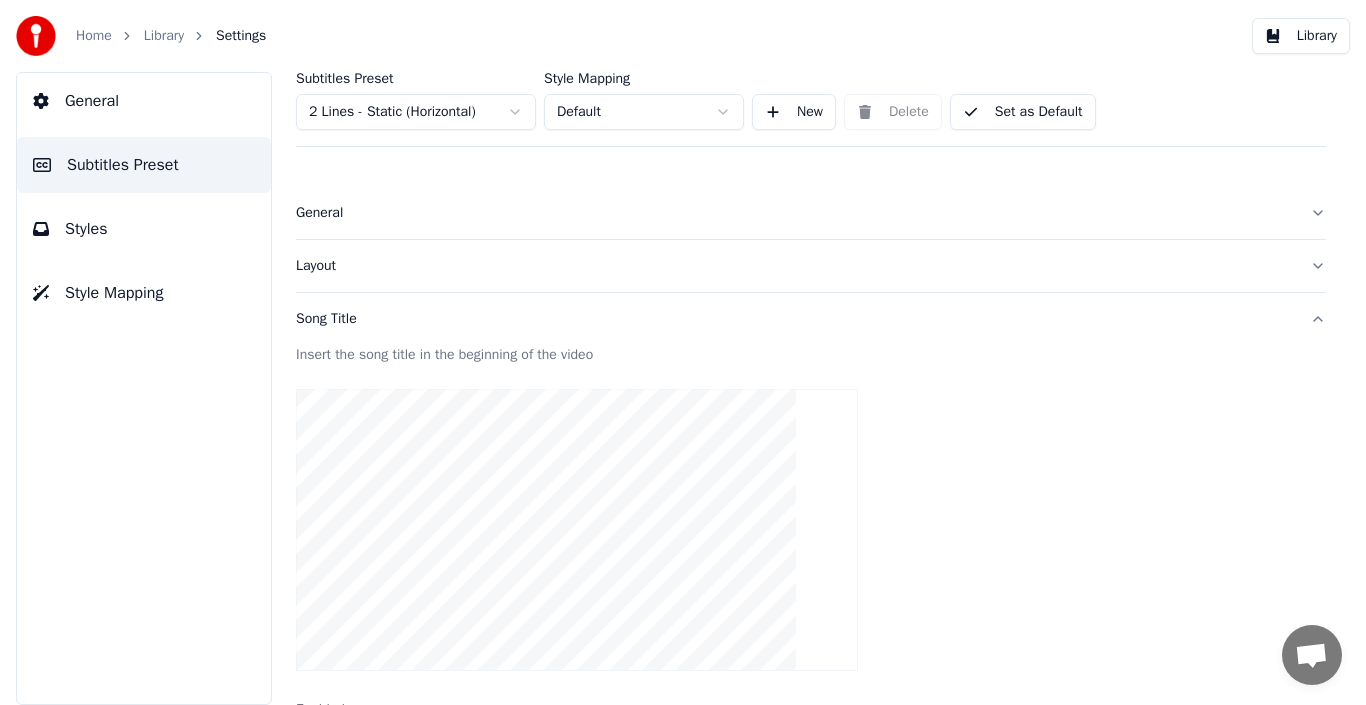 click on "Song Title" at bounding box center [795, 319] 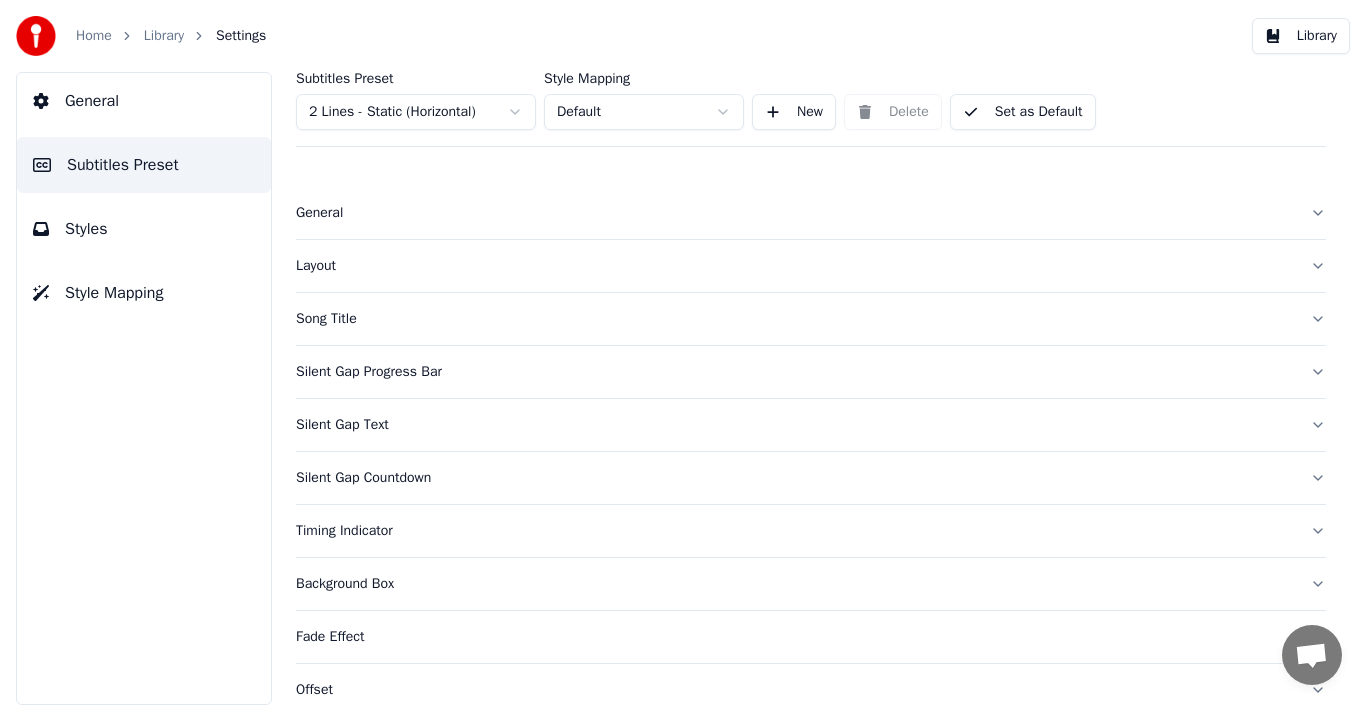 click on "Silent Gap Progress Bar" at bounding box center (795, 372) 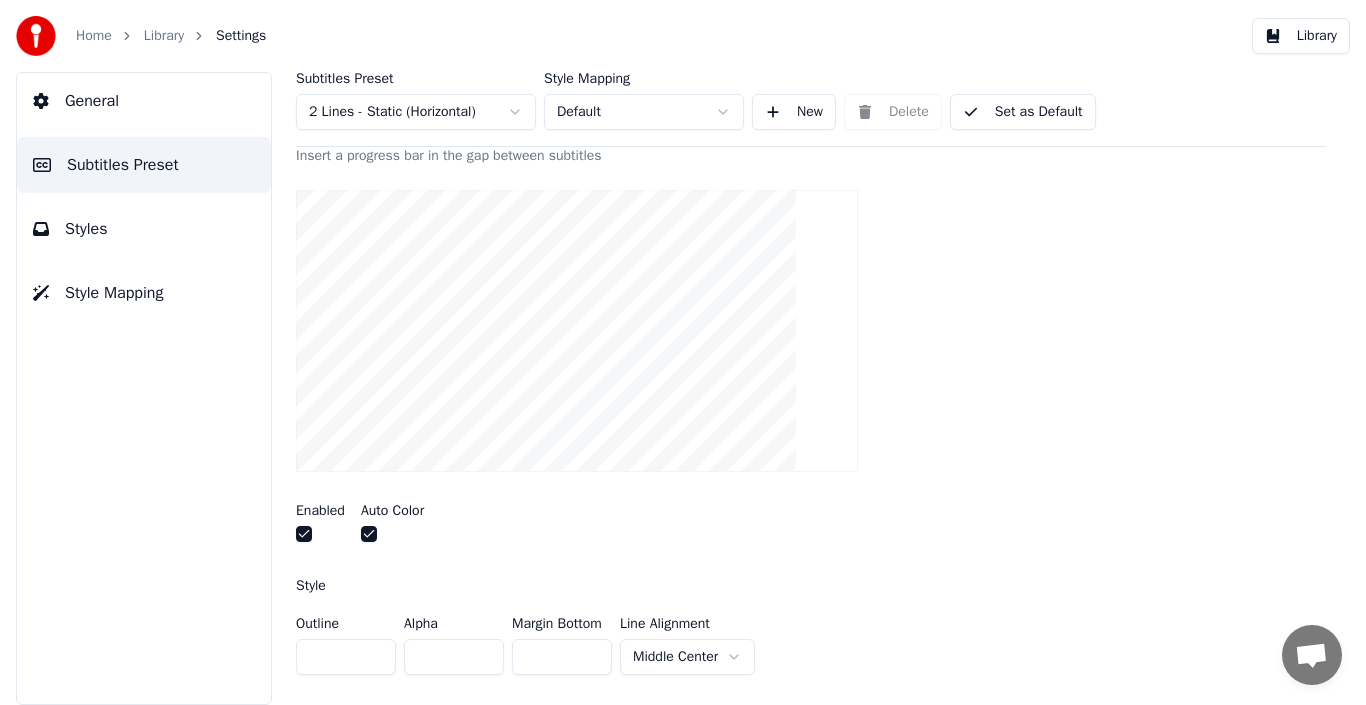 scroll, scrollTop: 256, scrollLeft: 0, axis: vertical 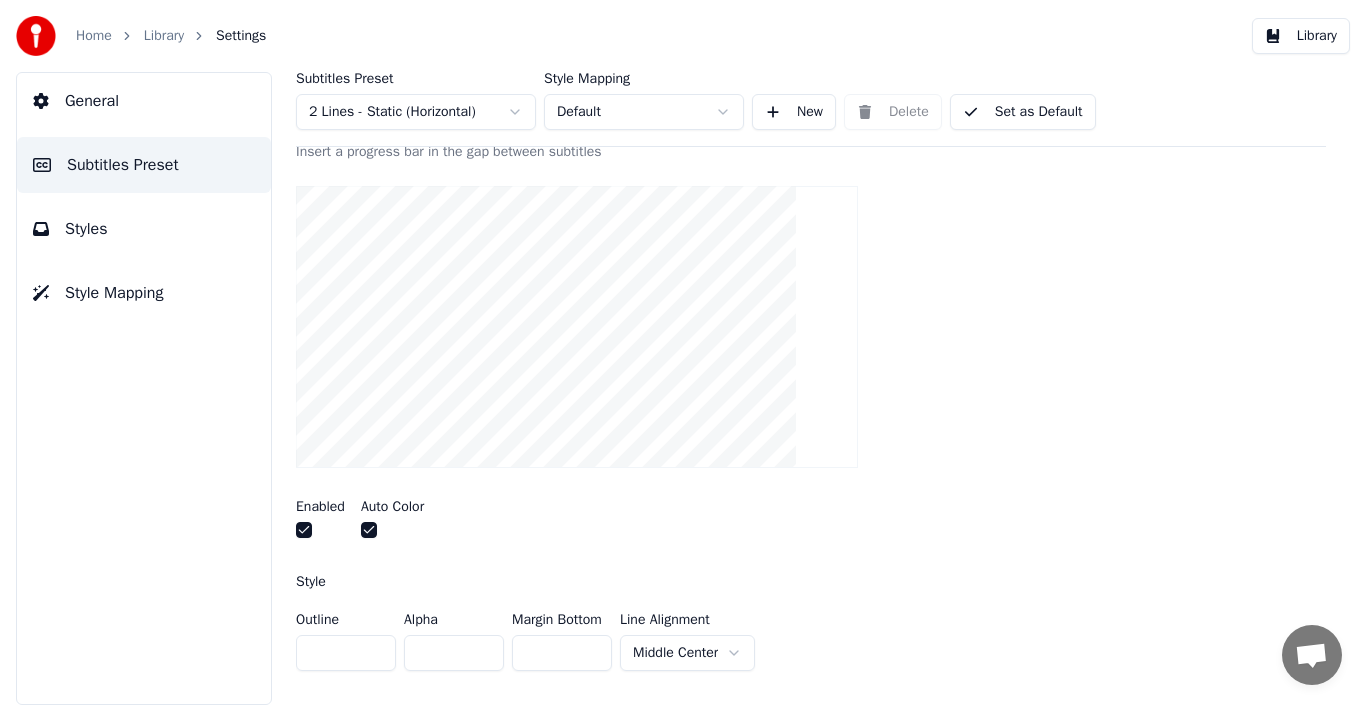 click at bounding box center (304, 530) 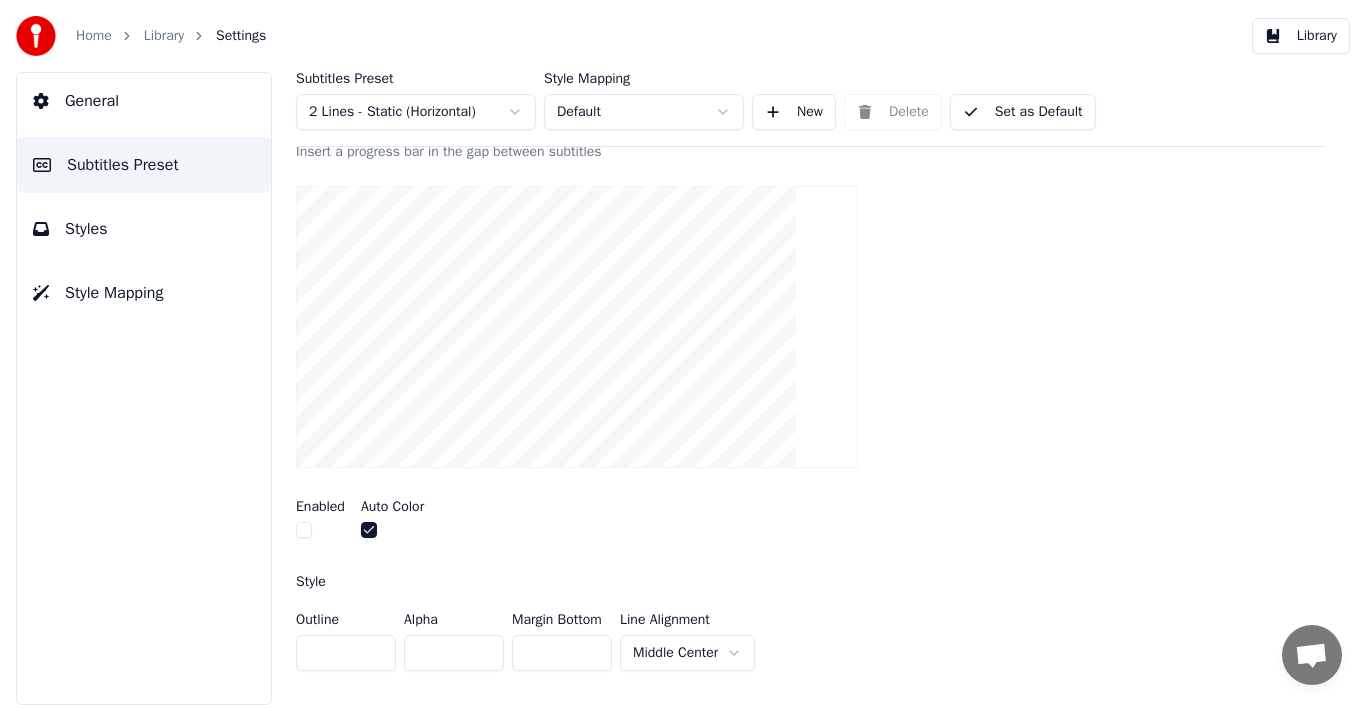 click at bounding box center [369, 530] 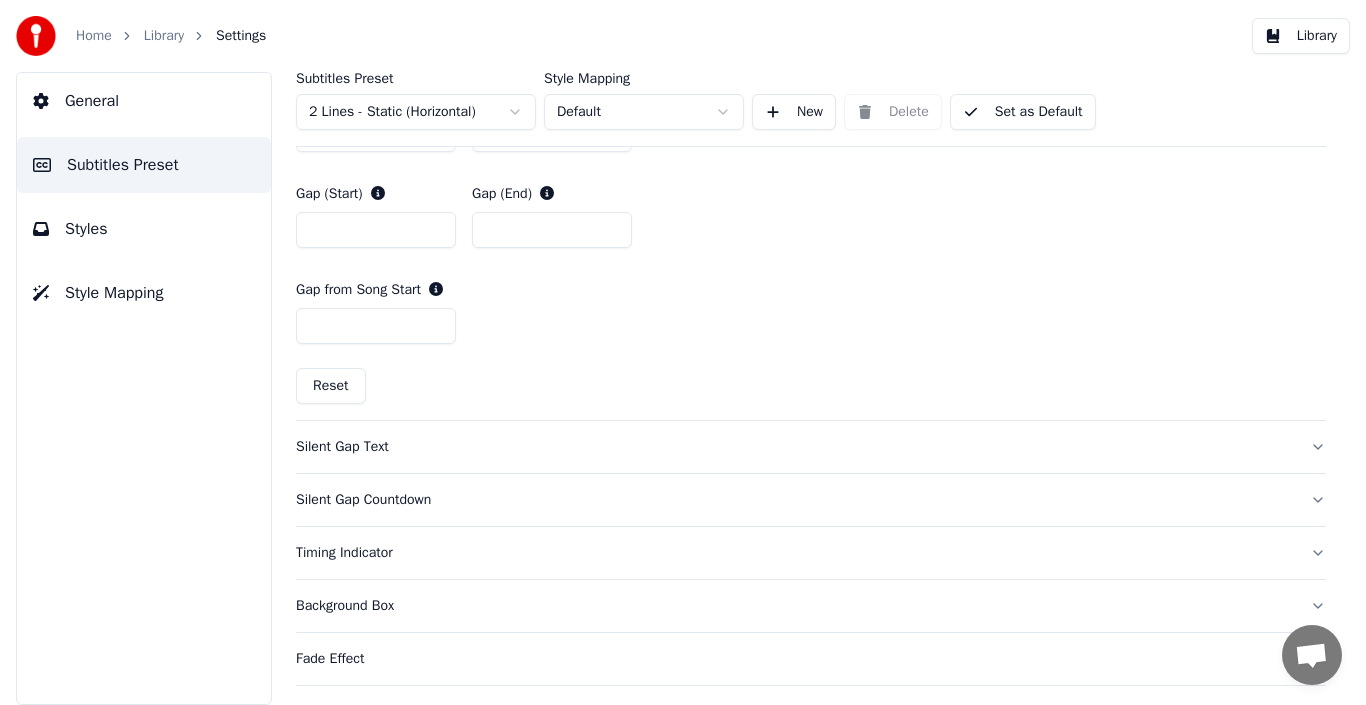 scroll, scrollTop: 1094, scrollLeft: 0, axis: vertical 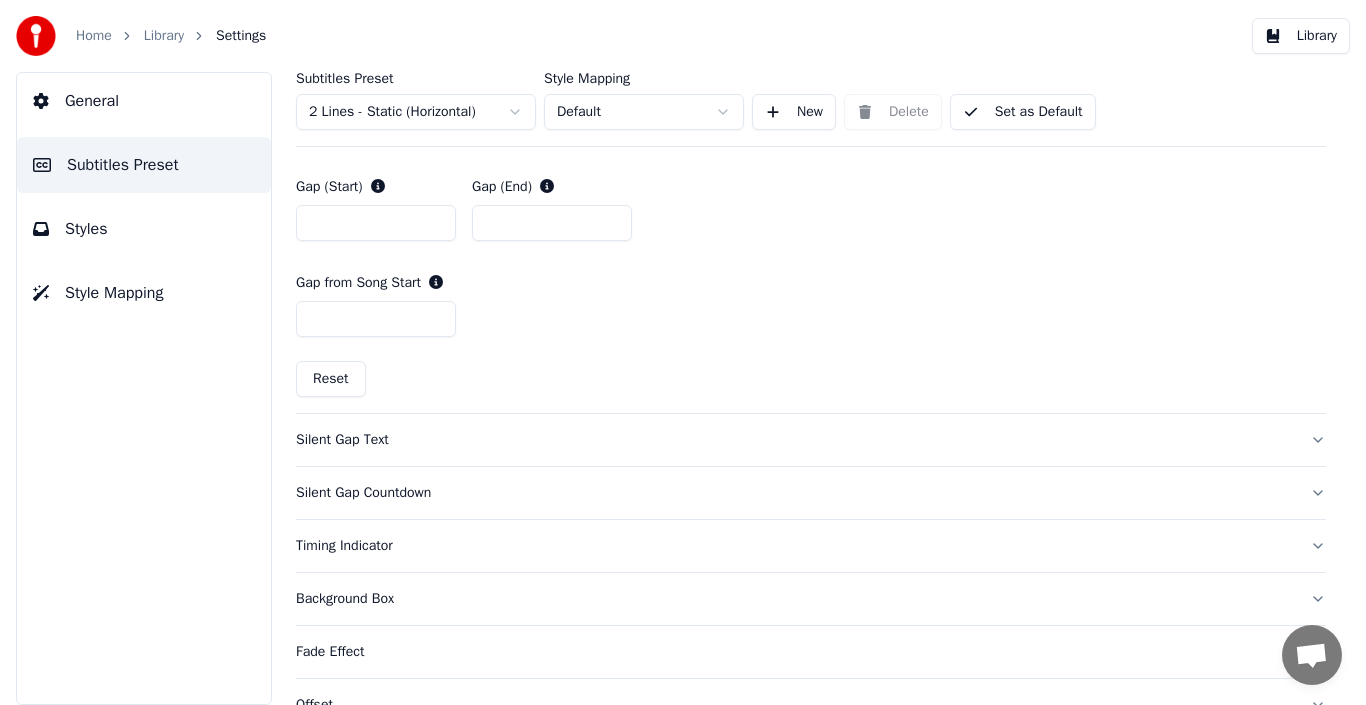 click on "Silent Gap Text" at bounding box center [811, 440] 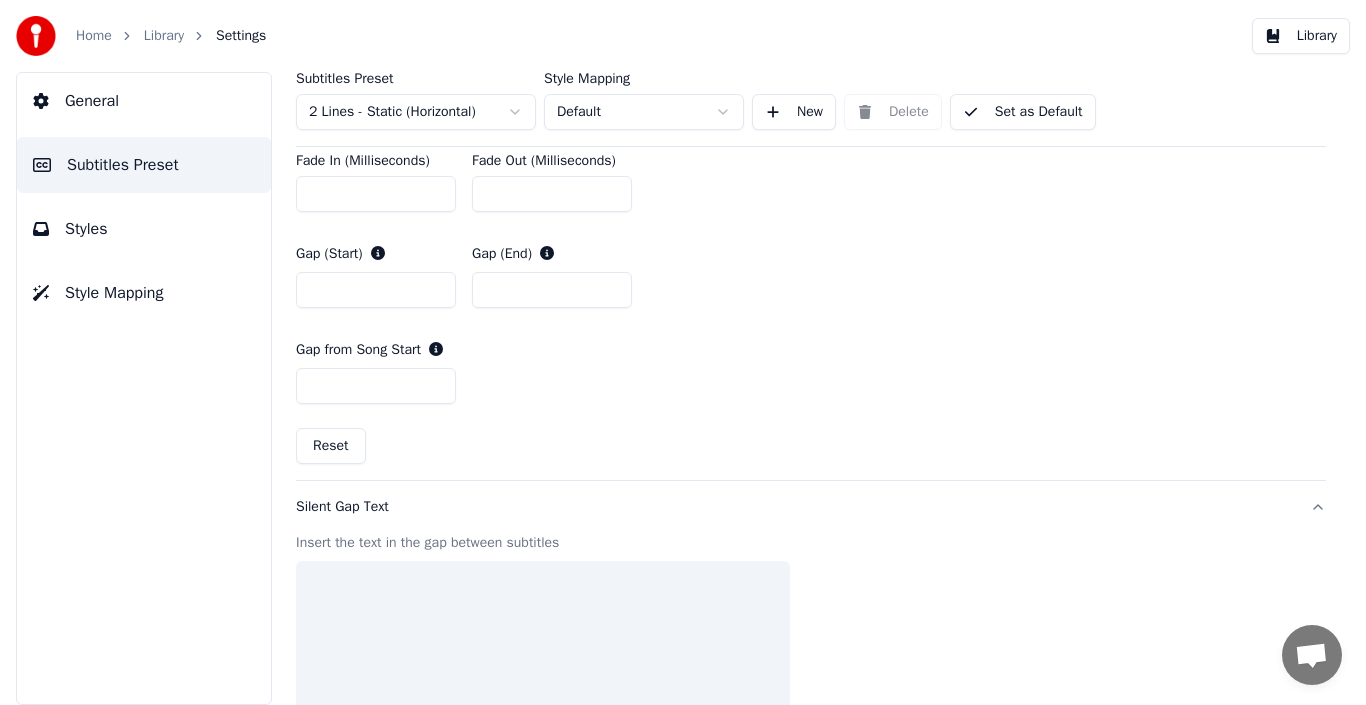 scroll, scrollTop: 1059, scrollLeft: 0, axis: vertical 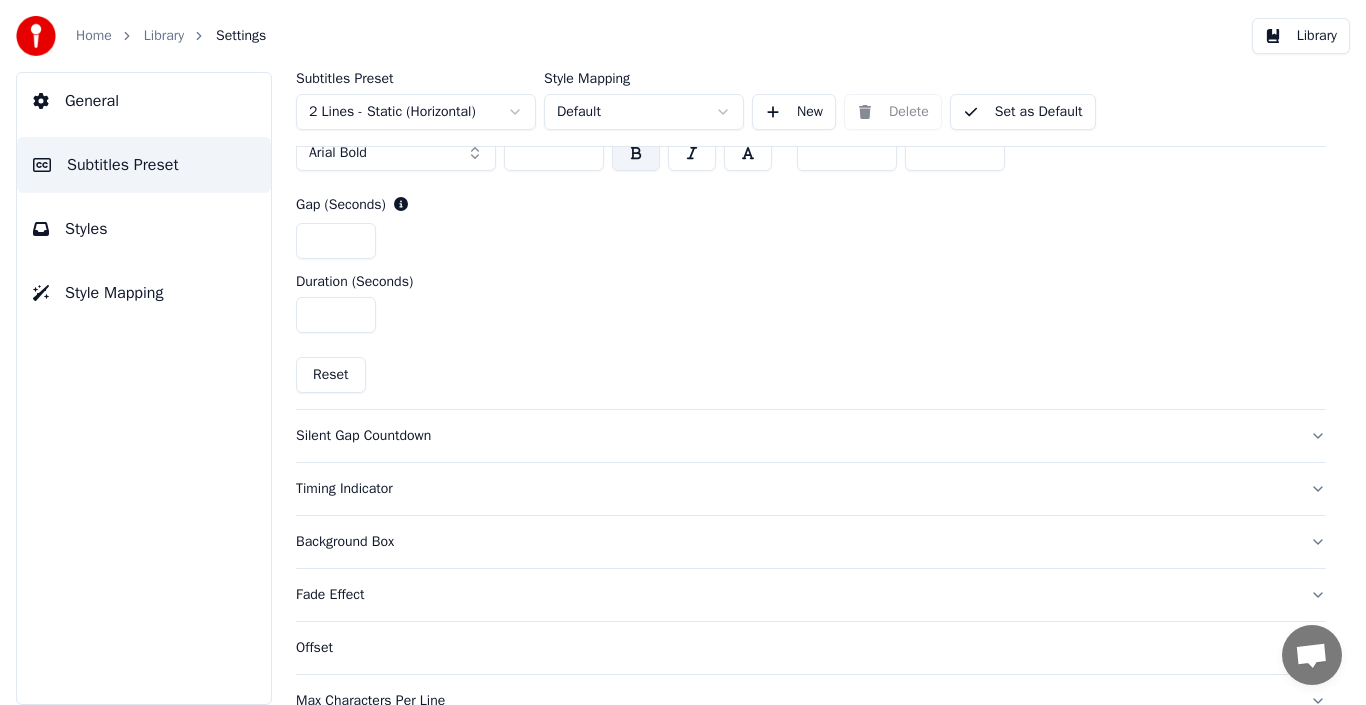 click on "Silent Gap Countdown" at bounding box center (795, 436) 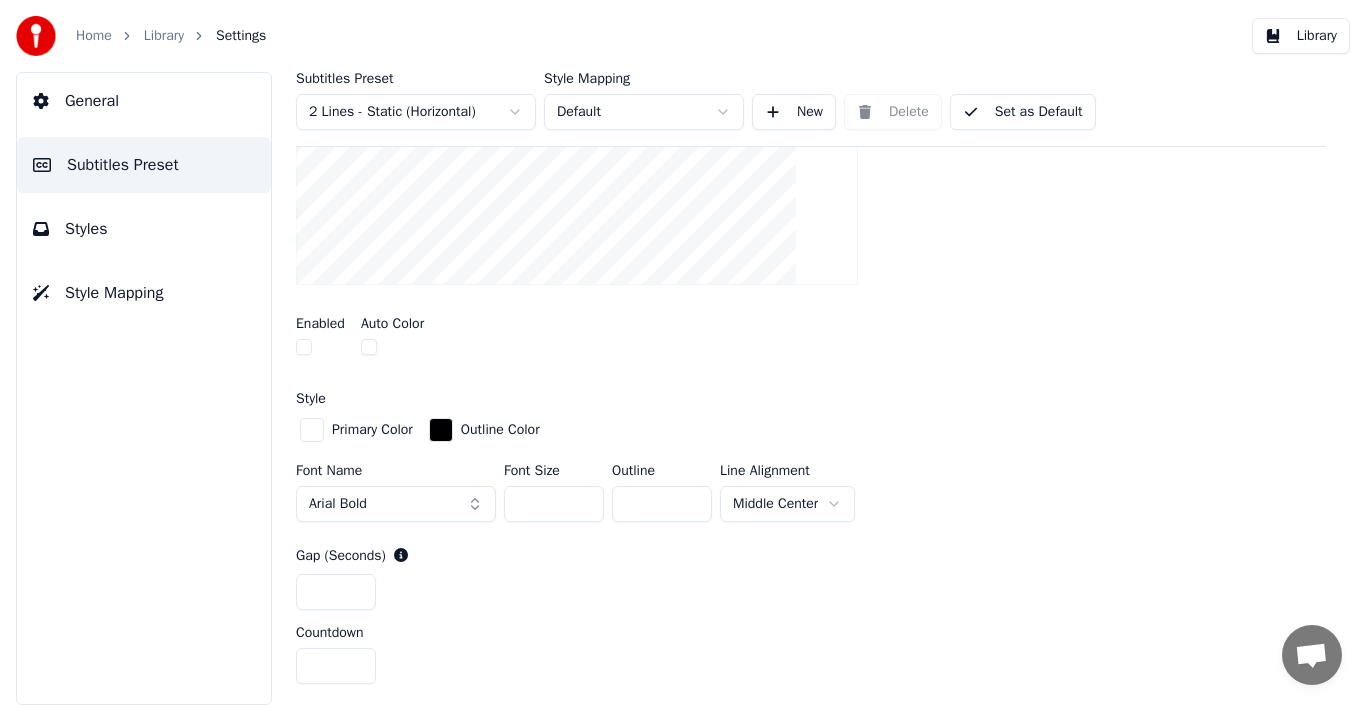 scroll, scrollTop: 531, scrollLeft: 0, axis: vertical 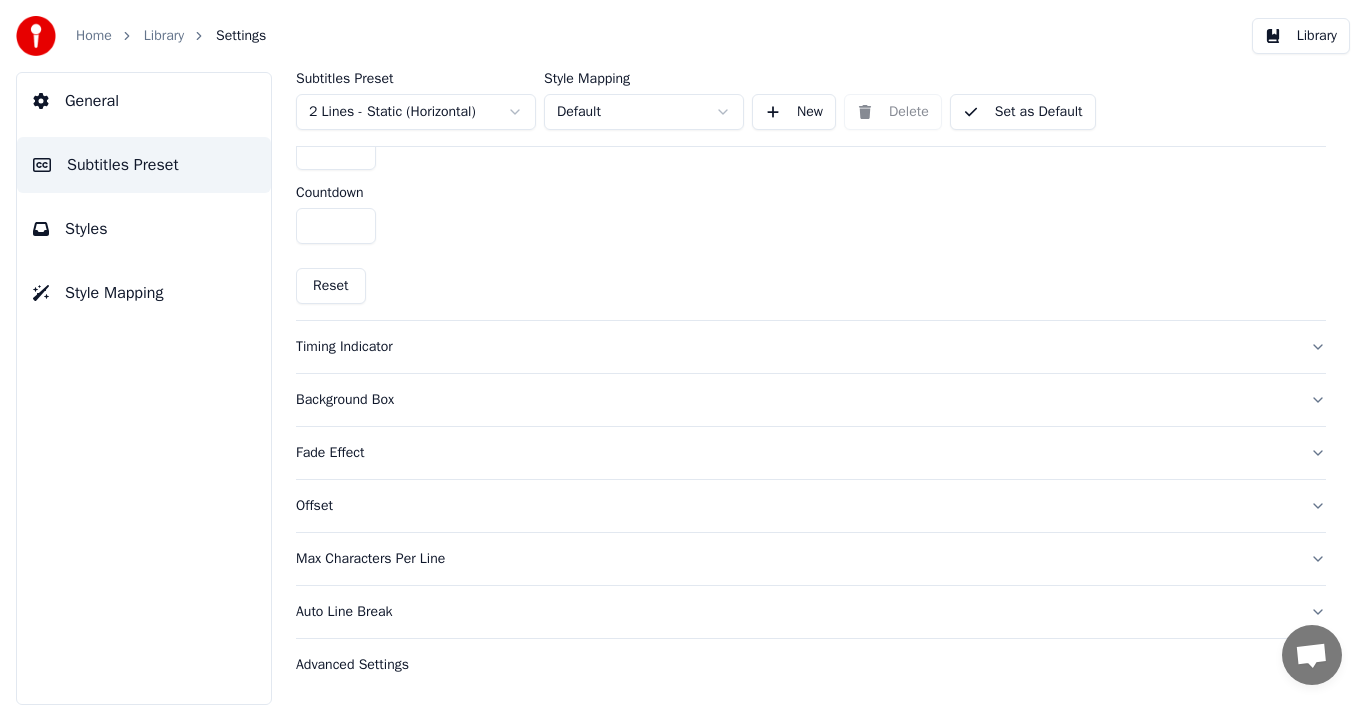 click on "Max Characters Per Line" at bounding box center [795, 559] 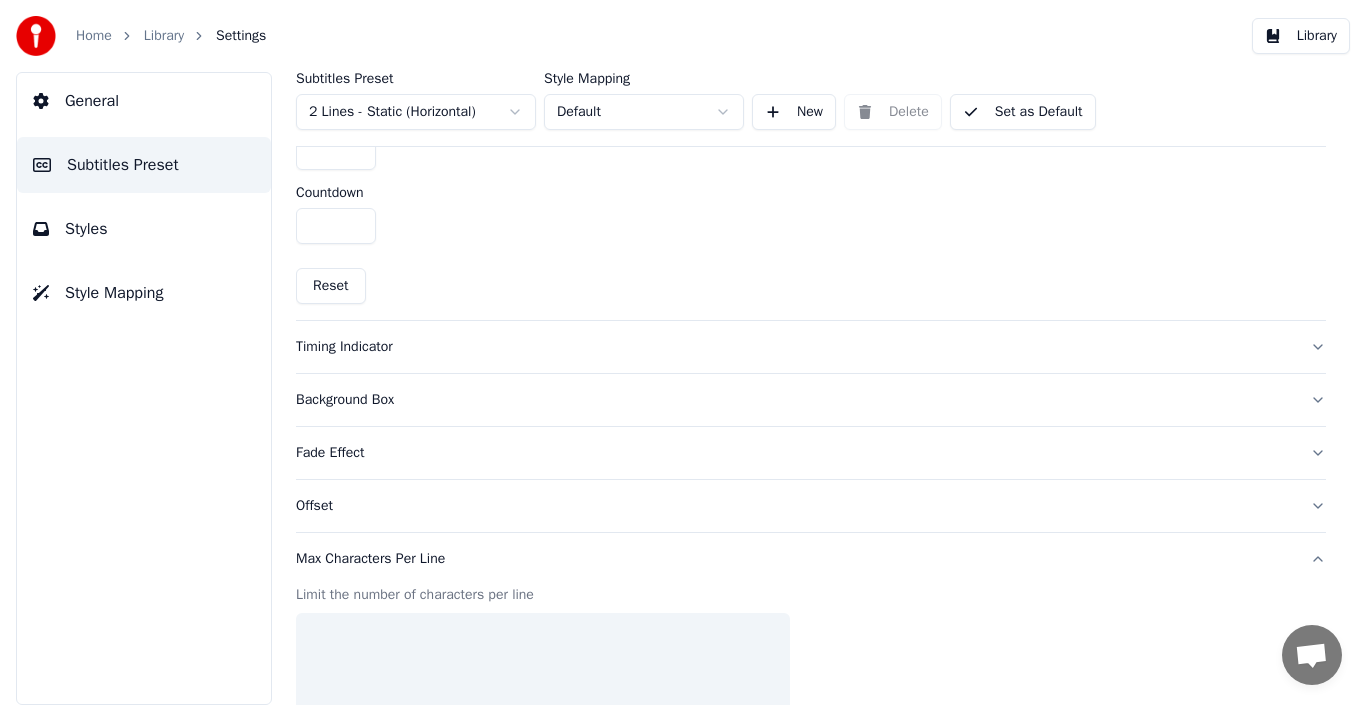 scroll, scrollTop: 438, scrollLeft: 0, axis: vertical 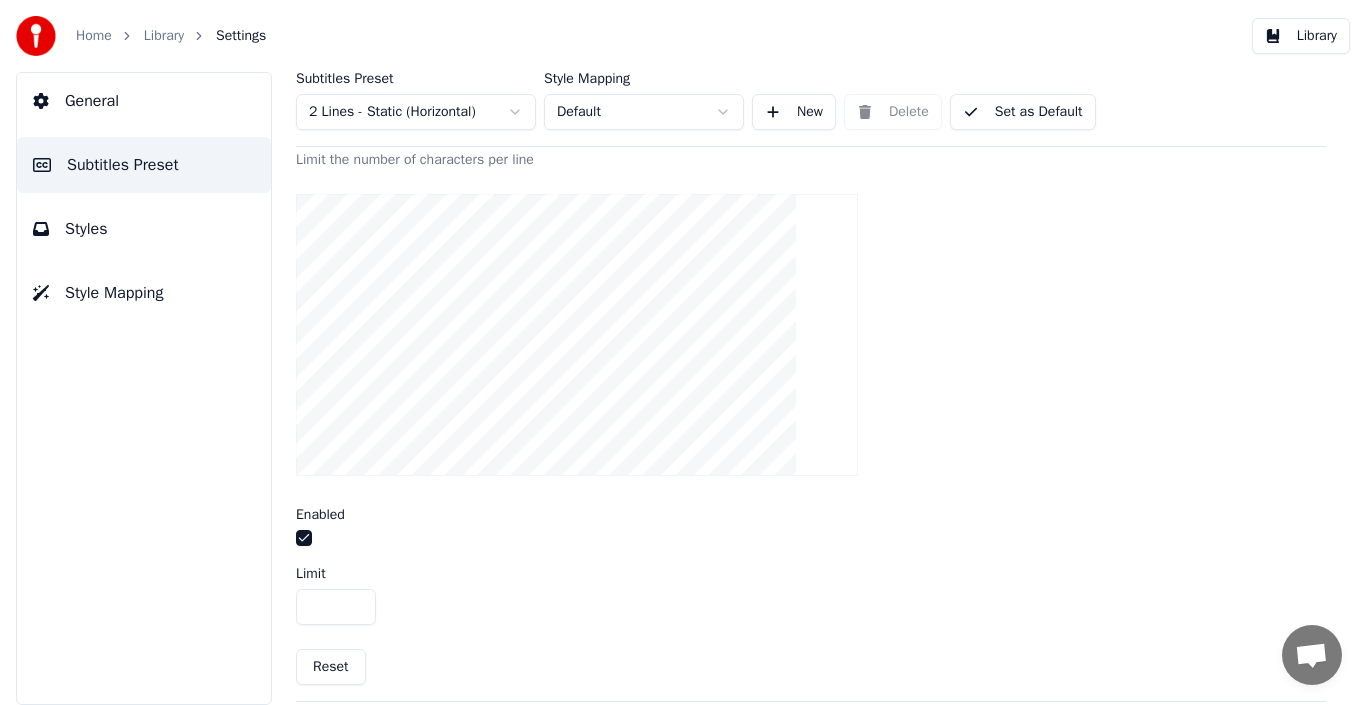 click at bounding box center (304, 538) 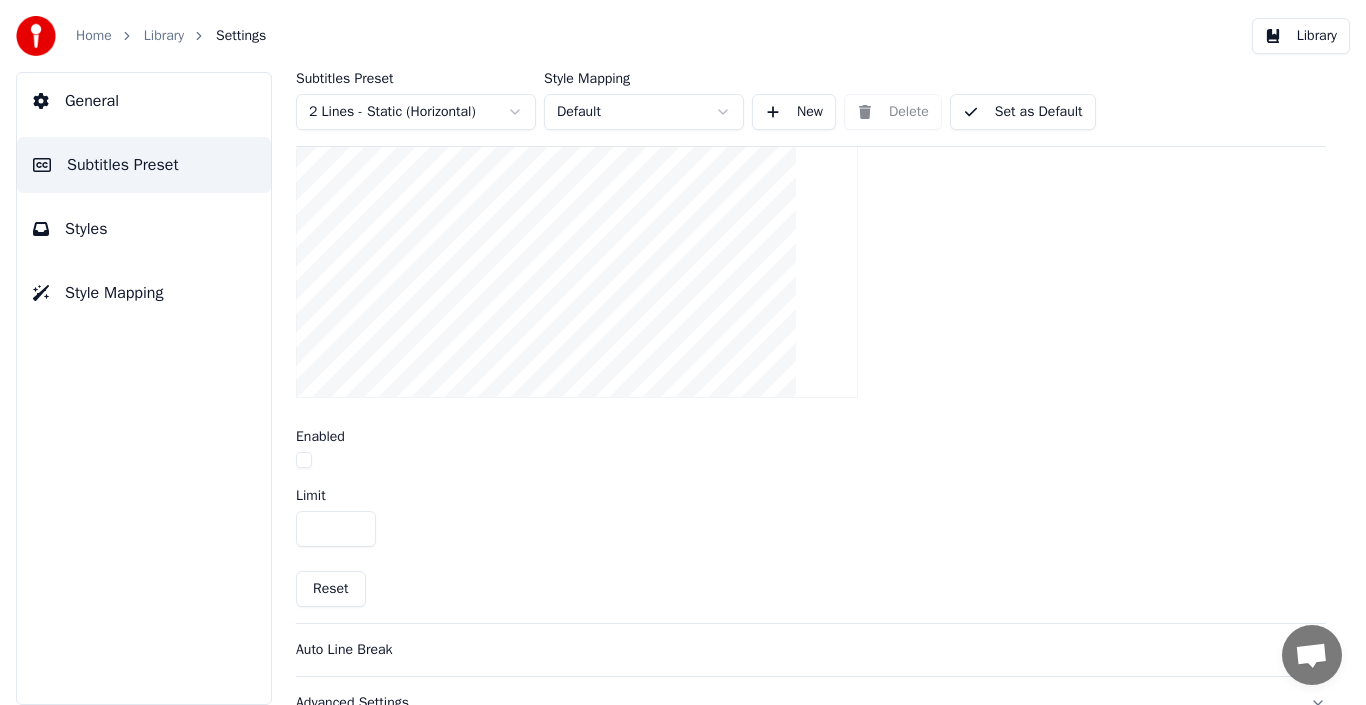 scroll, scrollTop: 736, scrollLeft: 0, axis: vertical 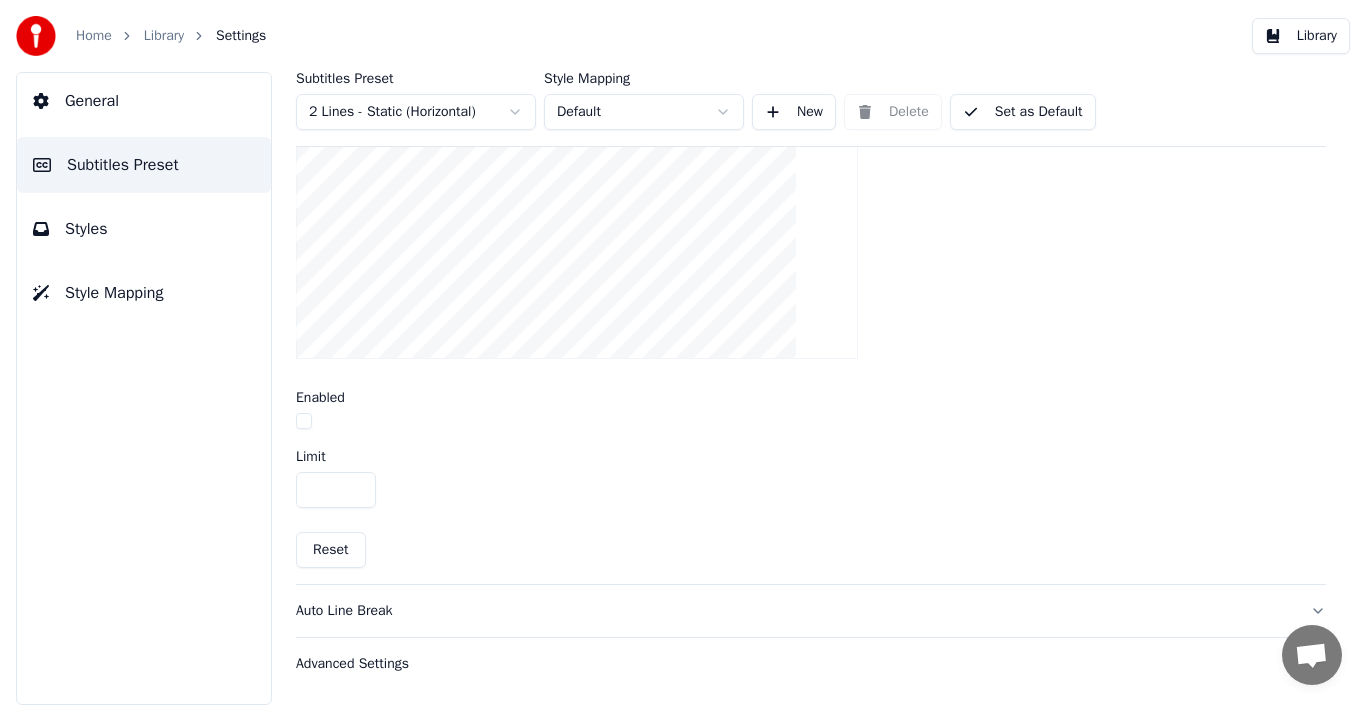 click on "Auto Line Break" at bounding box center (811, 611) 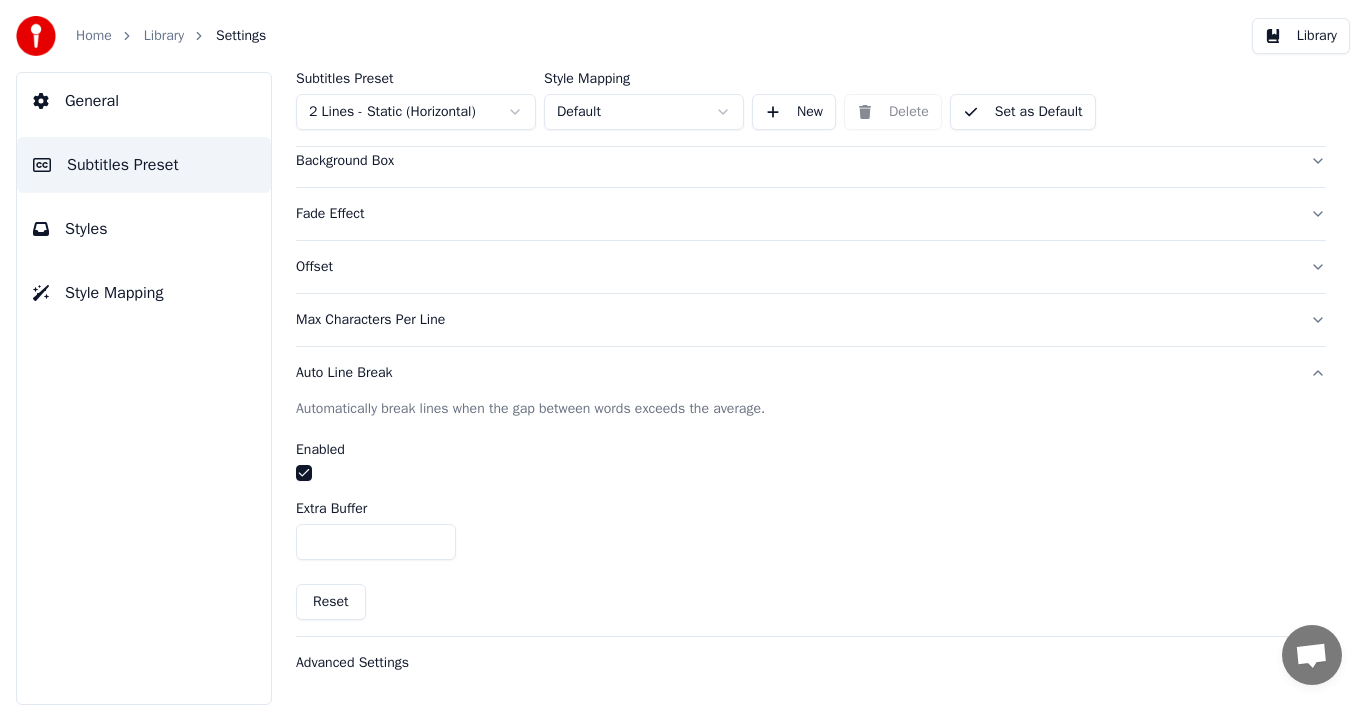 scroll, scrollTop: 422, scrollLeft: 0, axis: vertical 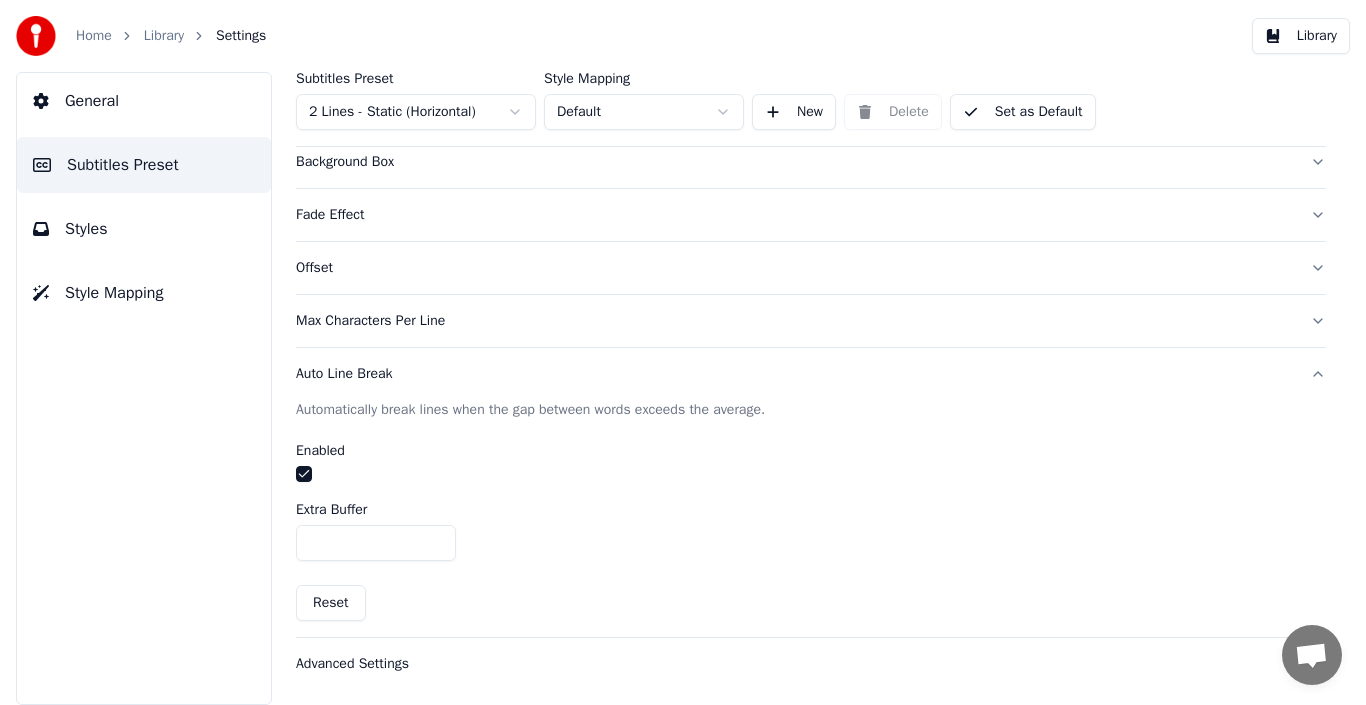 click at bounding box center [304, 474] 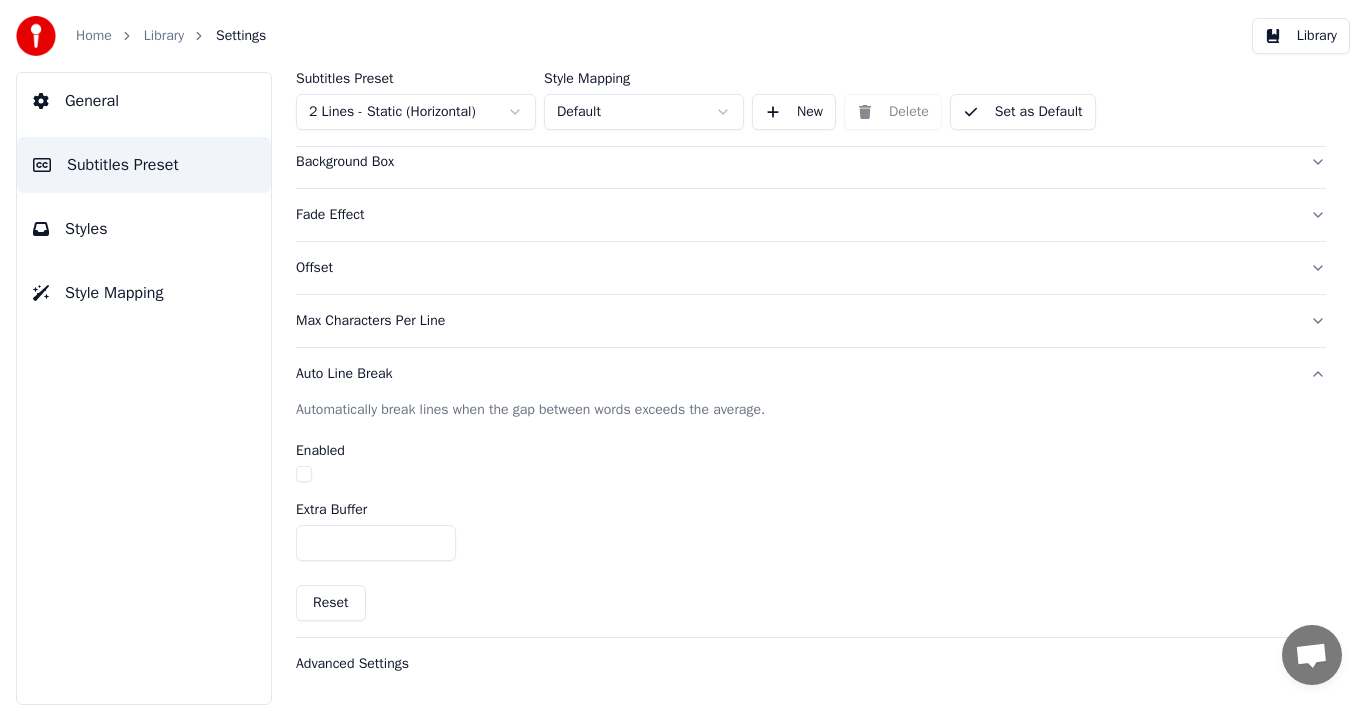 click on "Advanced Settings" at bounding box center (795, 664) 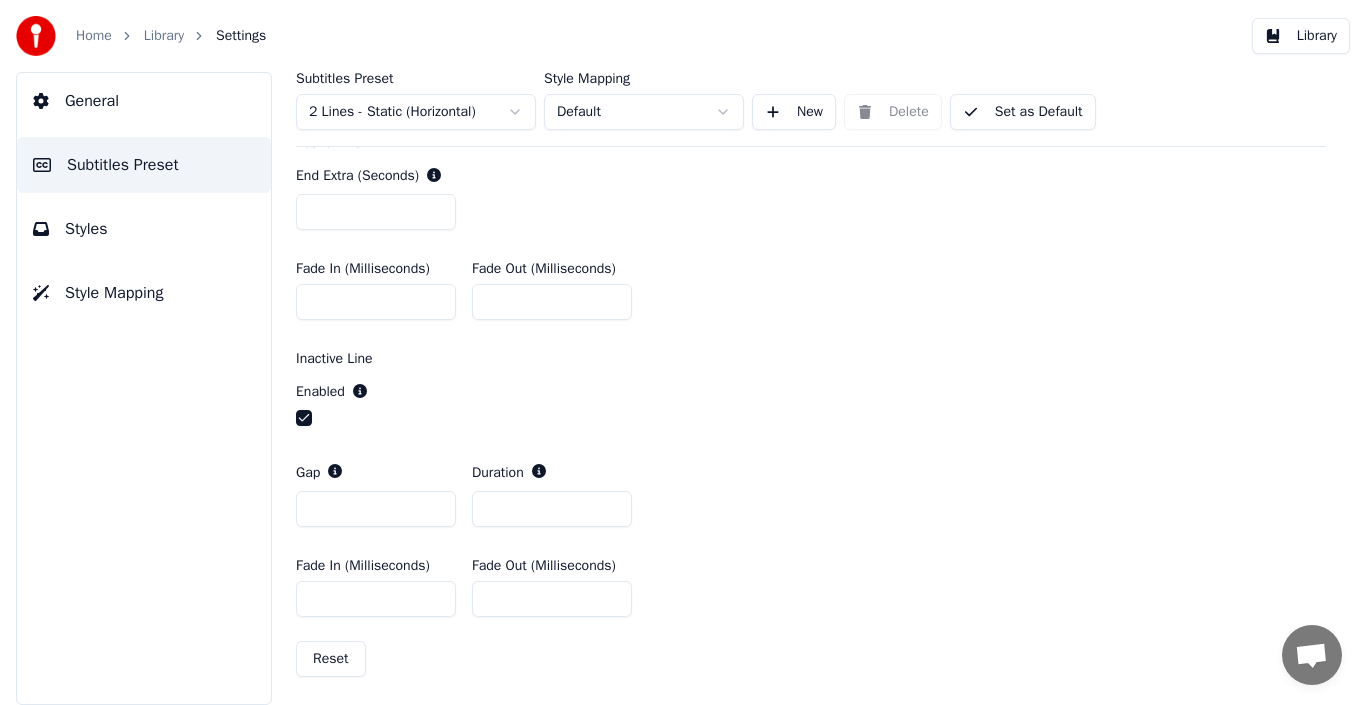 scroll, scrollTop: 770, scrollLeft: 0, axis: vertical 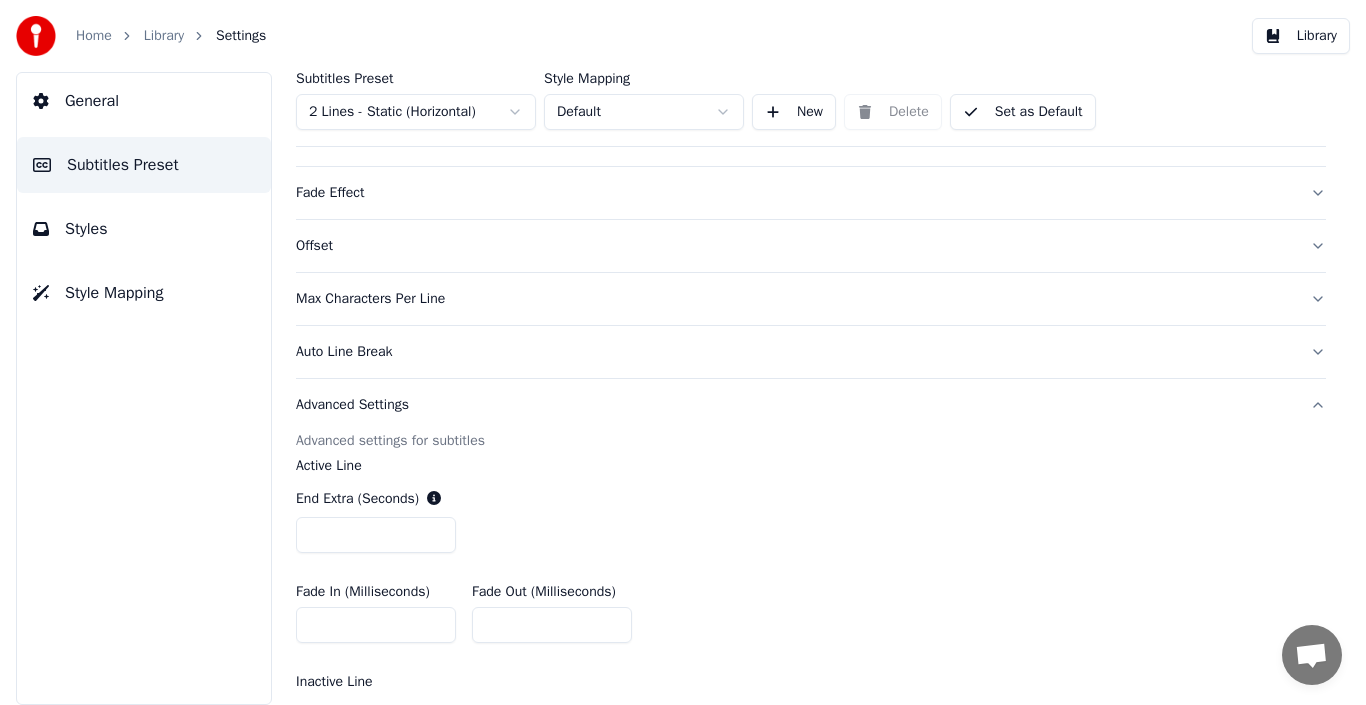 click on "Advanced Settings" at bounding box center [811, 405] 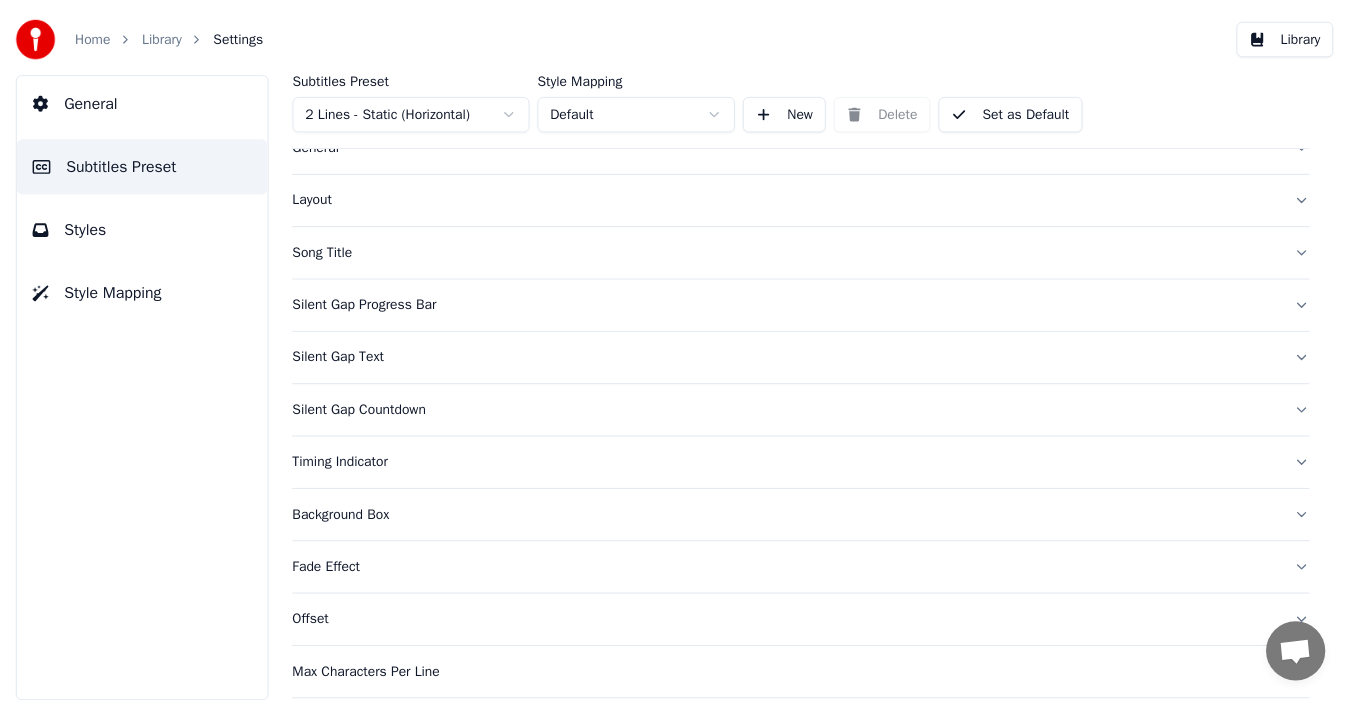 scroll, scrollTop: 0, scrollLeft: 0, axis: both 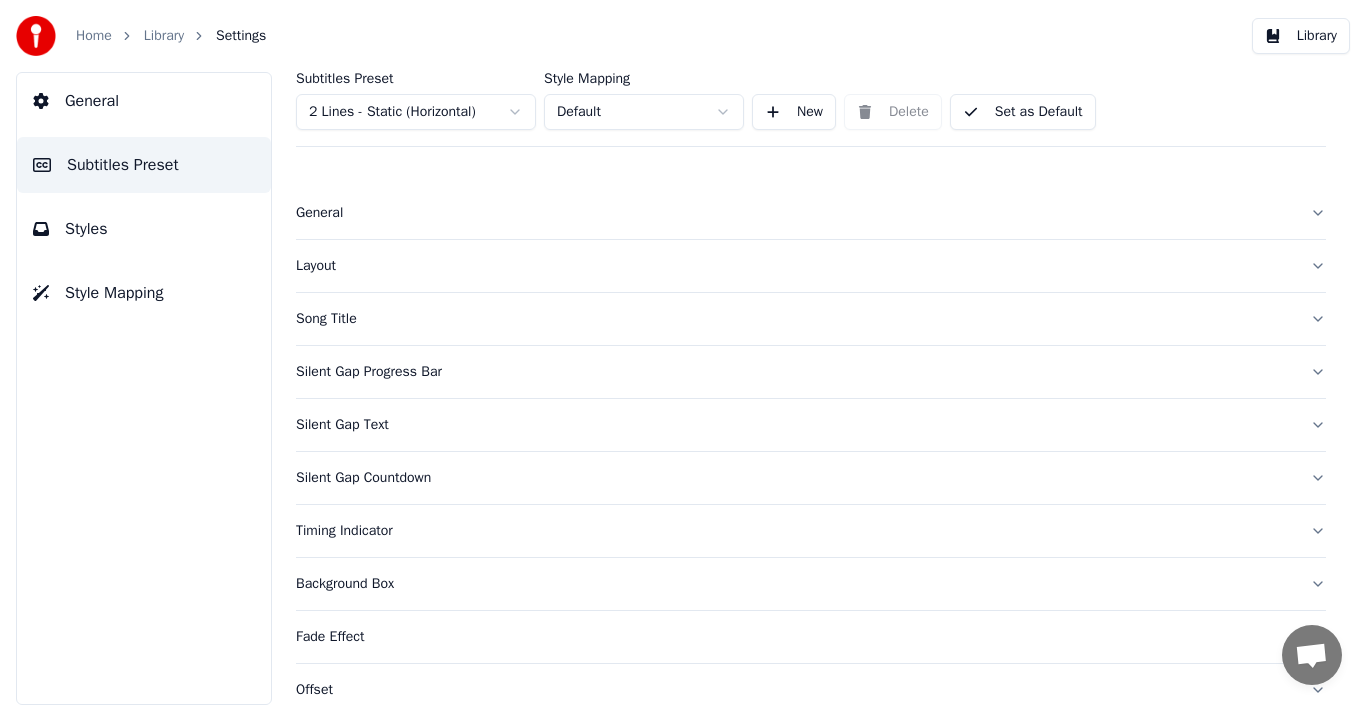 click on "Styles" at bounding box center [86, 229] 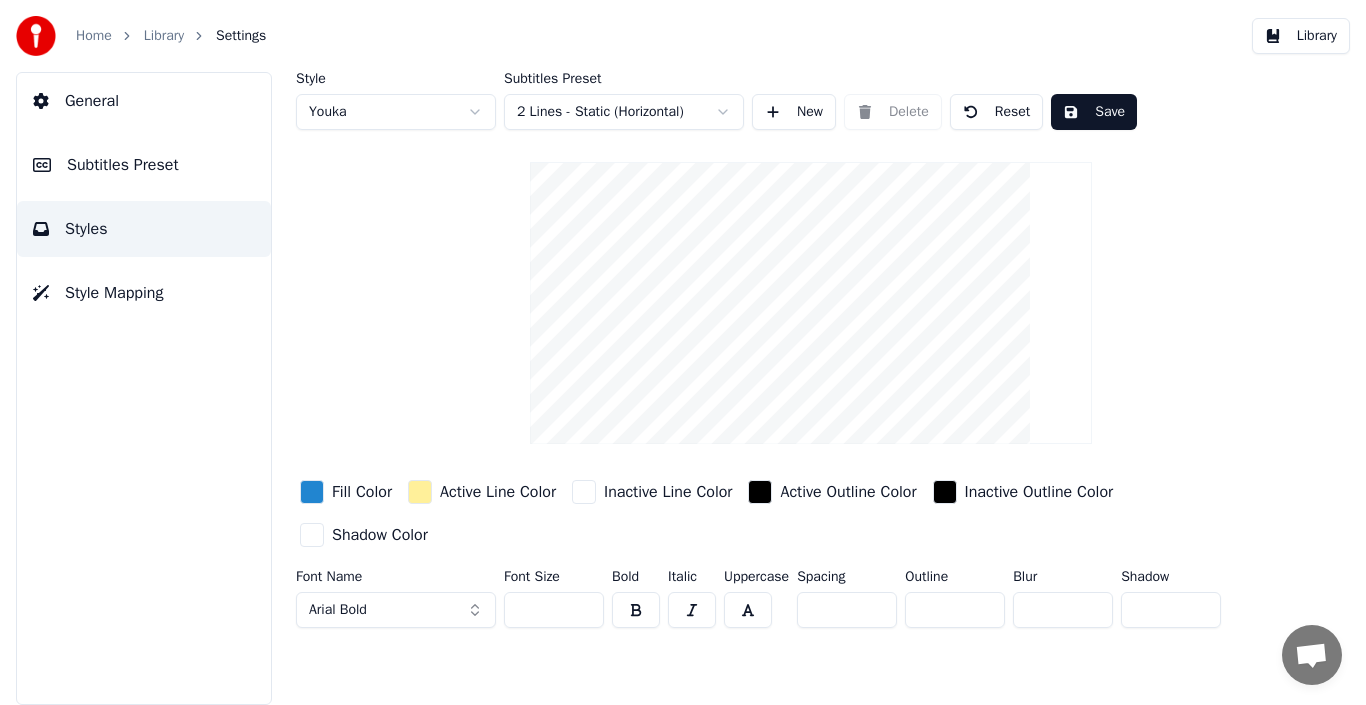 click on "Save" at bounding box center (1094, 112) 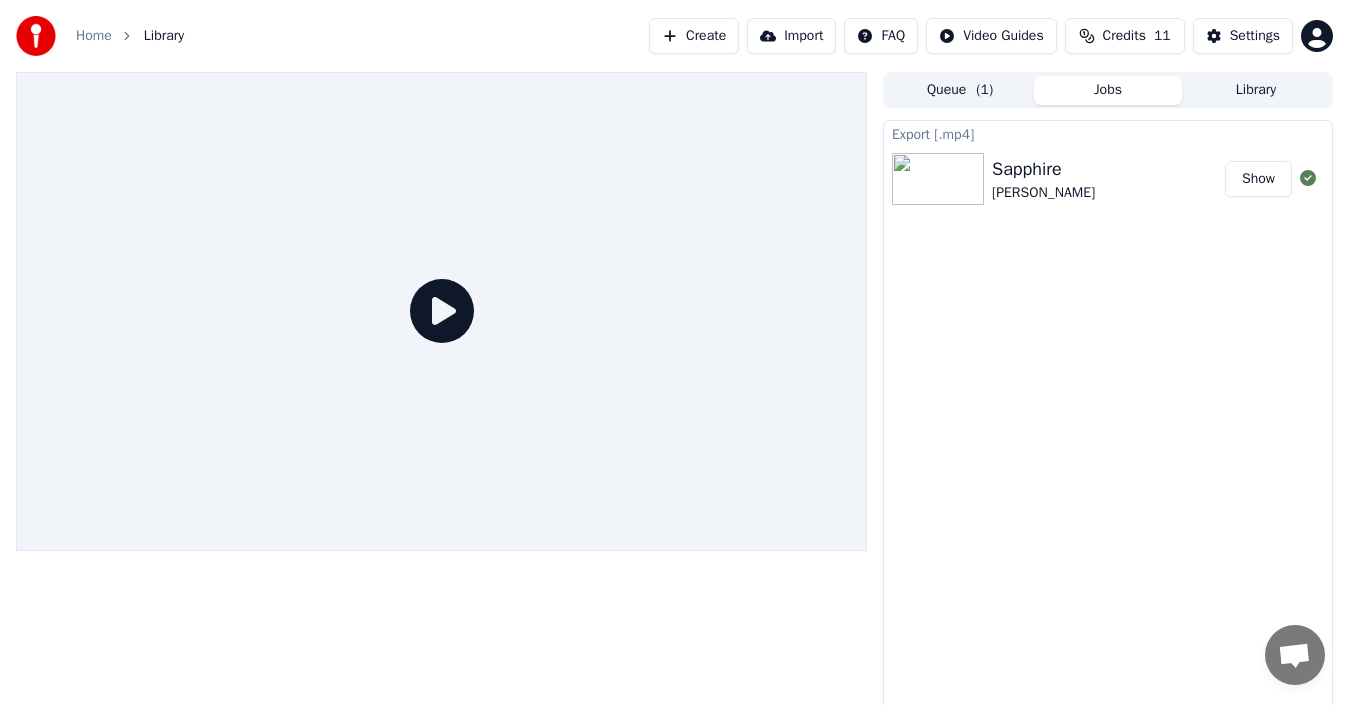 click 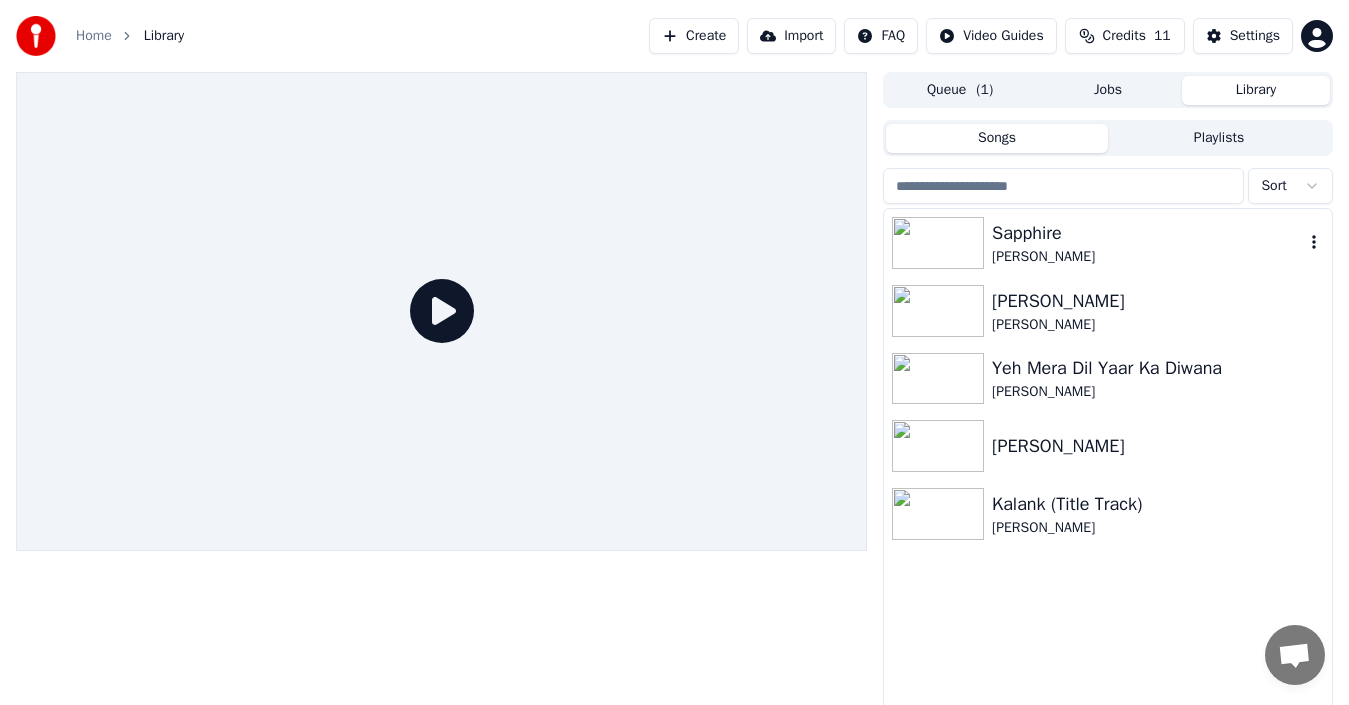 click on "Sapphire" at bounding box center (1148, 233) 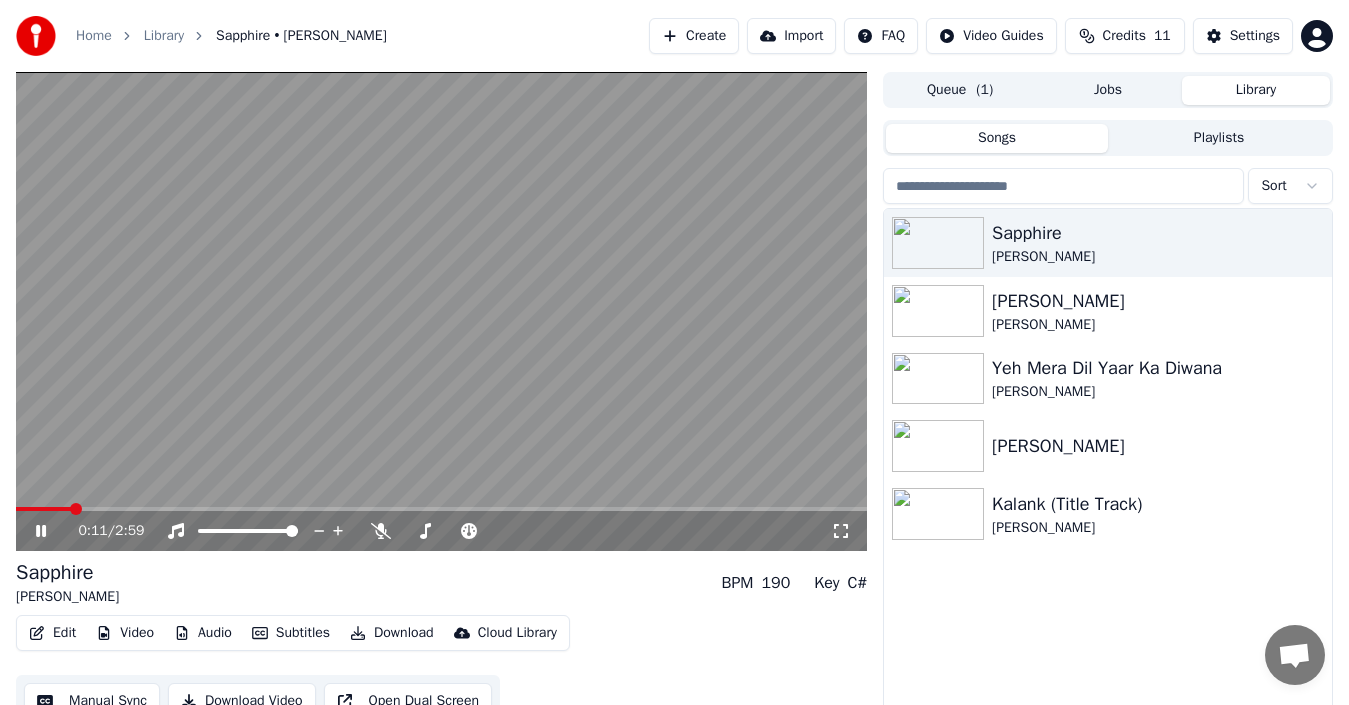 click on "Manual Sync" at bounding box center (92, 701) 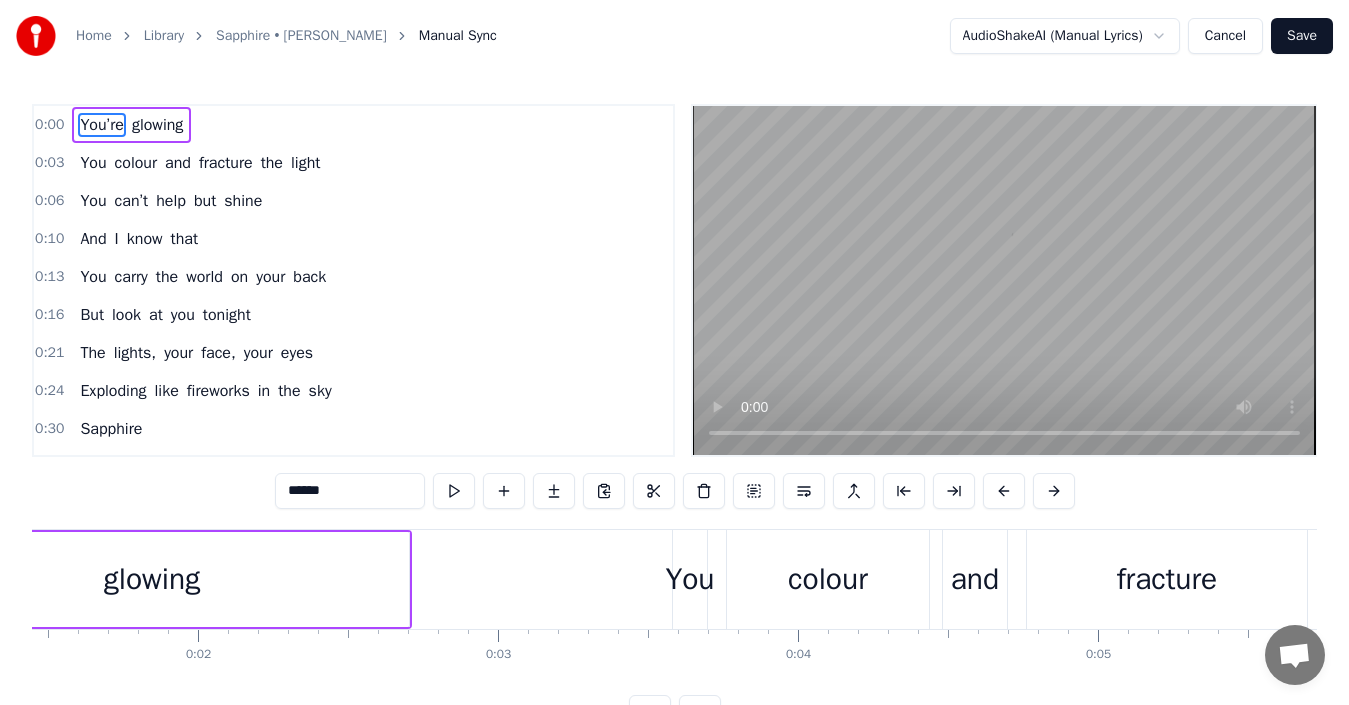 scroll, scrollTop: 0, scrollLeft: 67, axis: horizontal 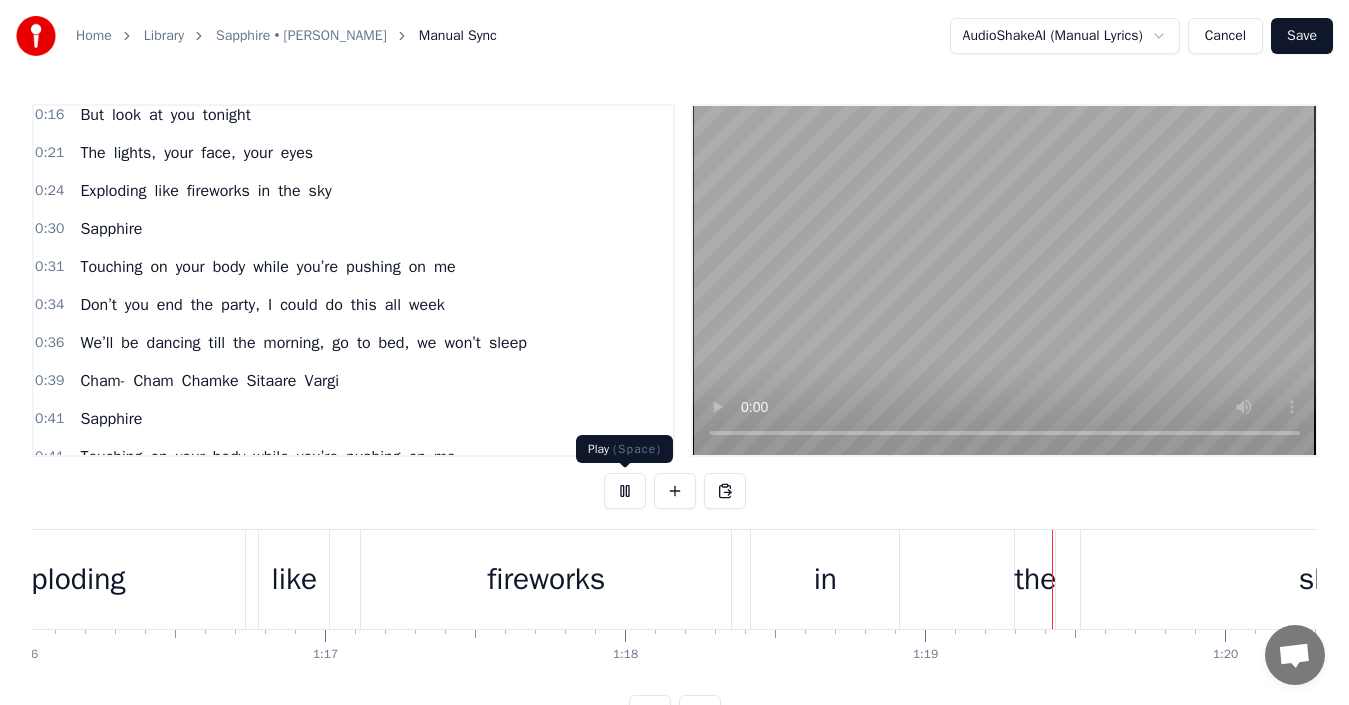 click at bounding box center (625, 491) 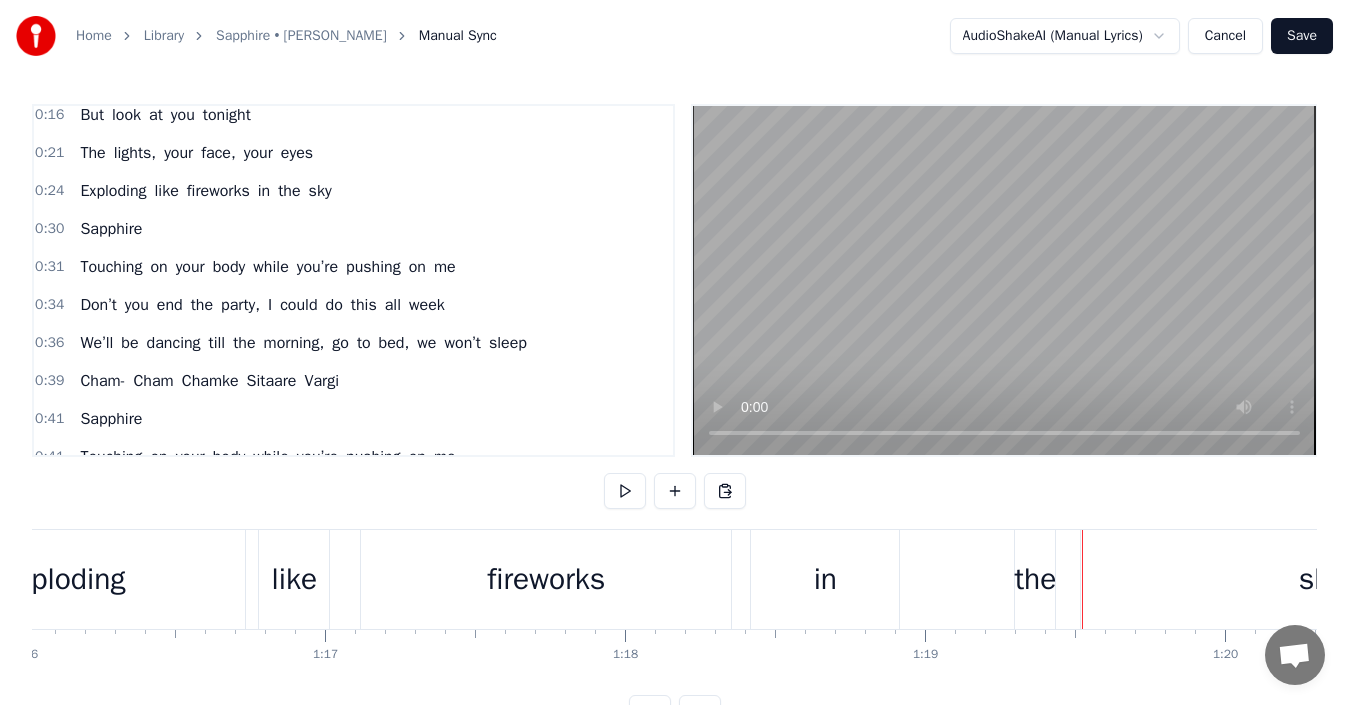 click on "while" at bounding box center [270, 267] 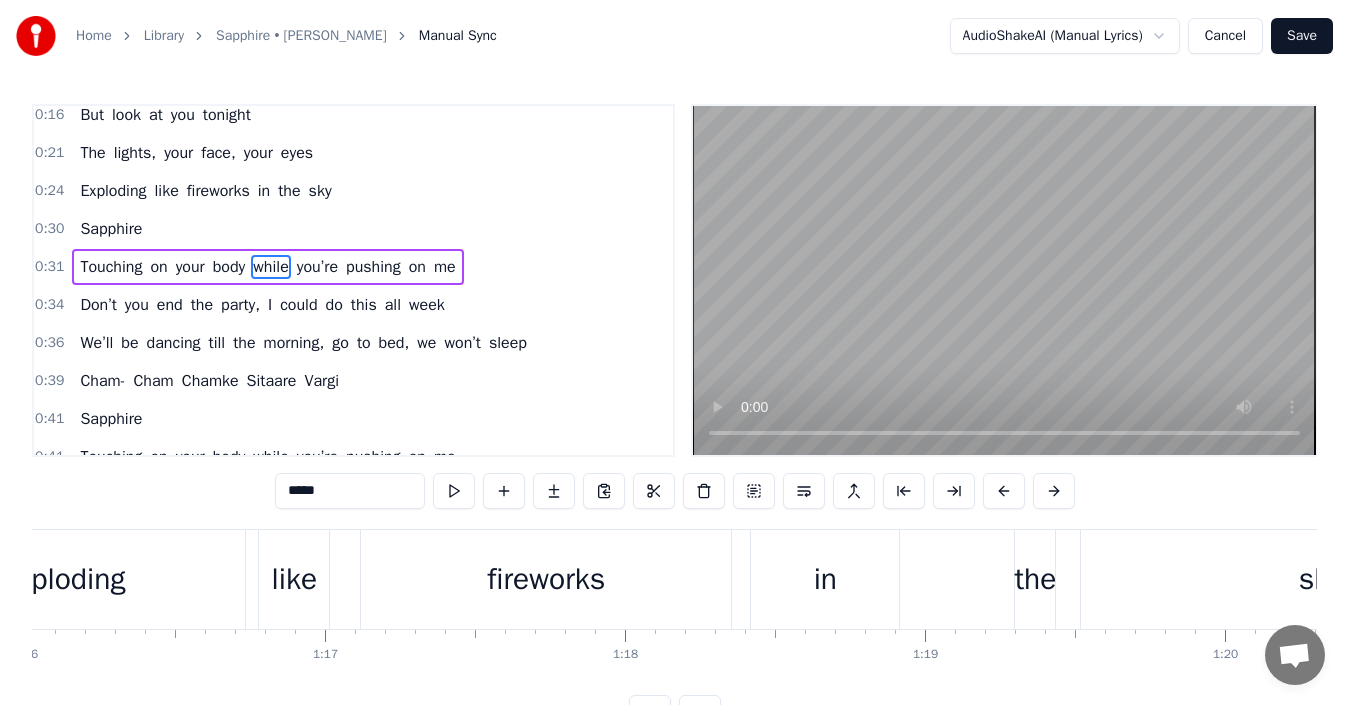 scroll, scrollTop: 195, scrollLeft: 0, axis: vertical 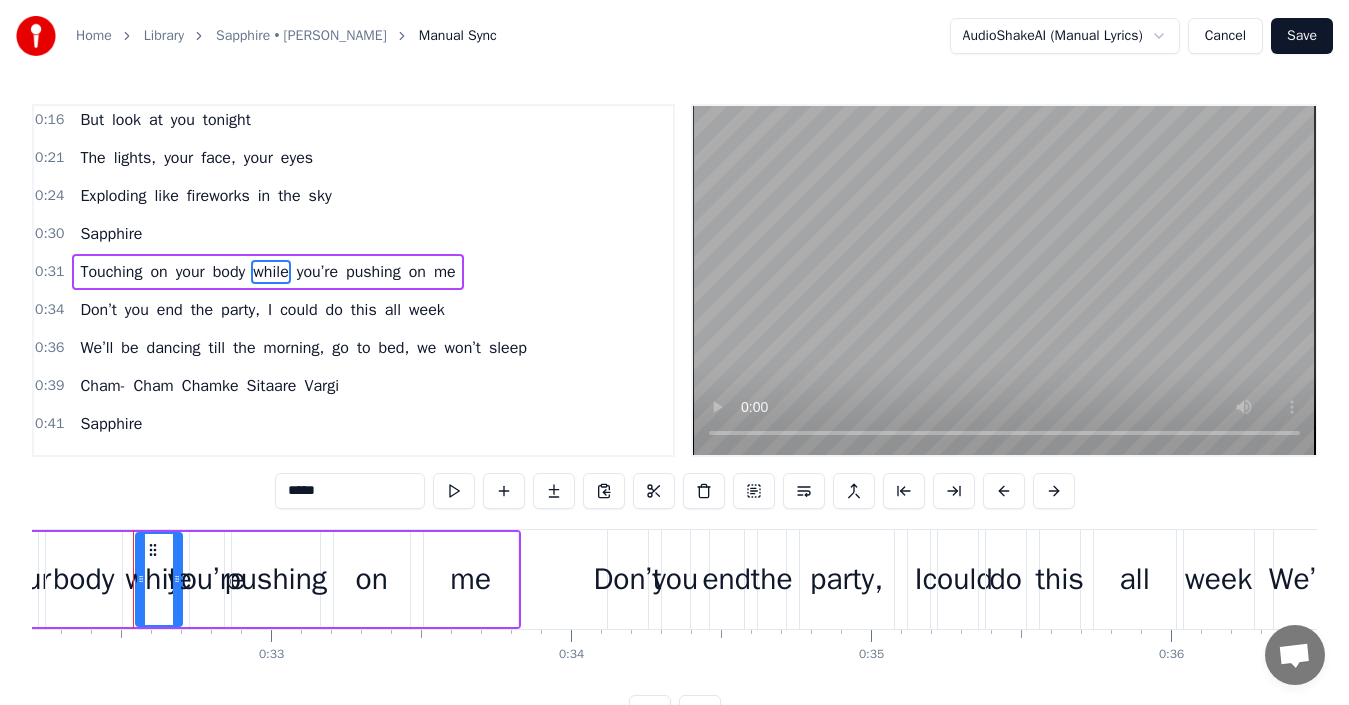 click on "Exploding like fireworks in the sky" at bounding box center (205, 196) 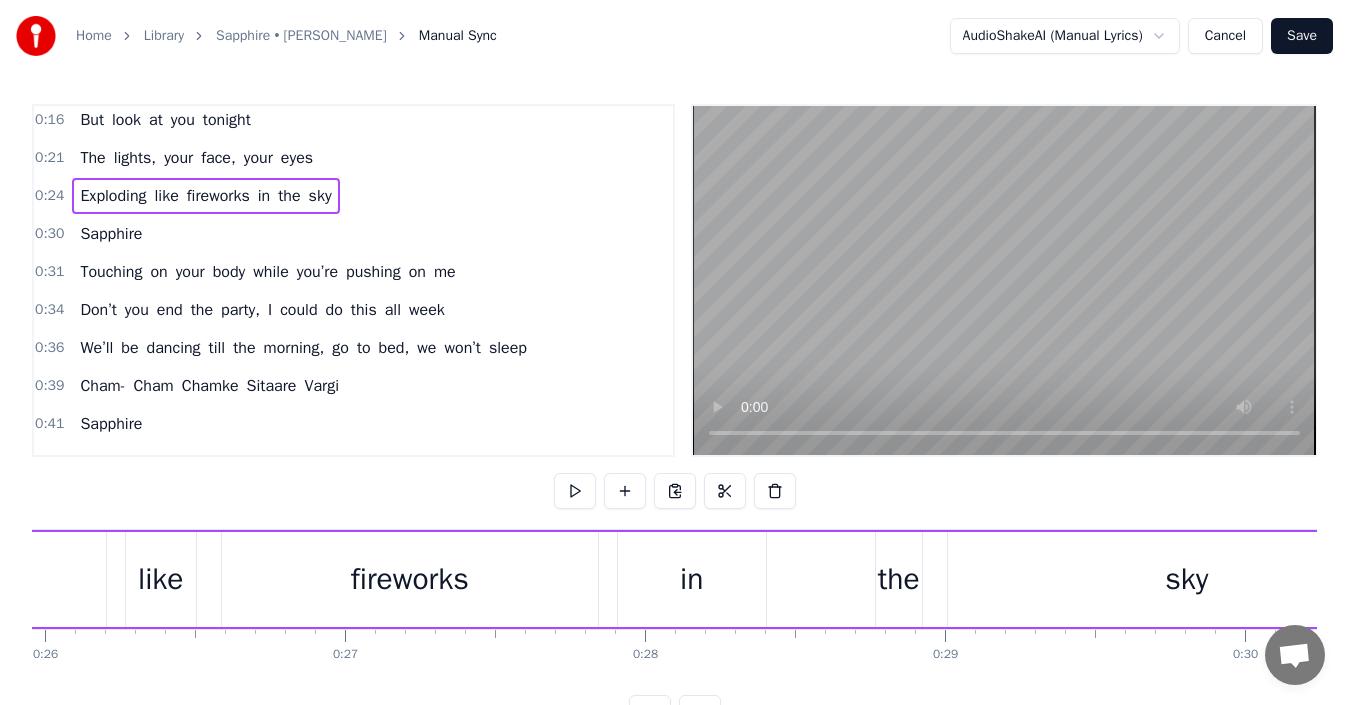 scroll, scrollTop: 0, scrollLeft: 7399, axis: horizontal 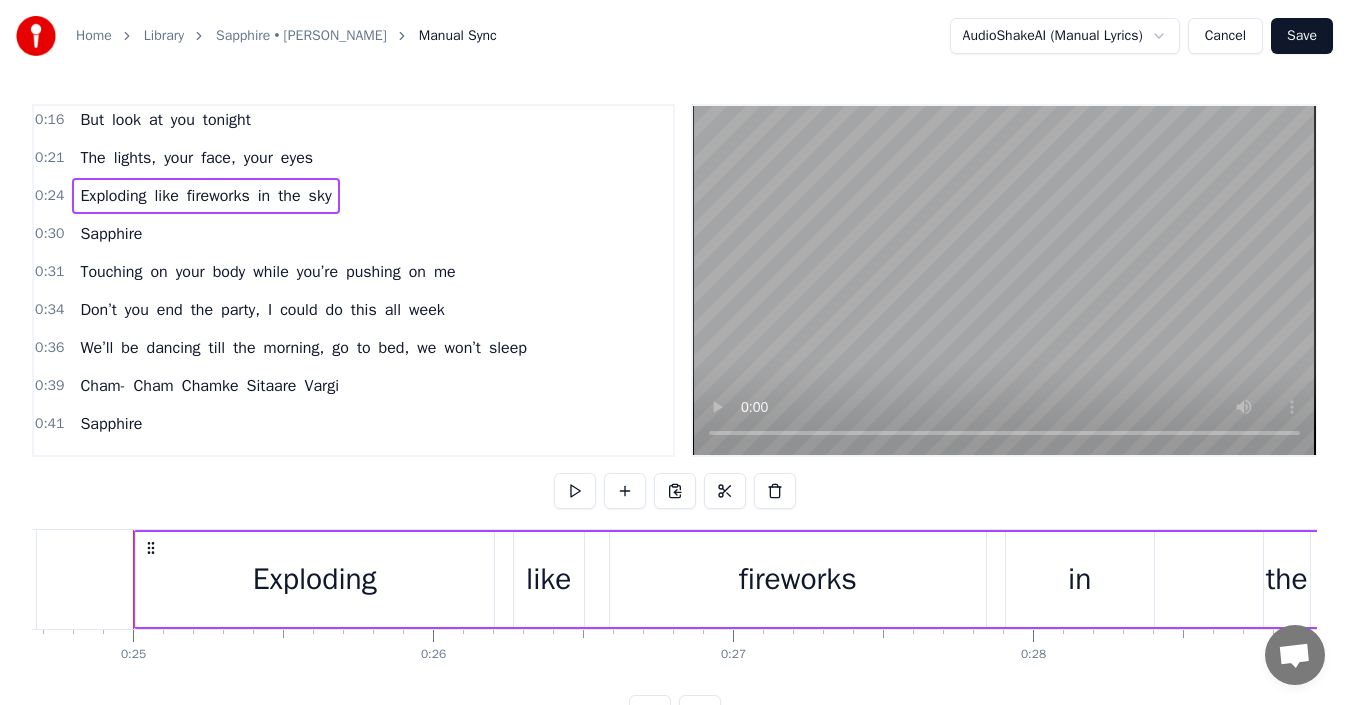 click on "Sapphire" at bounding box center (111, 234) 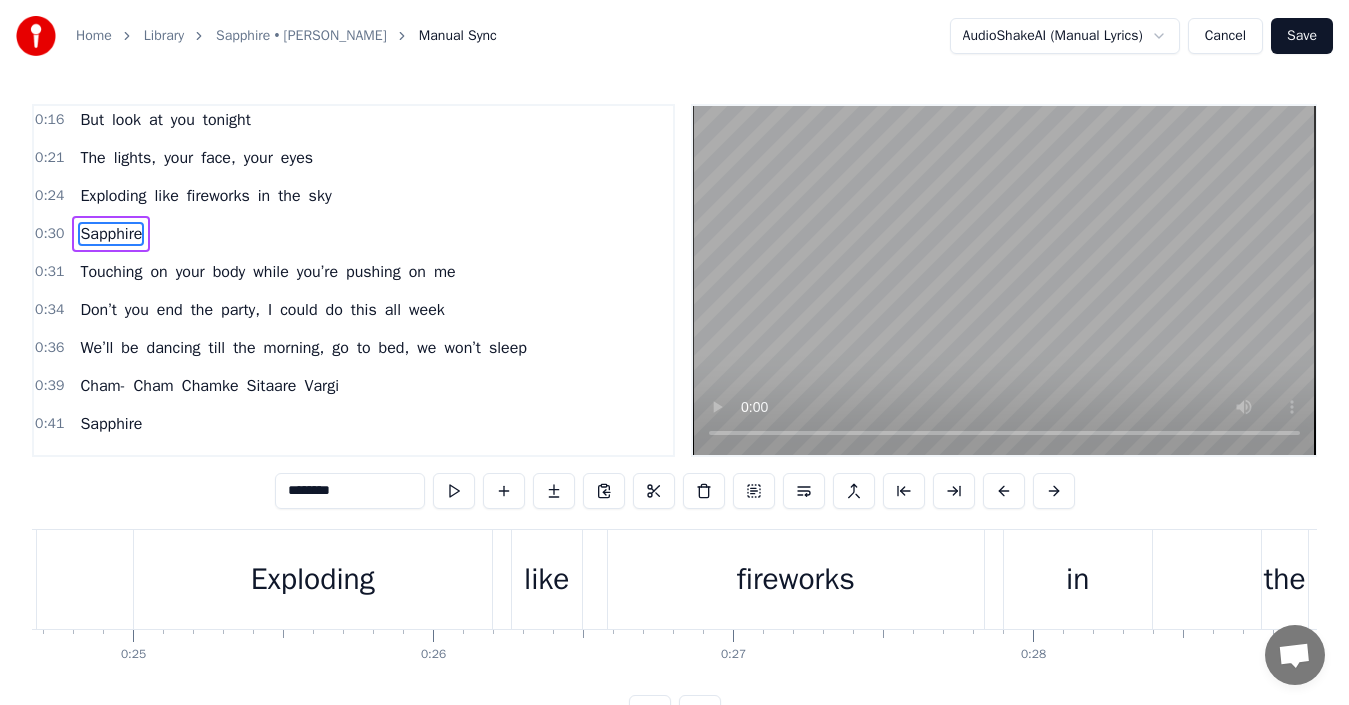scroll, scrollTop: 157, scrollLeft: 0, axis: vertical 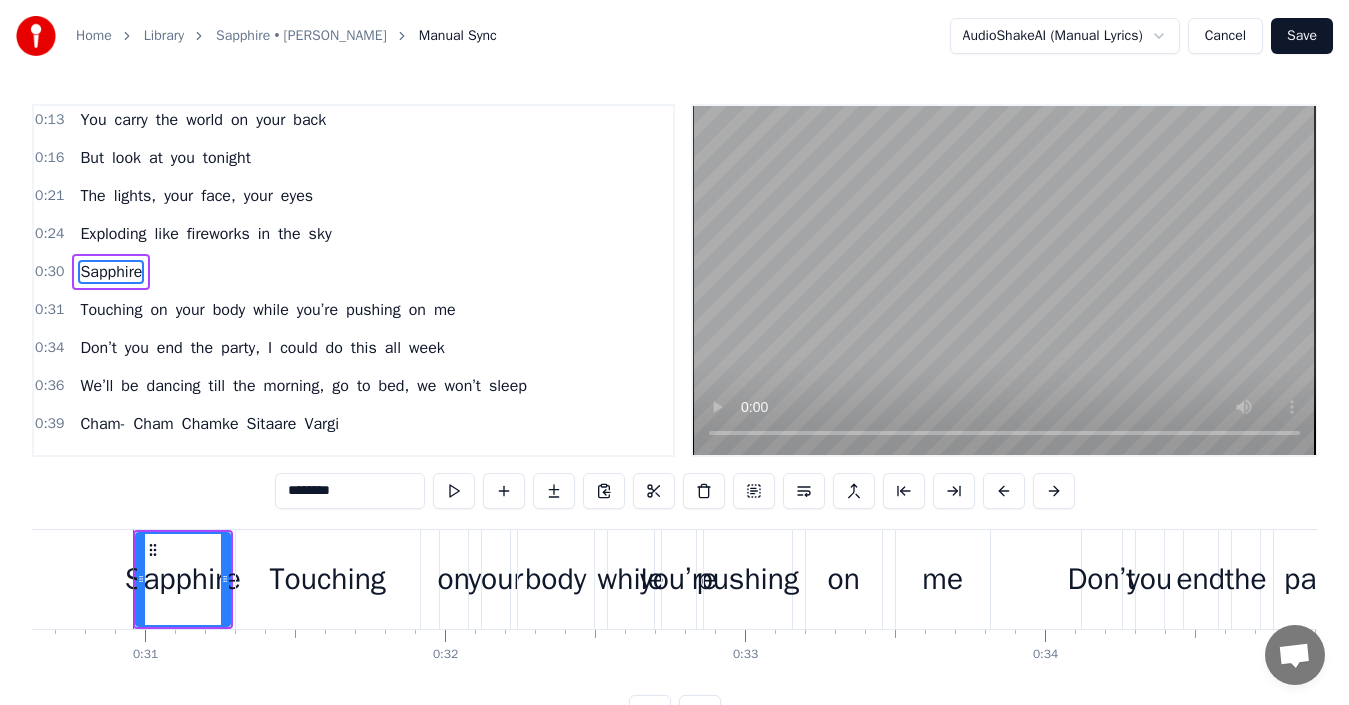 click on "Touching" at bounding box center (111, 310) 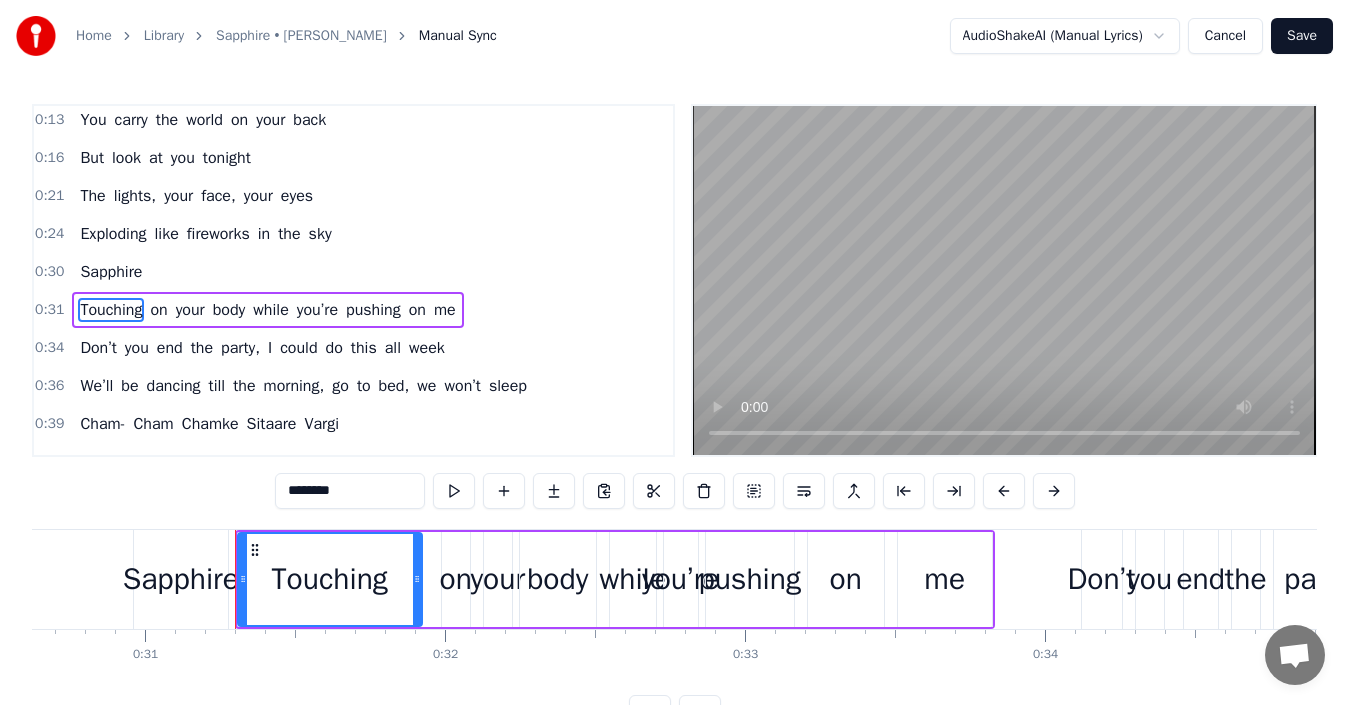 scroll, scrollTop: 195, scrollLeft: 0, axis: vertical 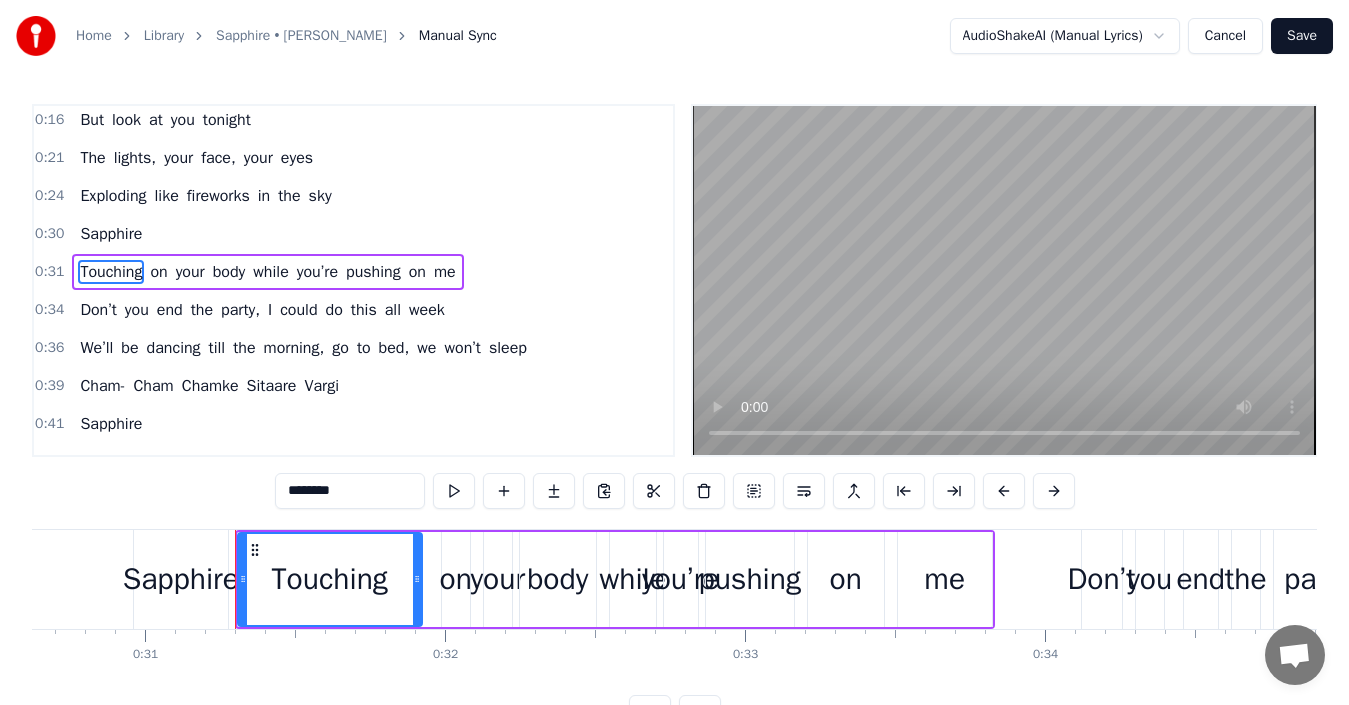click on "Don’t" at bounding box center [98, 310] 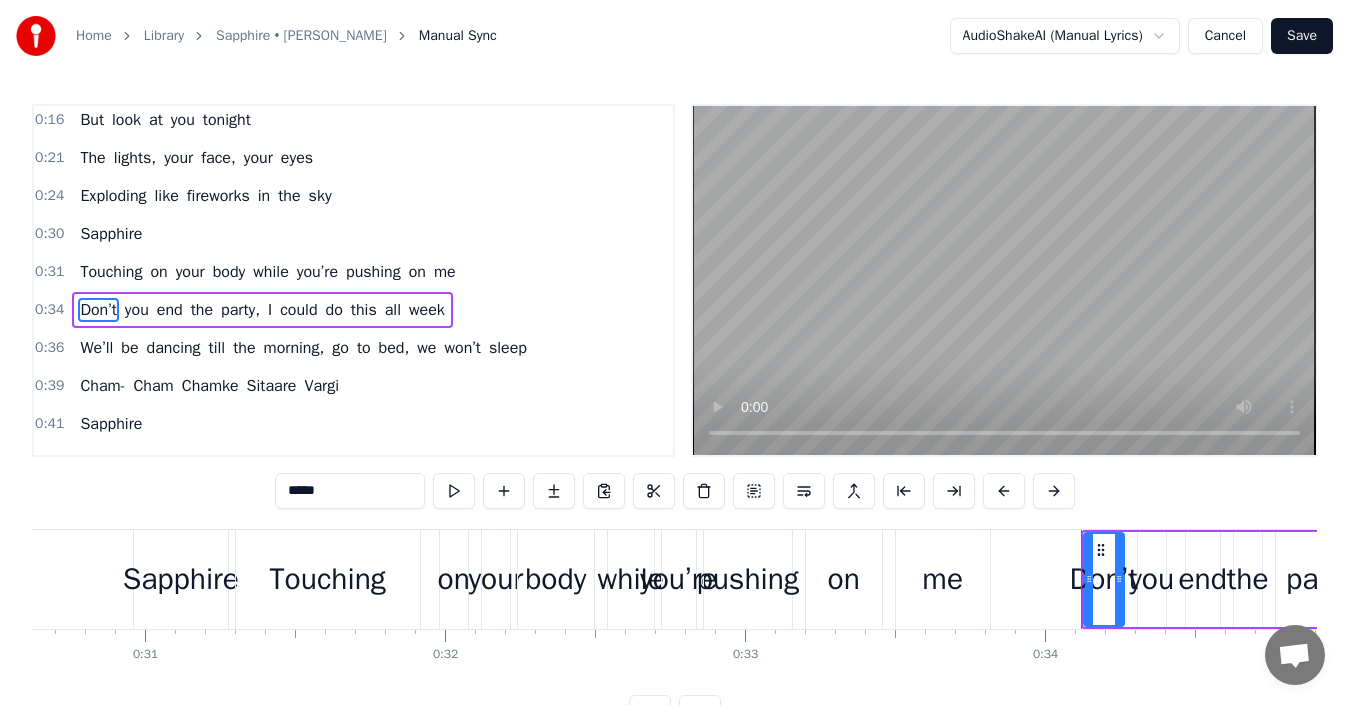 scroll, scrollTop: 233, scrollLeft: 0, axis: vertical 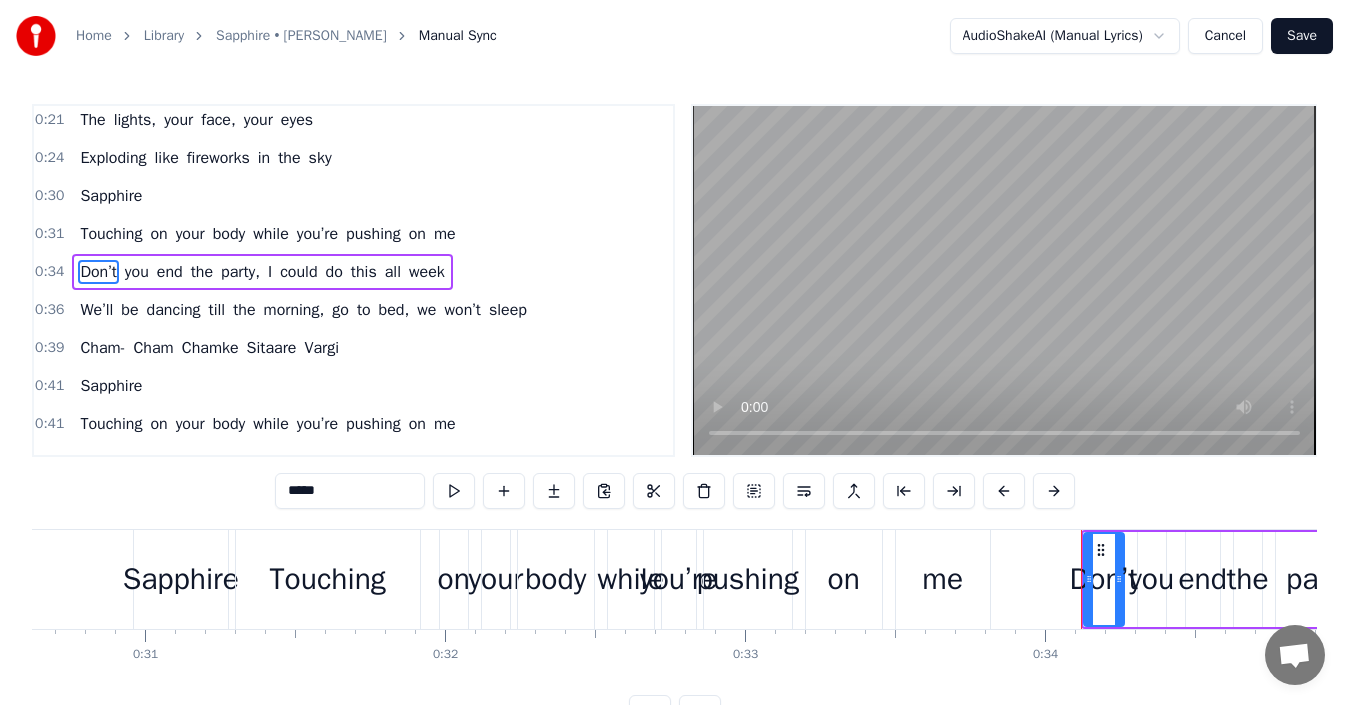 click on "I" at bounding box center [270, 272] 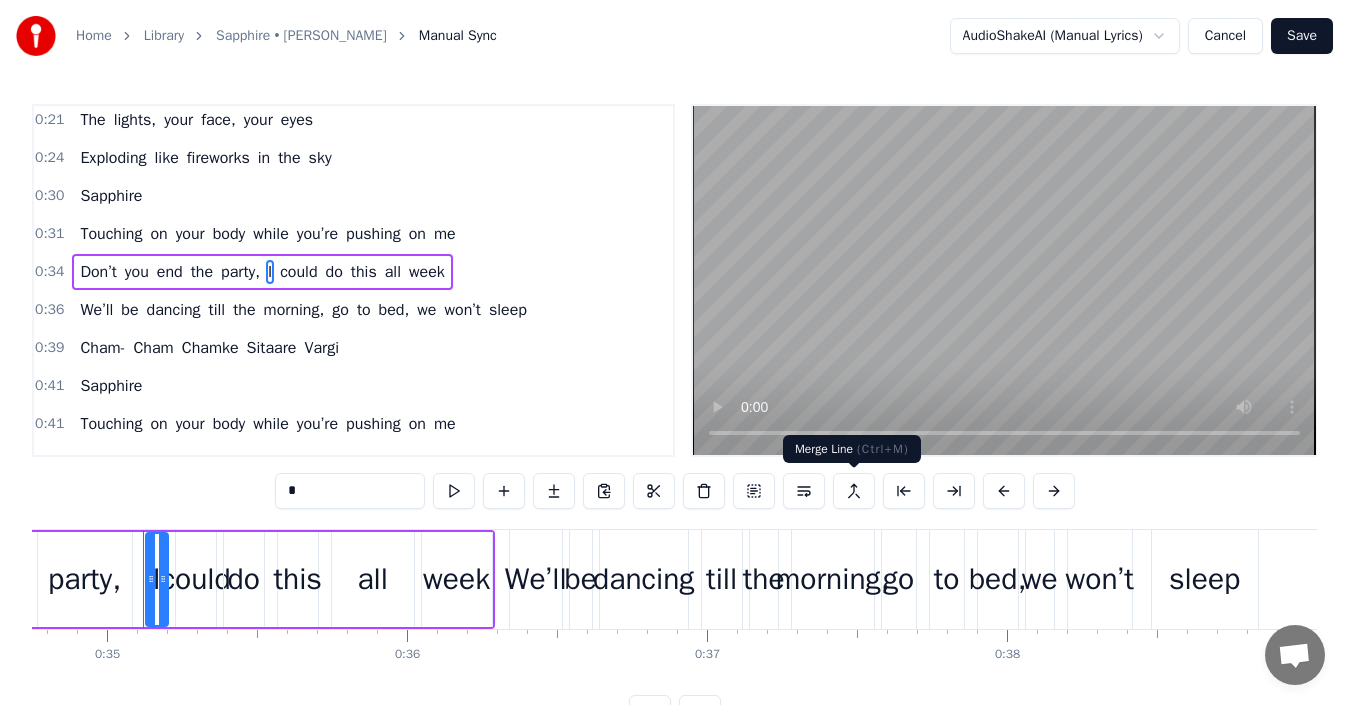 scroll, scrollTop: 0, scrollLeft: 10435, axis: horizontal 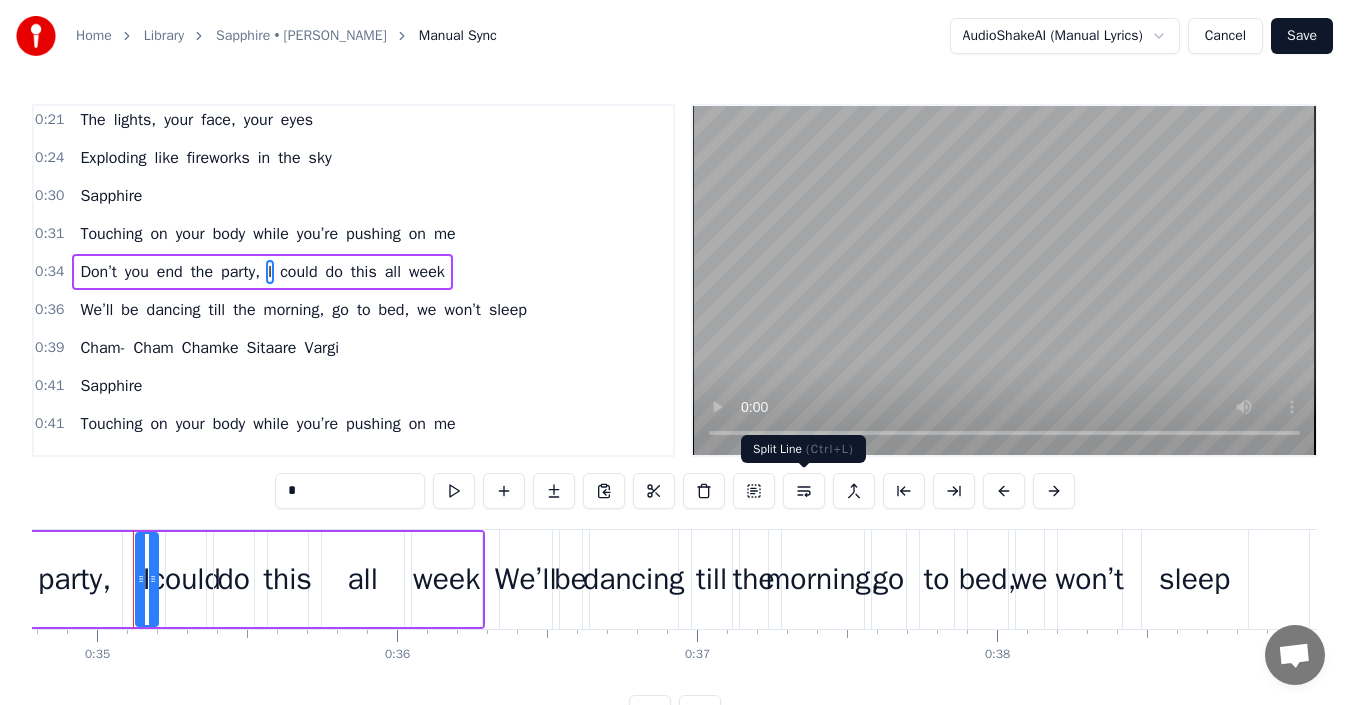 click at bounding box center (804, 491) 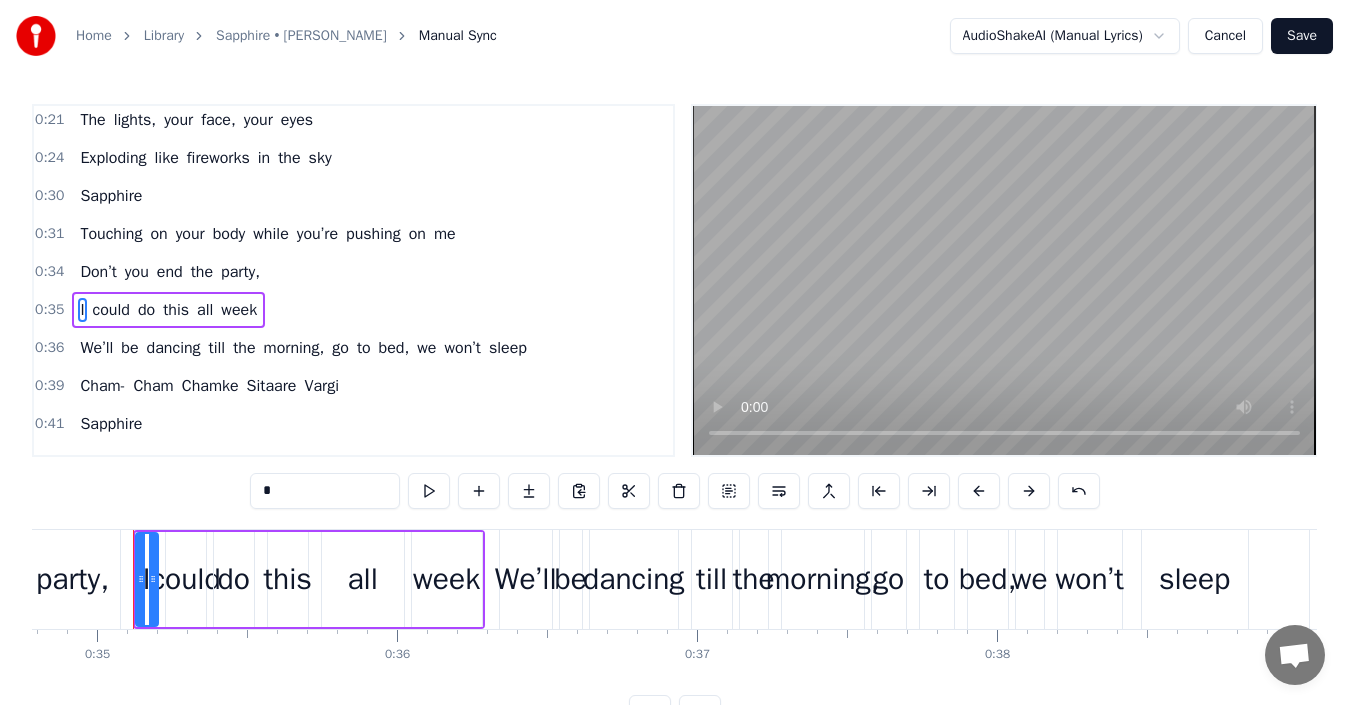 scroll, scrollTop: 271, scrollLeft: 0, axis: vertical 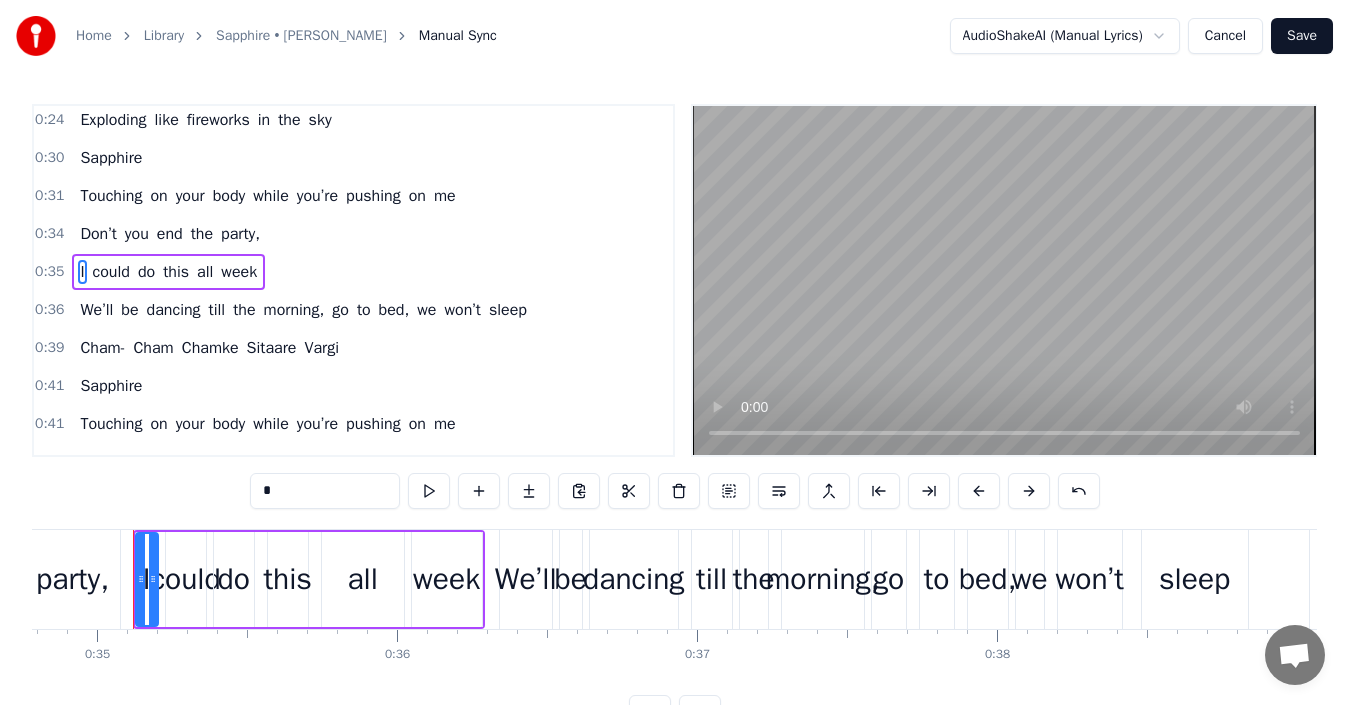 click on "Don’t" at bounding box center (98, 234) 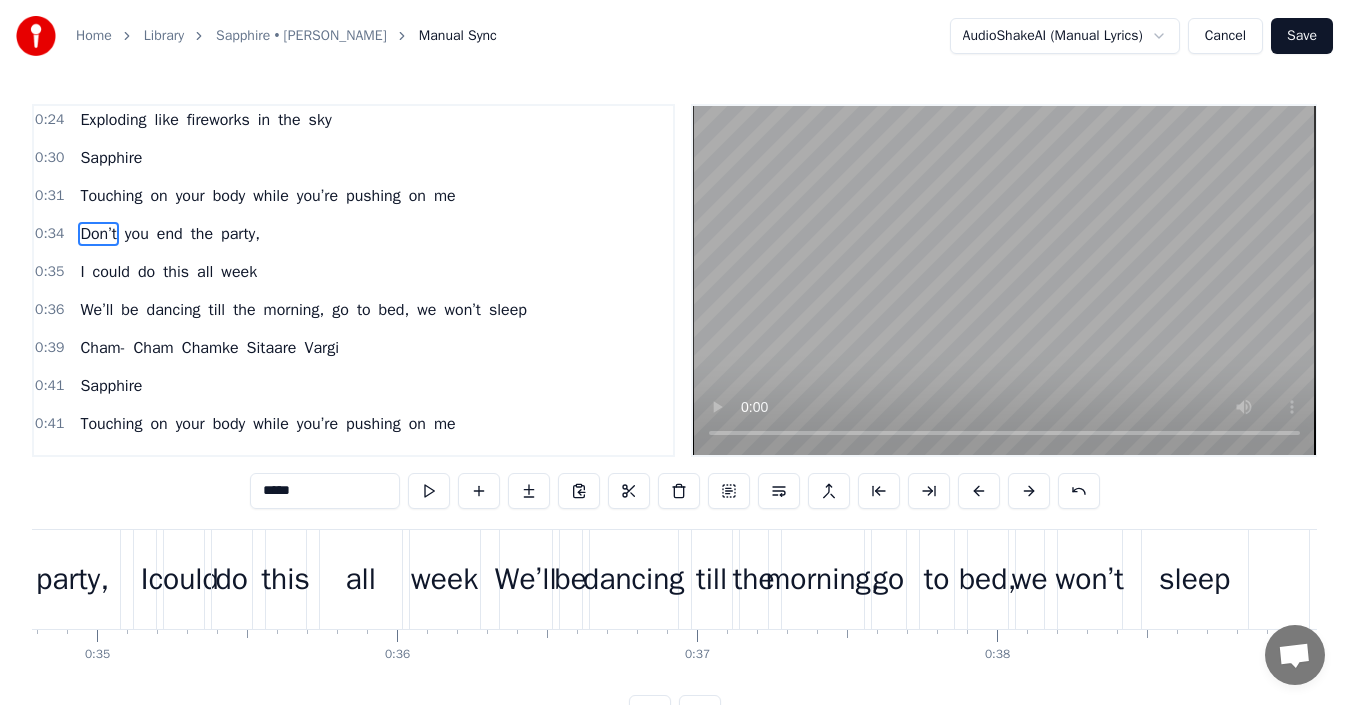 scroll, scrollTop: 262, scrollLeft: 0, axis: vertical 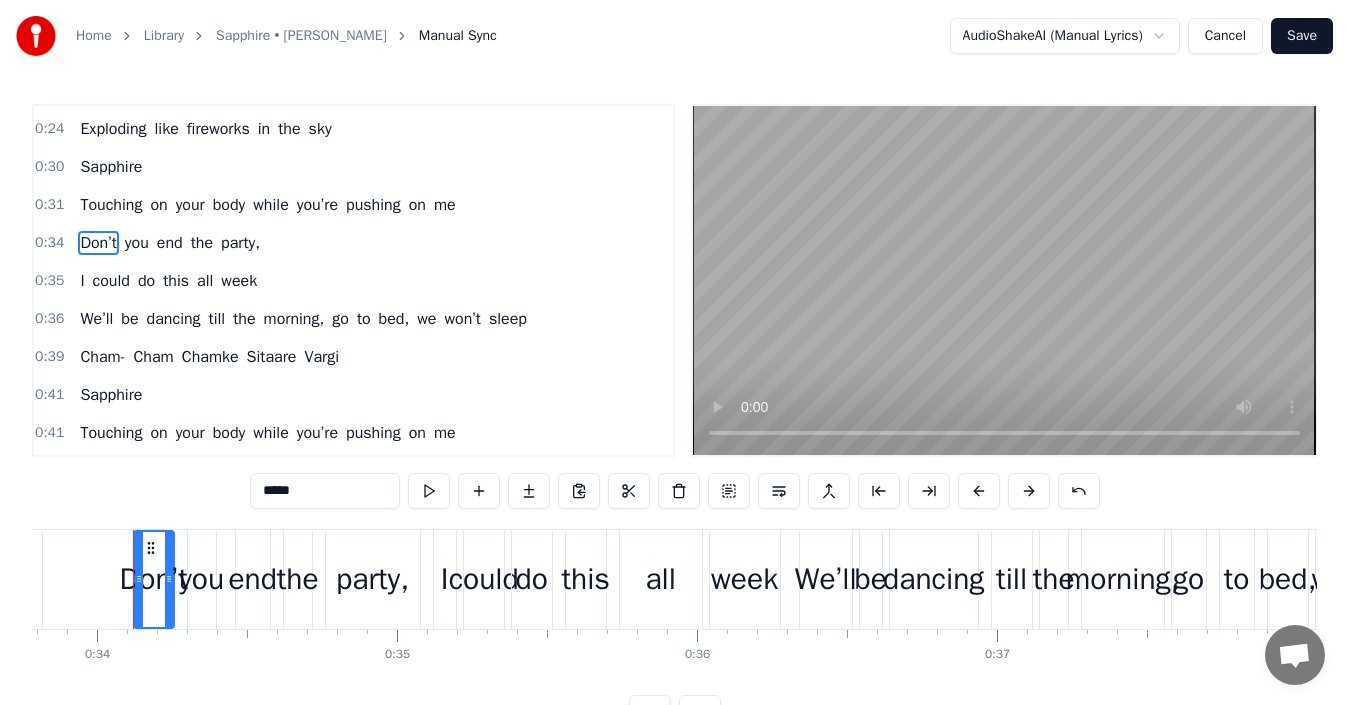 click on "I" at bounding box center [82, 281] 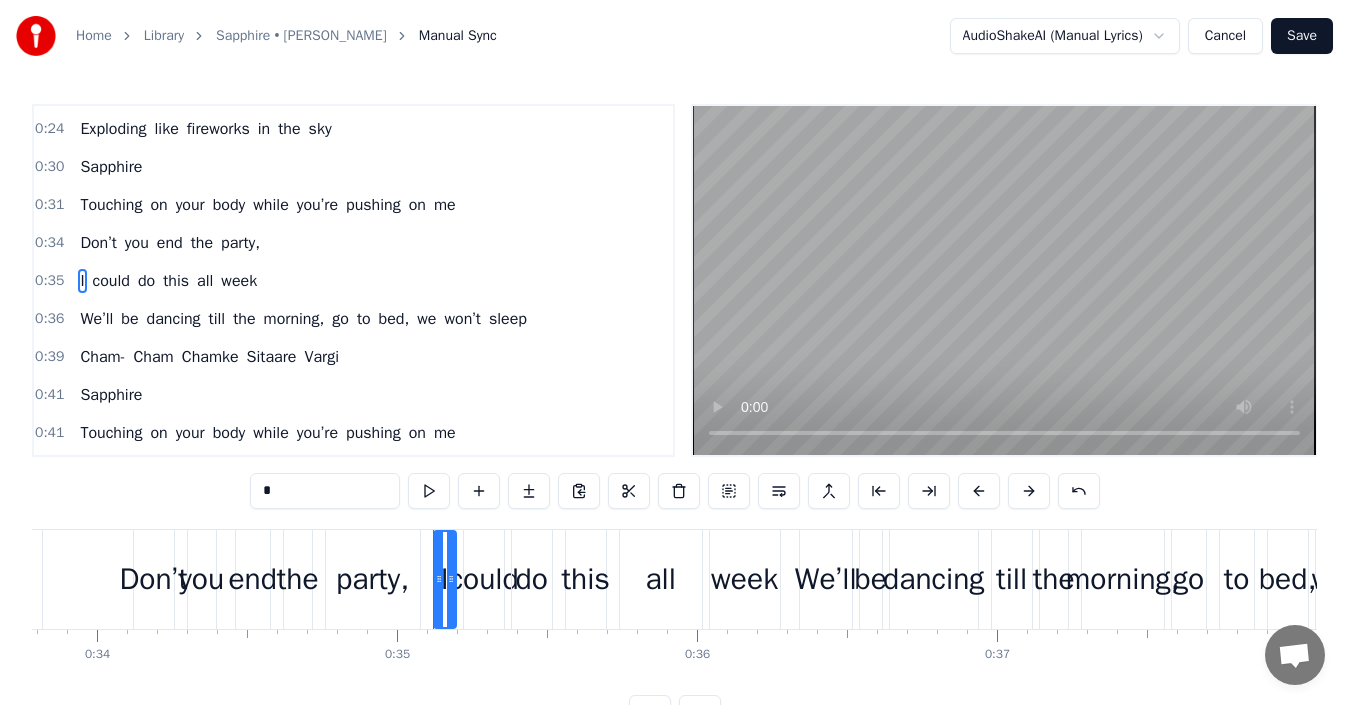scroll, scrollTop: 271, scrollLeft: 0, axis: vertical 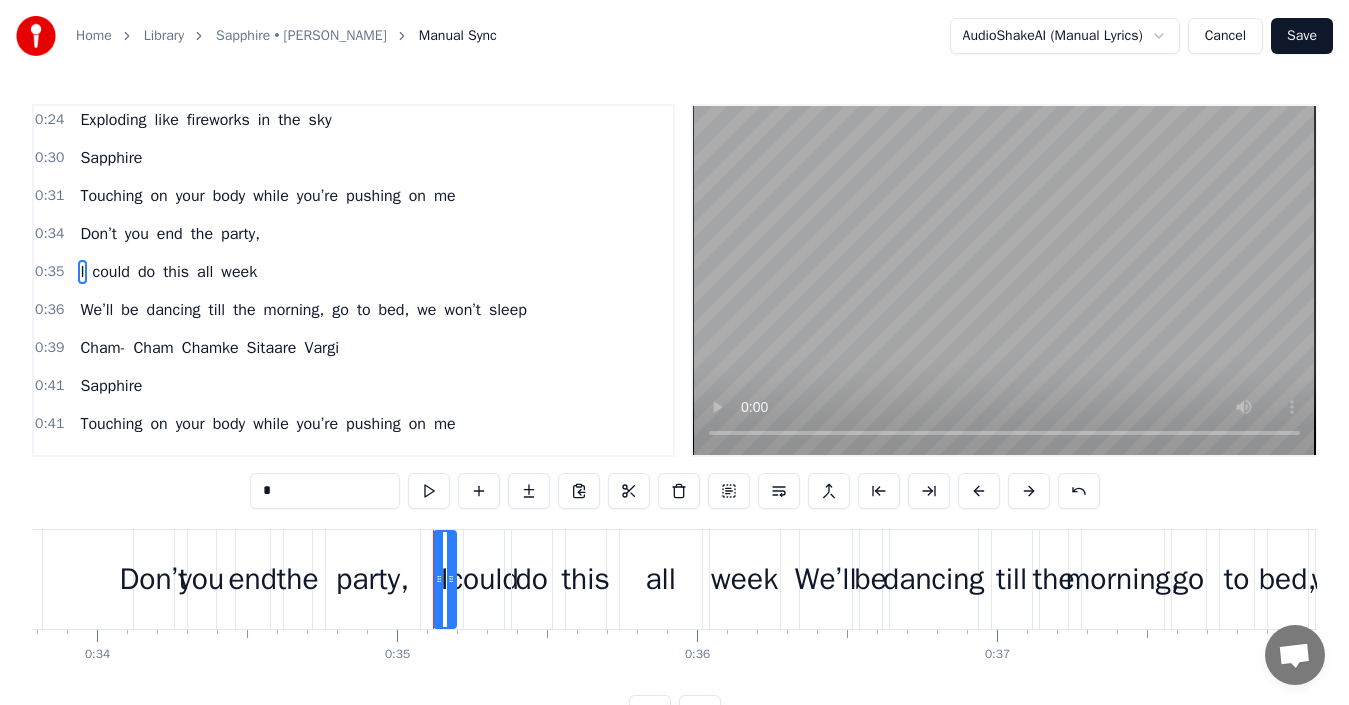 click on "We’ll" at bounding box center (96, 310) 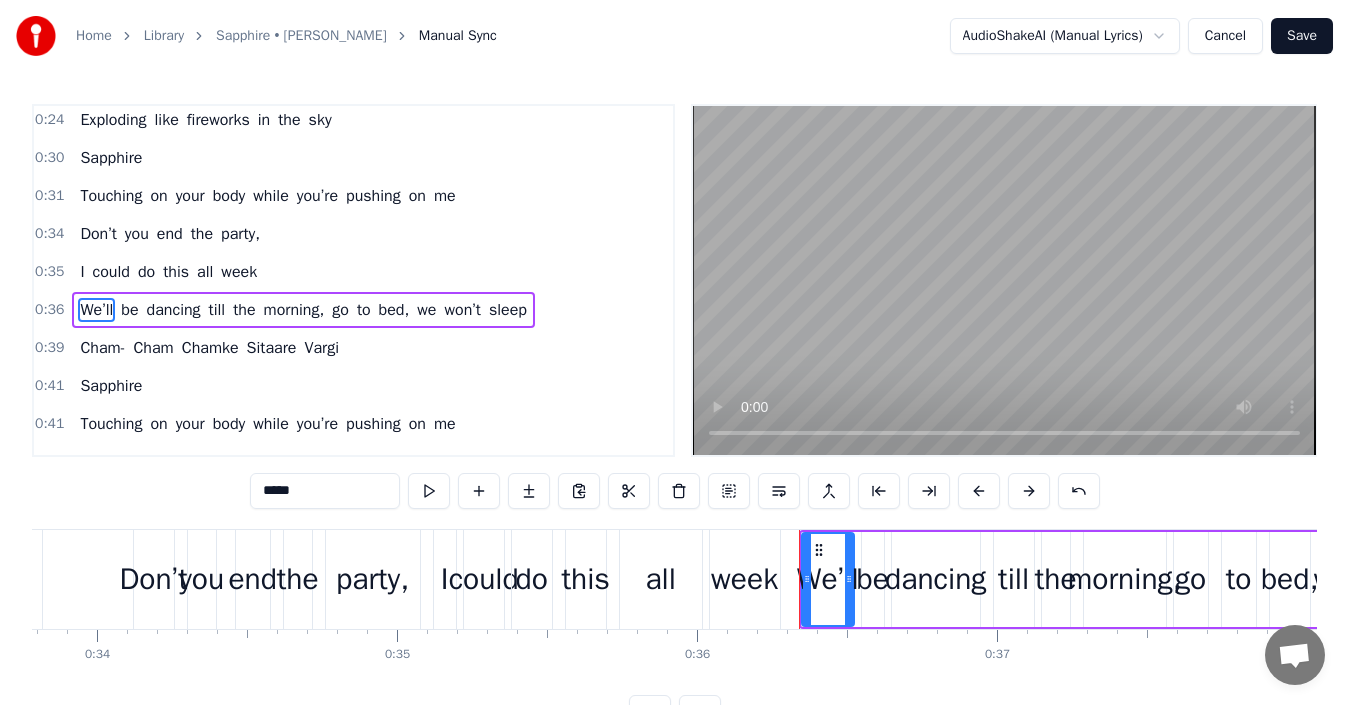 scroll, scrollTop: 309, scrollLeft: 0, axis: vertical 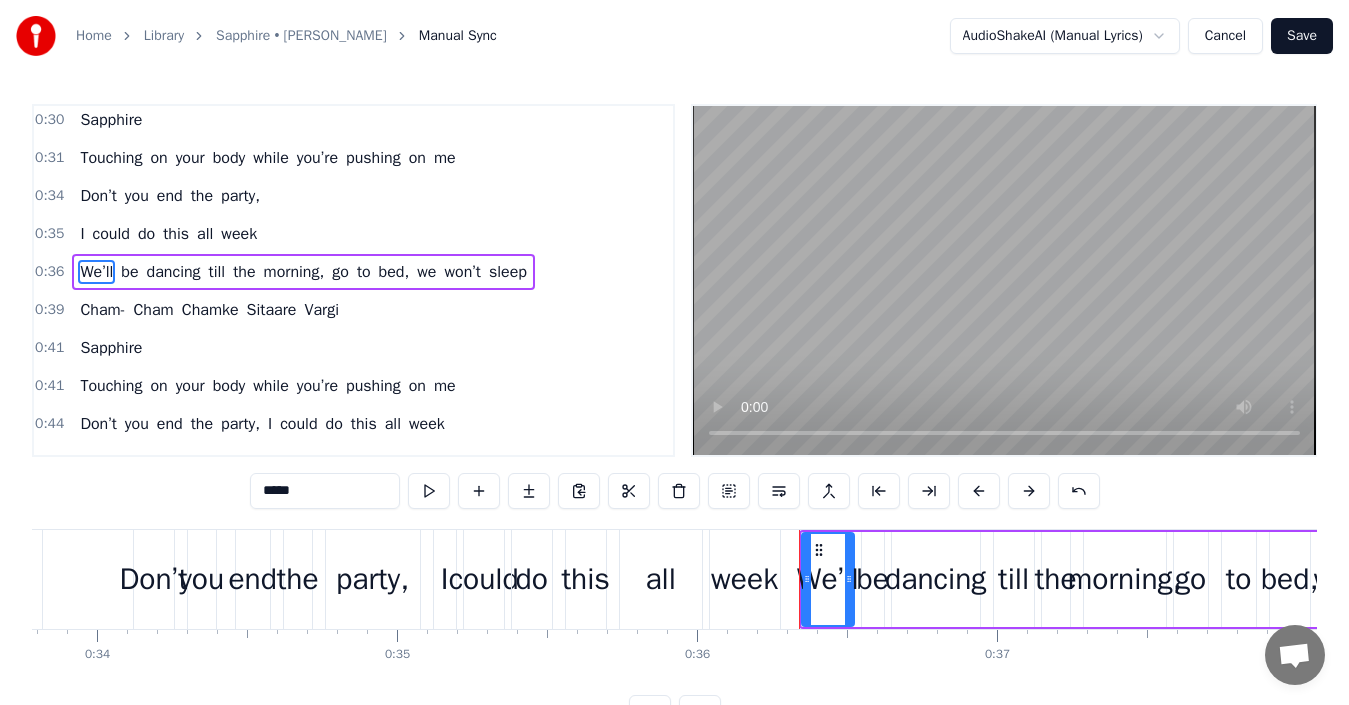 click on "go" at bounding box center [340, 272] 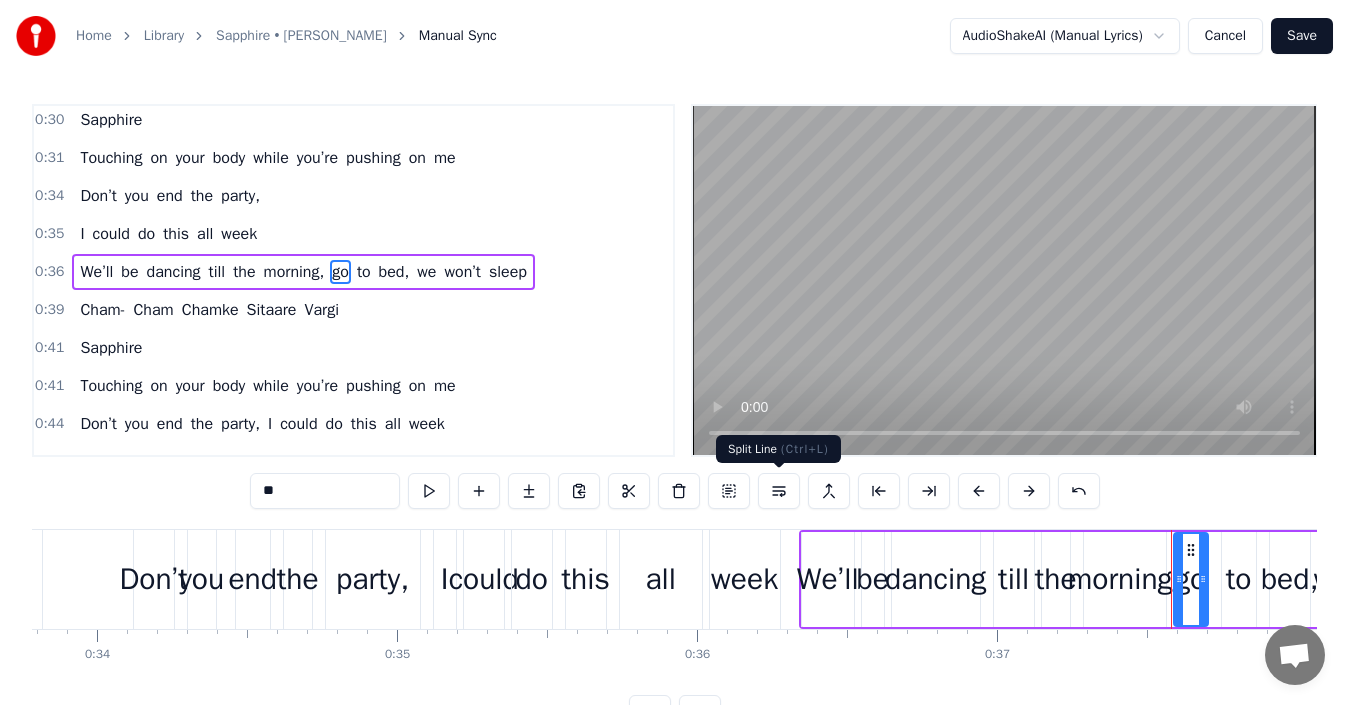 click at bounding box center (779, 491) 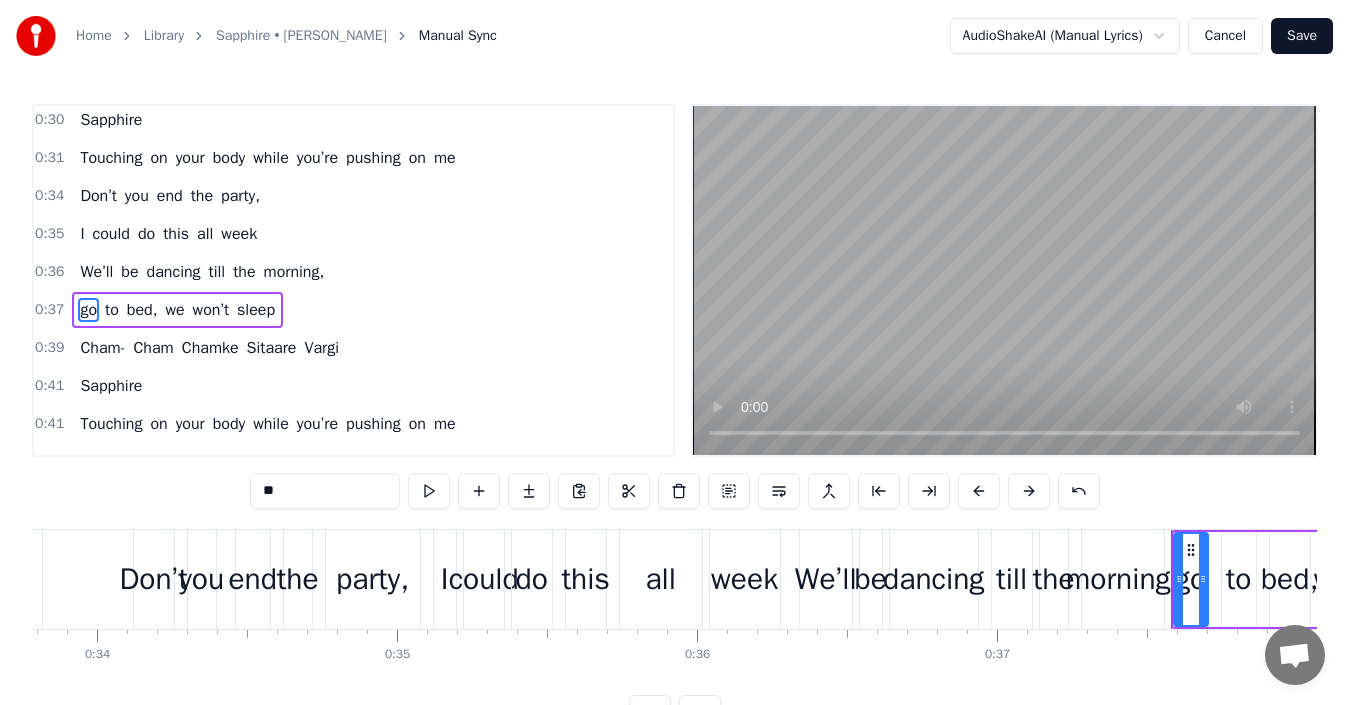 scroll, scrollTop: 347, scrollLeft: 0, axis: vertical 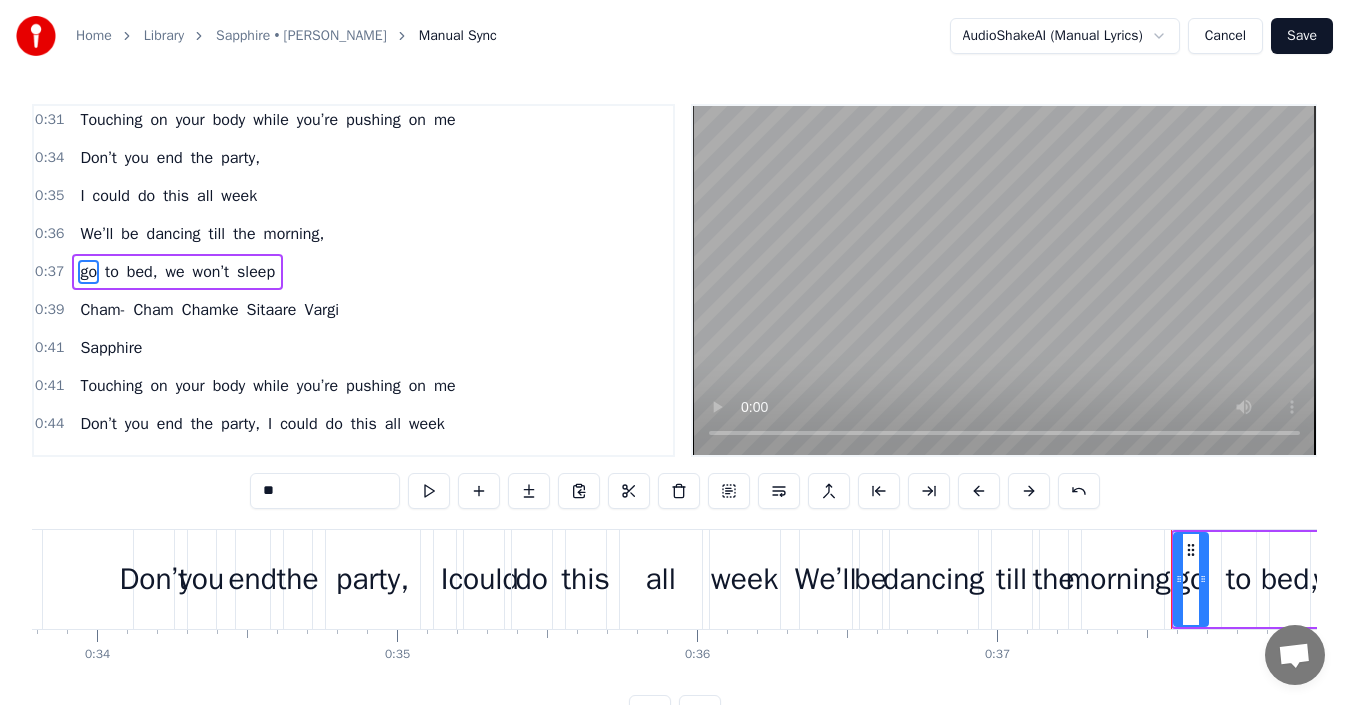 click on "I" at bounding box center [82, 196] 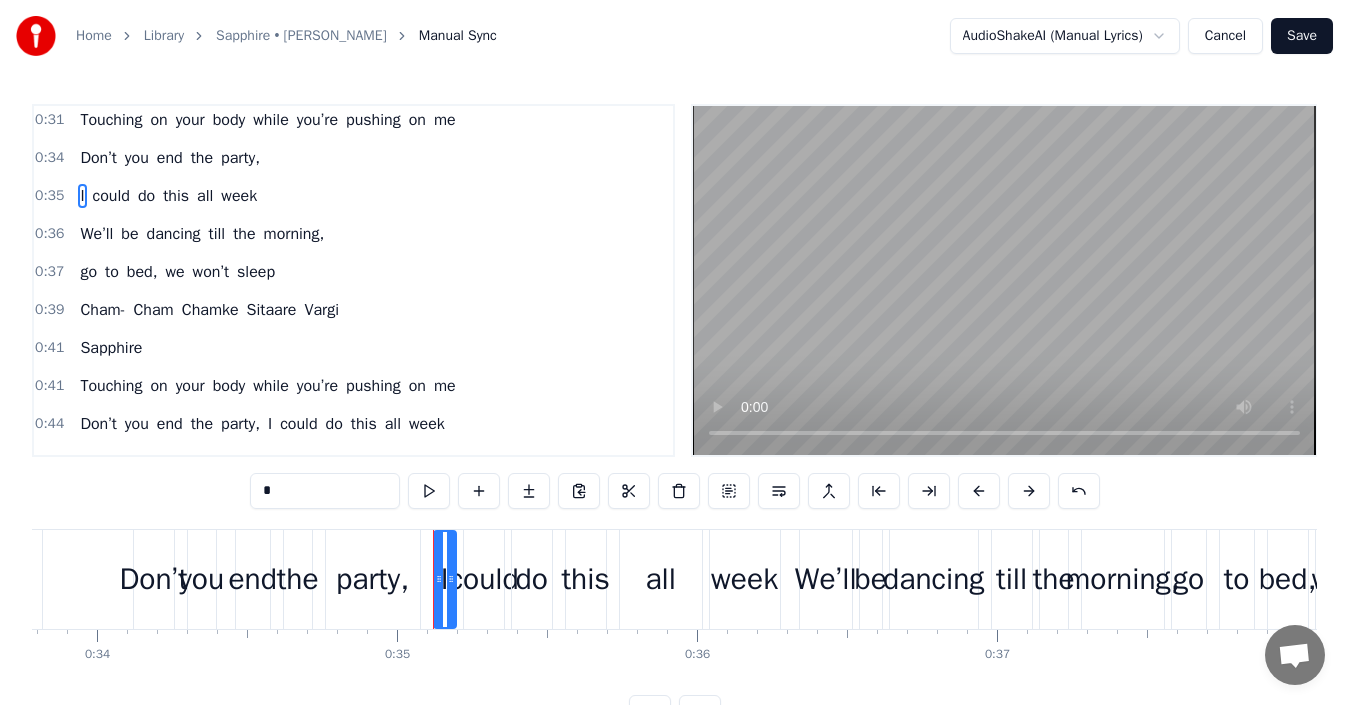 scroll, scrollTop: 271, scrollLeft: 0, axis: vertical 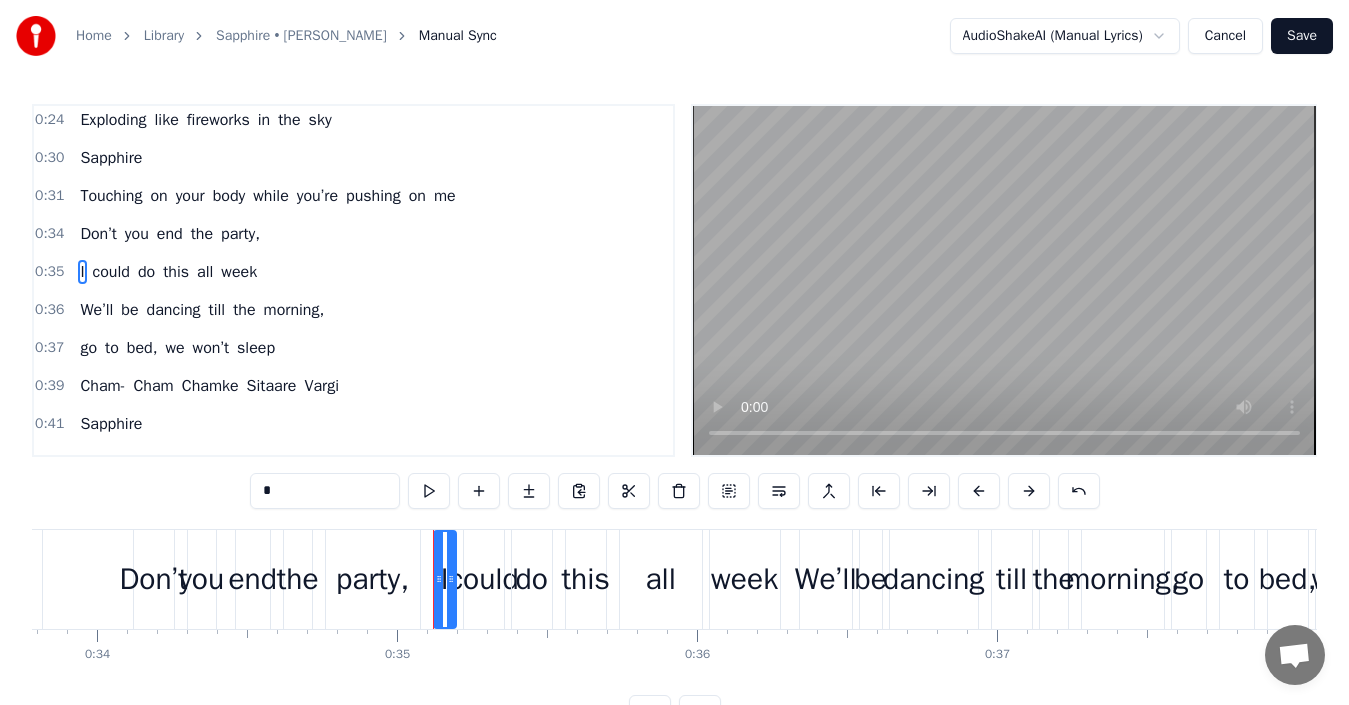 click on "Don’t" at bounding box center (98, 234) 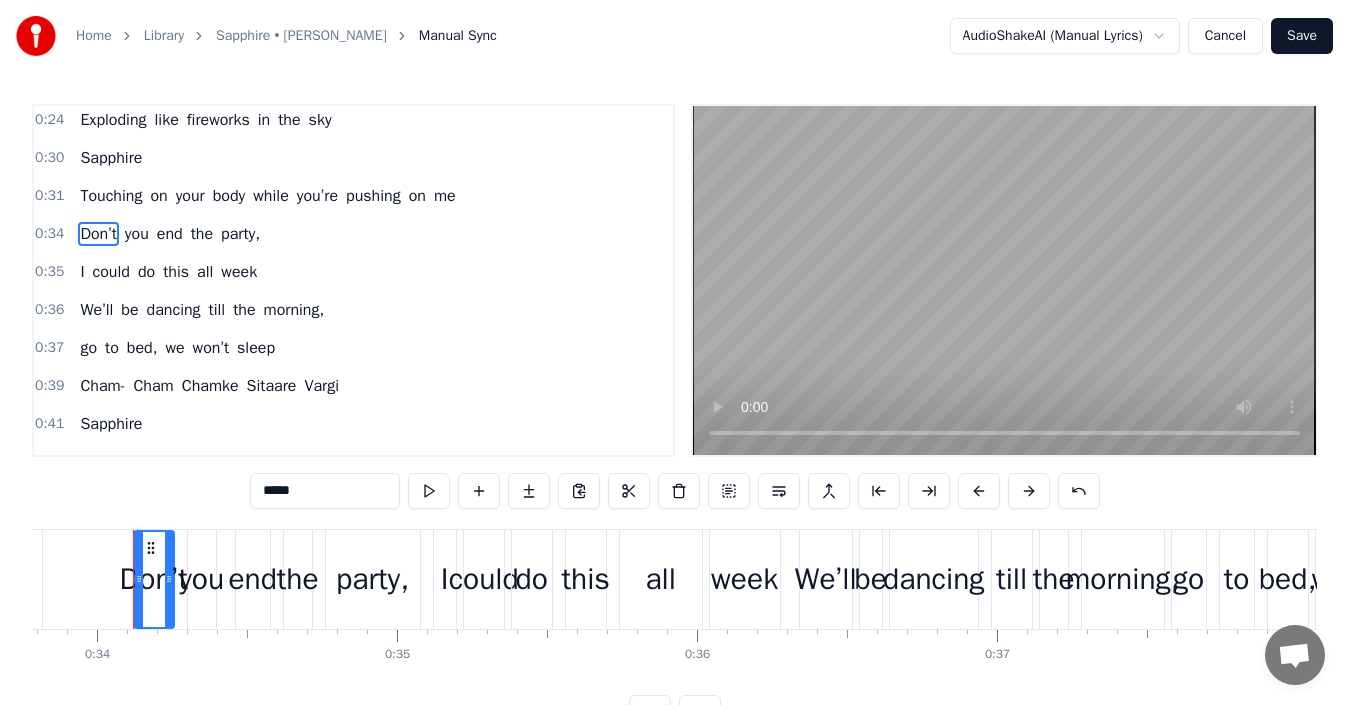 scroll, scrollTop: 233, scrollLeft: 0, axis: vertical 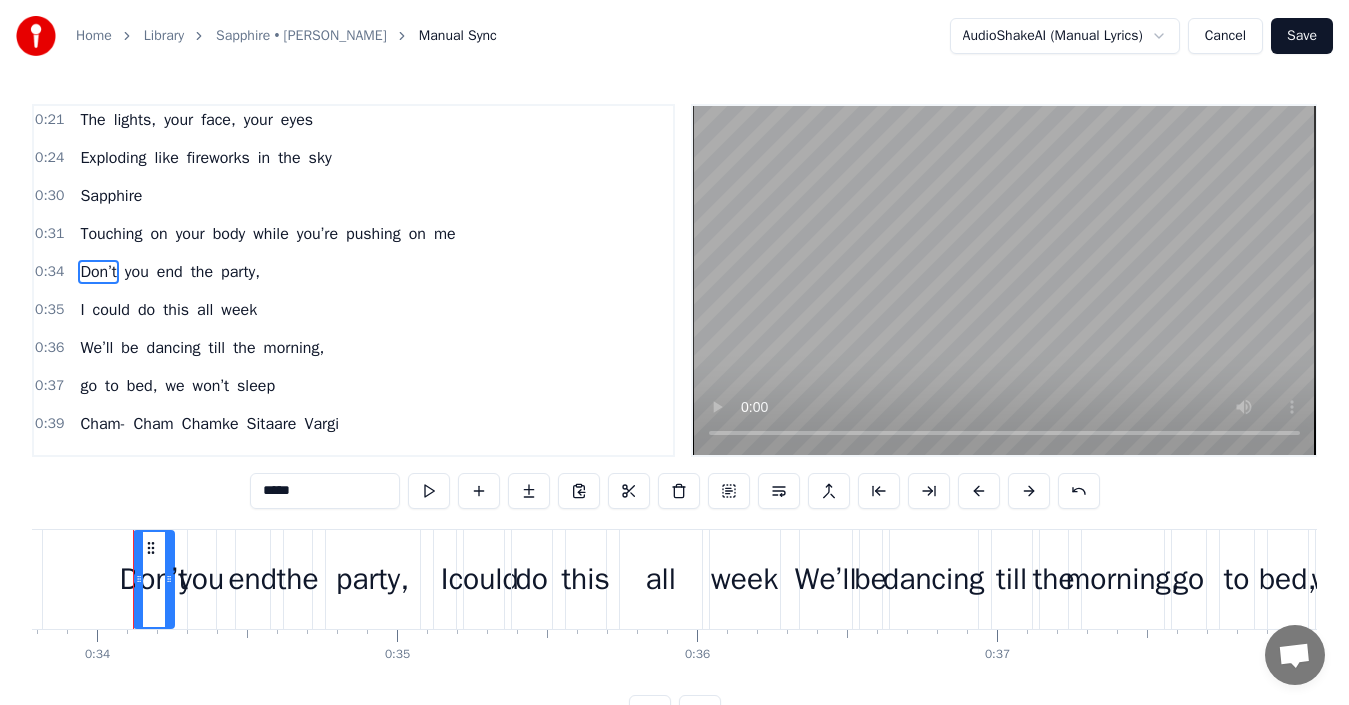 click on "Don’t" at bounding box center (98, 272) 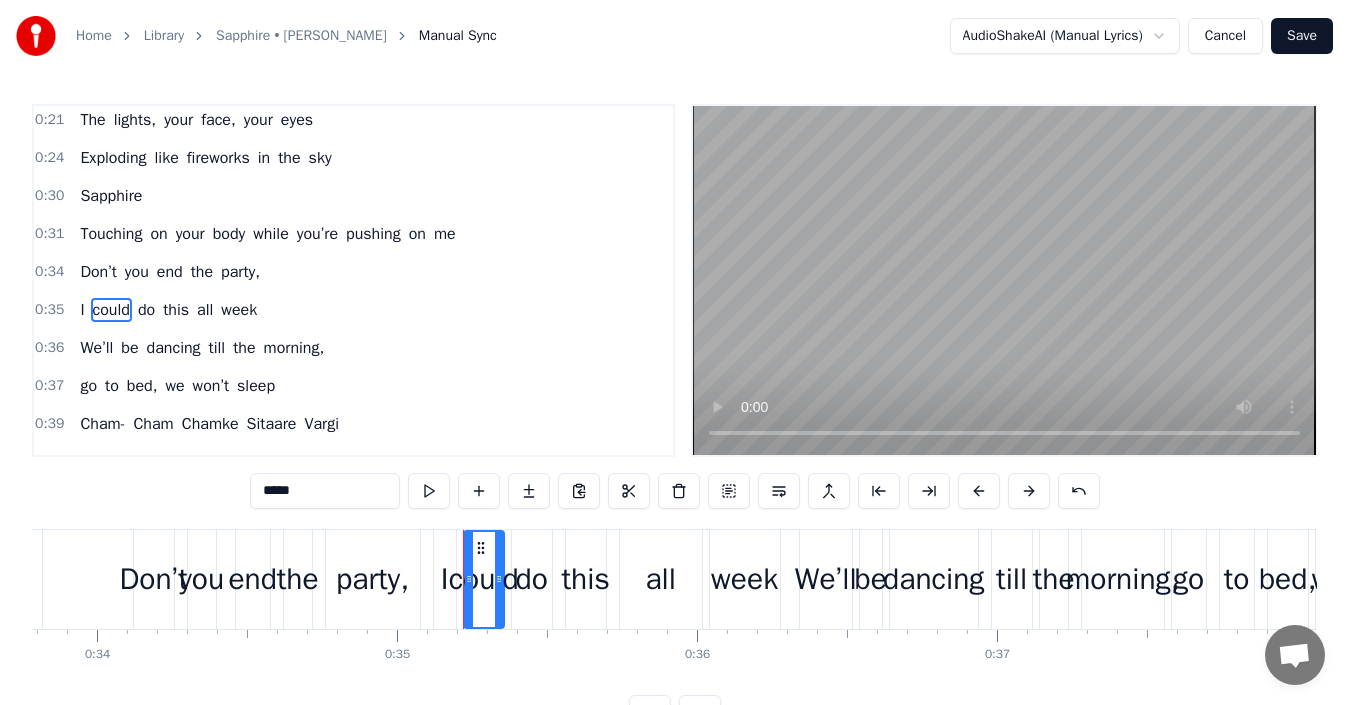 scroll, scrollTop: 271, scrollLeft: 0, axis: vertical 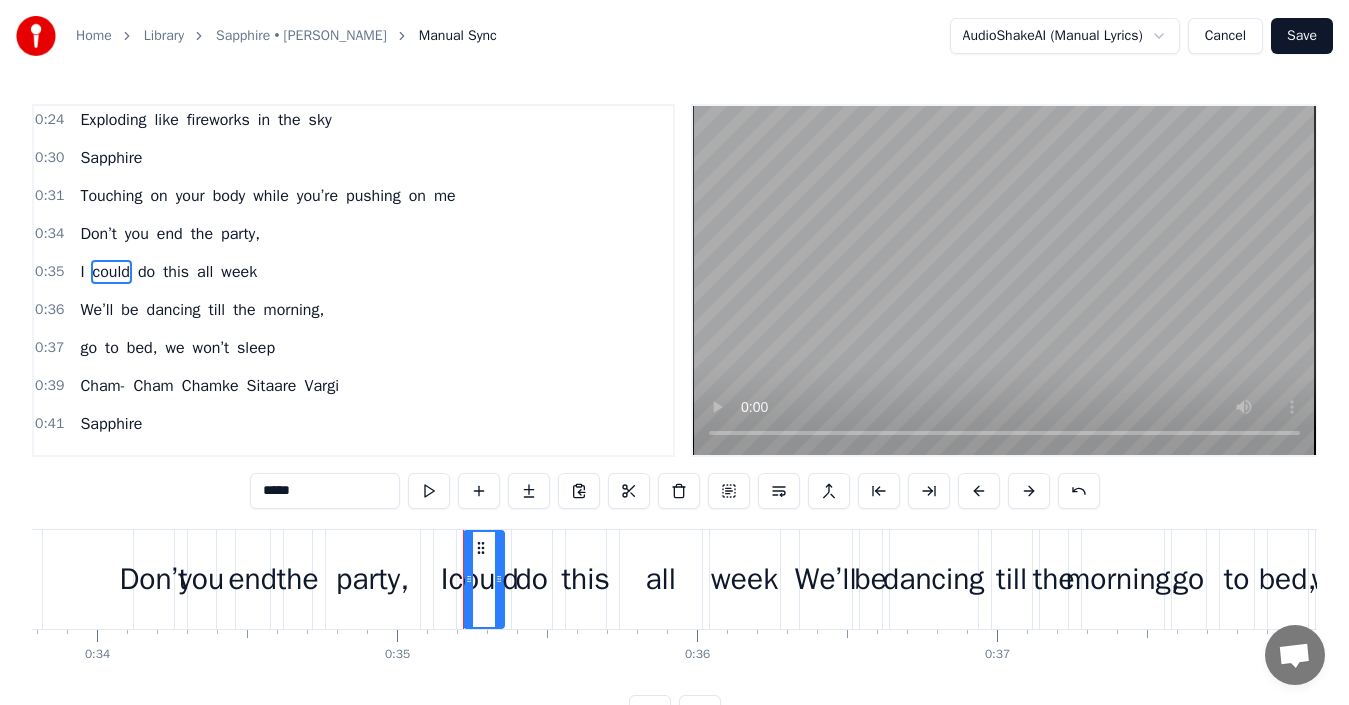 click on "We’ll" at bounding box center (96, 310) 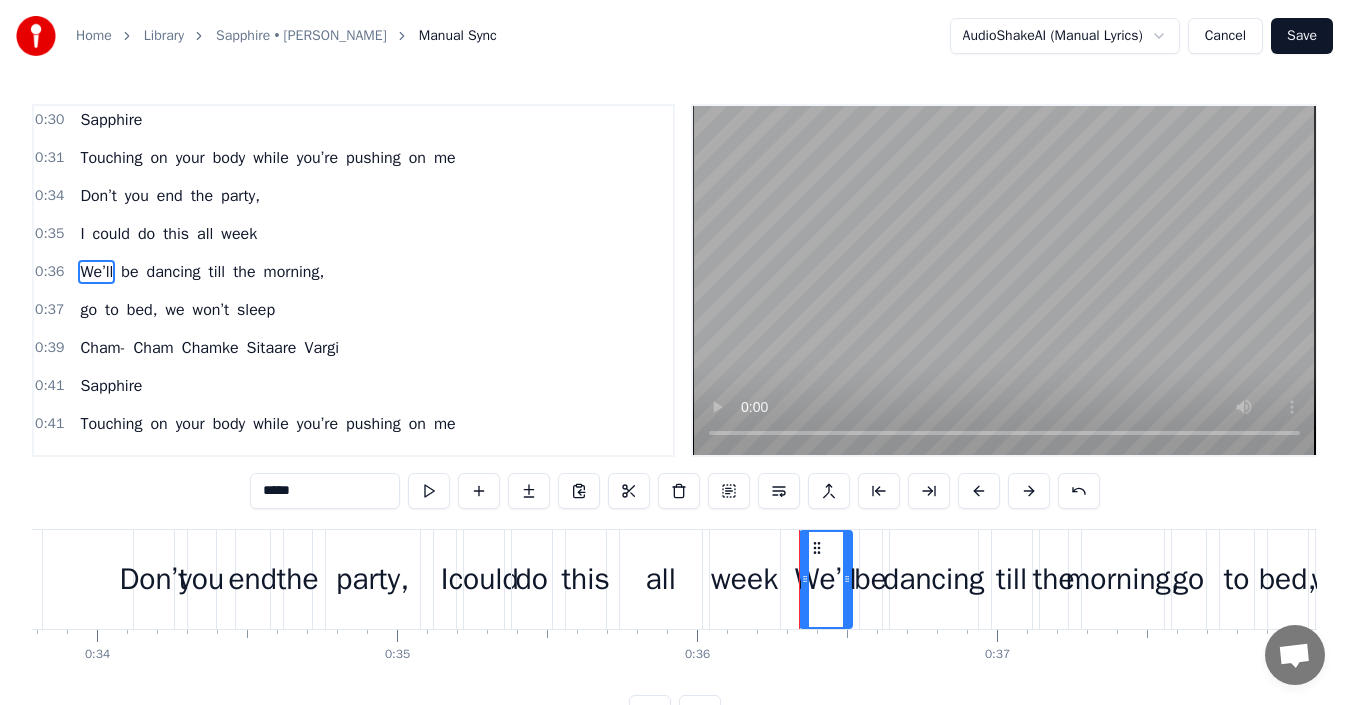 click on "go" at bounding box center [88, 310] 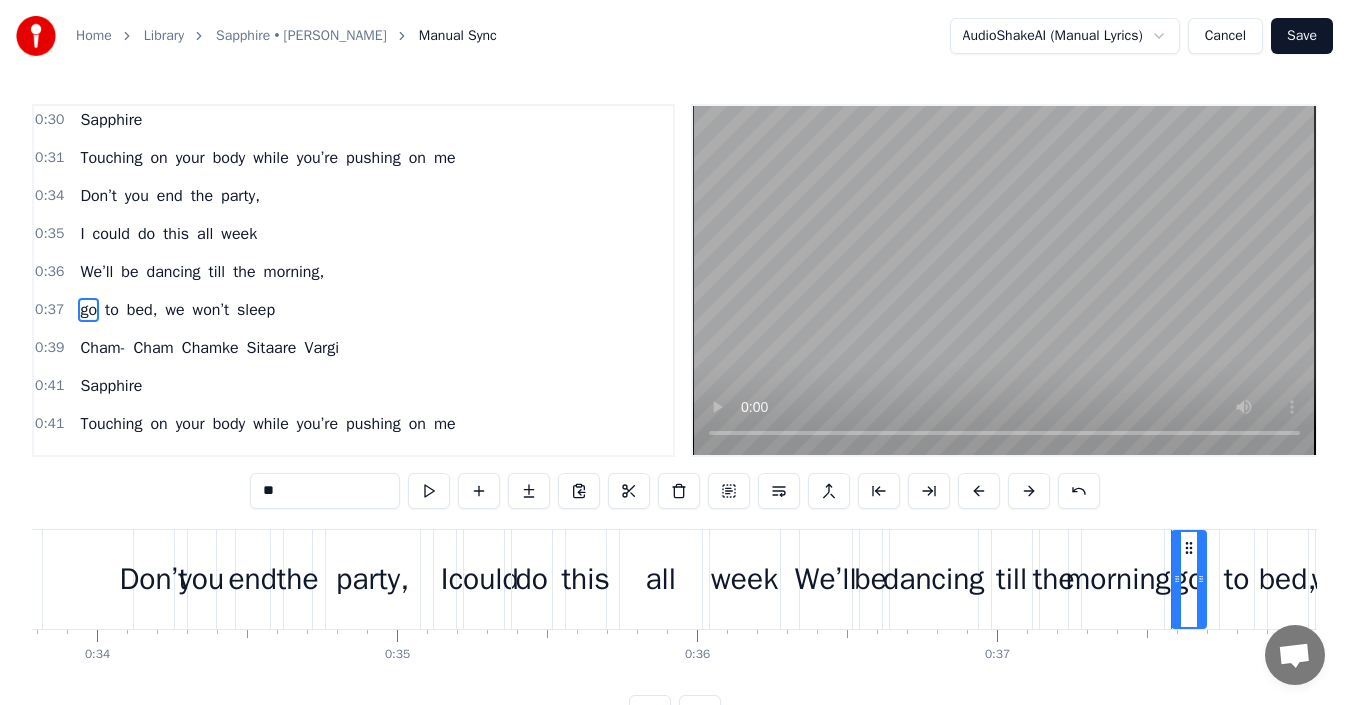 scroll, scrollTop: 347, scrollLeft: 0, axis: vertical 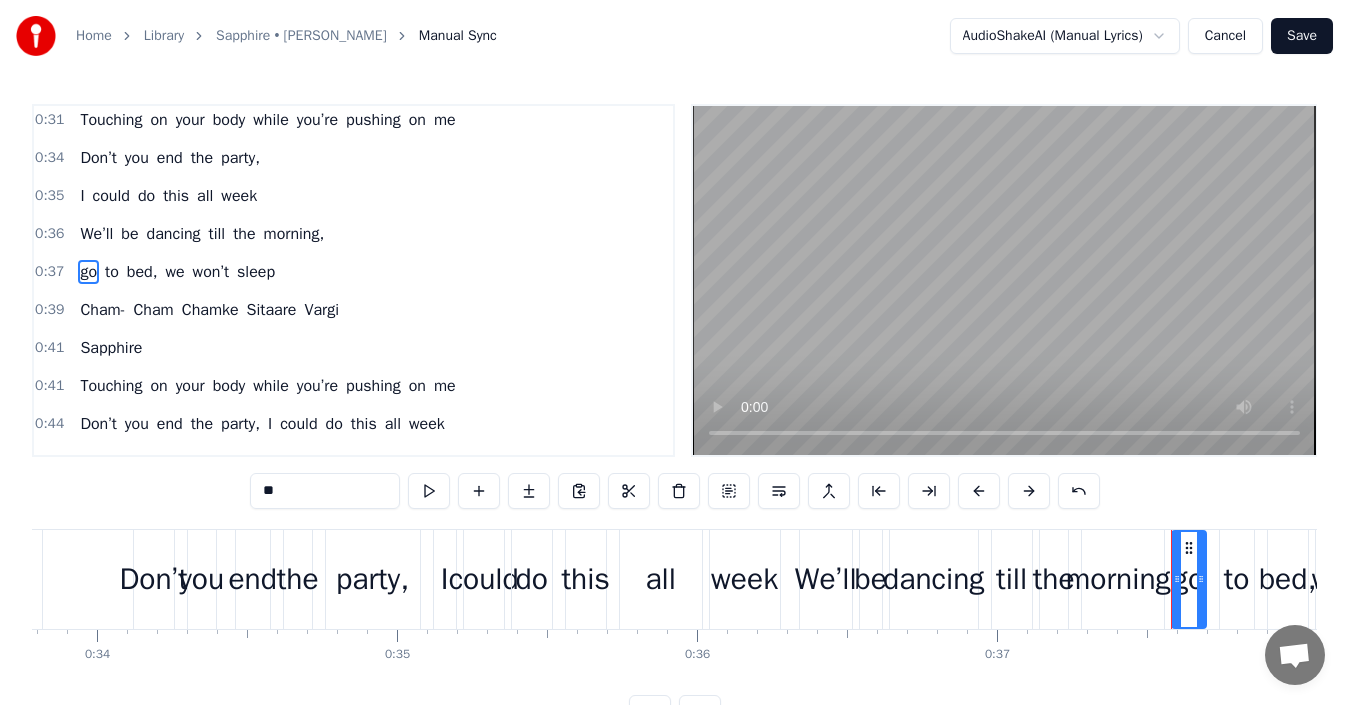 click on "Cham-" at bounding box center (102, 310) 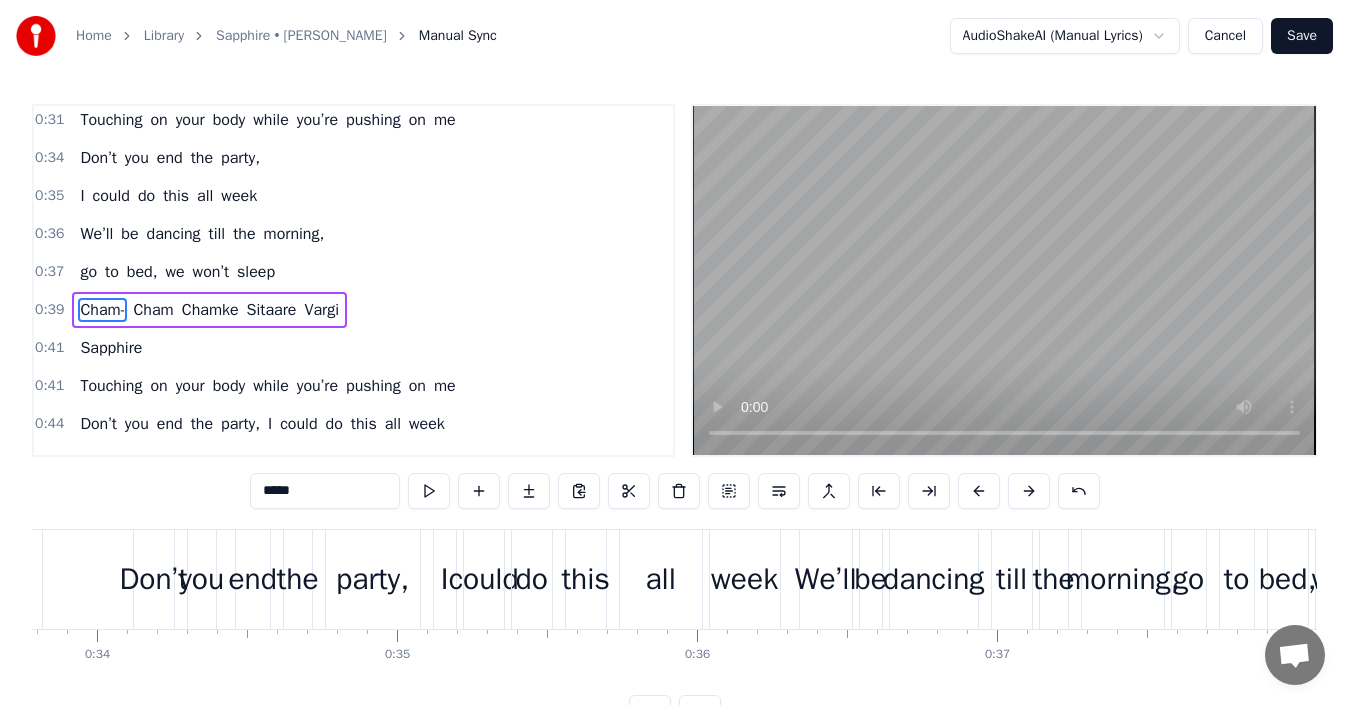 scroll, scrollTop: 385, scrollLeft: 0, axis: vertical 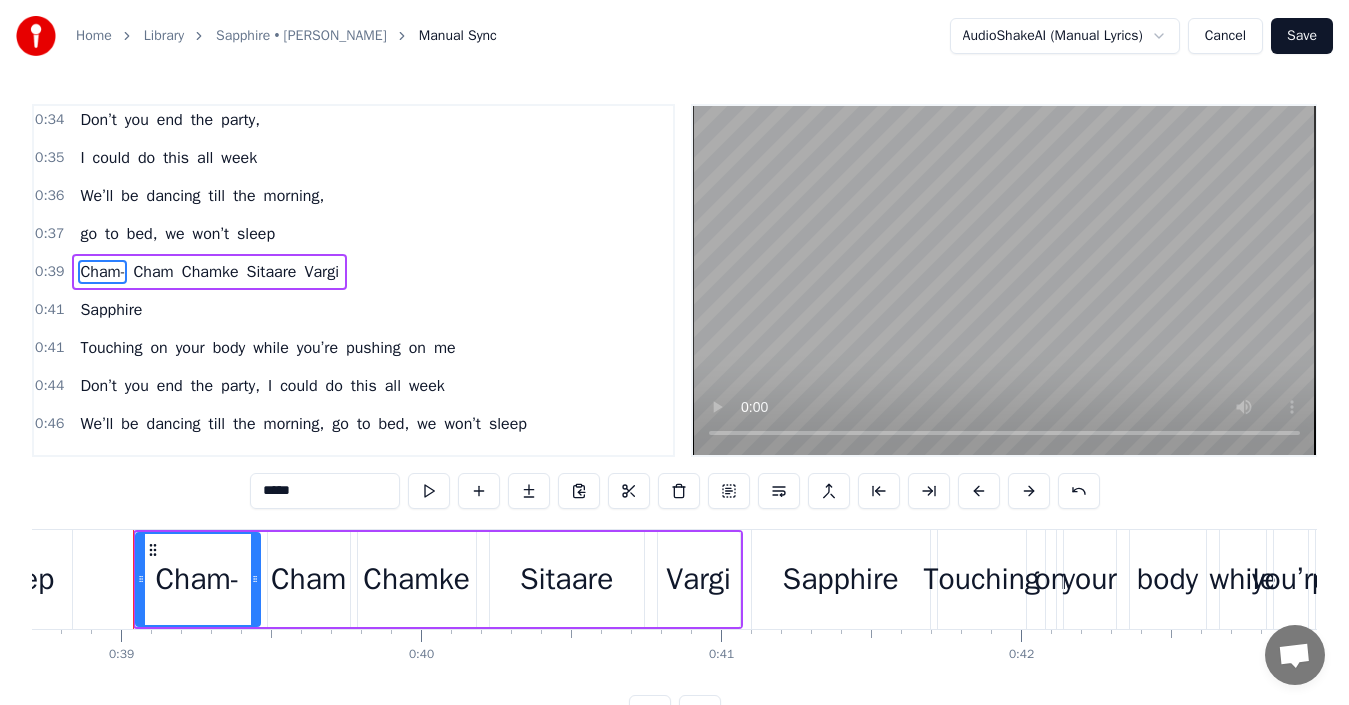 click on "Sapphire" at bounding box center [111, 310] 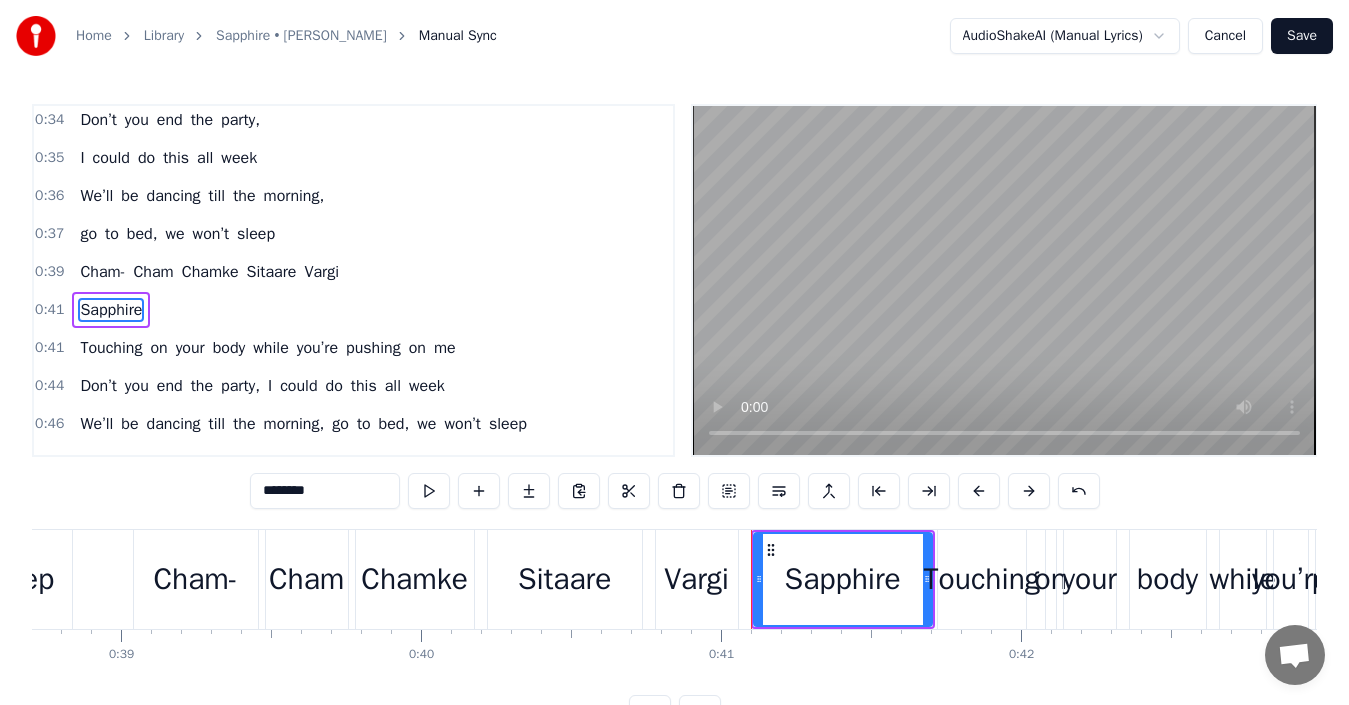 scroll, scrollTop: 423, scrollLeft: 0, axis: vertical 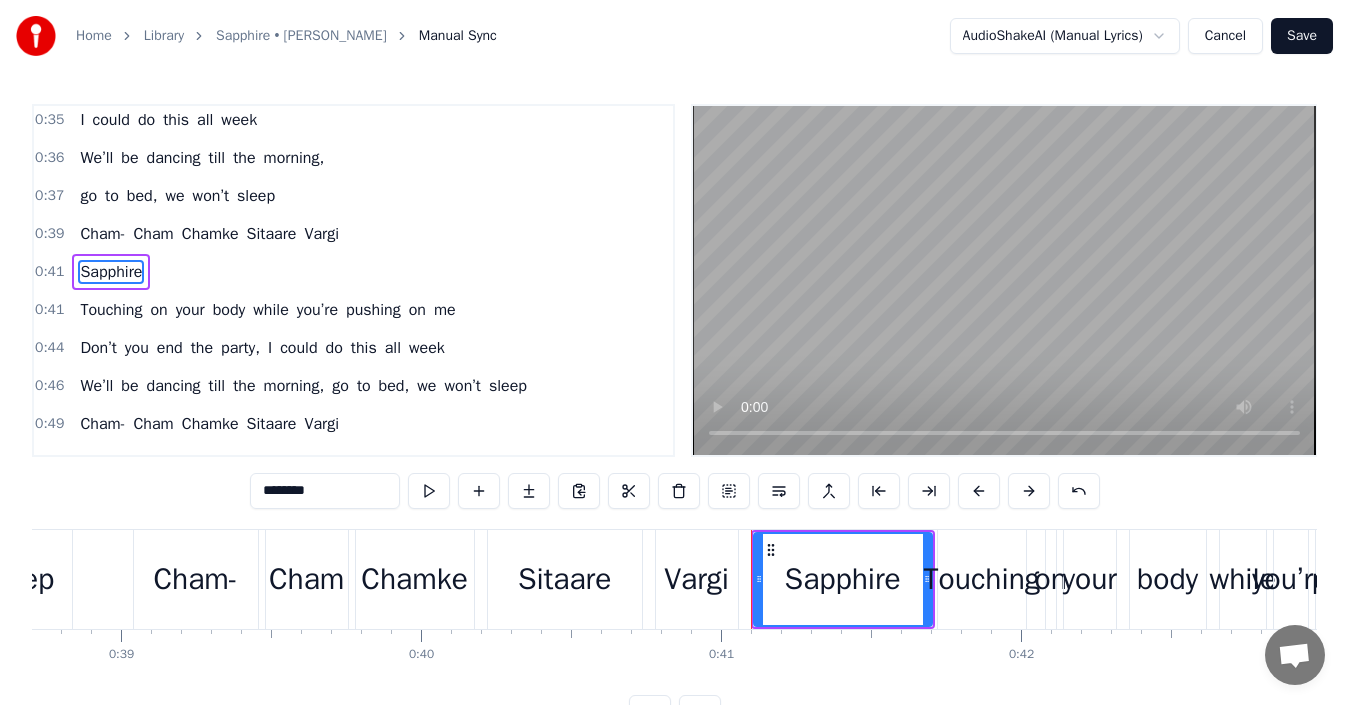 click on "Touching" at bounding box center (111, 310) 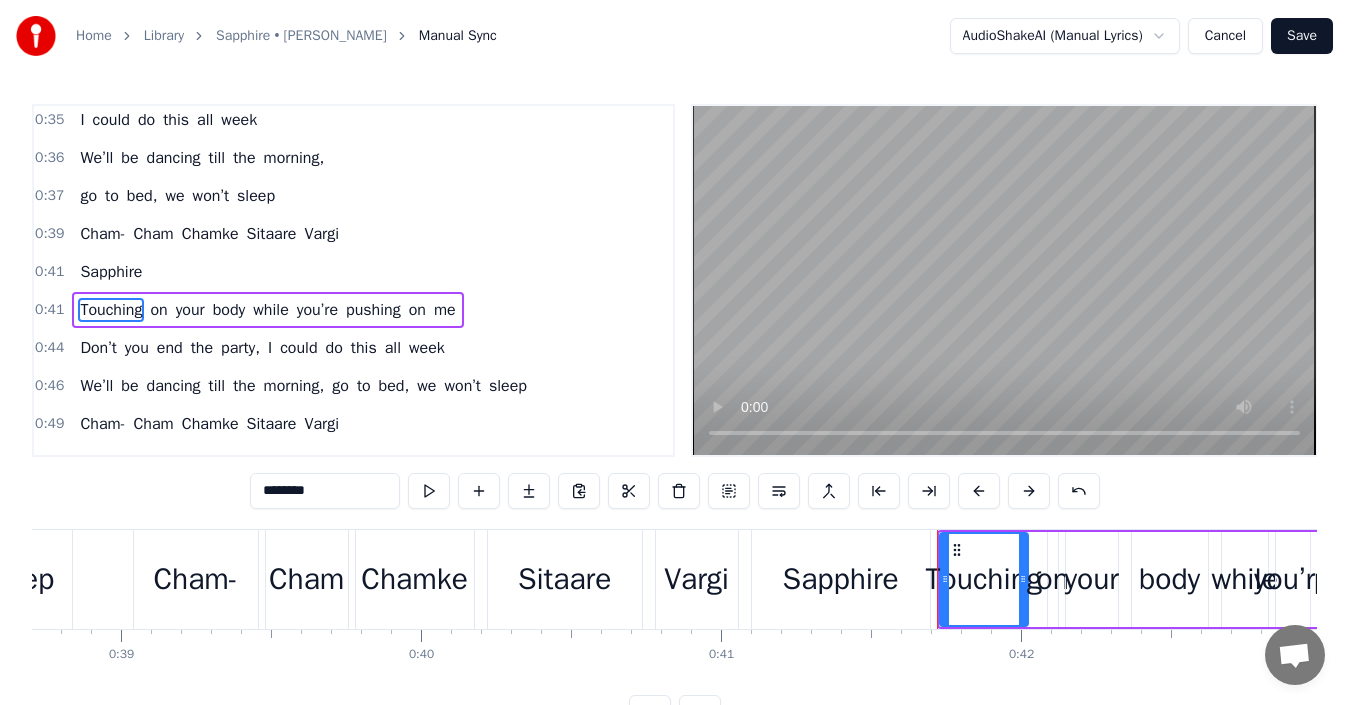 scroll, scrollTop: 461, scrollLeft: 0, axis: vertical 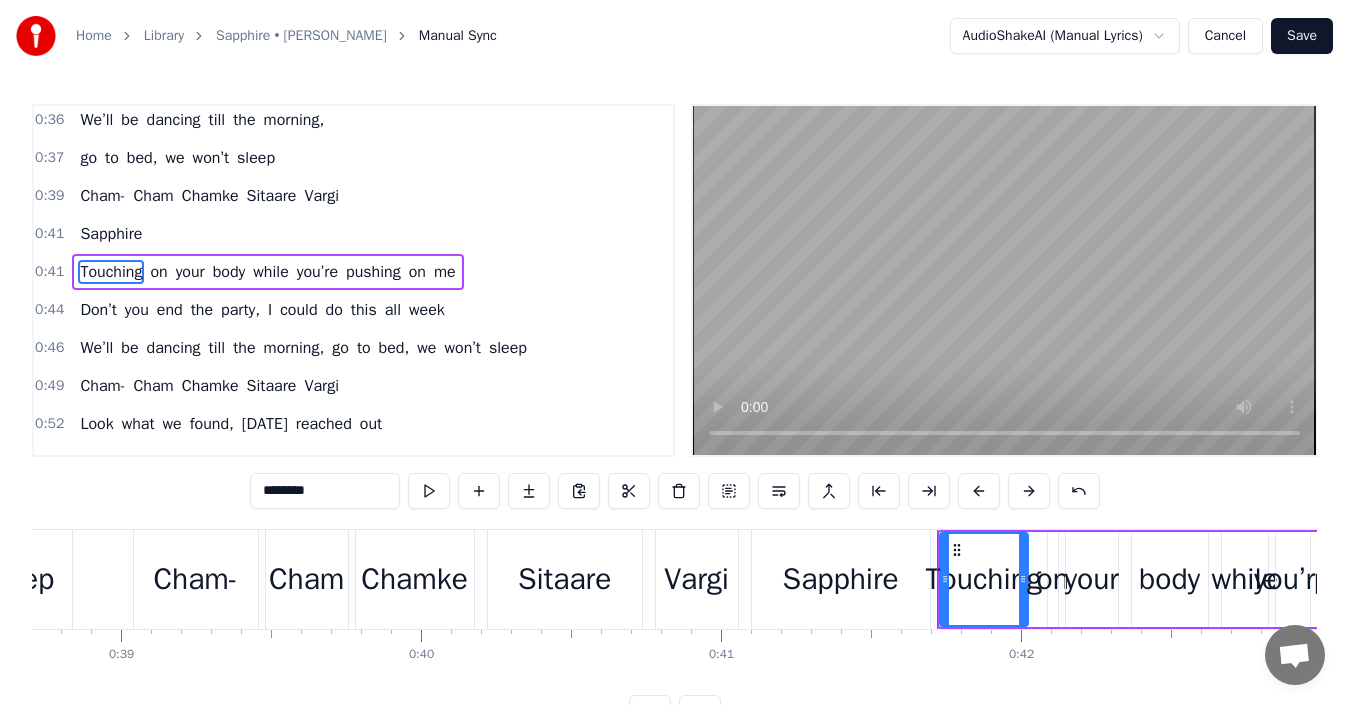 click on "while" at bounding box center (270, 272) 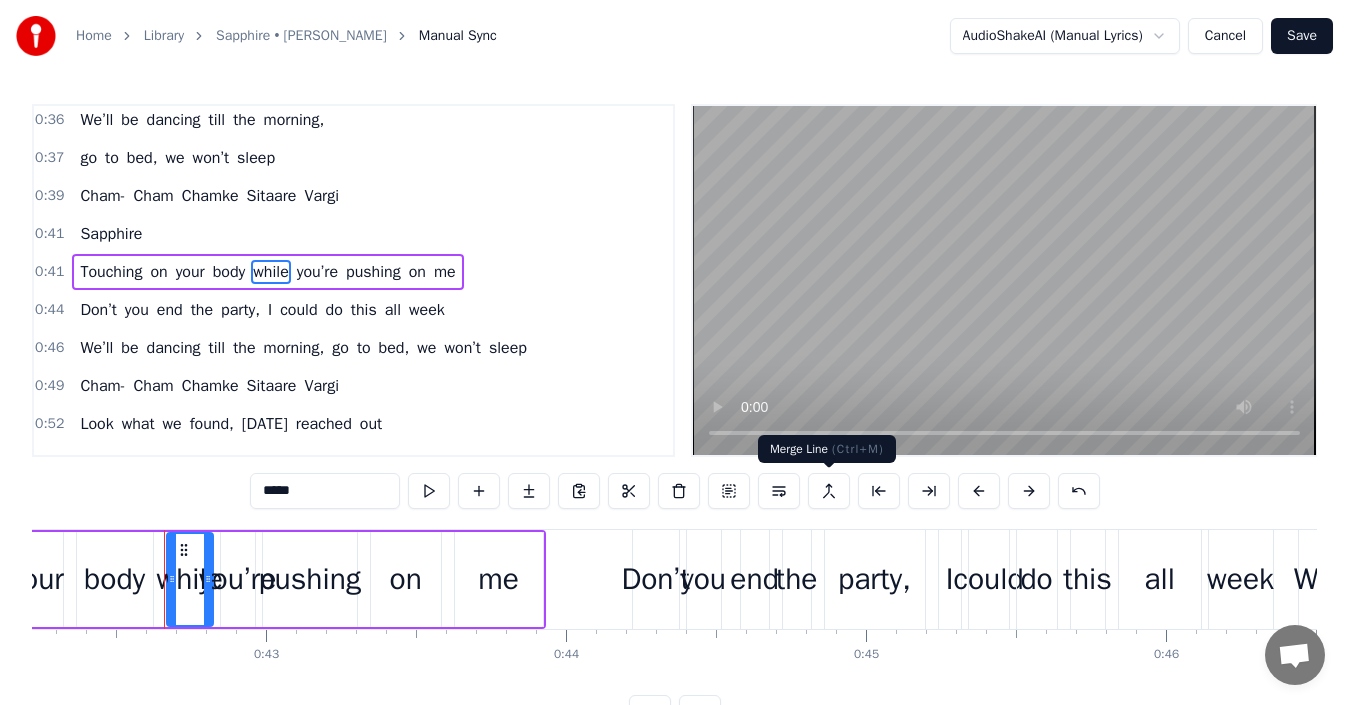 scroll, scrollTop: 0, scrollLeft: 12697, axis: horizontal 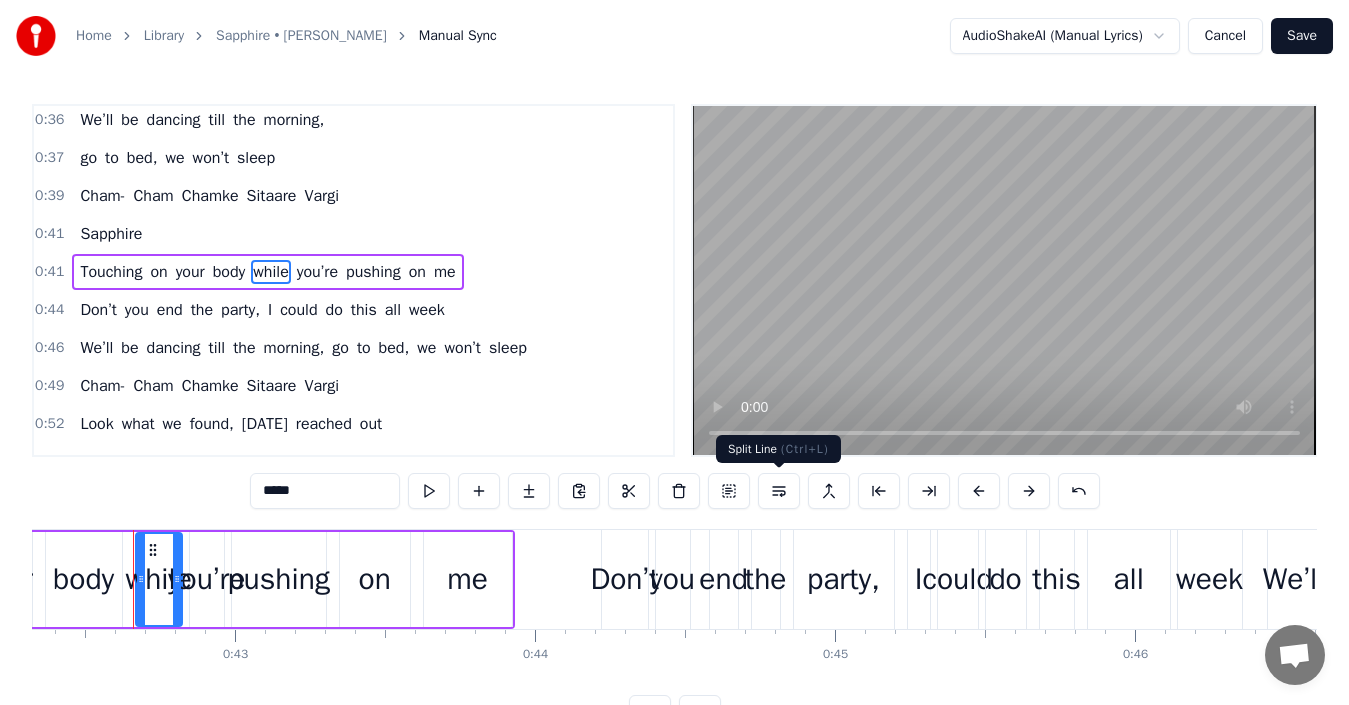 click at bounding box center [779, 491] 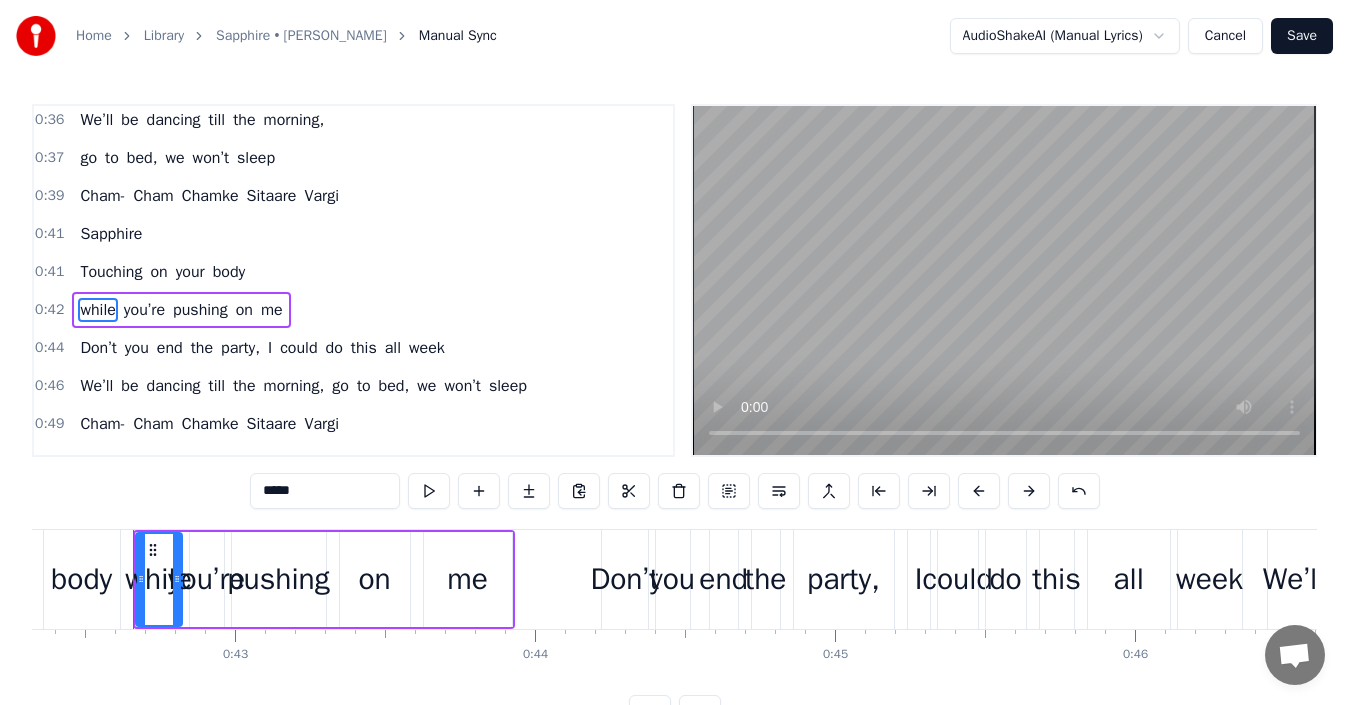 scroll, scrollTop: 499, scrollLeft: 0, axis: vertical 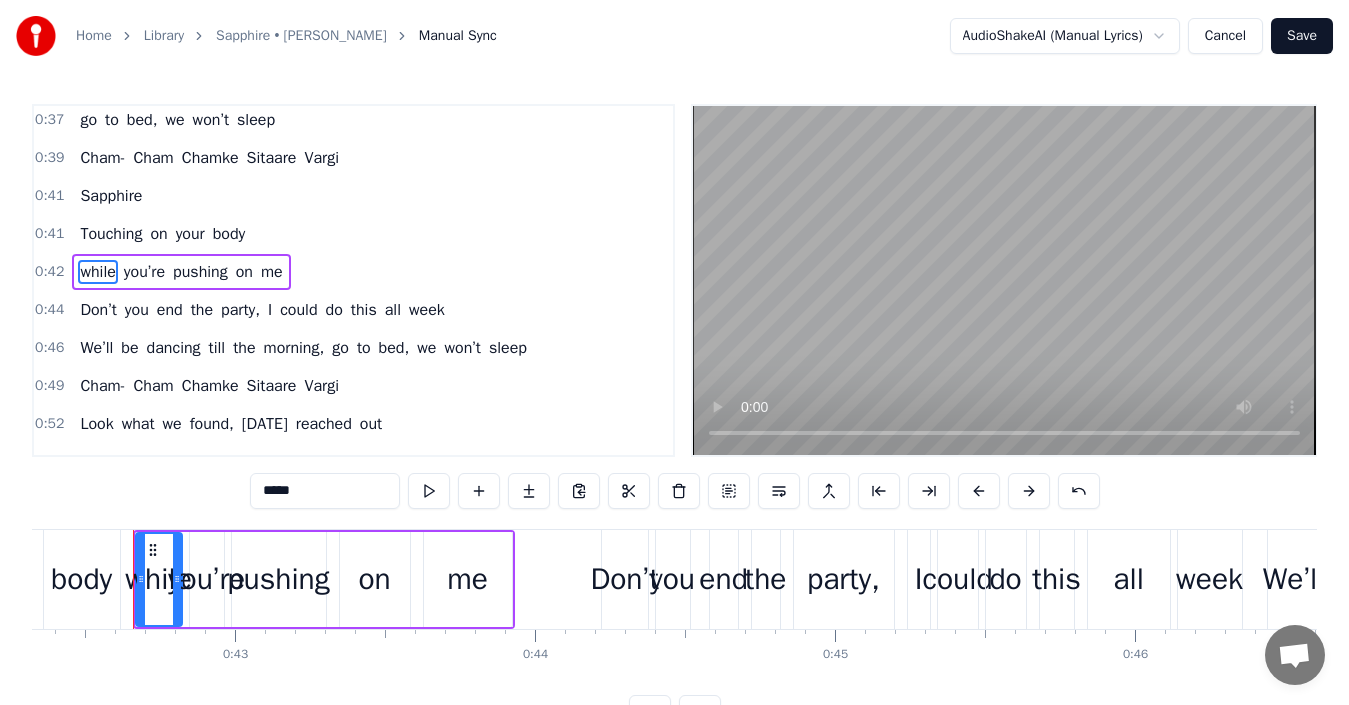 click on "I" at bounding box center [270, 310] 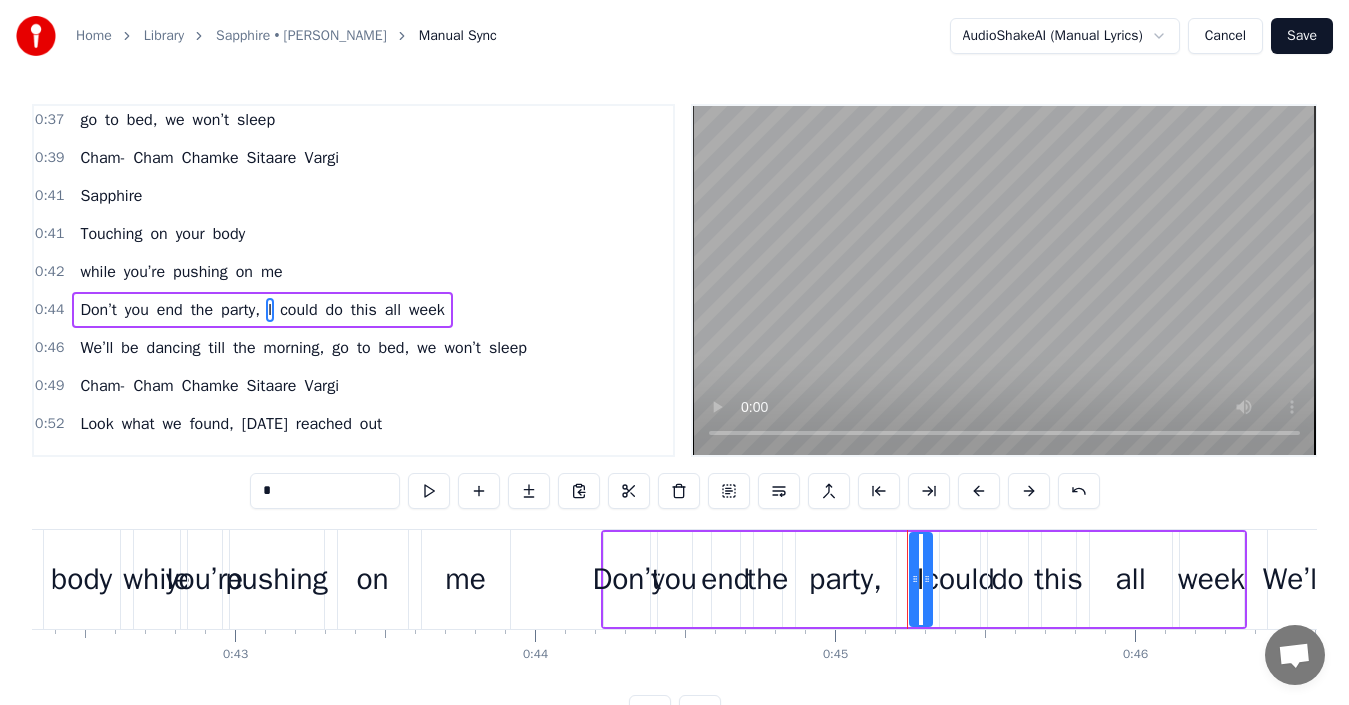 scroll, scrollTop: 537, scrollLeft: 0, axis: vertical 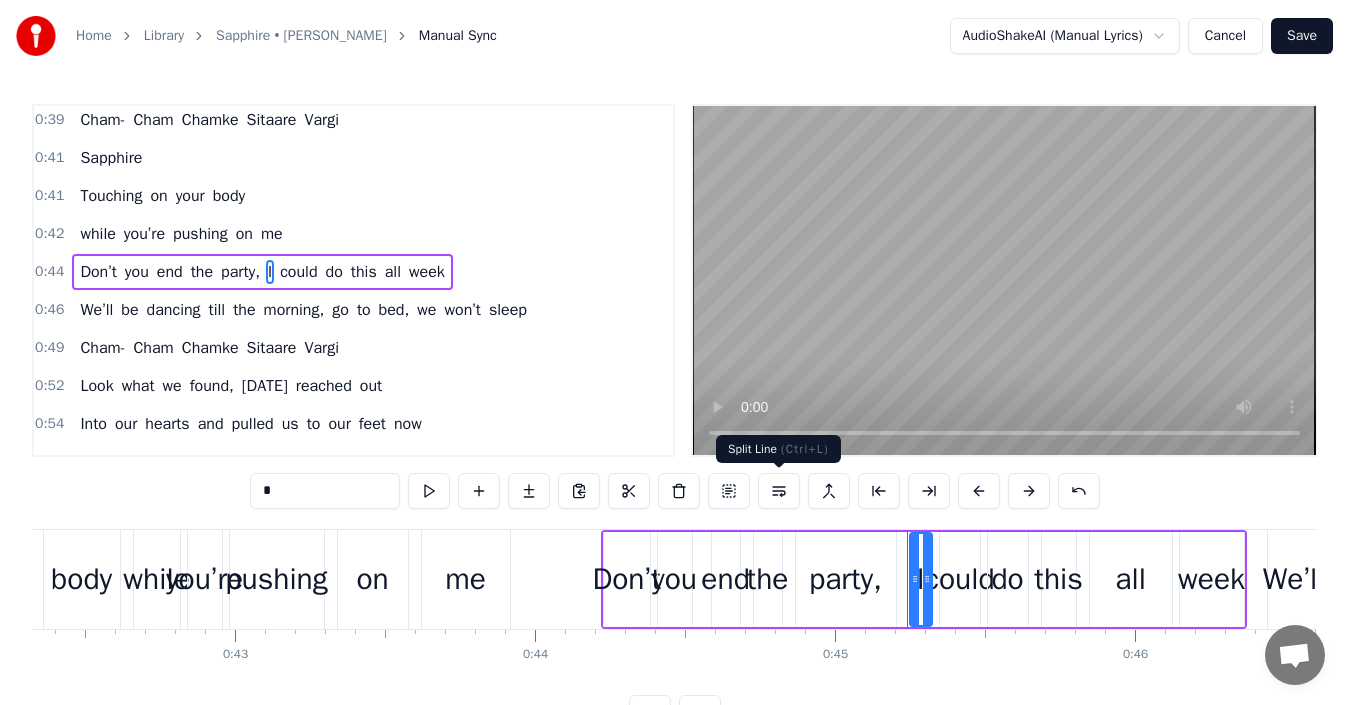 click at bounding box center [779, 491] 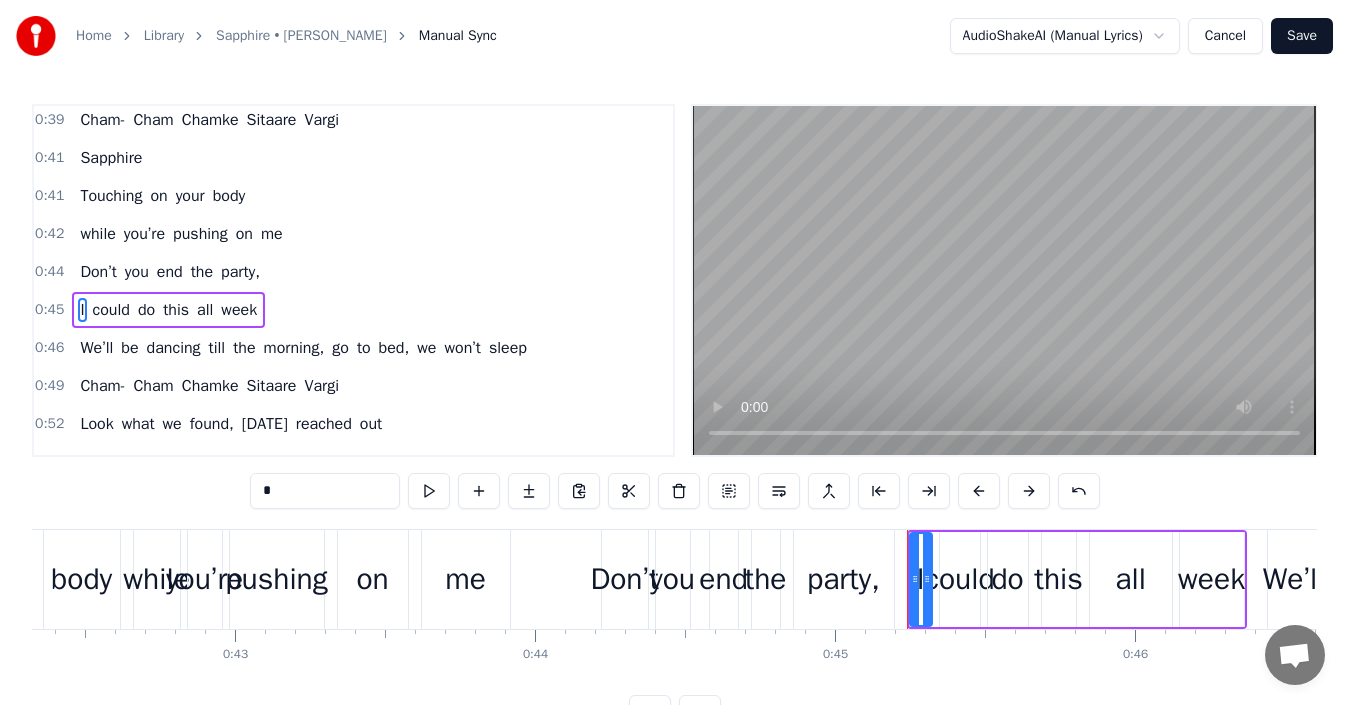 scroll, scrollTop: 575, scrollLeft: 0, axis: vertical 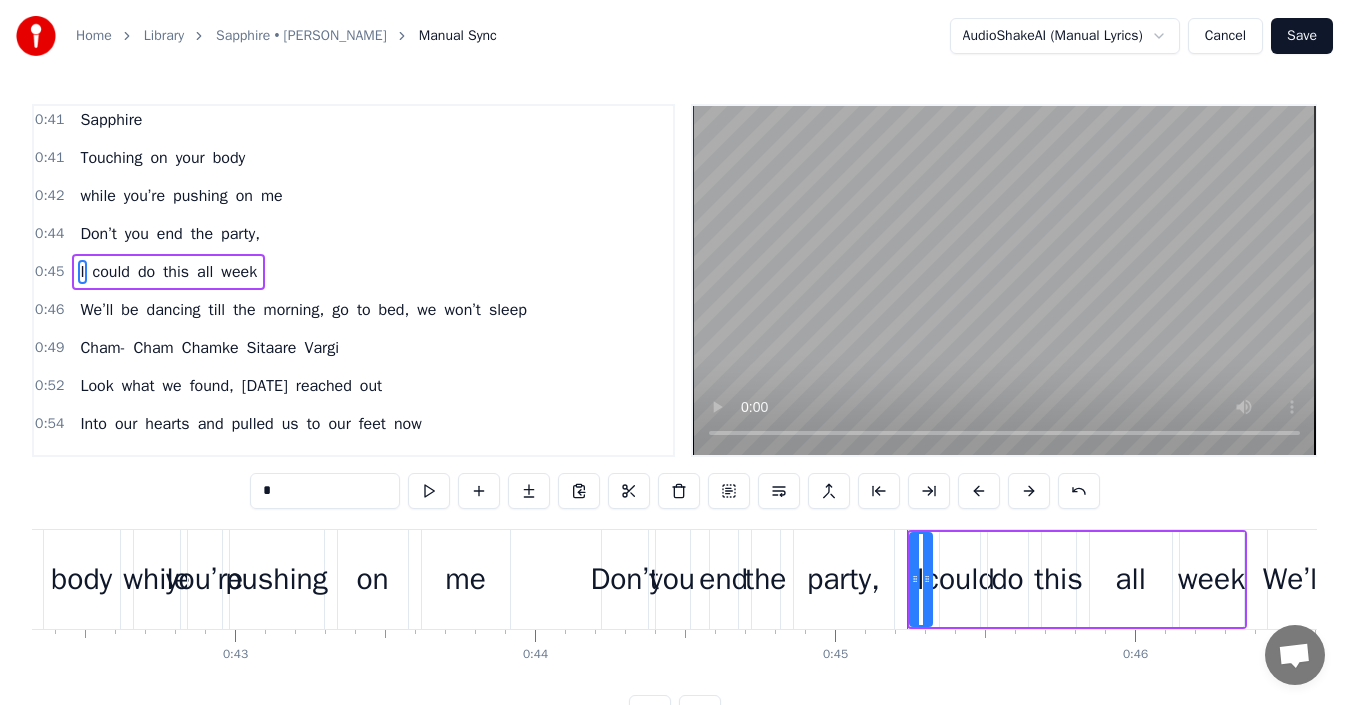 click on "morning," at bounding box center (294, 310) 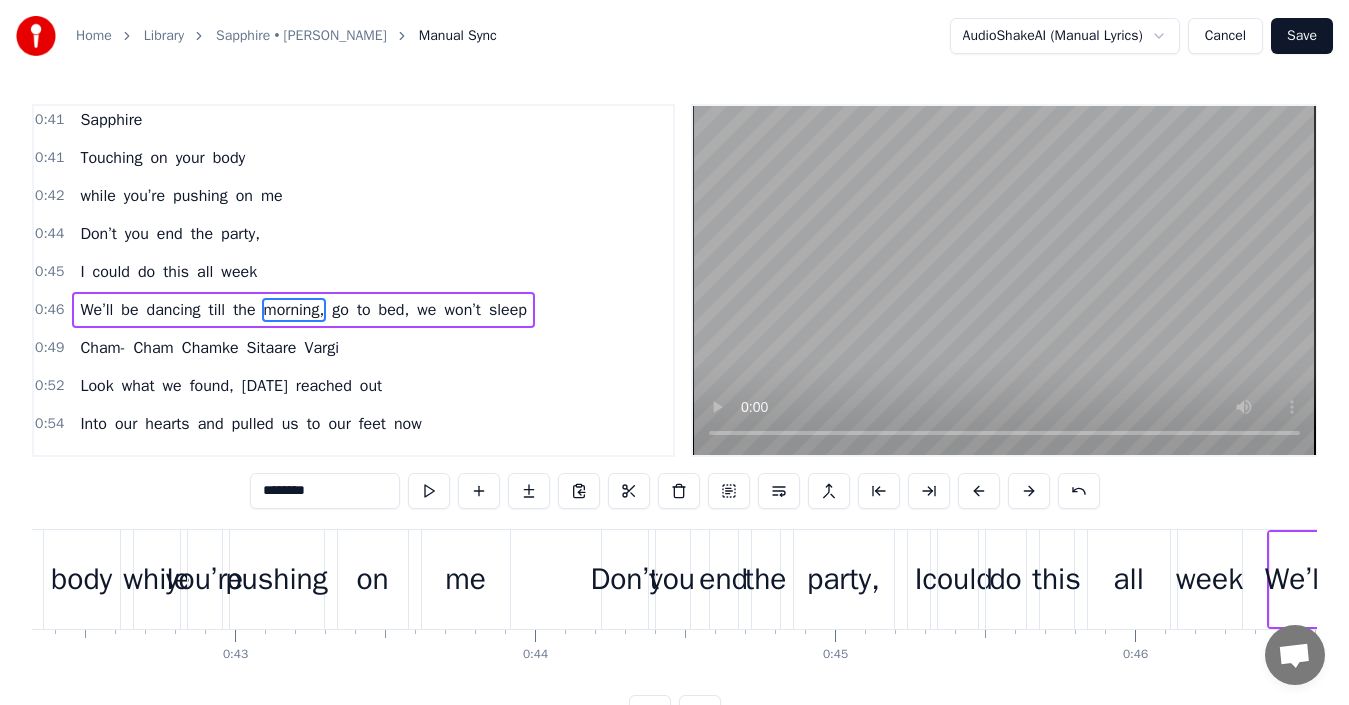 scroll, scrollTop: 593, scrollLeft: 0, axis: vertical 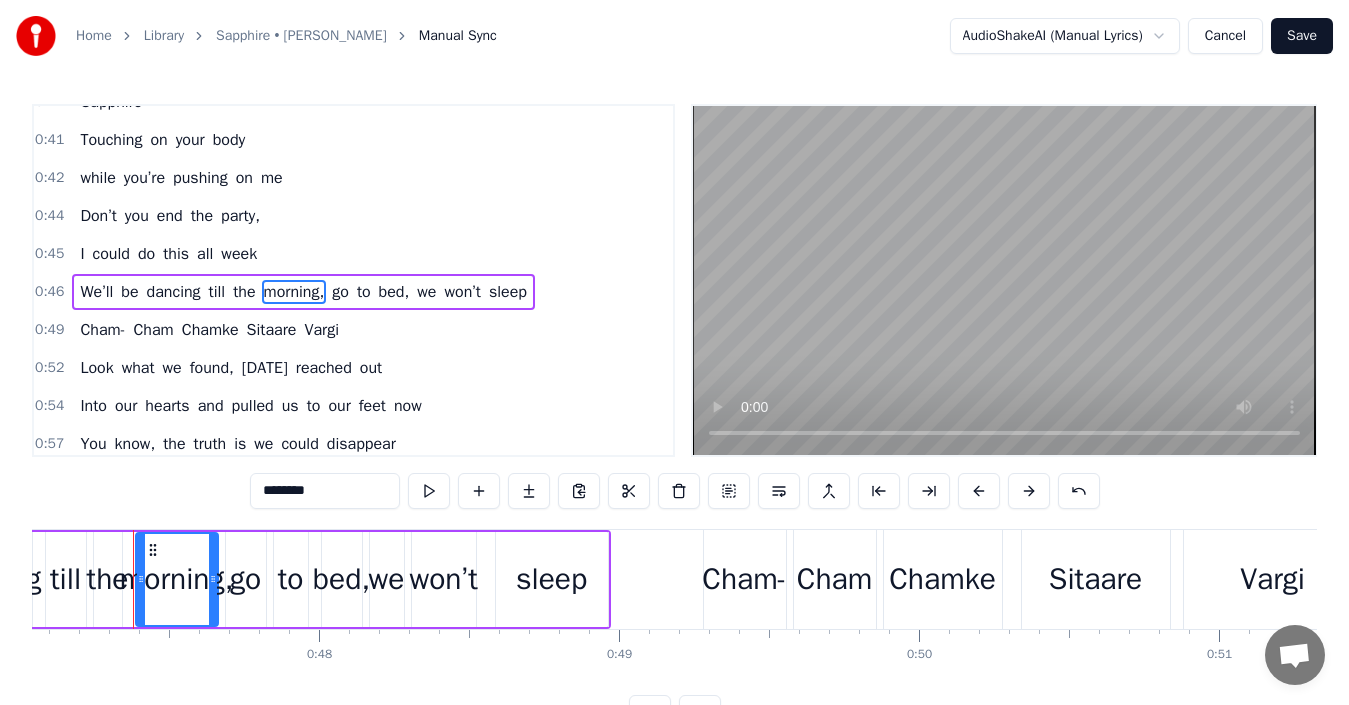 click on "go" at bounding box center (340, 292) 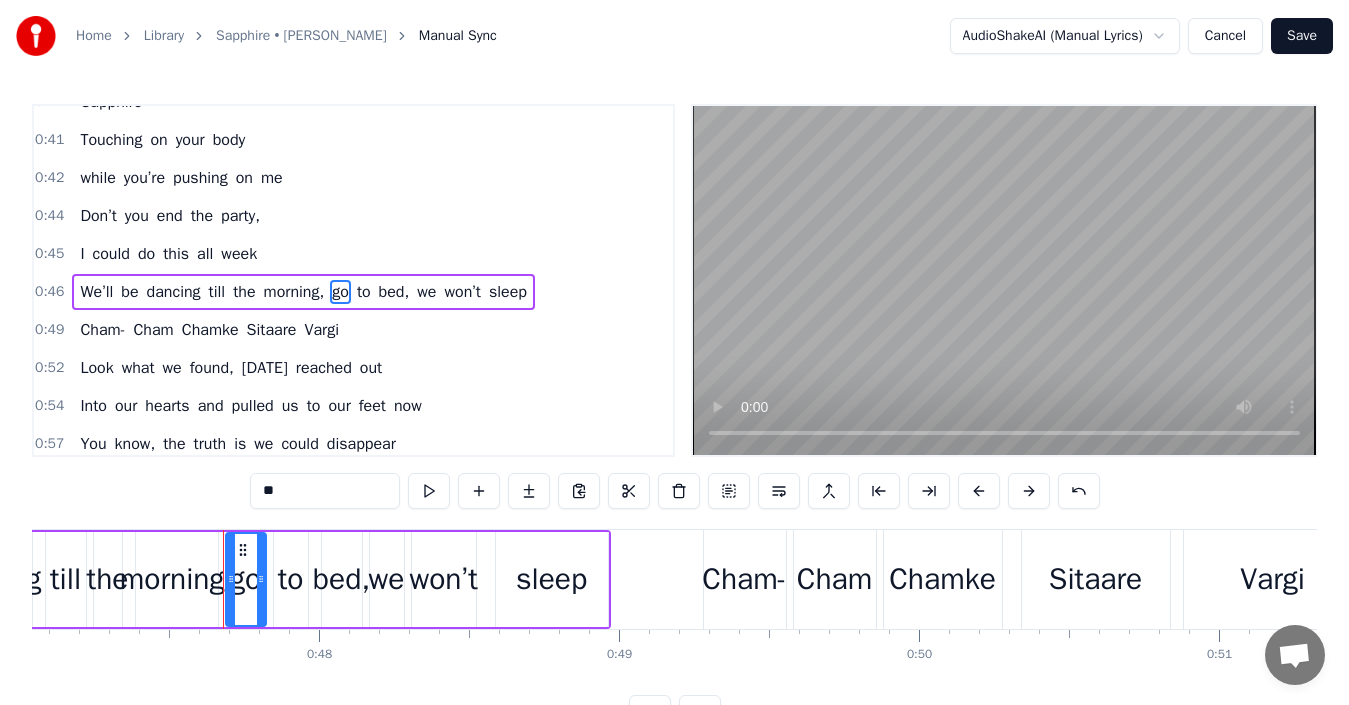 scroll, scrollTop: 613, scrollLeft: 0, axis: vertical 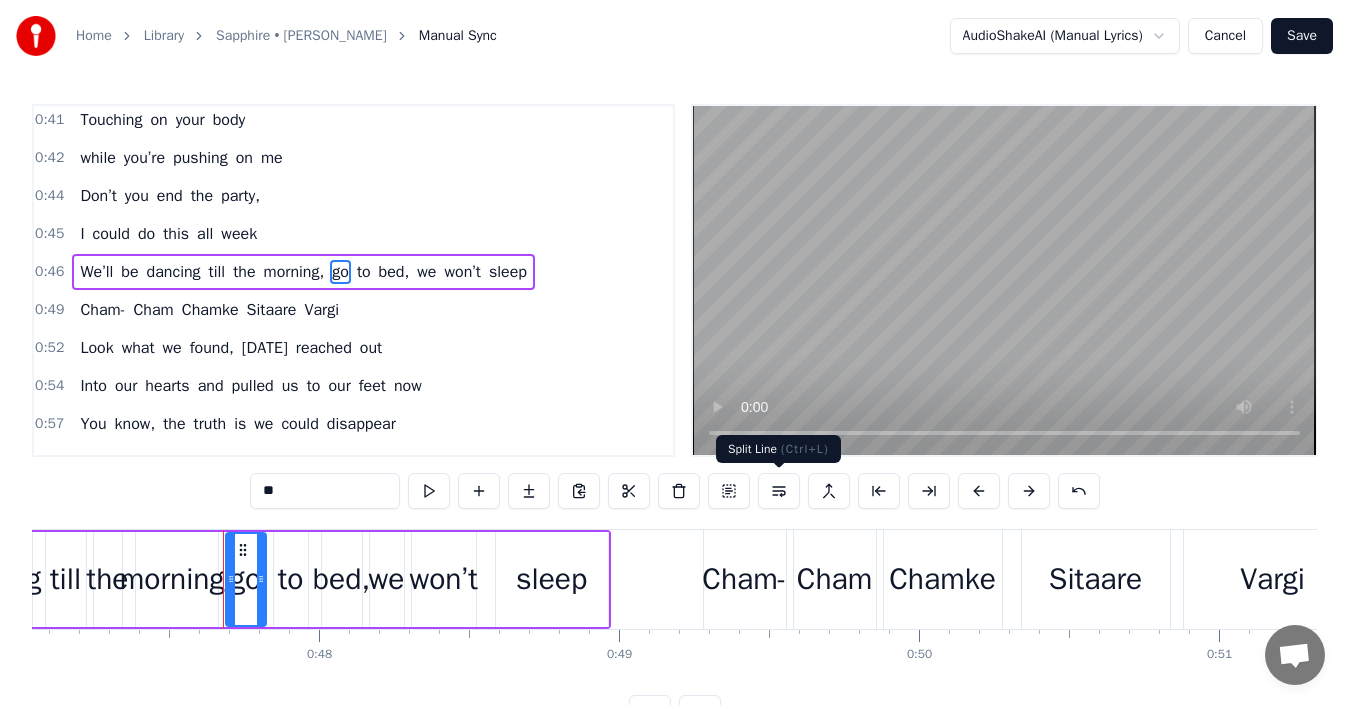 click at bounding box center (779, 491) 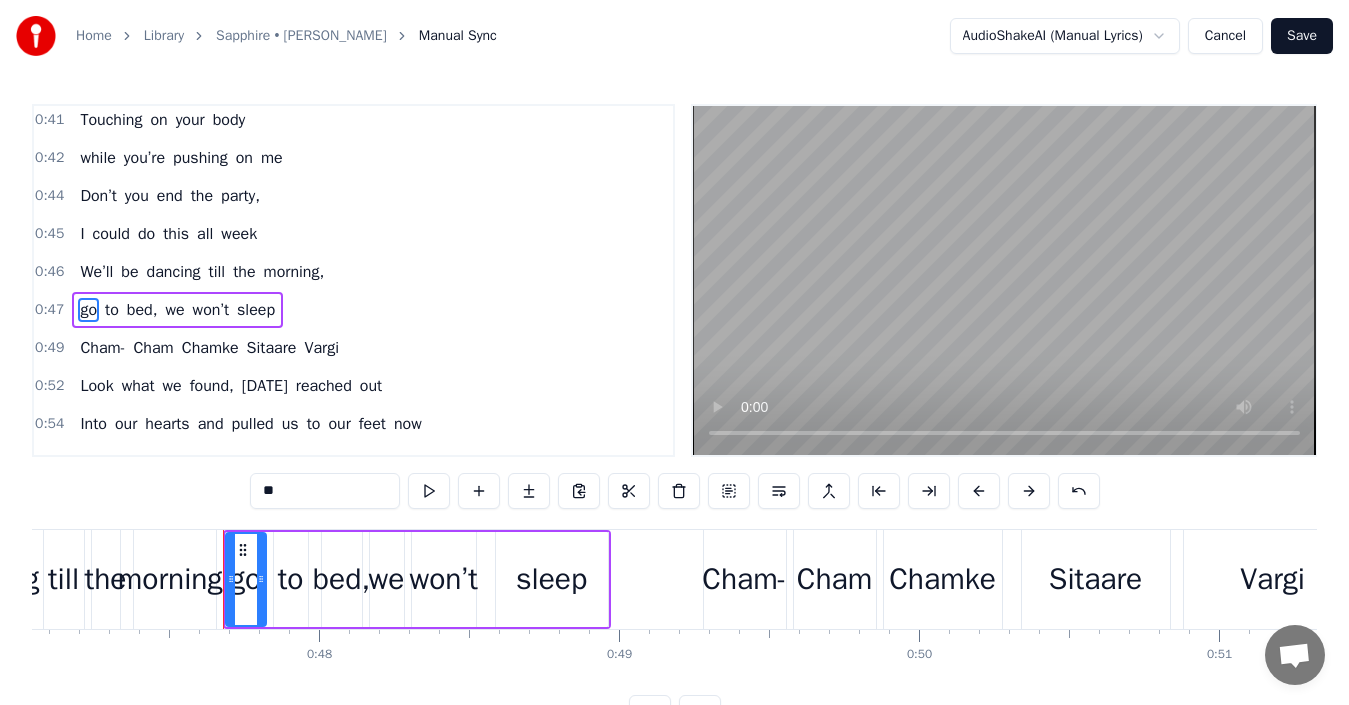 scroll, scrollTop: 651, scrollLeft: 0, axis: vertical 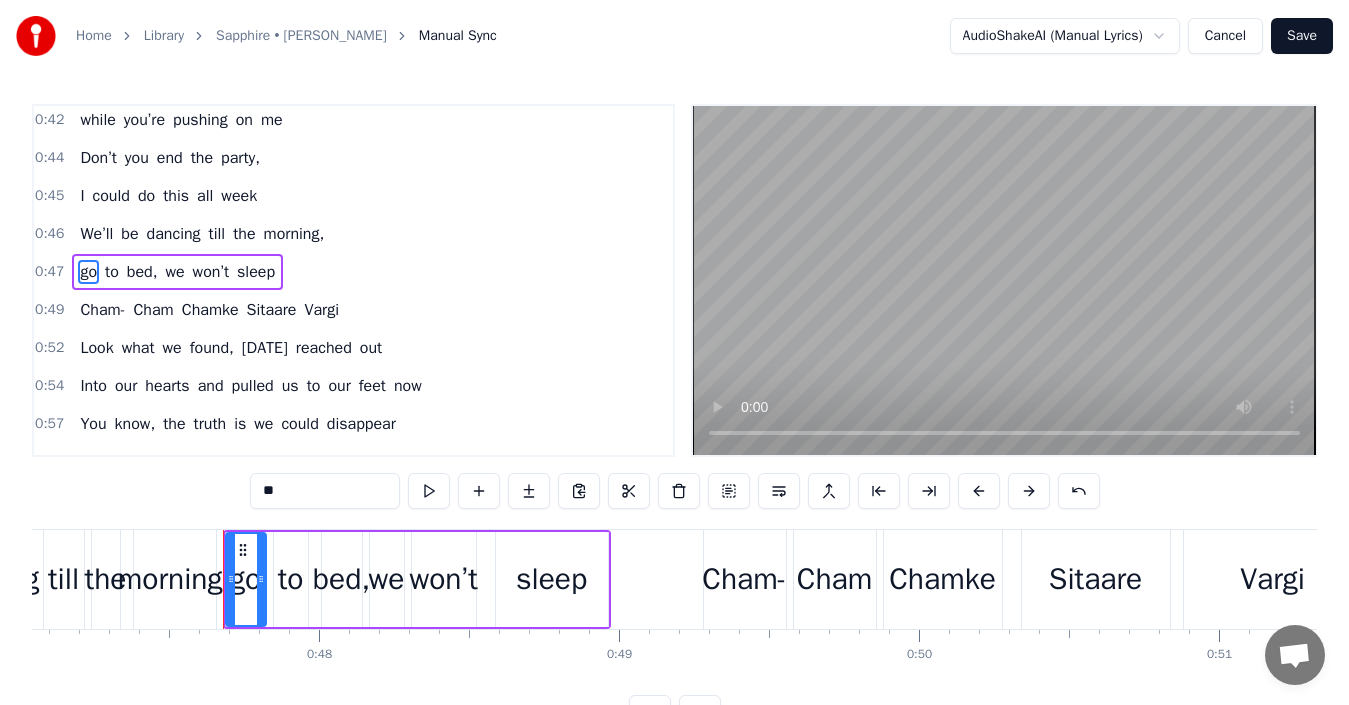 click on "Look" at bounding box center (96, 348) 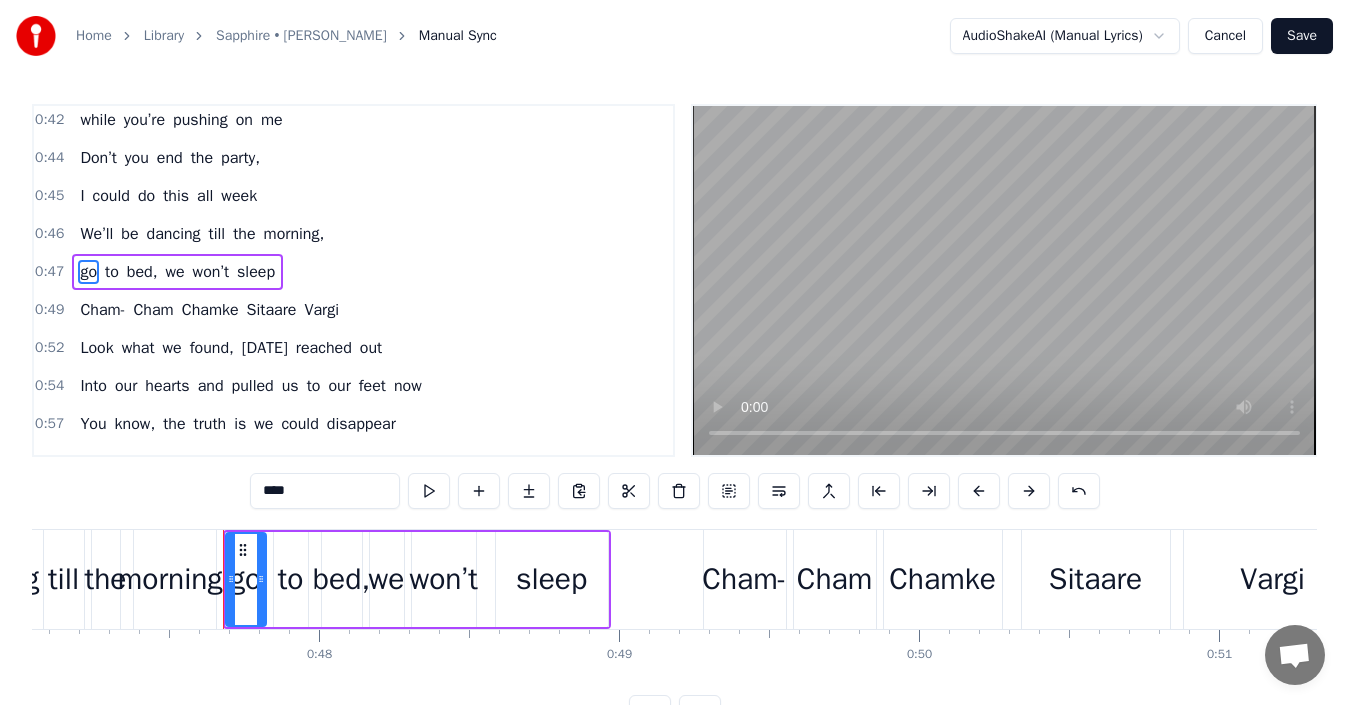 scroll, scrollTop: 727, scrollLeft: 0, axis: vertical 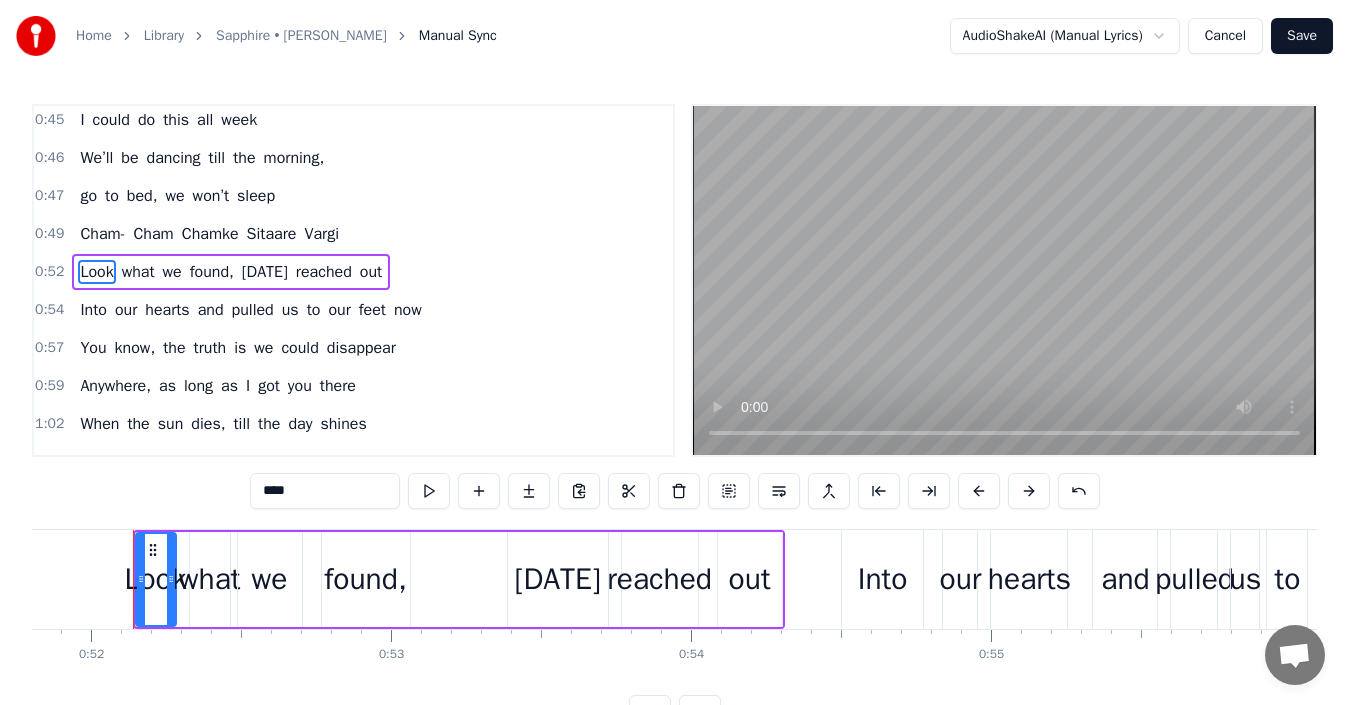 click on "Into" at bounding box center (93, 310) 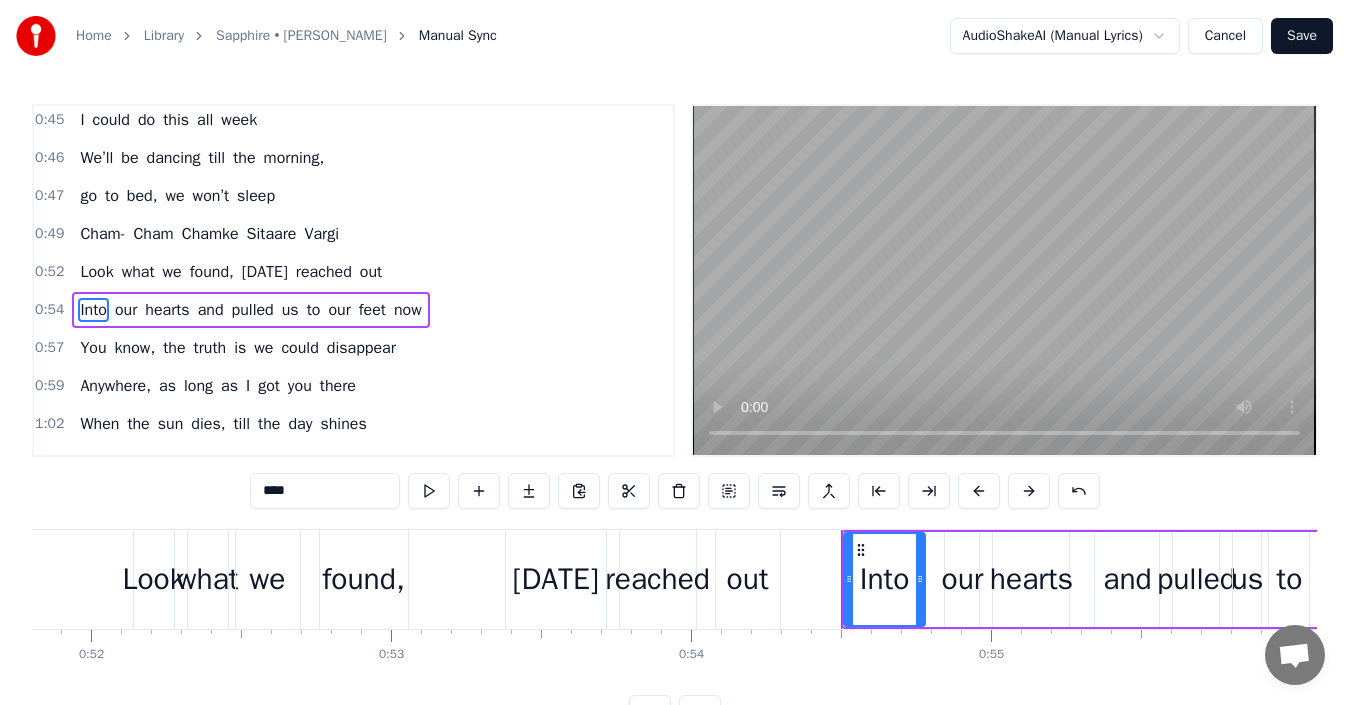 scroll, scrollTop: 765, scrollLeft: 0, axis: vertical 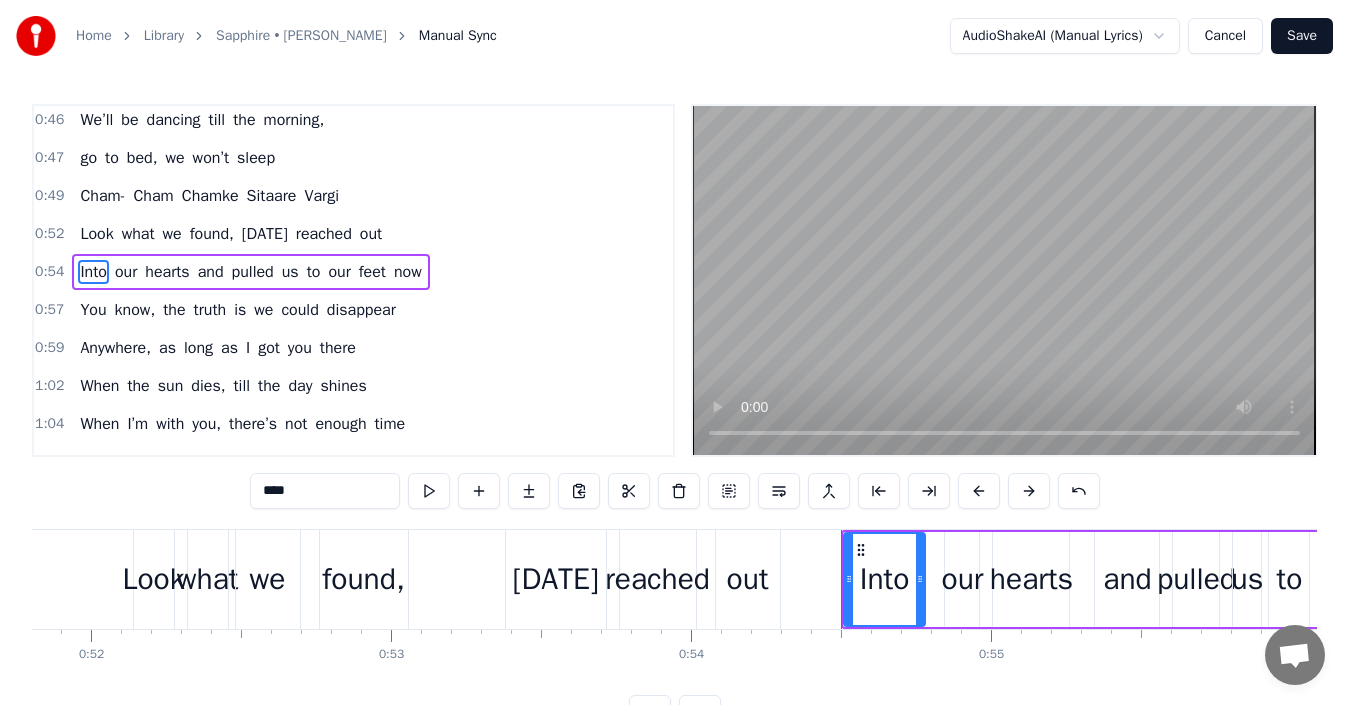 click on "pulled" at bounding box center [253, 272] 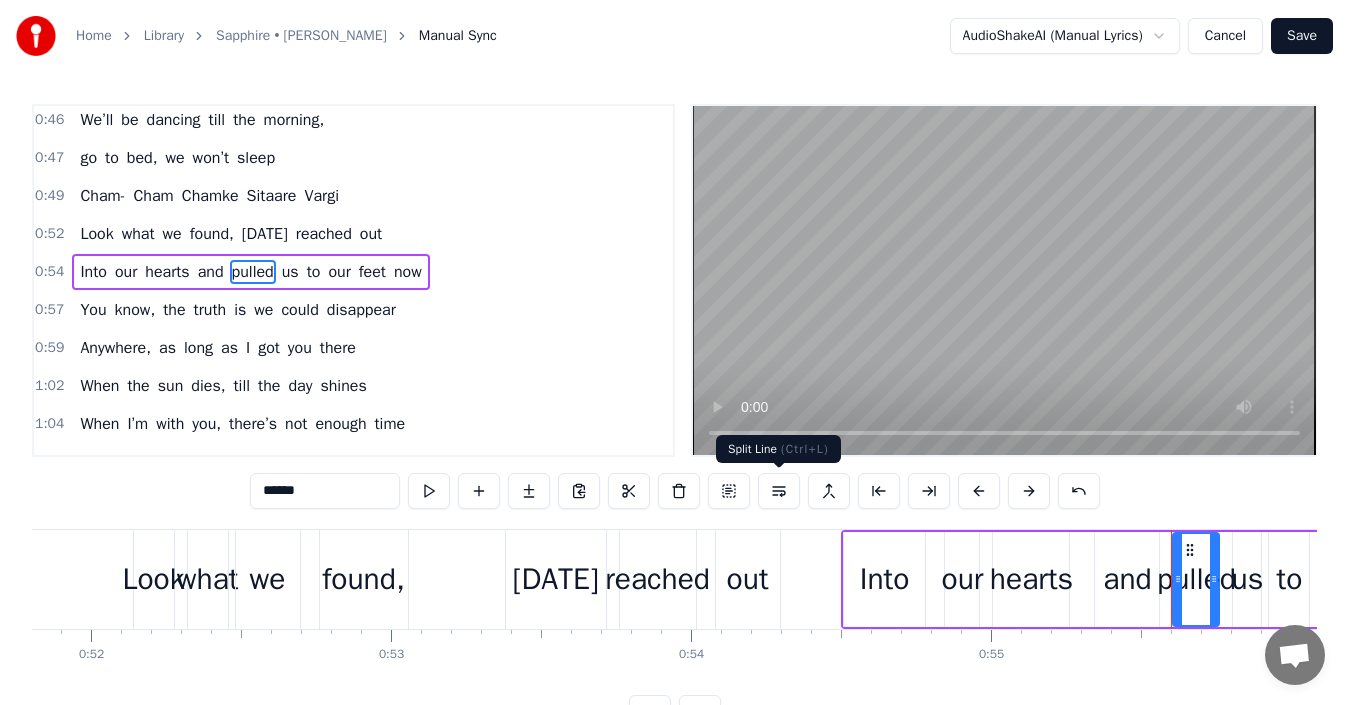 click at bounding box center (779, 491) 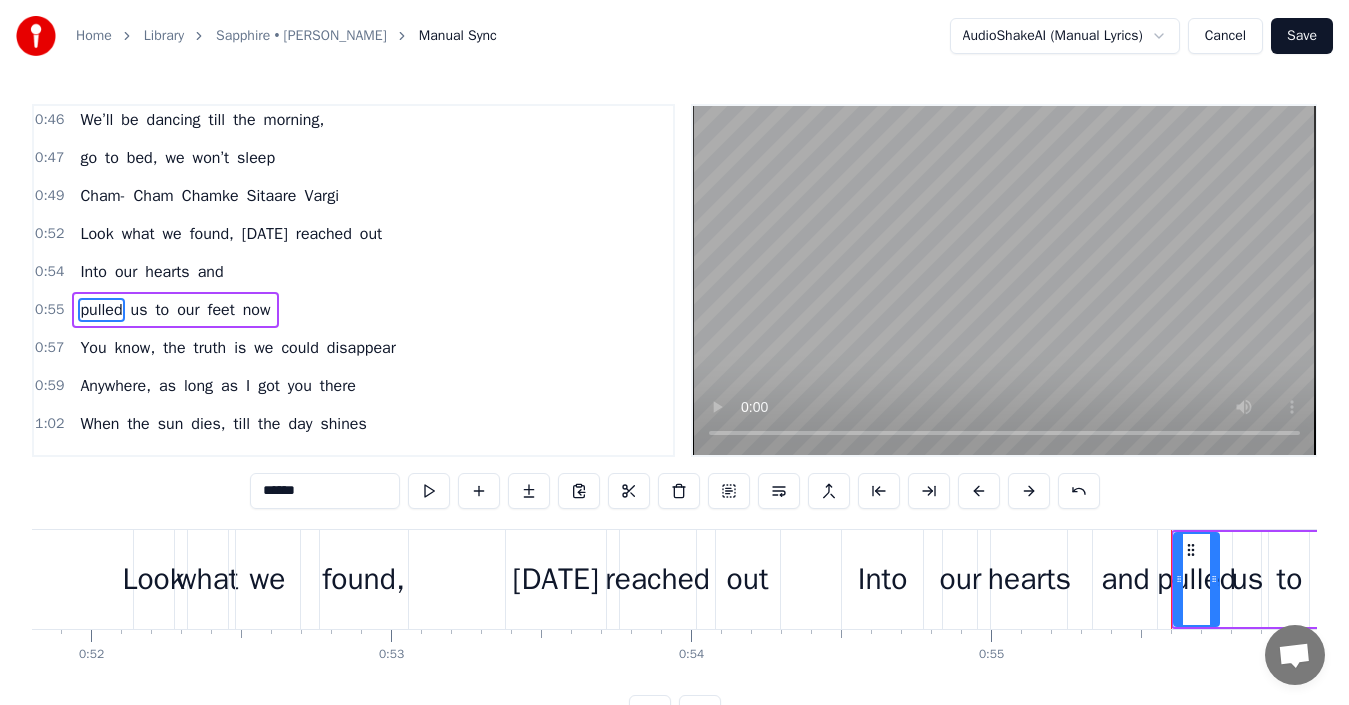 scroll, scrollTop: 803, scrollLeft: 0, axis: vertical 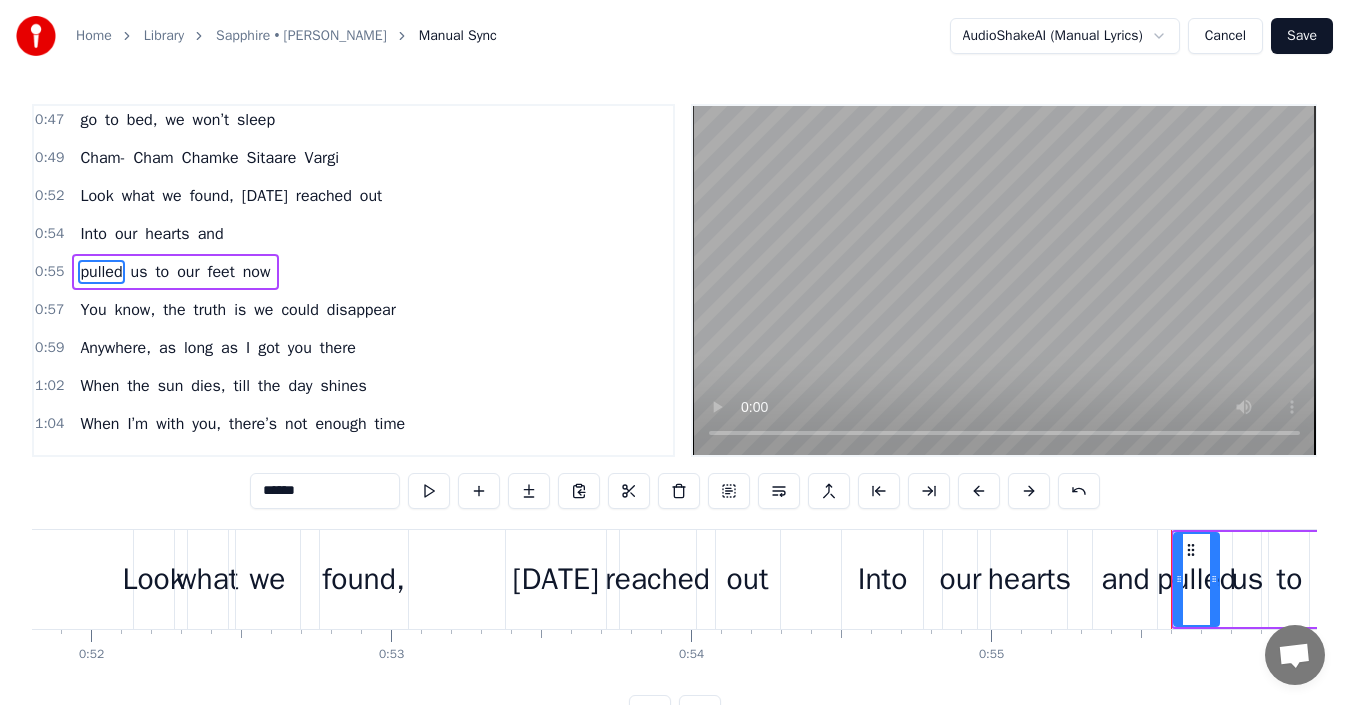 click on "Into" at bounding box center (93, 234) 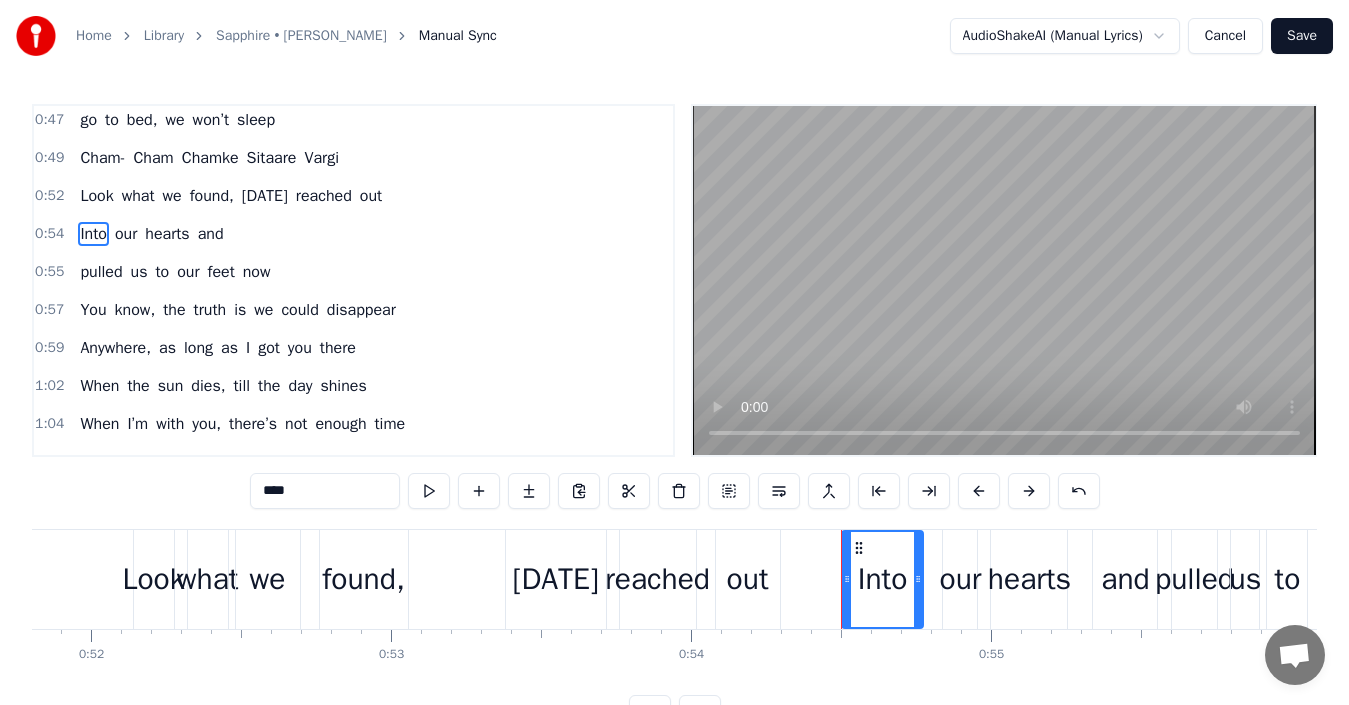 scroll, scrollTop: 765, scrollLeft: 0, axis: vertical 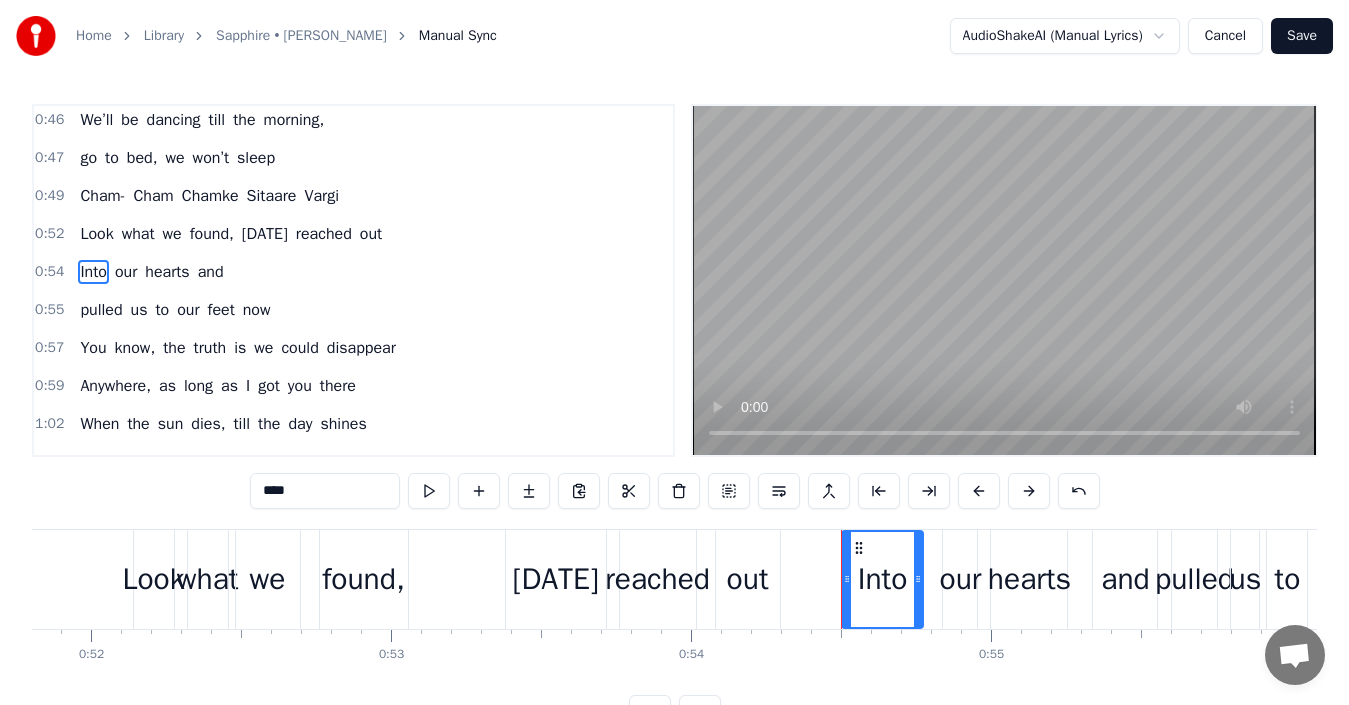 click on "Into" at bounding box center [93, 272] 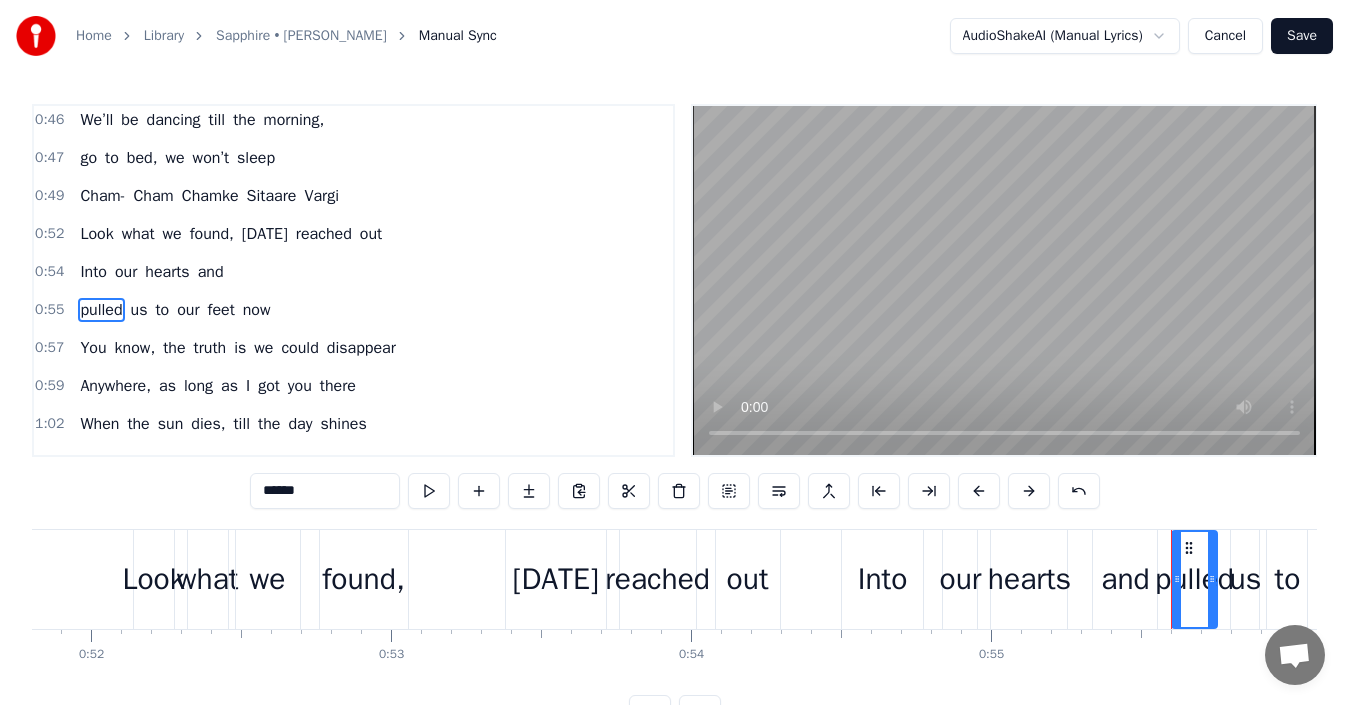 scroll, scrollTop: 803, scrollLeft: 0, axis: vertical 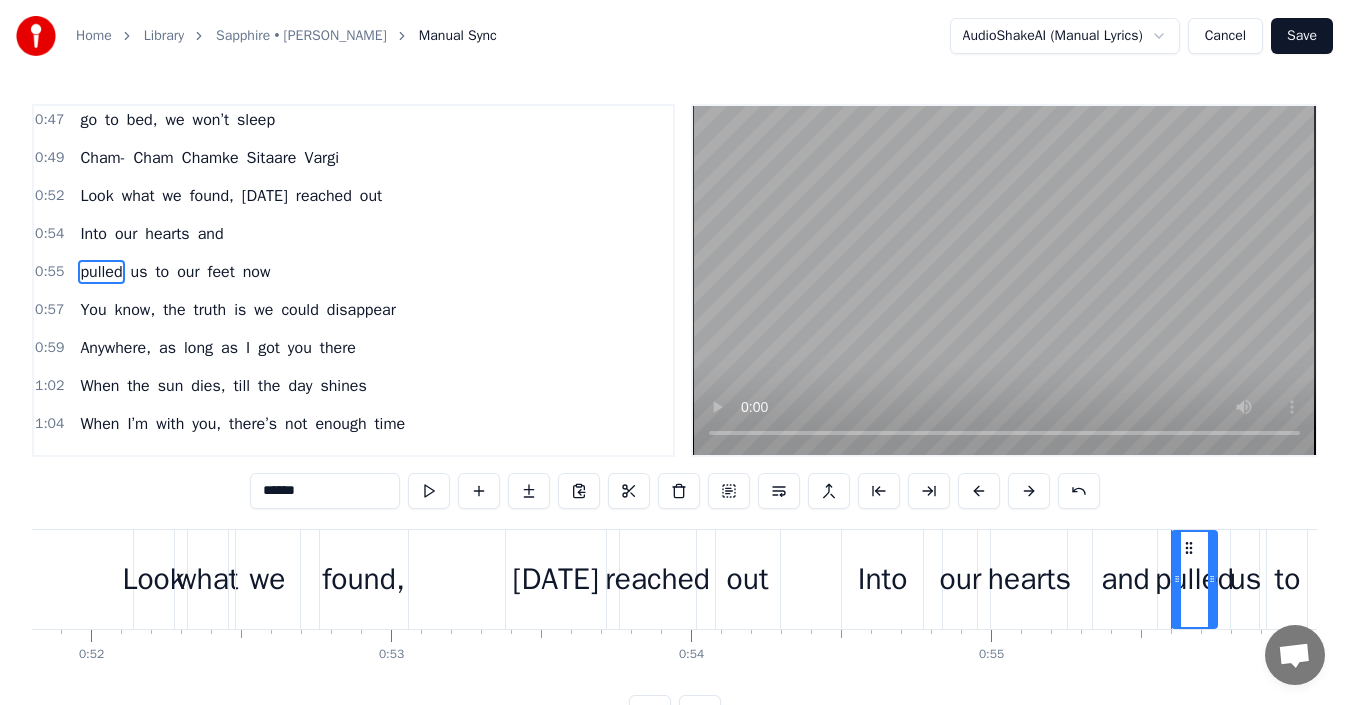 click on "Anywhere," at bounding box center [115, 348] 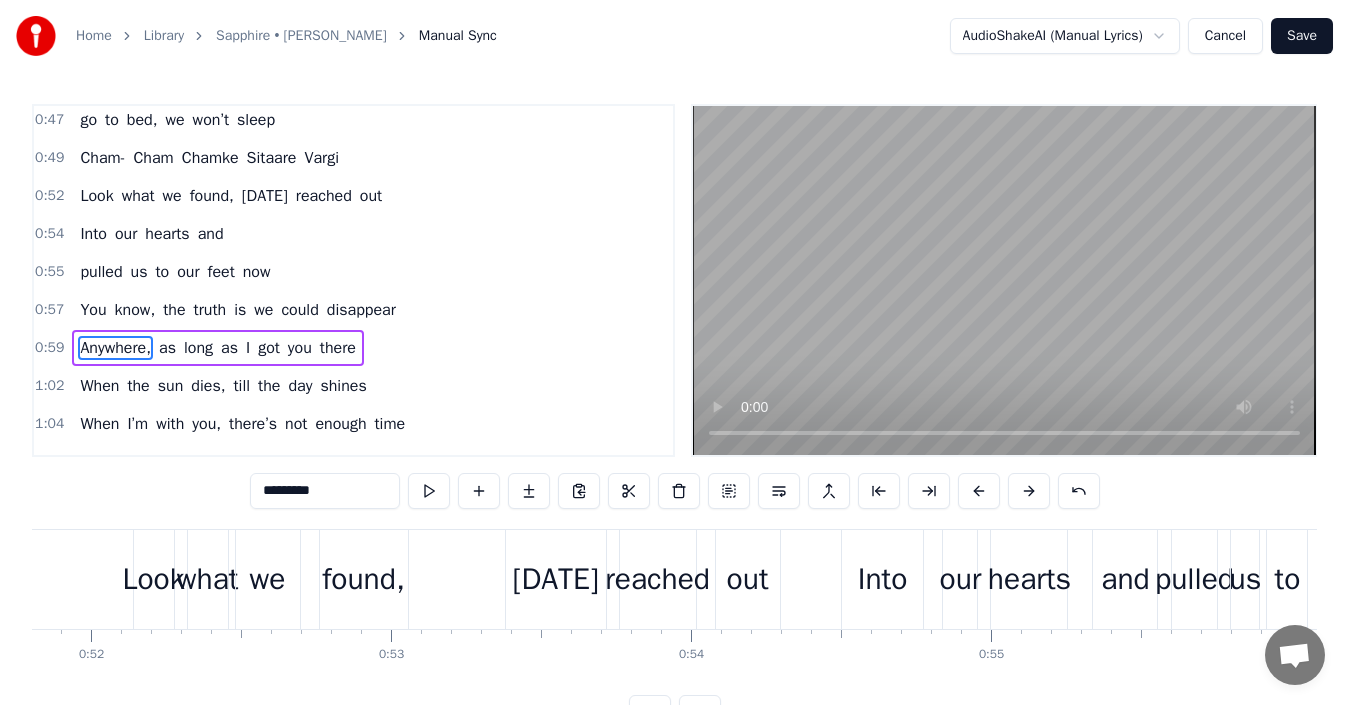 scroll, scrollTop: 850, scrollLeft: 0, axis: vertical 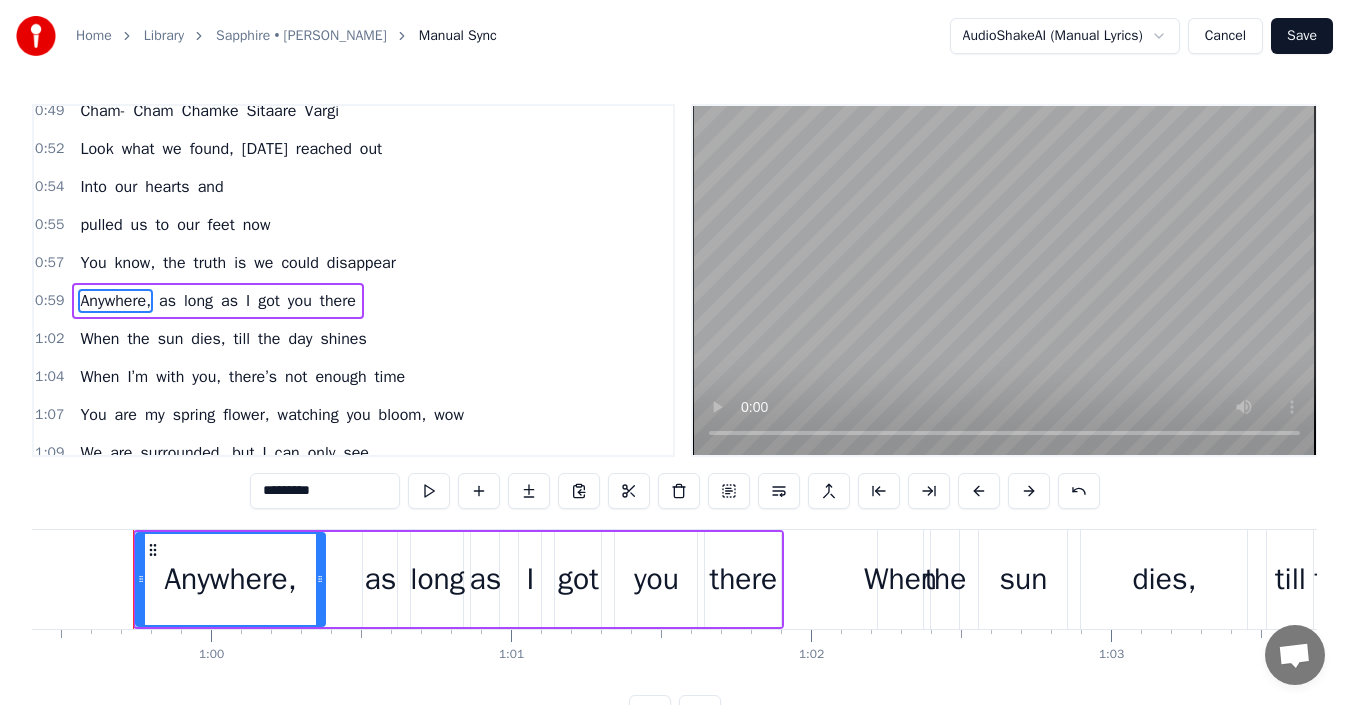 click on "Anywhere," at bounding box center [115, 301] 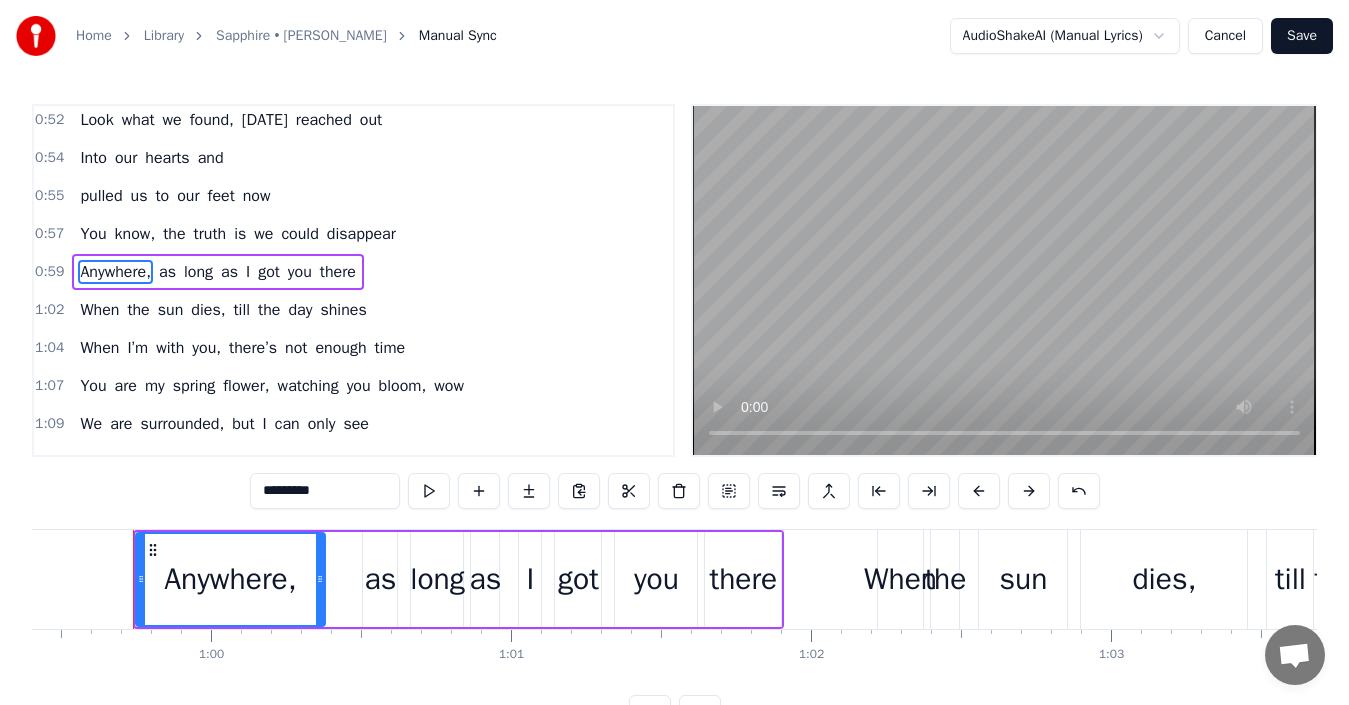 click on "know," at bounding box center [135, 234] 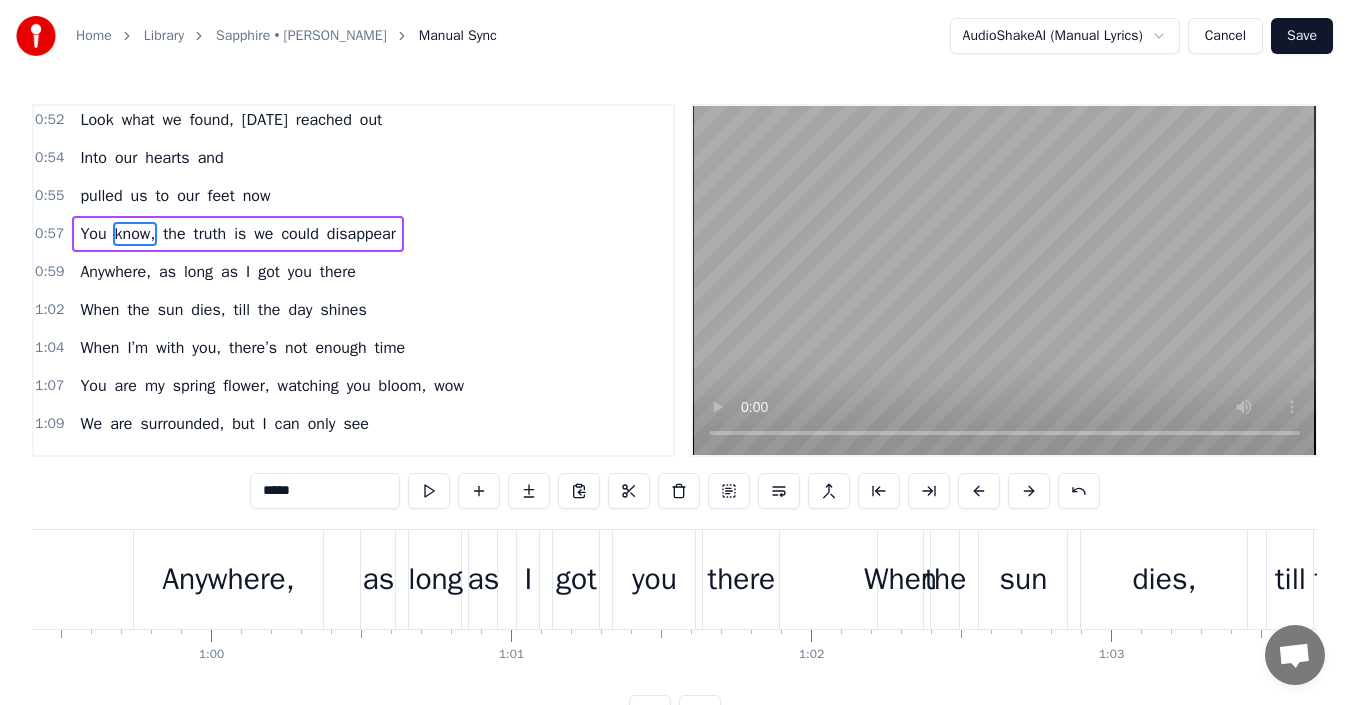 scroll, scrollTop: 841, scrollLeft: 0, axis: vertical 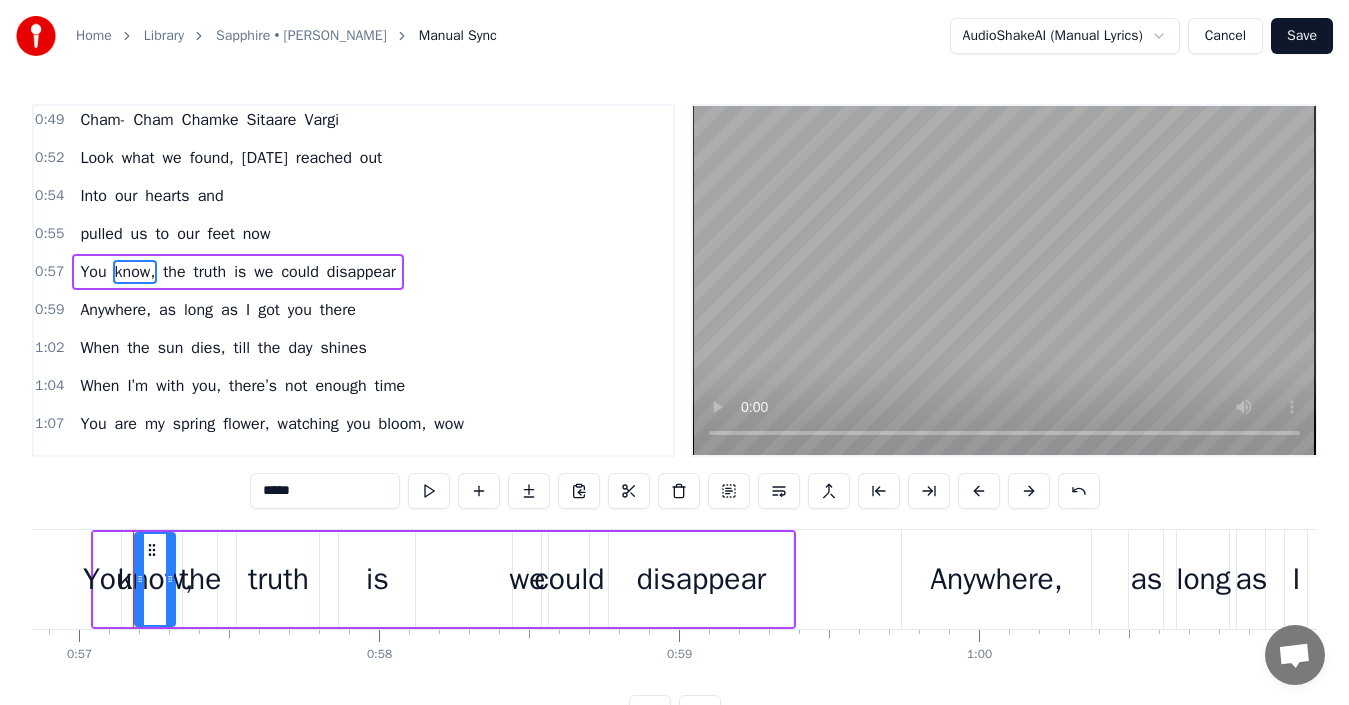 click on "we" at bounding box center (263, 272) 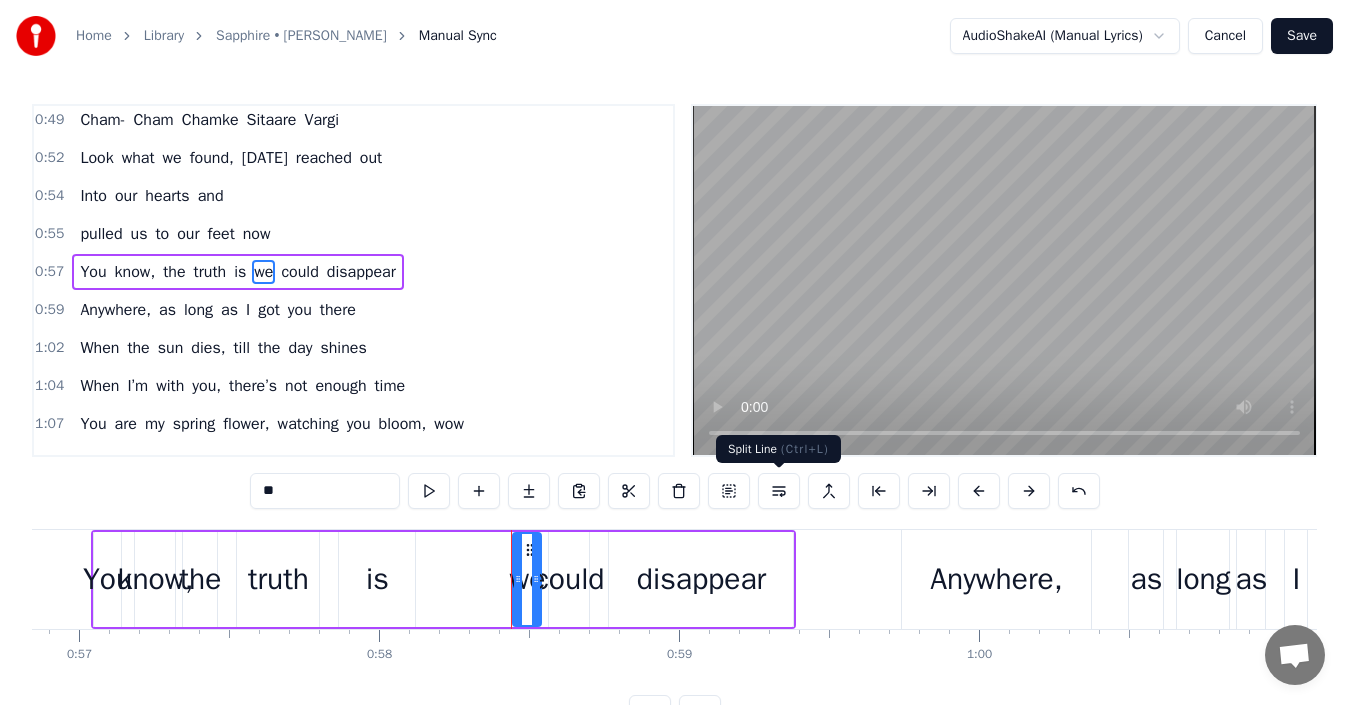 click at bounding box center [779, 491] 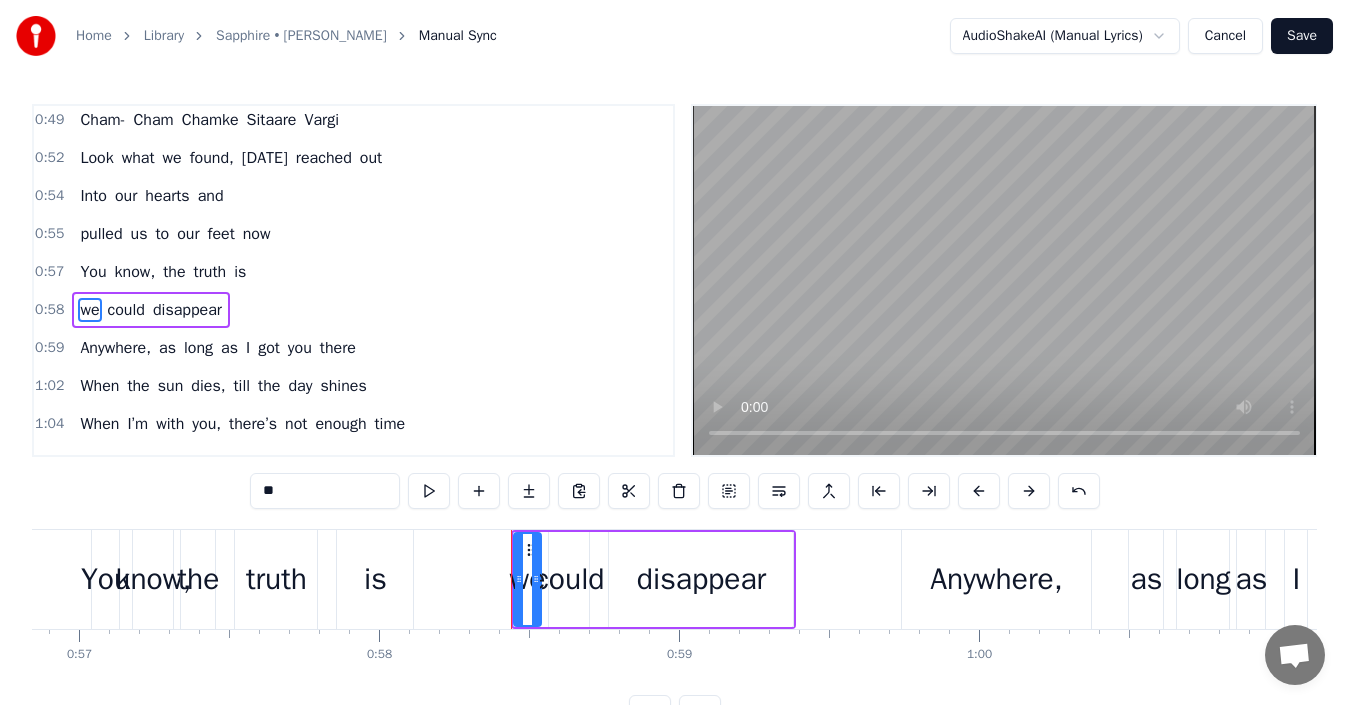scroll, scrollTop: 879, scrollLeft: 0, axis: vertical 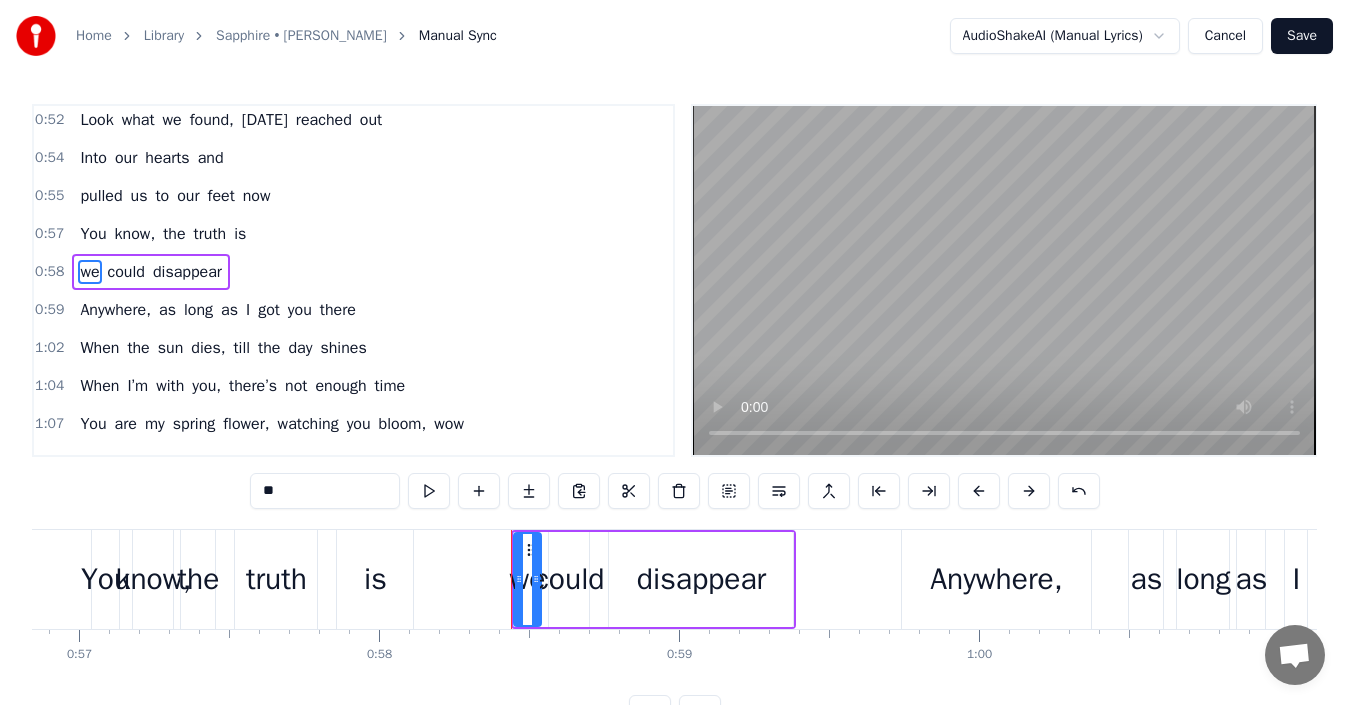 click on "Anywhere," at bounding box center (115, 310) 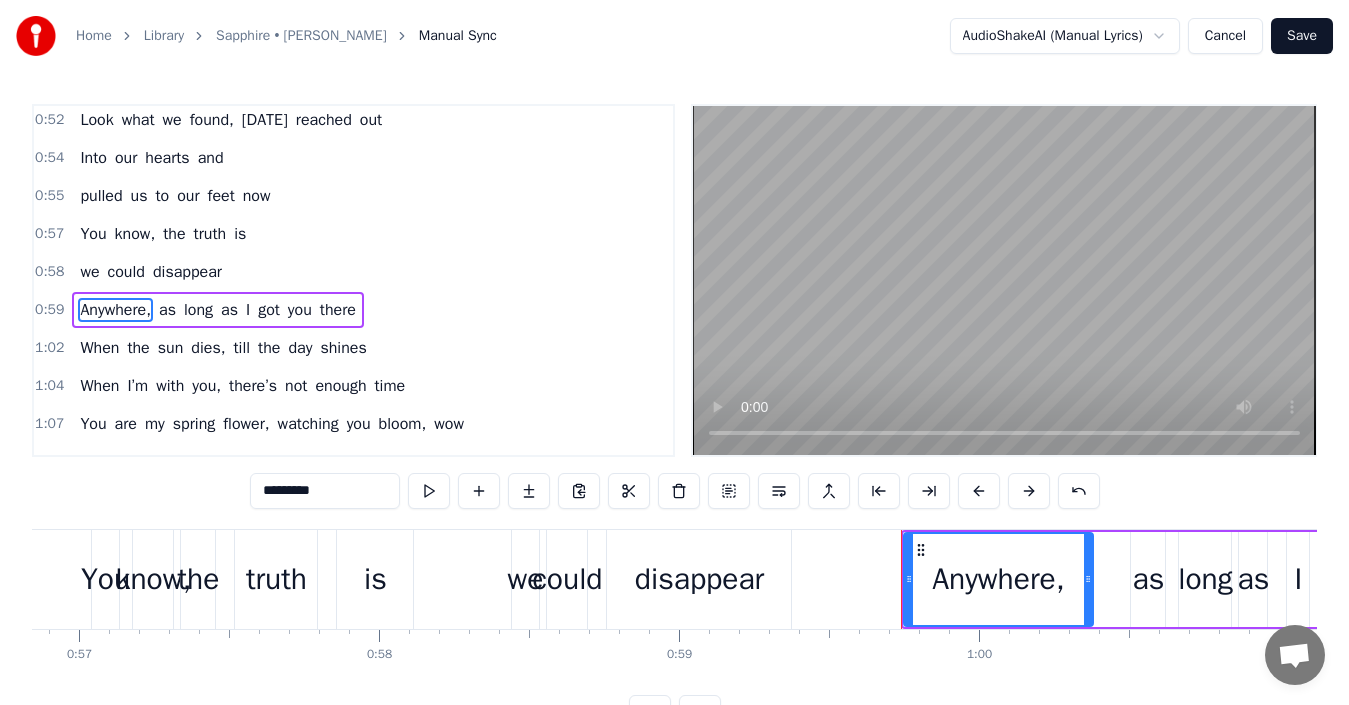 scroll, scrollTop: 917, scrollLeft: 0, axis: vertical 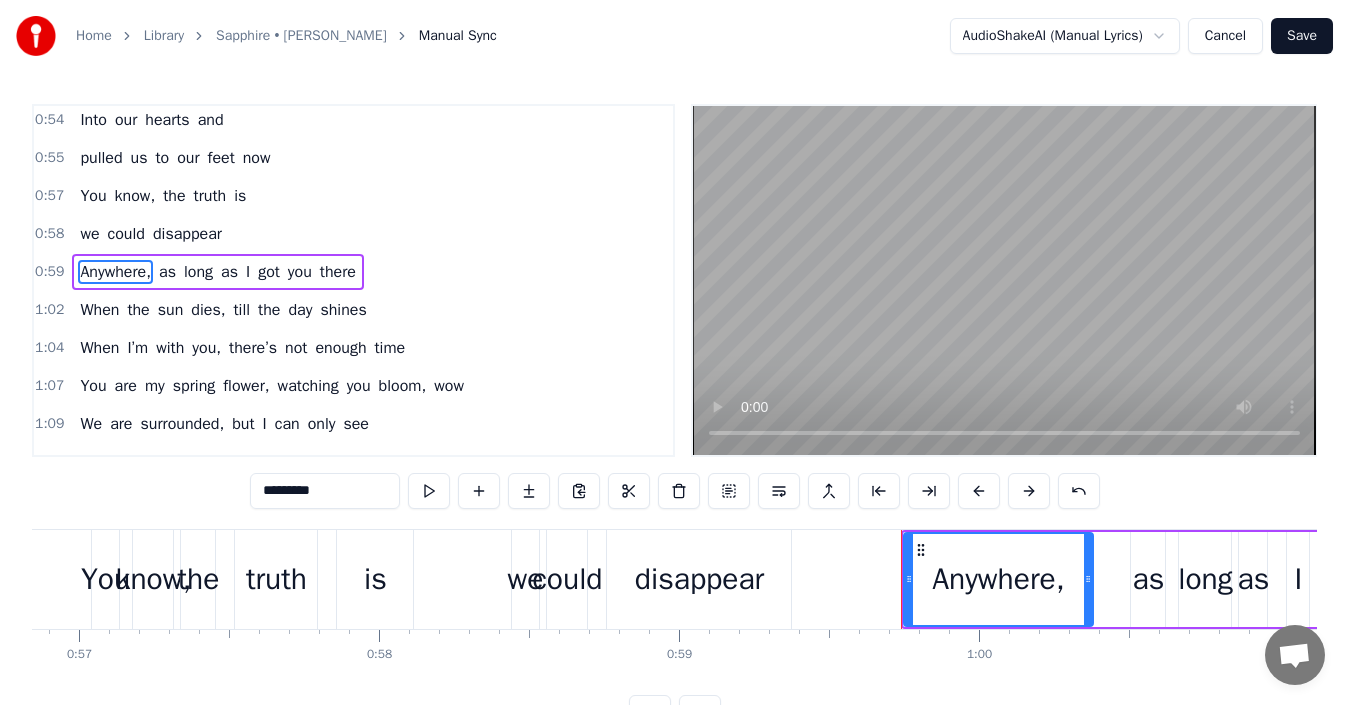 click on "When" at bounding box center [99, 310] 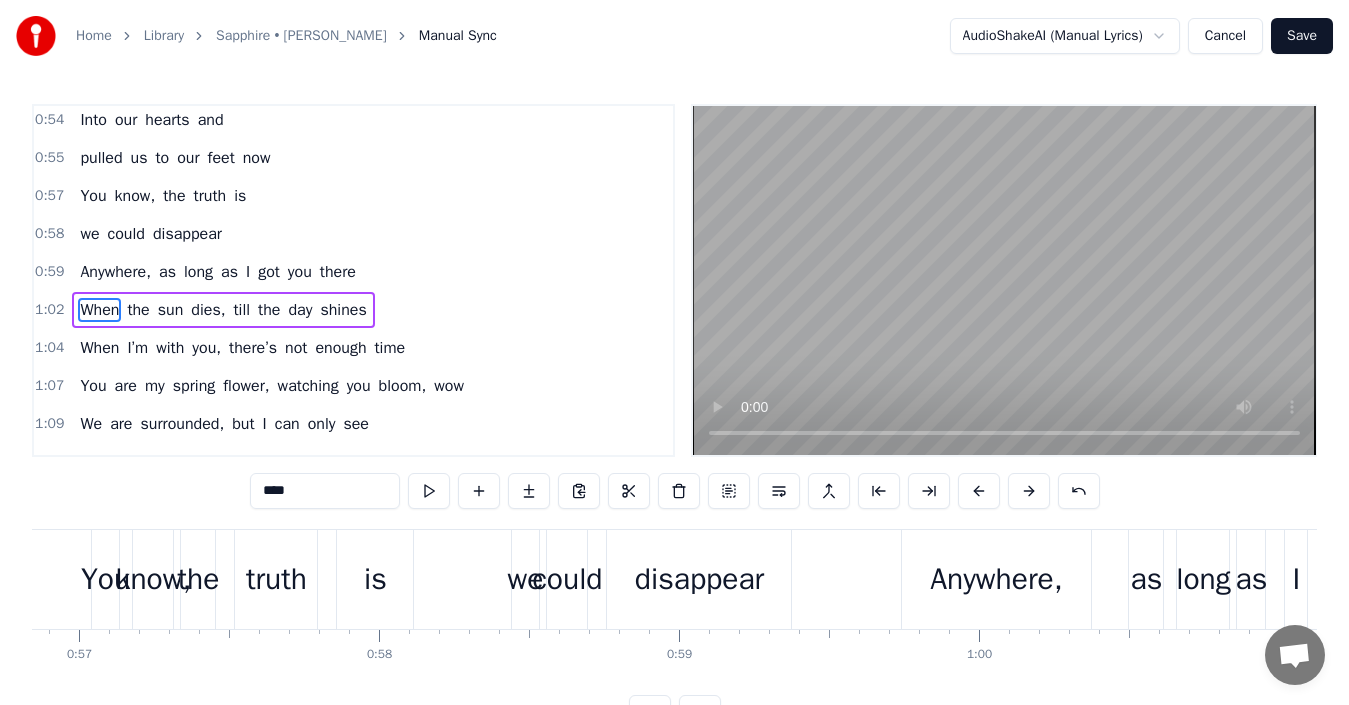 scroll, scrollTop: 955, scrollLeft: 0, axis: vertical 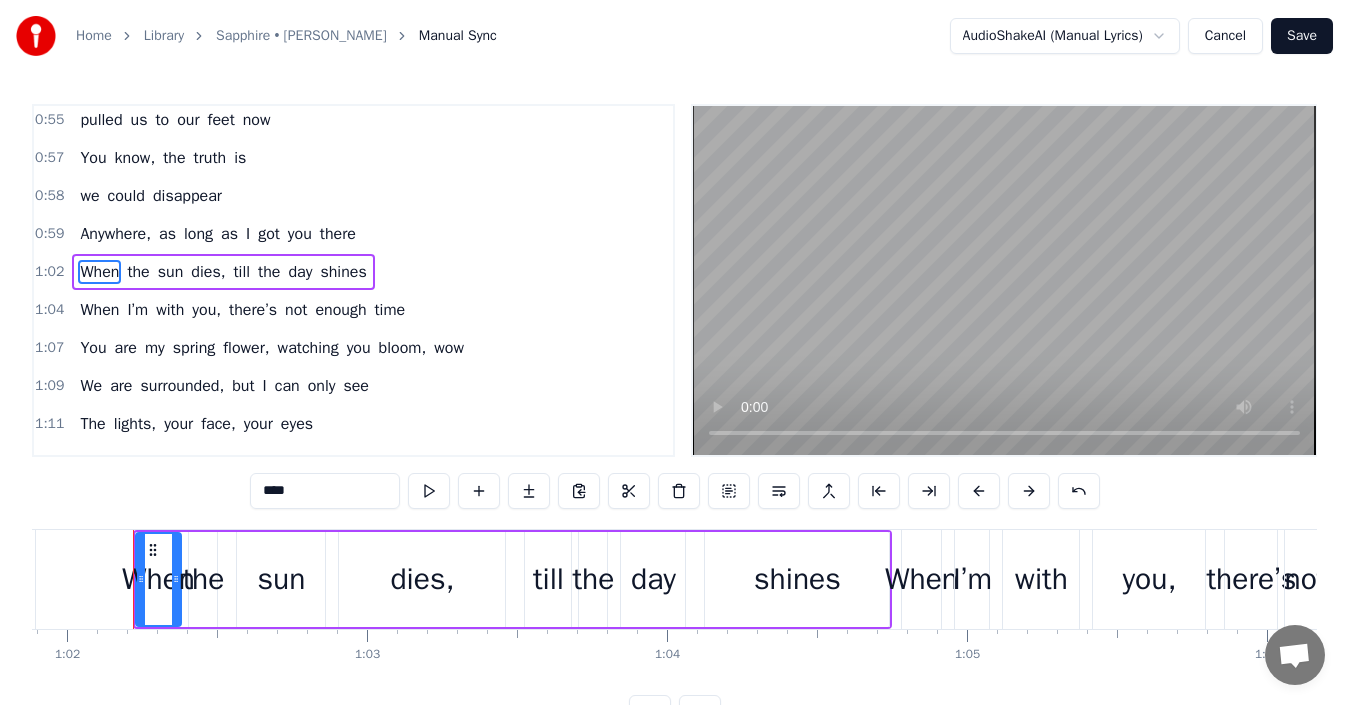 click on "till" at bounding box center (241, 272) 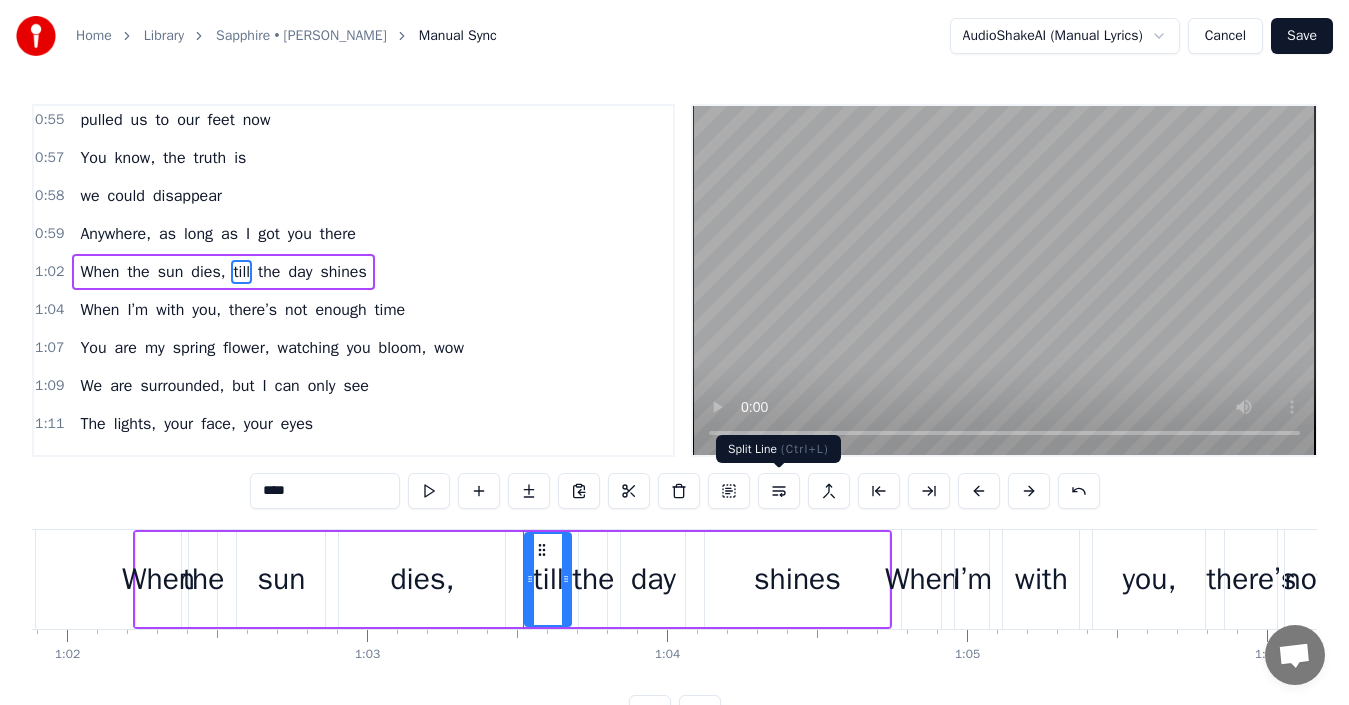 click at bounding box center [779, 491] 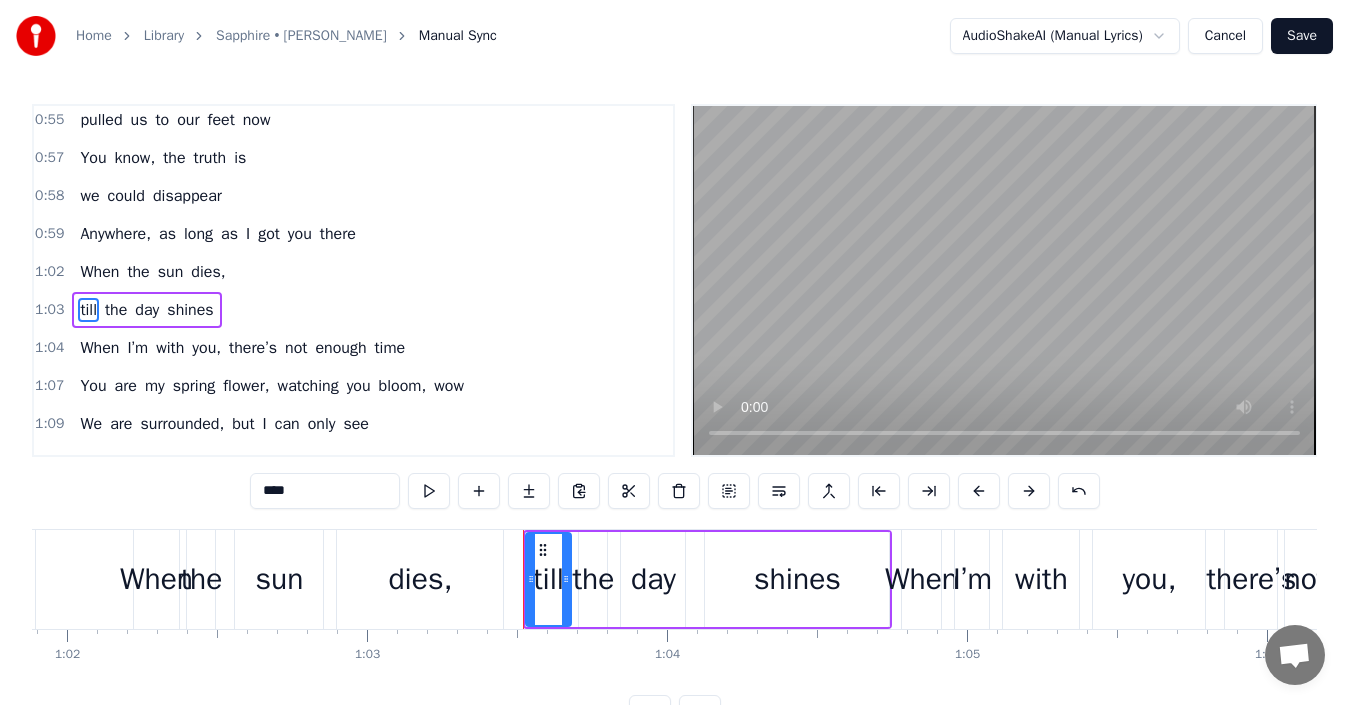 scroll, scrollTop: 993, scrollLeft: 0, axis: vertical 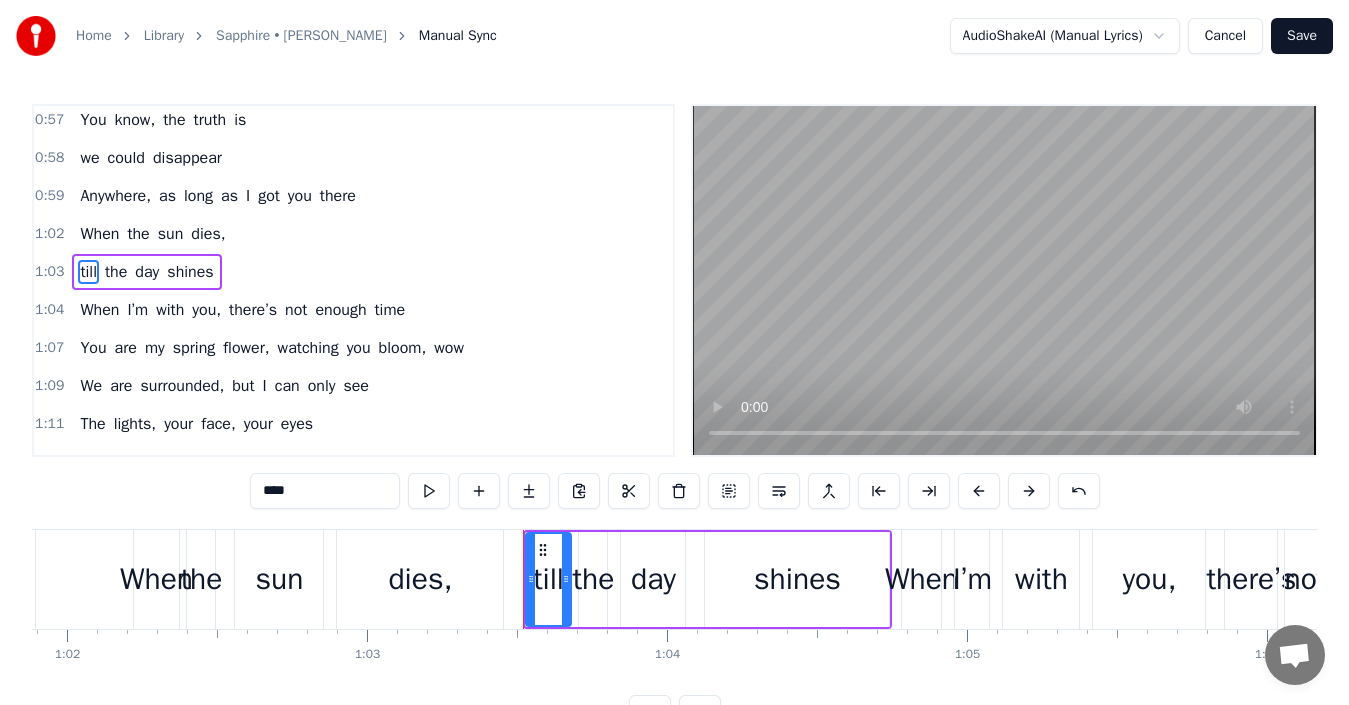 click on "When" at bounding box center [99, 310] 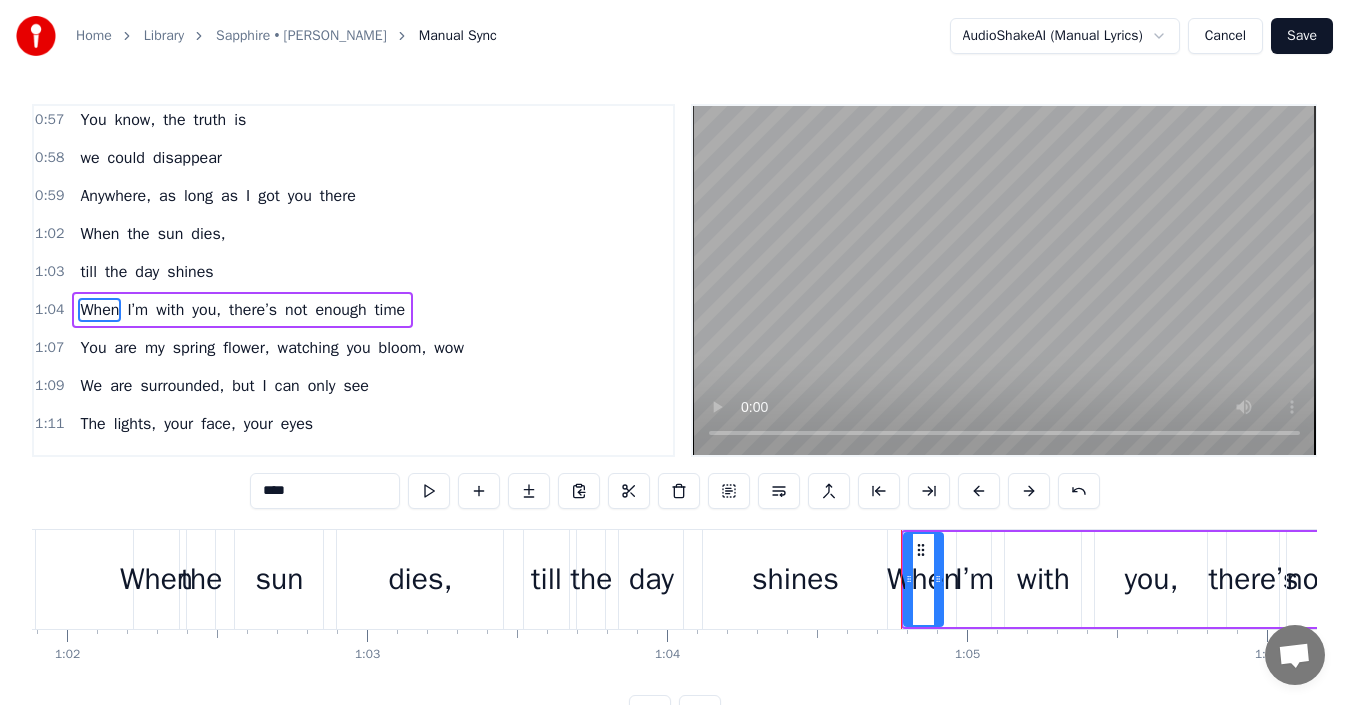 scroll, scrollTop: 1031, scrollLeft: 0, axis: vertical 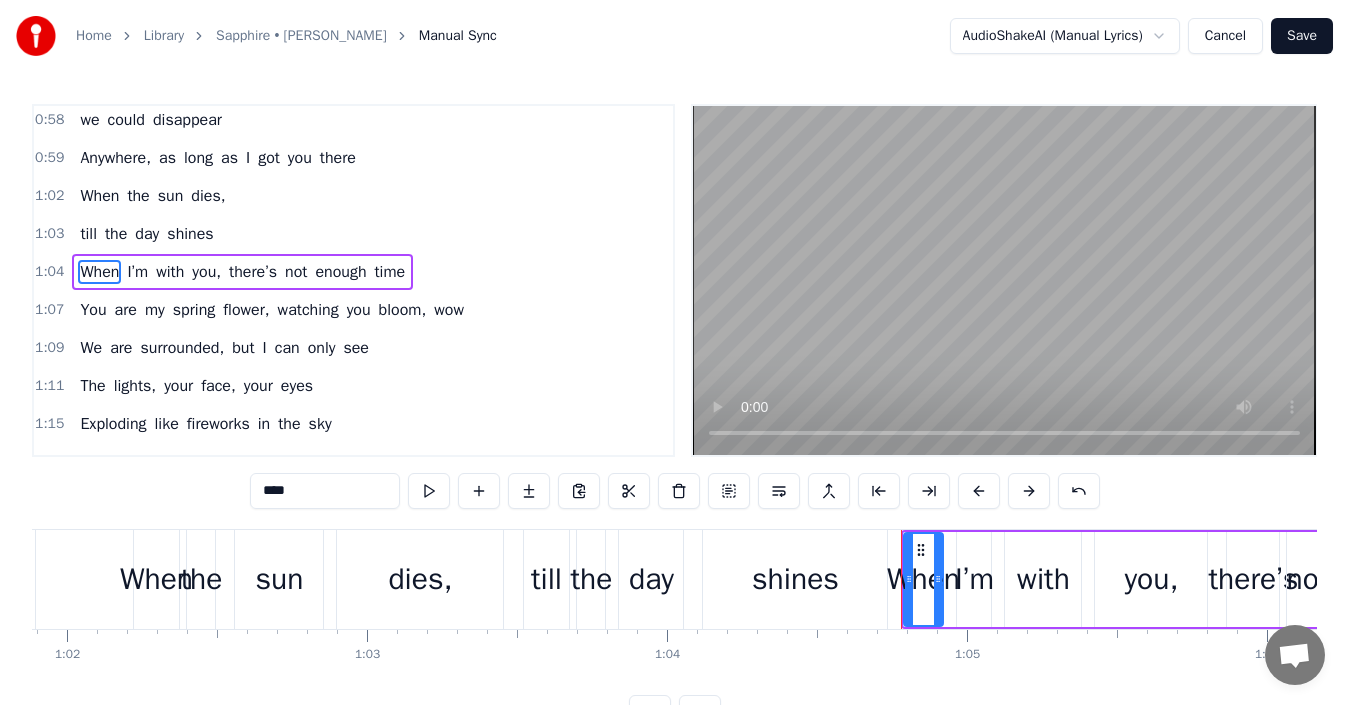 click on "there’s" at bounding box center [253, 272] 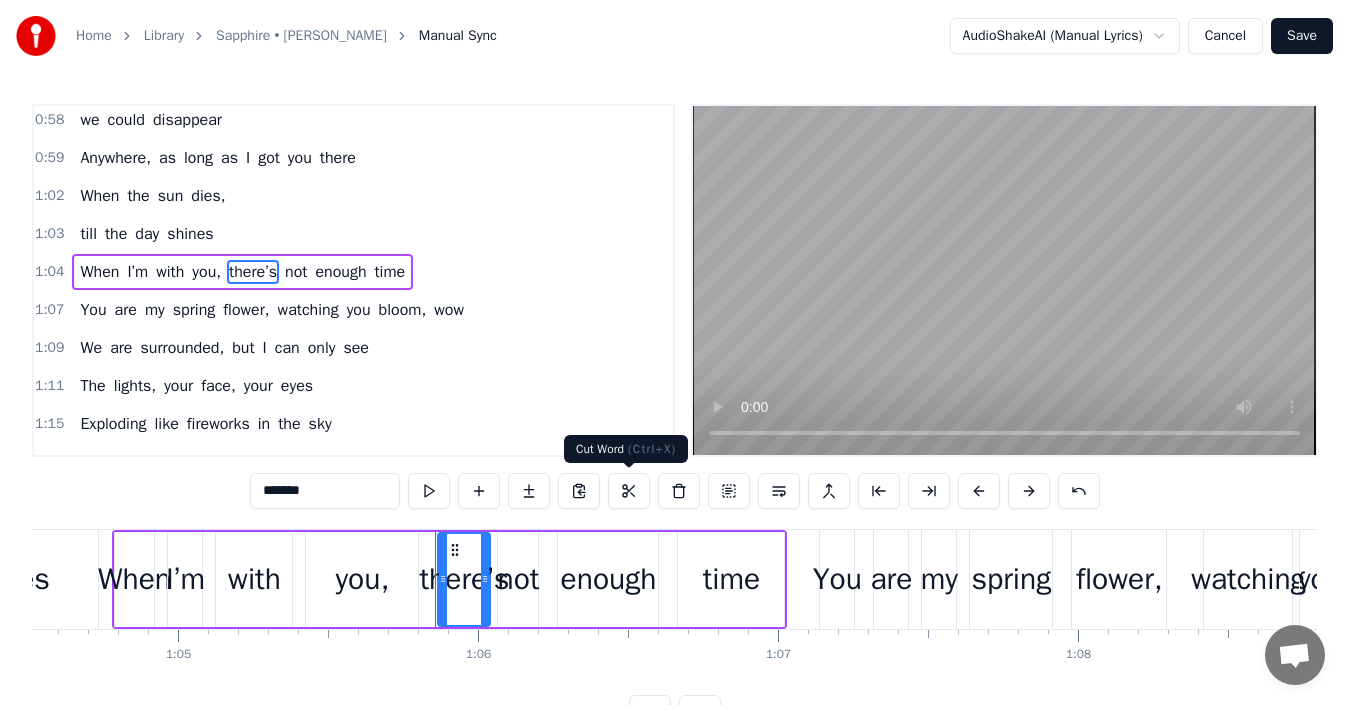 scroll, scrollTop: 0, scrollLeft: 19657, axis: horizontal 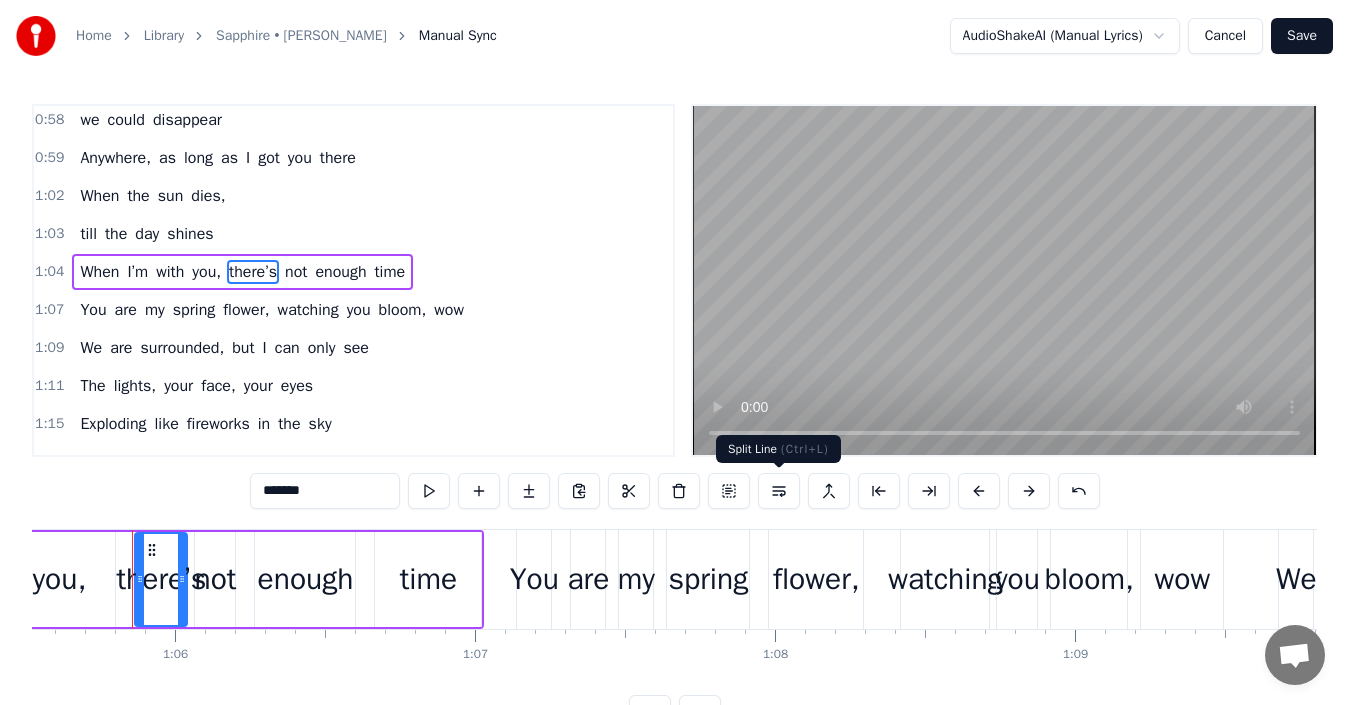 click at bounding box center [779, 491] 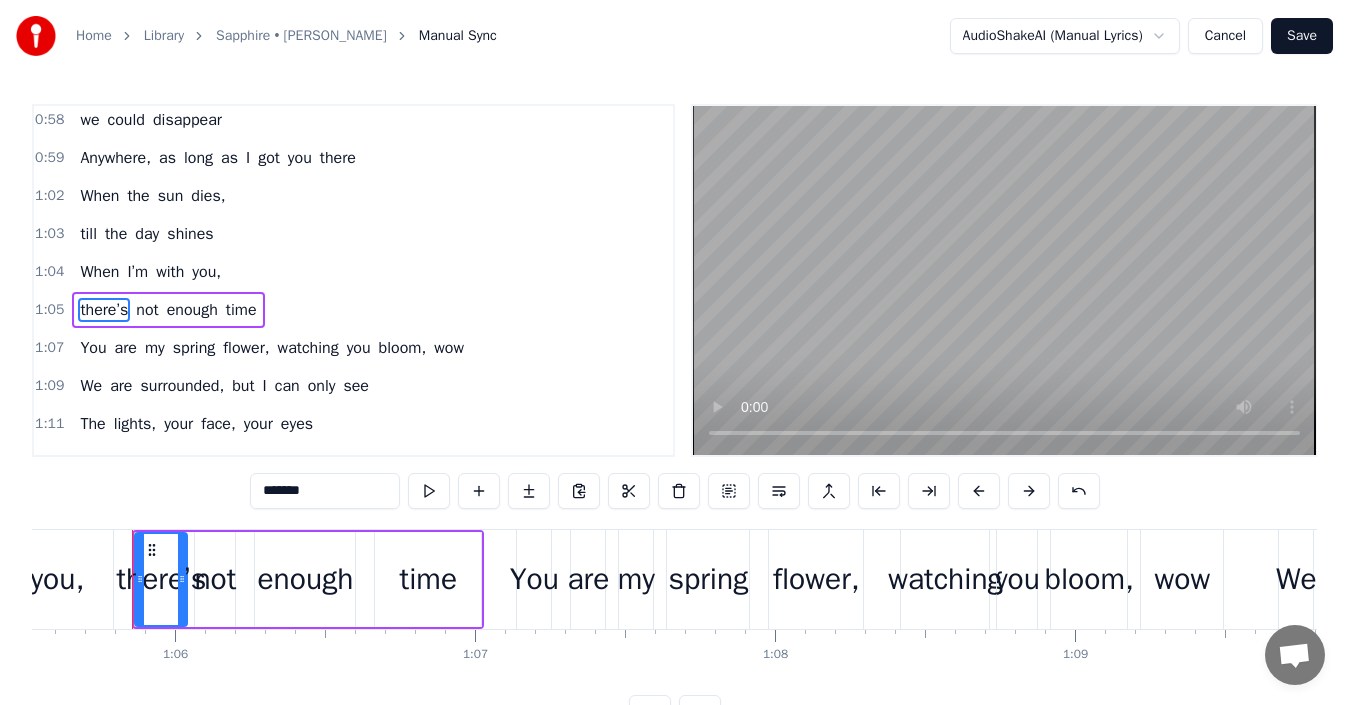 scroll, scrollTop: 1069, scrollLeft: 0, axis: vertical 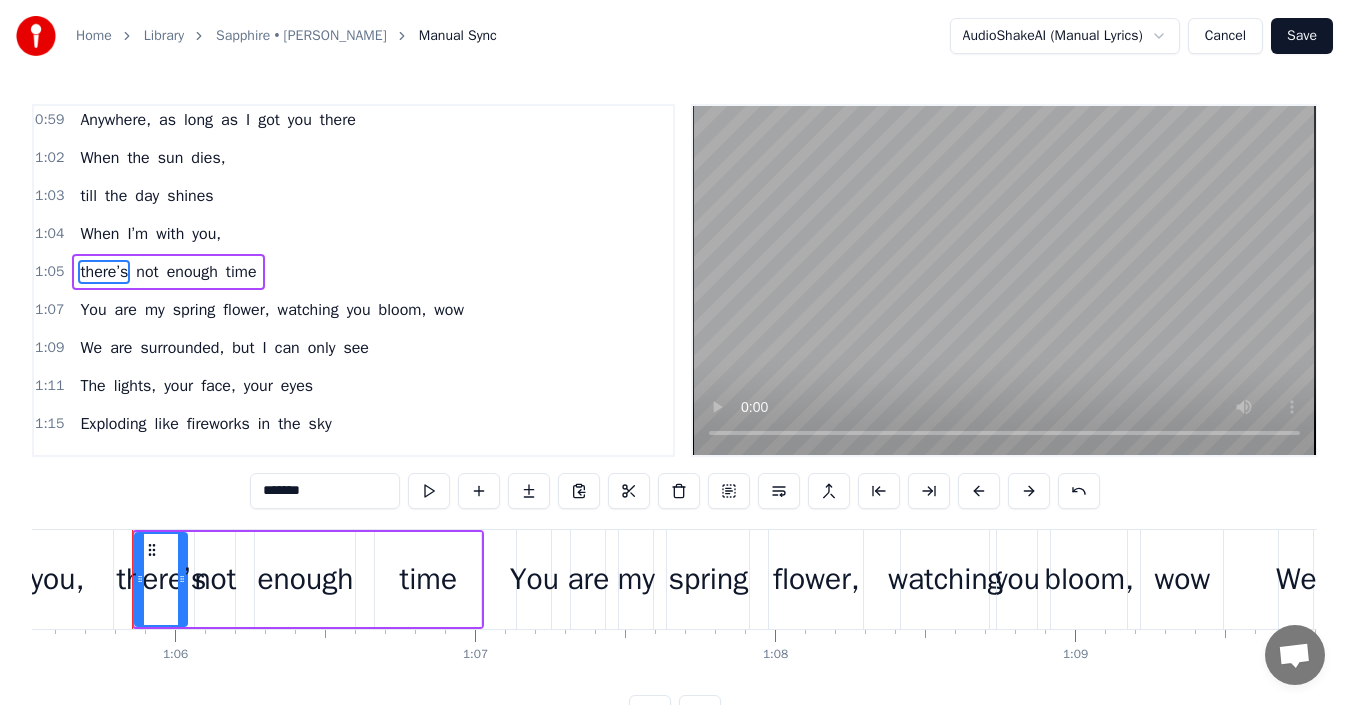 click on "watching" at bounding box center [308, 310] 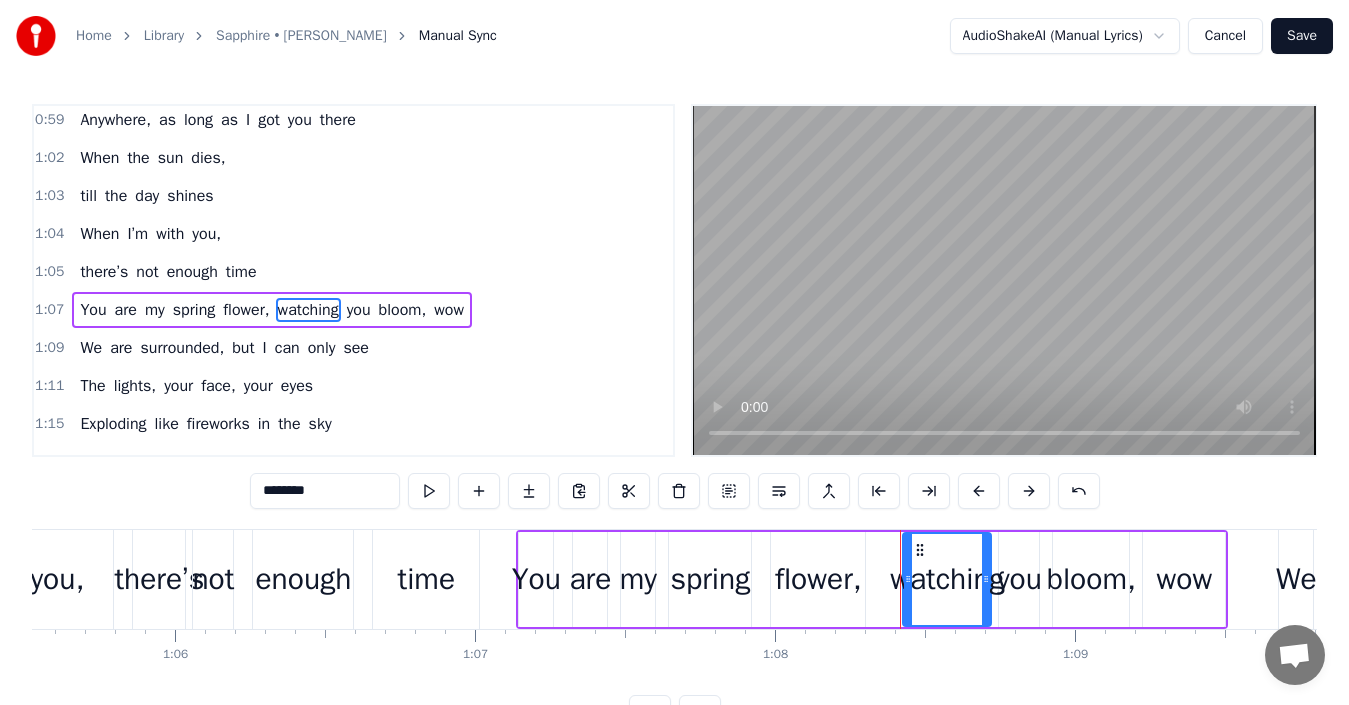 scroll, scrollTop: 1107, scrollLeft: 0, axis: vertical 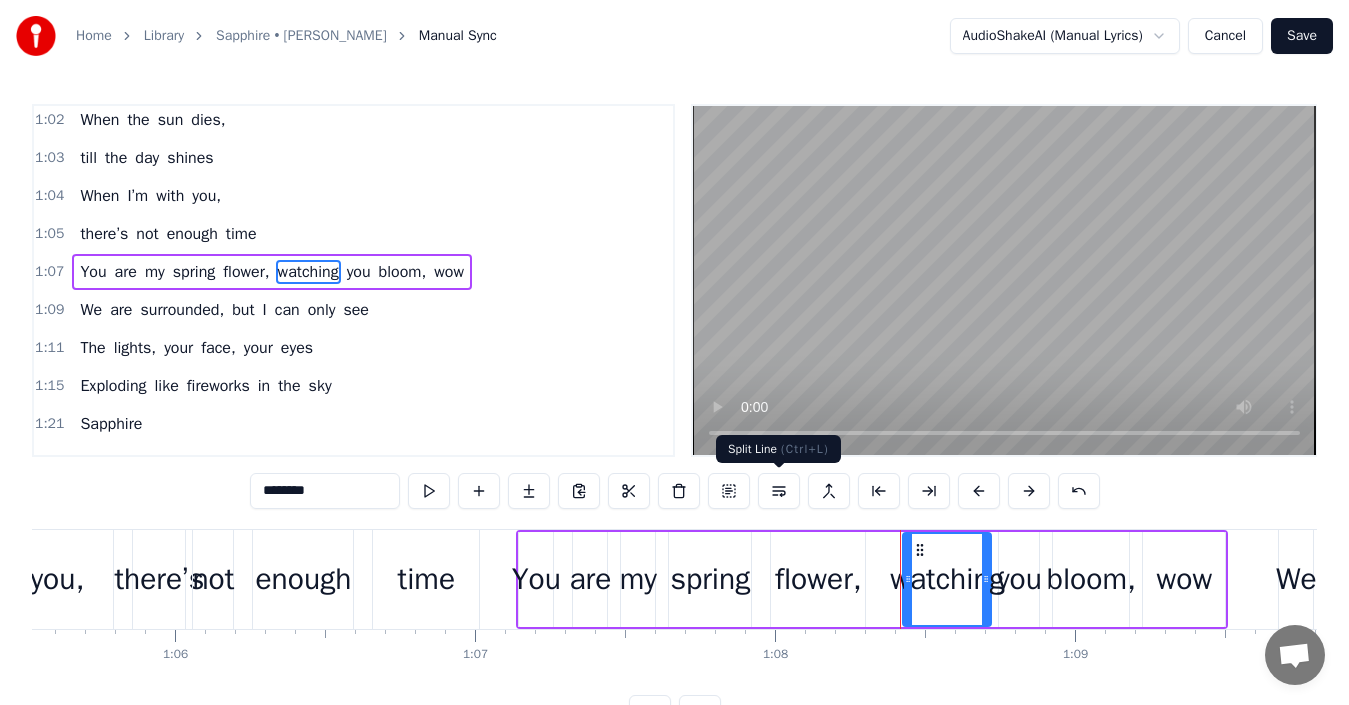 click at bounding box center [779, 491] 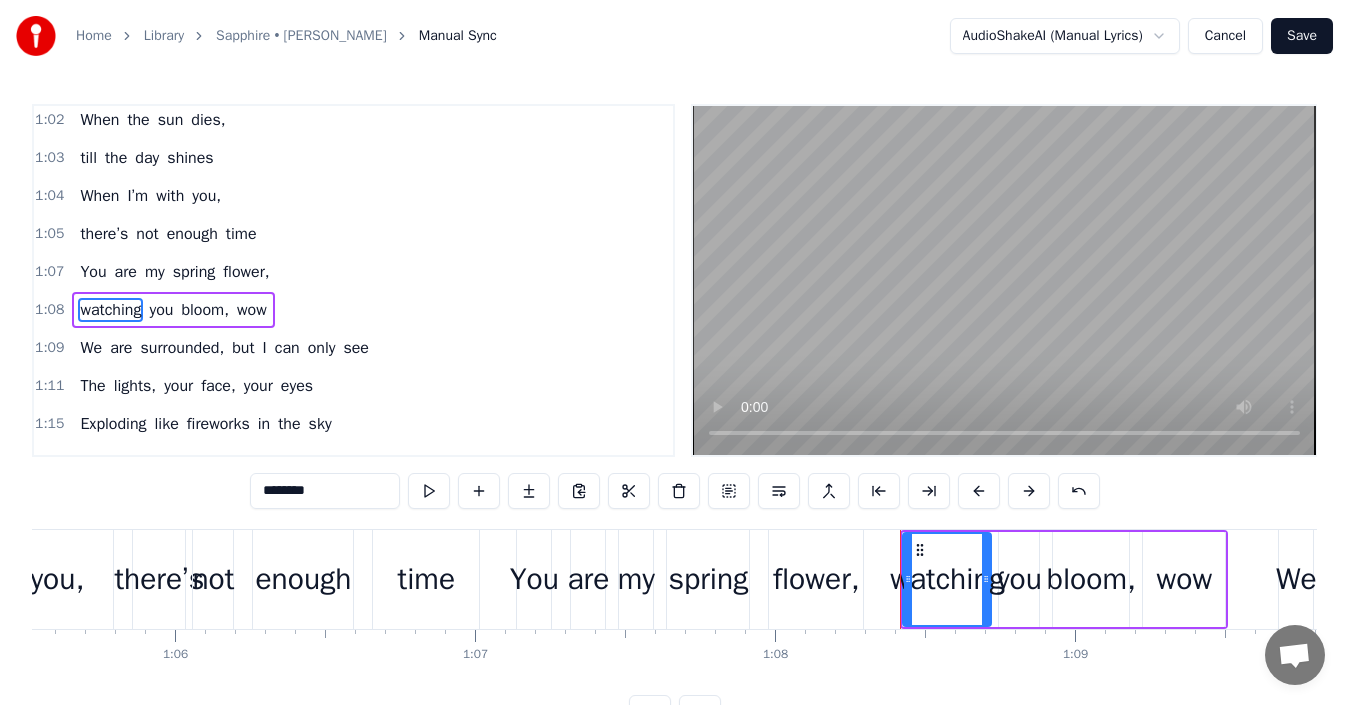 scroll, scrollTop: 1145, scrollLeft: 0, axis: vertical 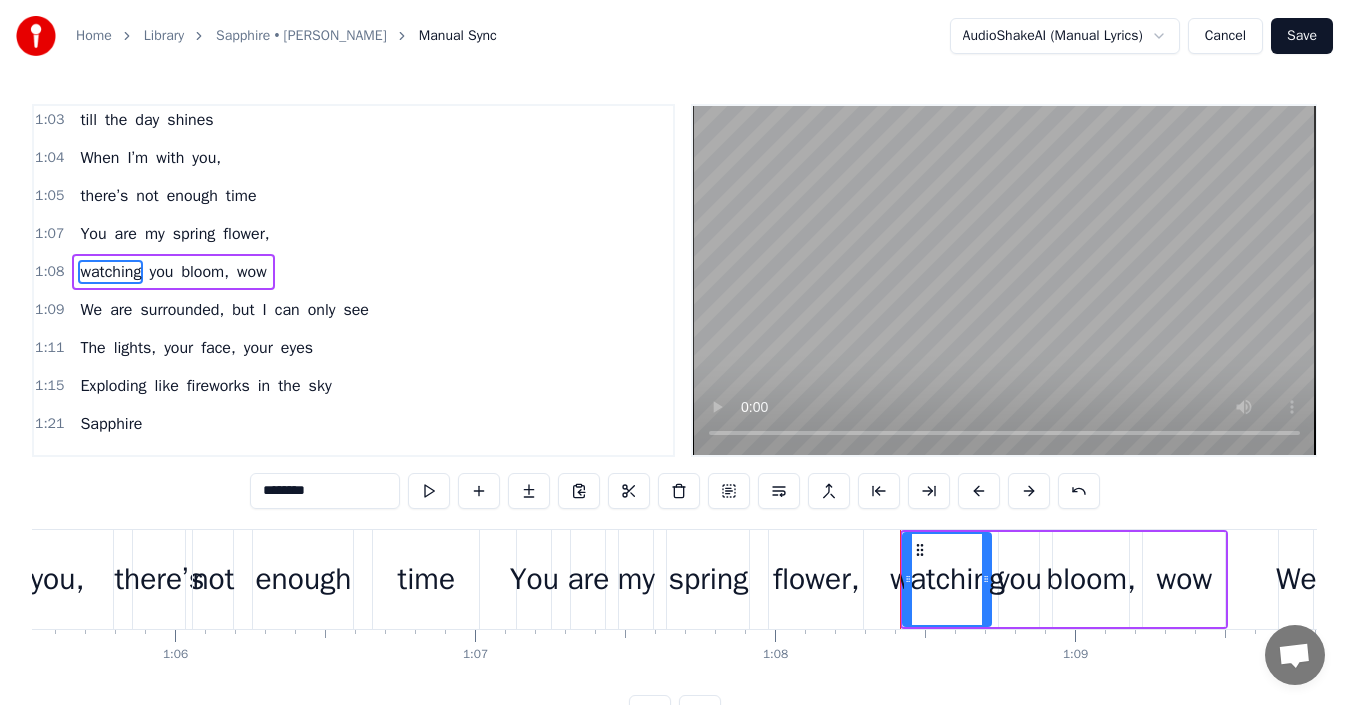 click on "but" at bounding box center (243, 310) 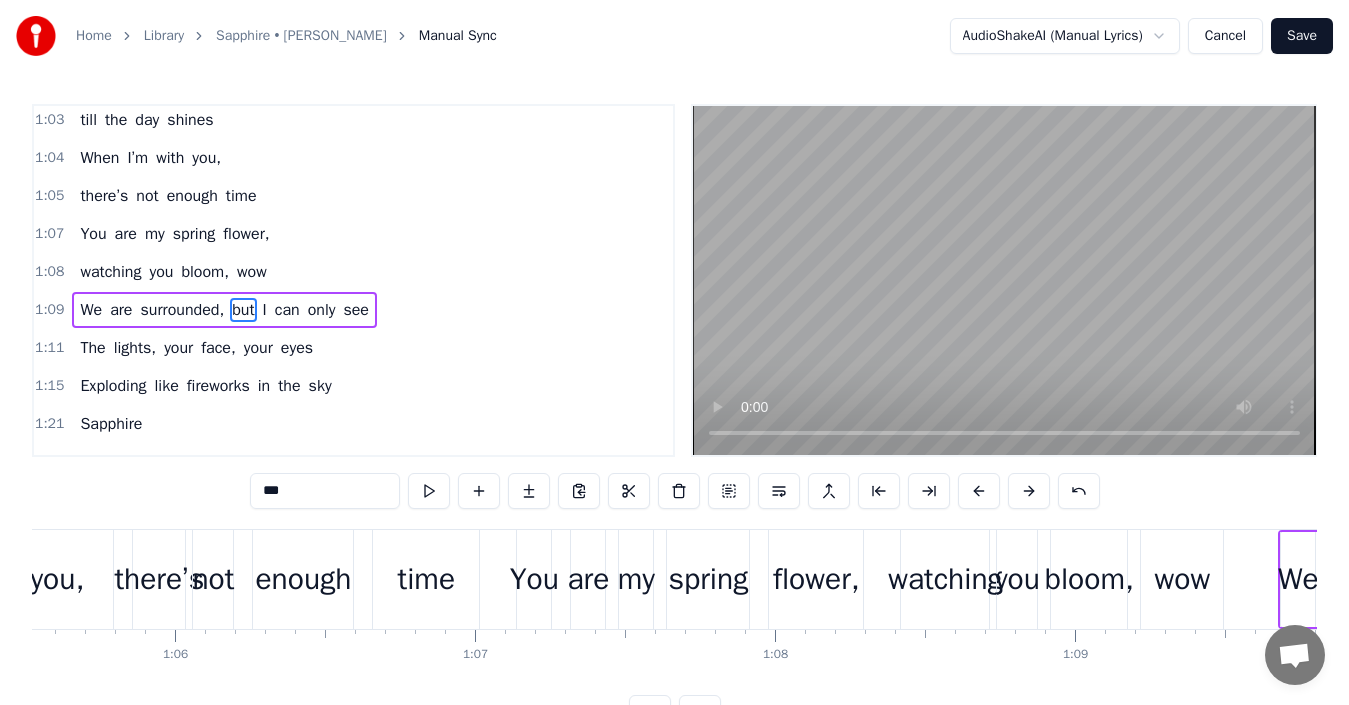 scroll, scrollTop: 1183, scrollLeft: 0, axis: vertical 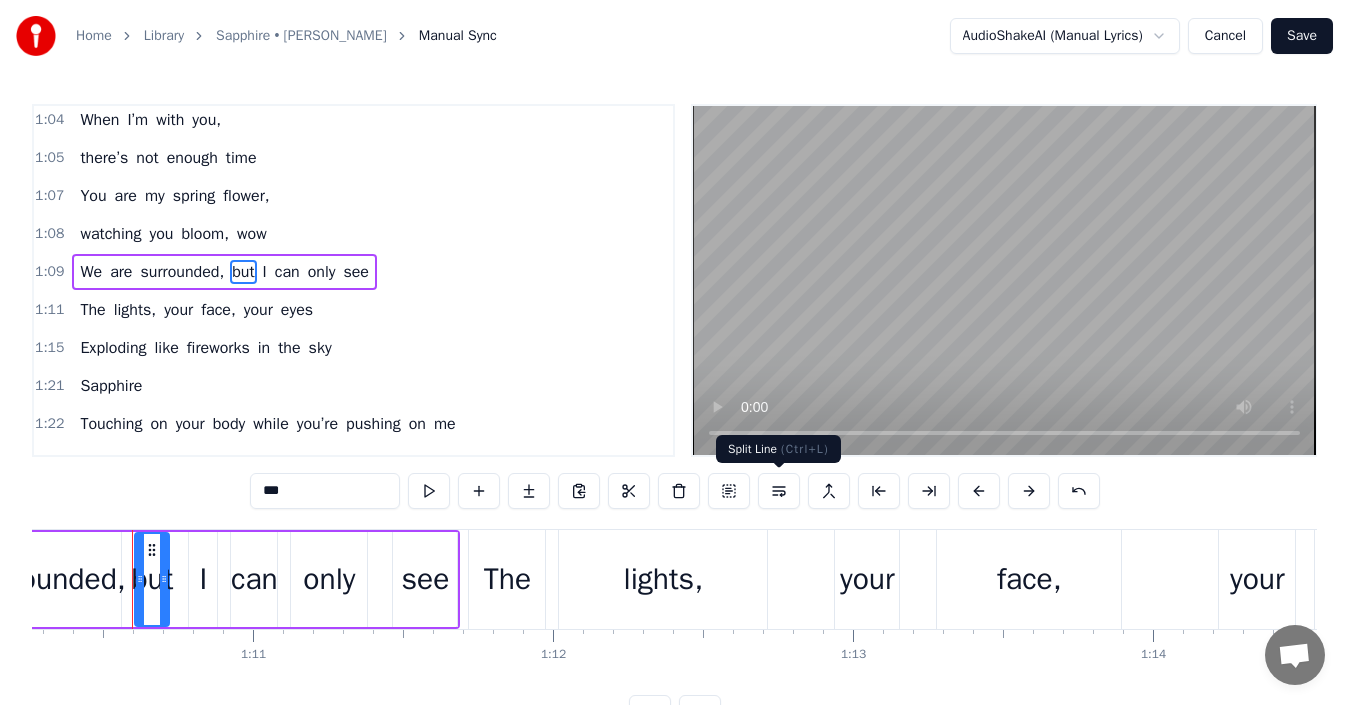 click at bounding box center [779, 491] 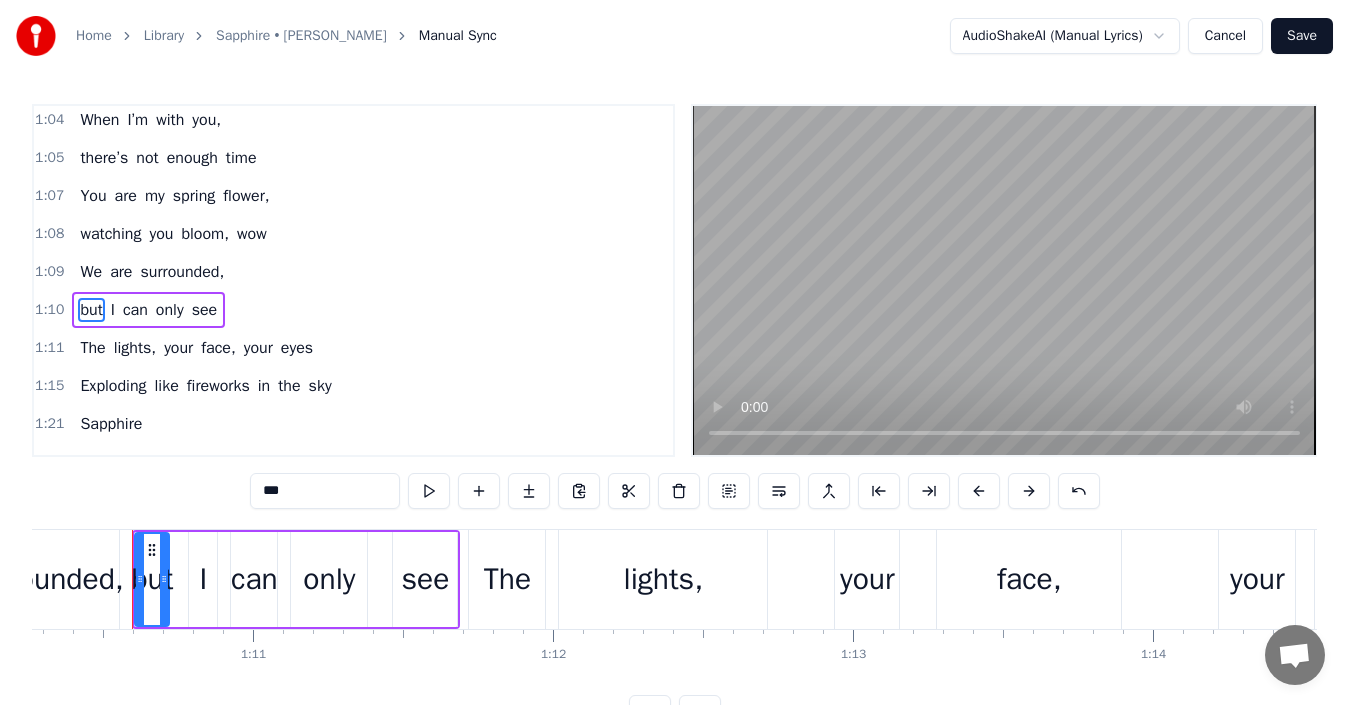 scroll, scrollTop: 1221, scrollLeft: 0, axis: vertical 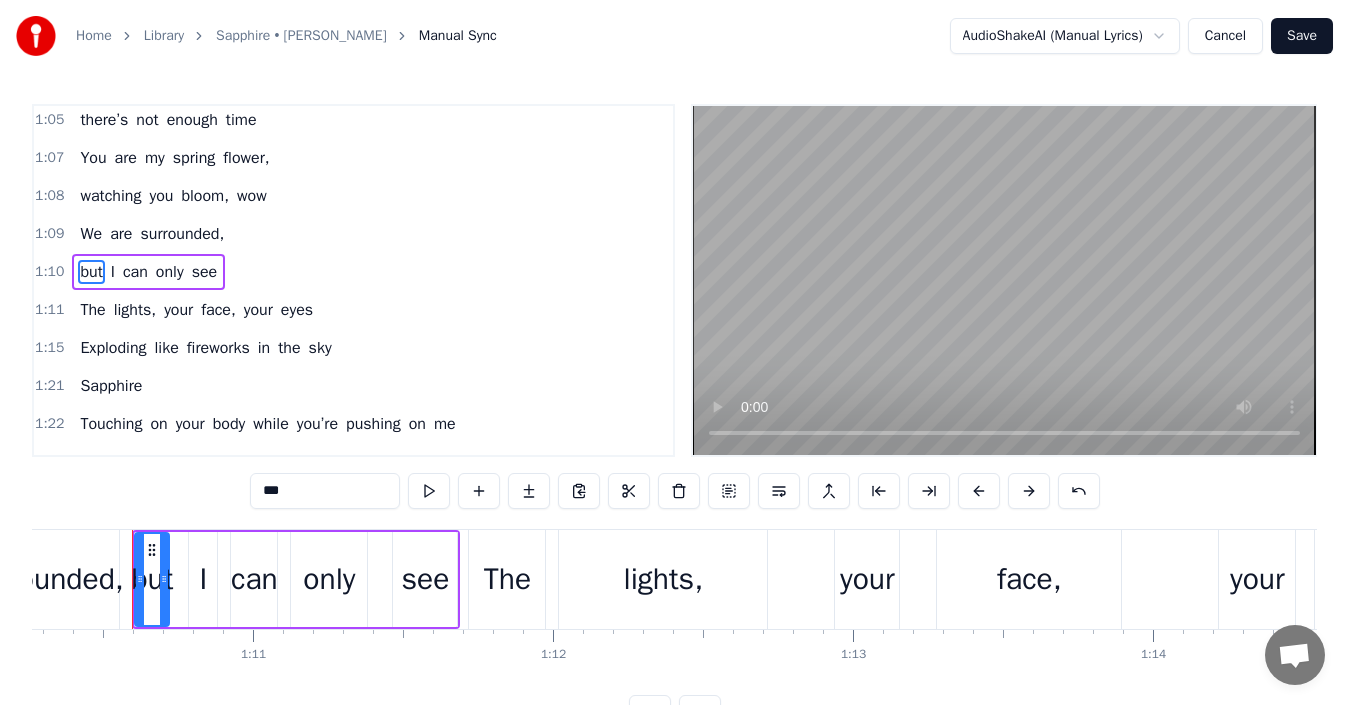 click on "while" at bounding box center [270, 424] 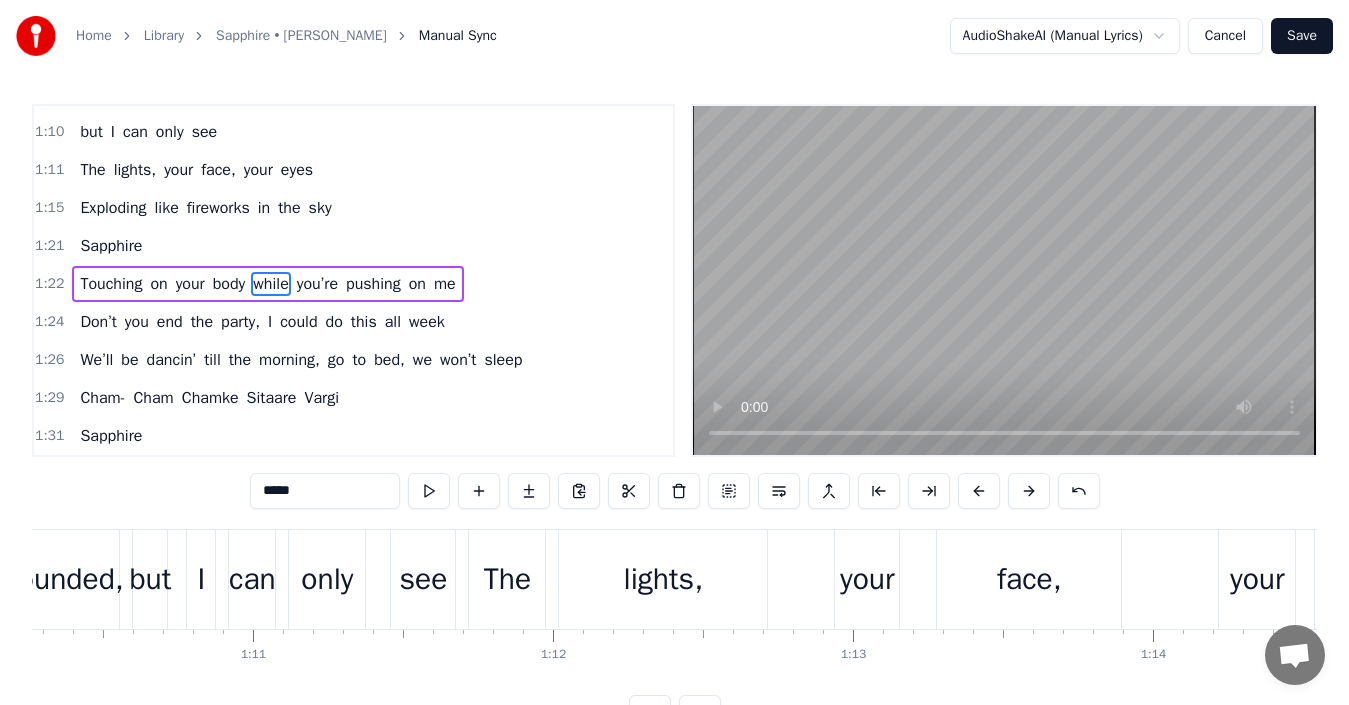 scroll, scrollTop: 1373, scrollLeft: 0, axis: vertical 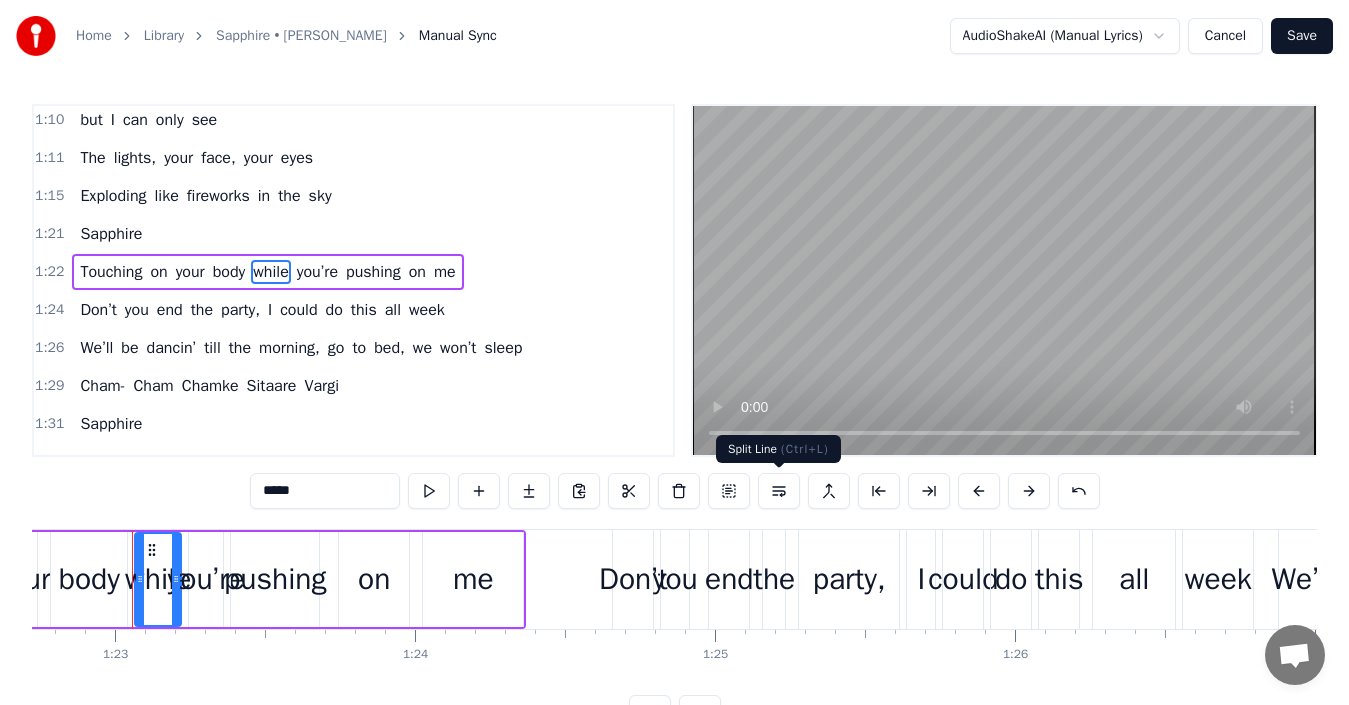 click at bounding box center (779, 491) 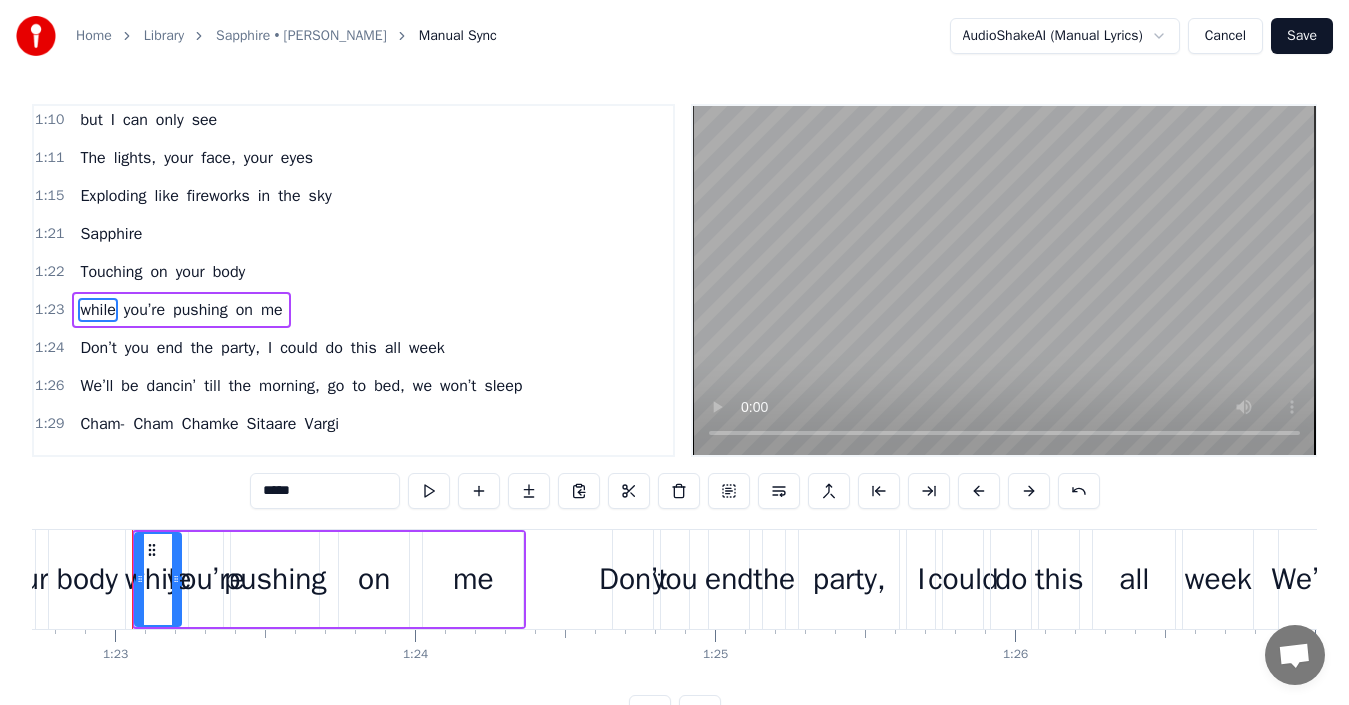 scroll, scrollTop: 1411, scrollLeft: 0, axis: vertical 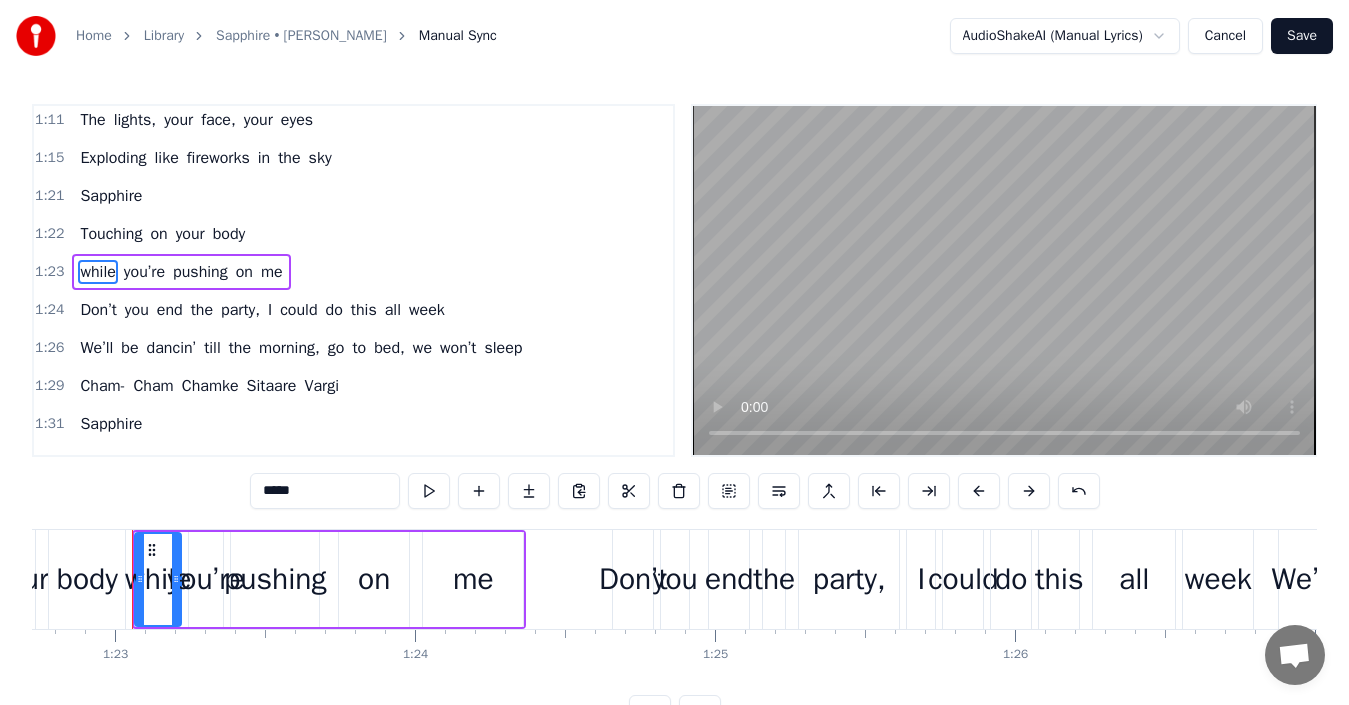 click on "Don’t you end the party, I could do this all week" at bounding box center [262, 310] 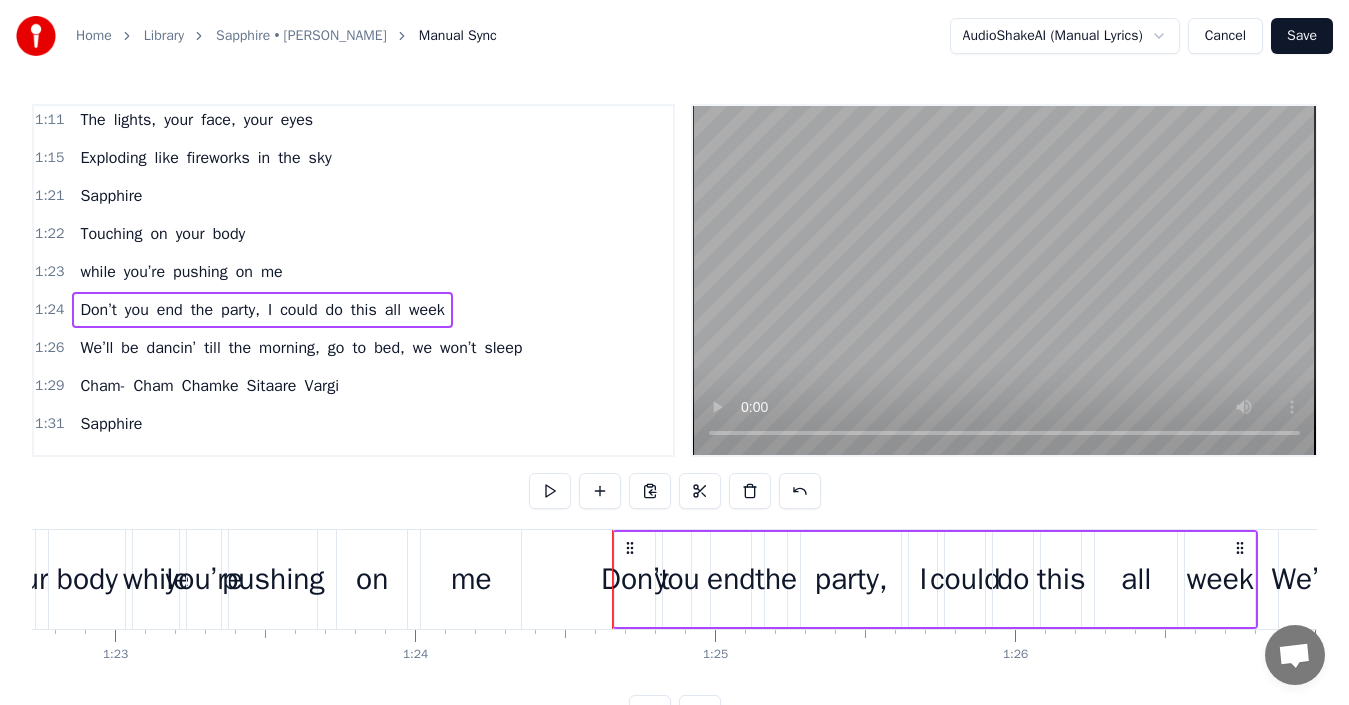 click on "I" at bounding box center [270, 310] 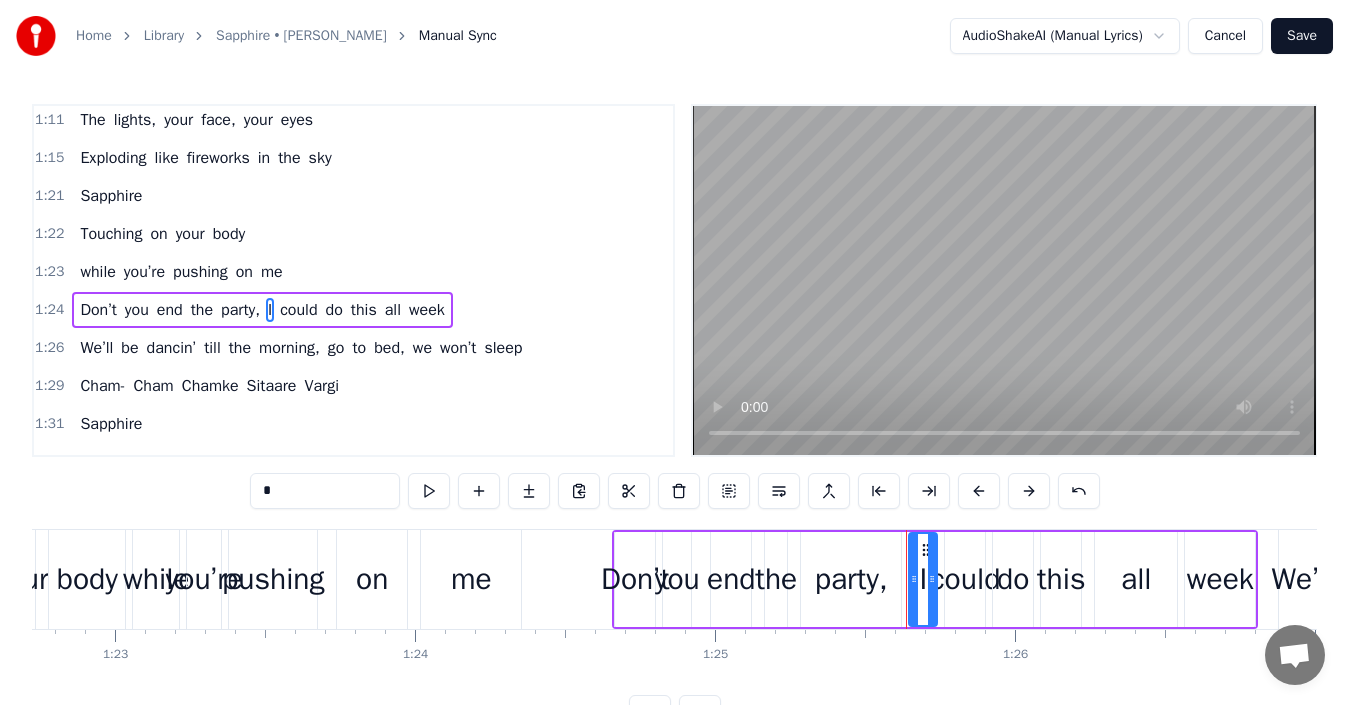 scroll, scrollTop: 1449, scrollLeft: 0, axis: vertical 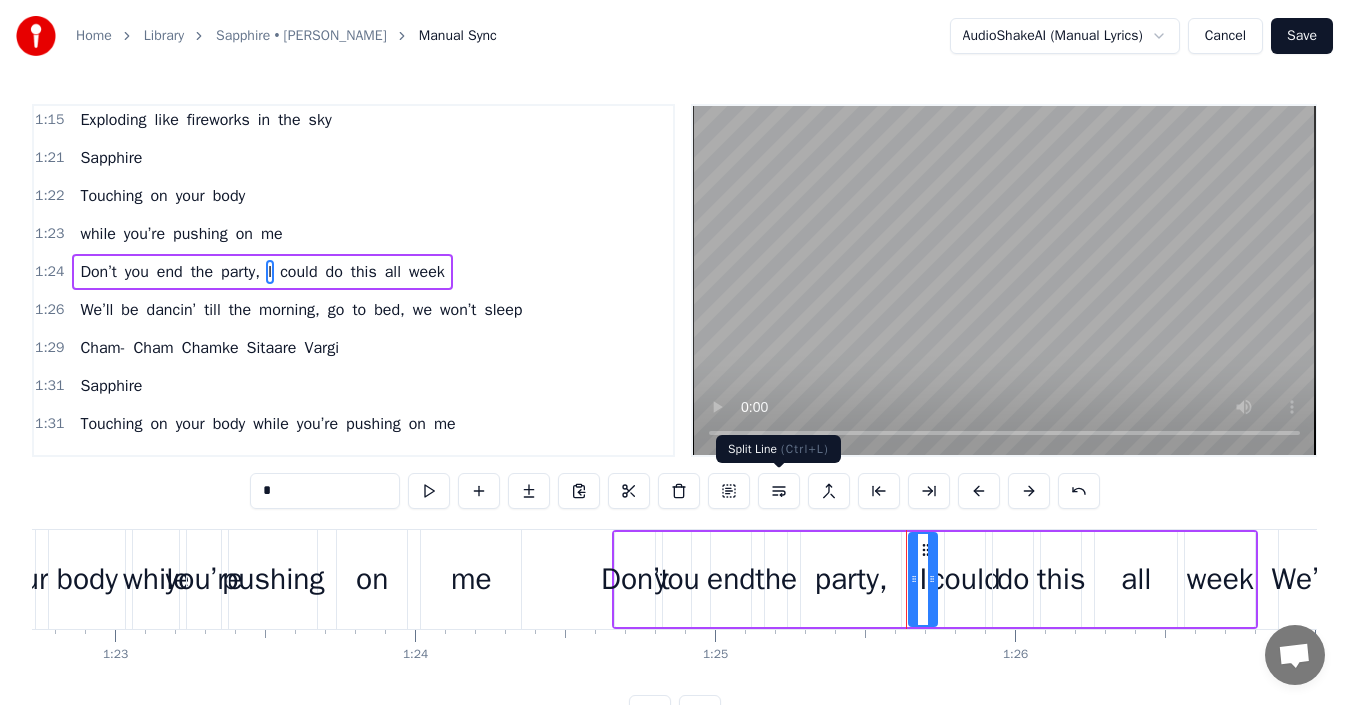click at bounding box center (779, 491) 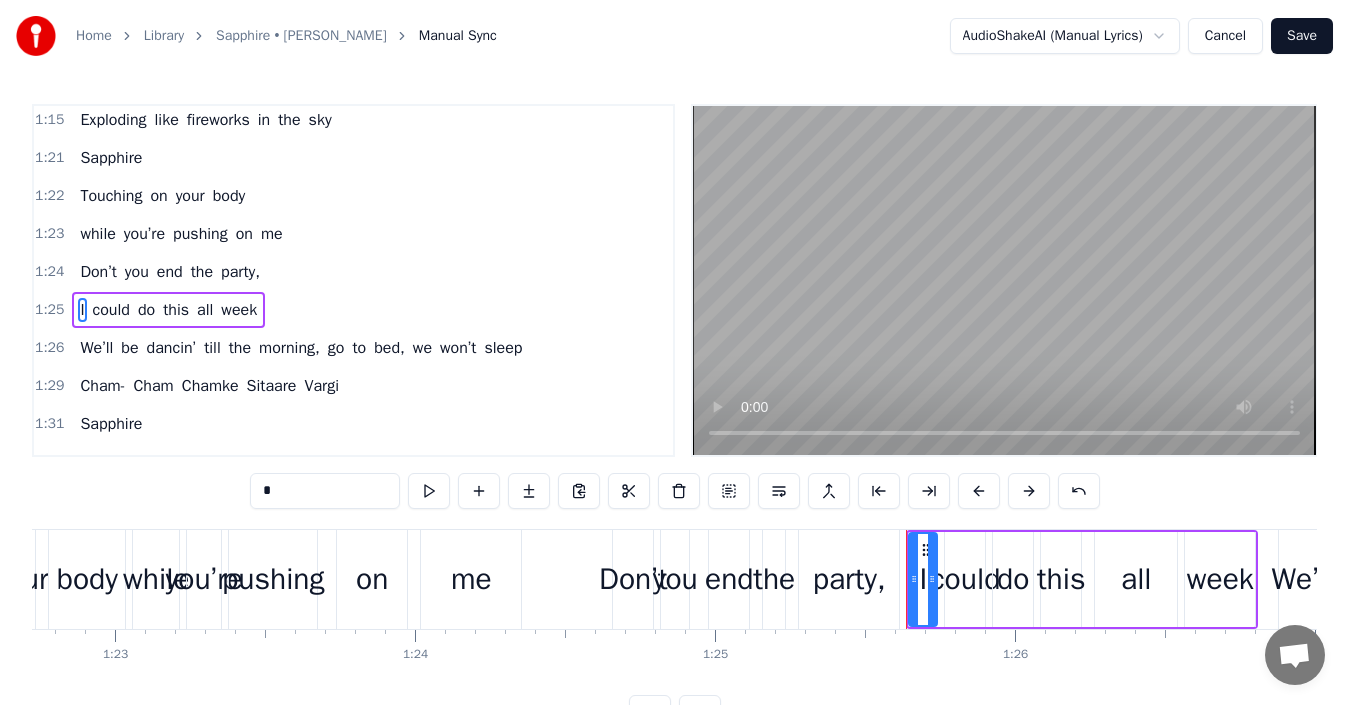scroll, scrollTop: 1487, scrollLeft: 0, axis: vertical 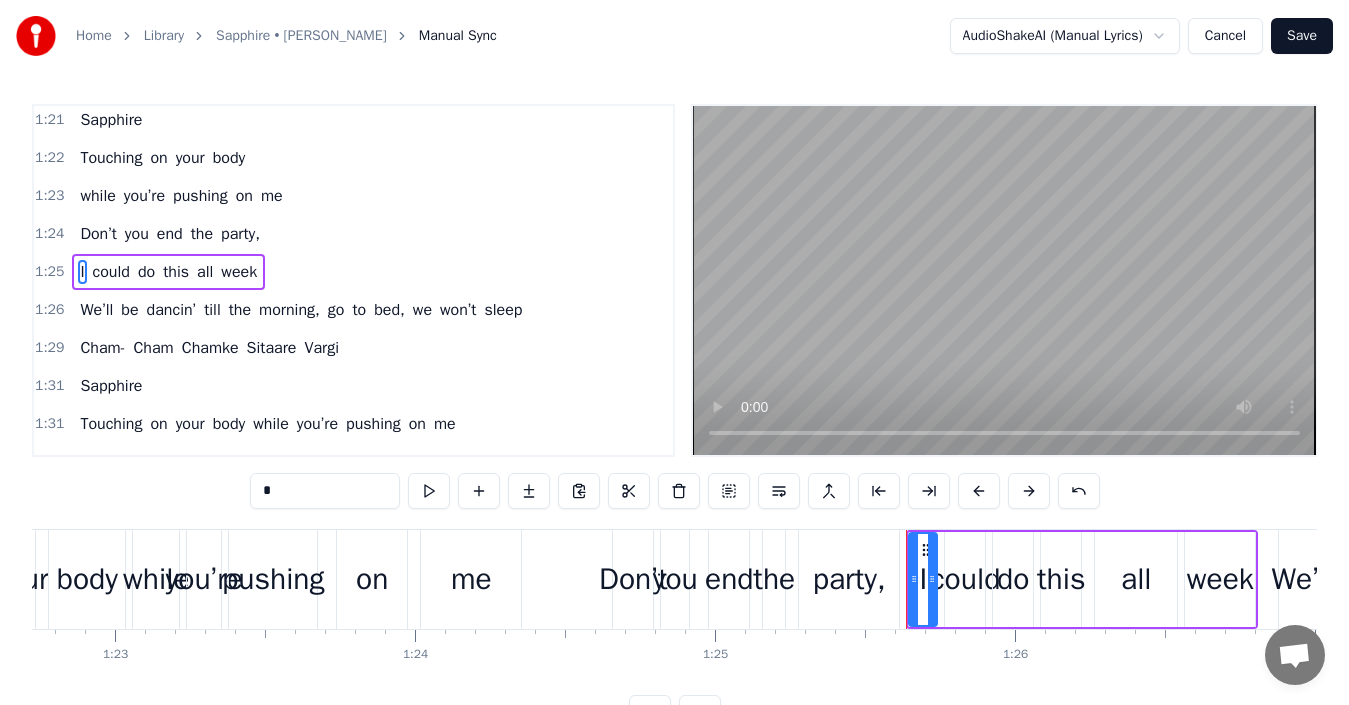 click on "We’ll" at bounding box center [96, 310] 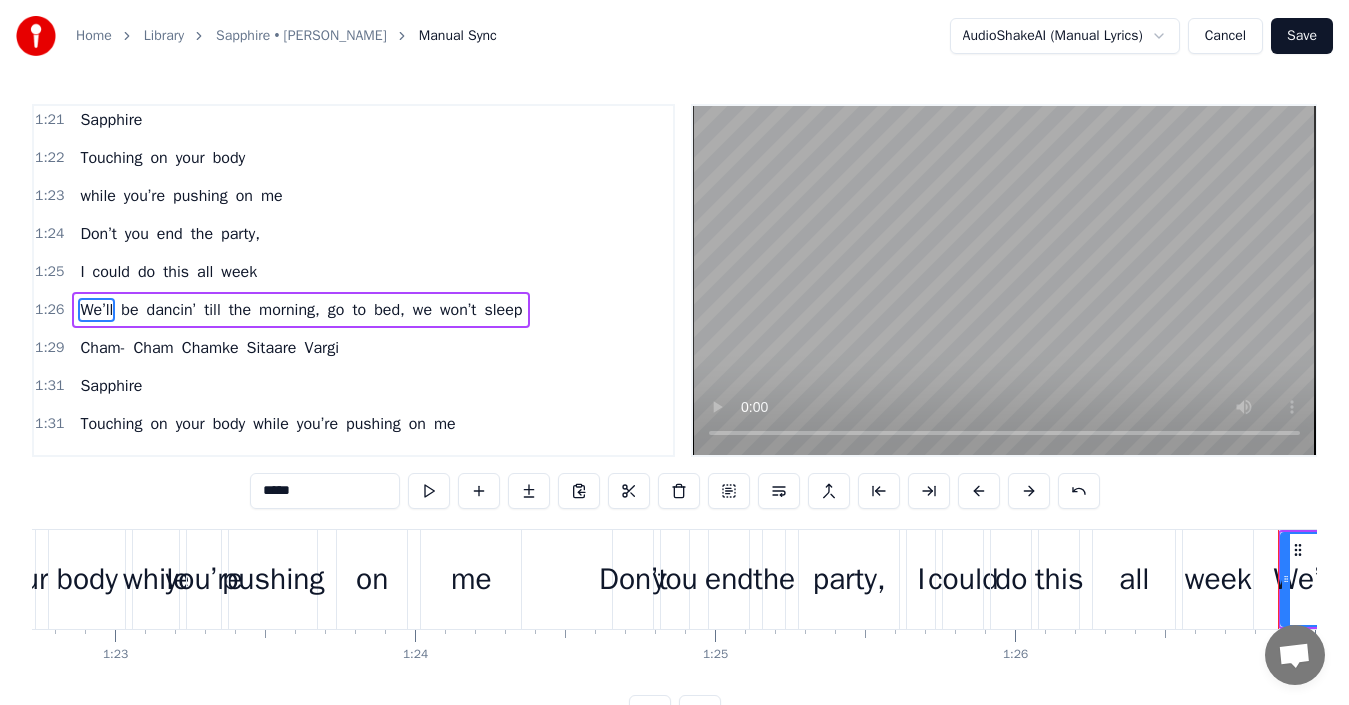 scroll, scrollTop: 1525, scrollLeft: 0, axis: vertical 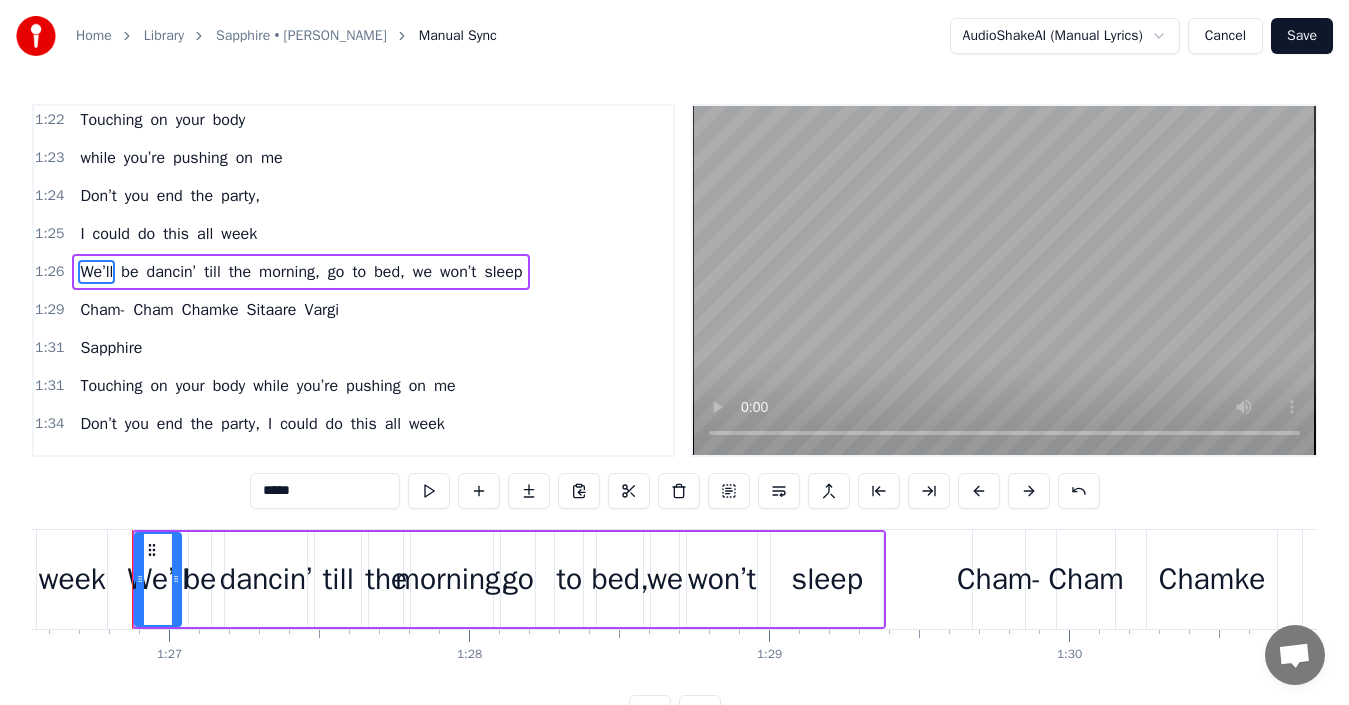 click on "go" at bounding box center [336, 272] 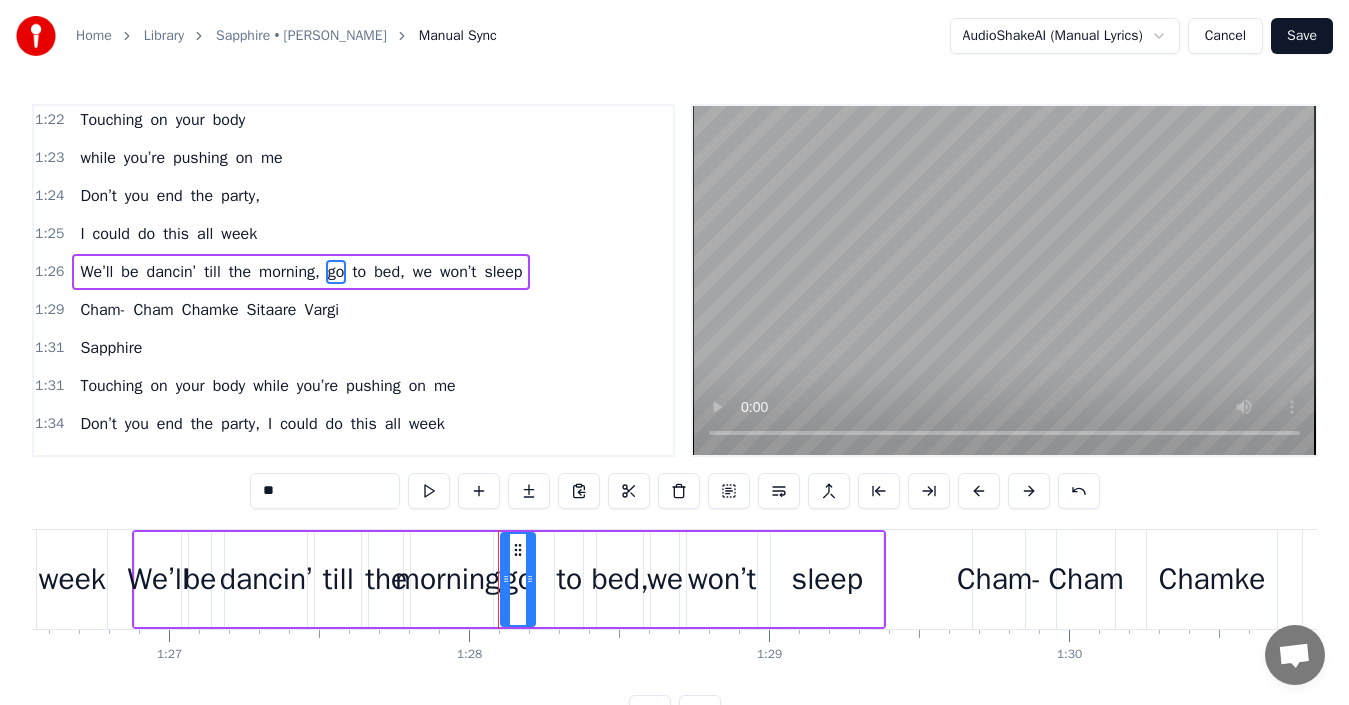click at bounding box center [779, 491] 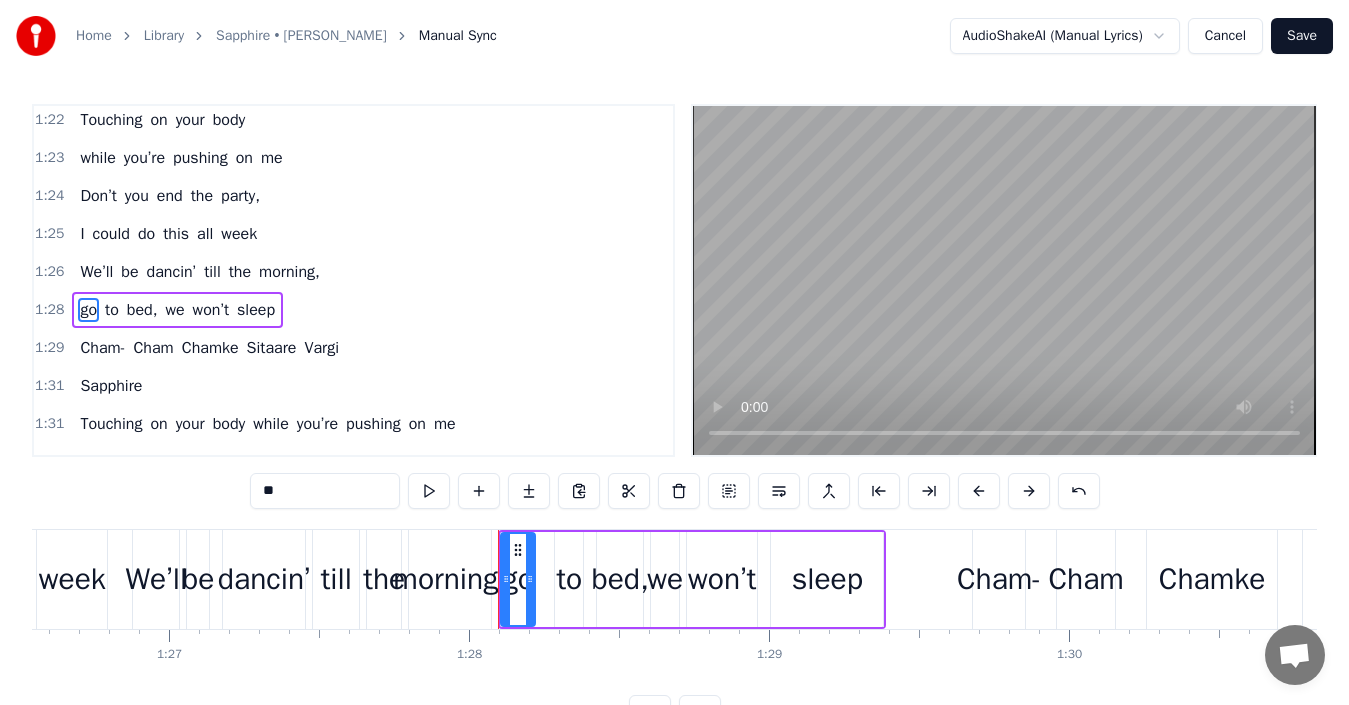 scroll, scrollTop: 1563, scrollLeft: 0, axis: vertical 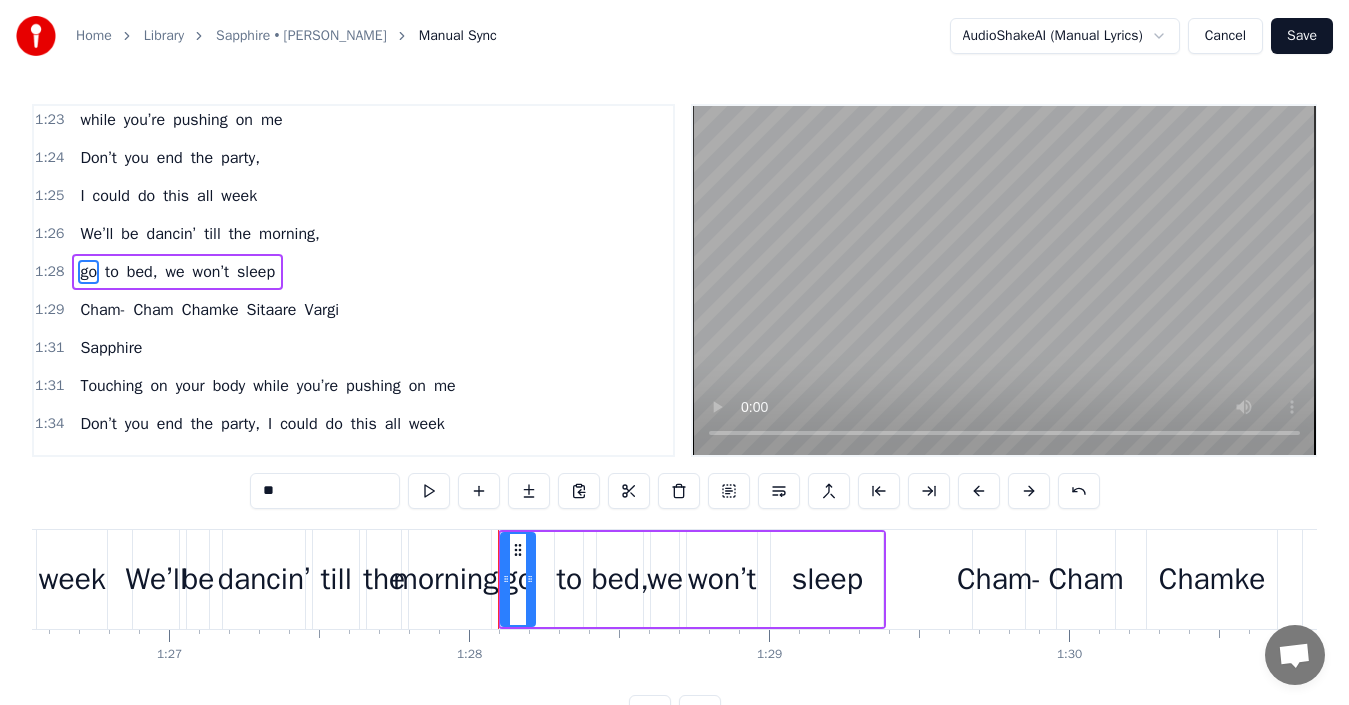 click on "while" at bounding box center (270, 386) 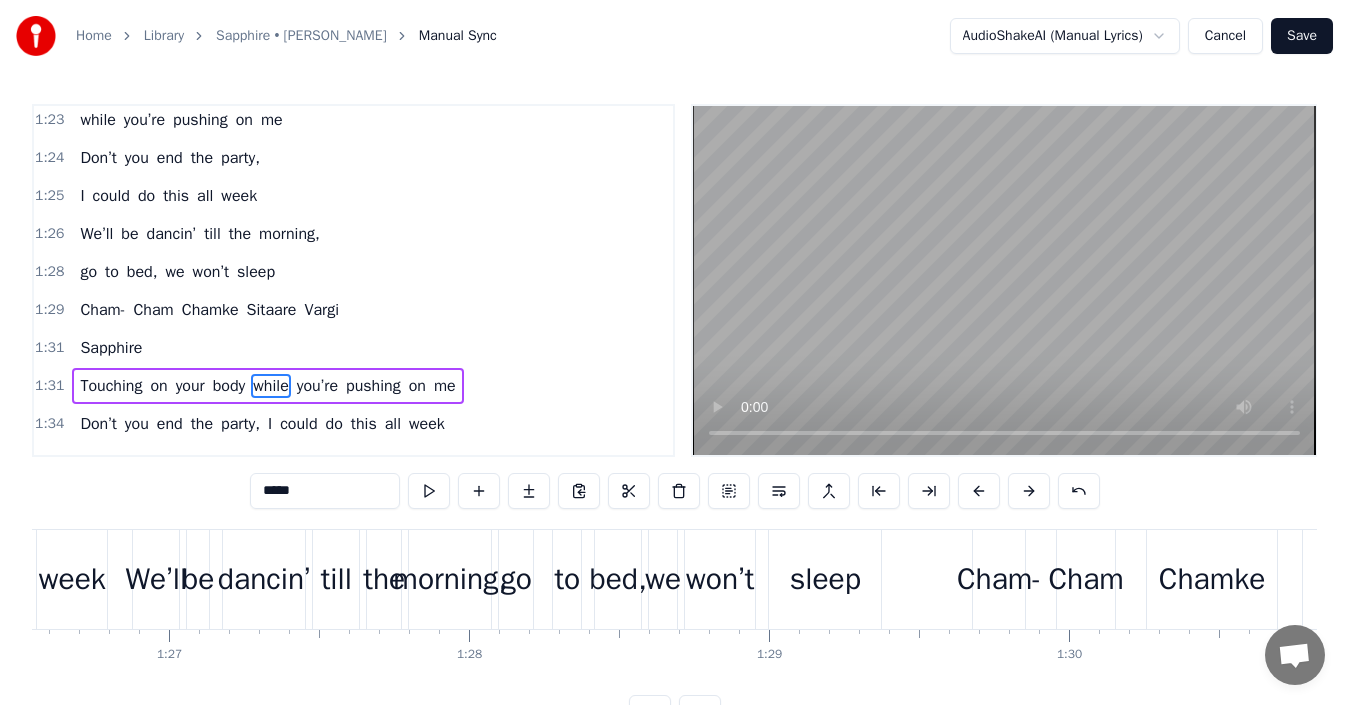 scroll, scrollTop: 1596, scrollLeft: 0, axis: vertical 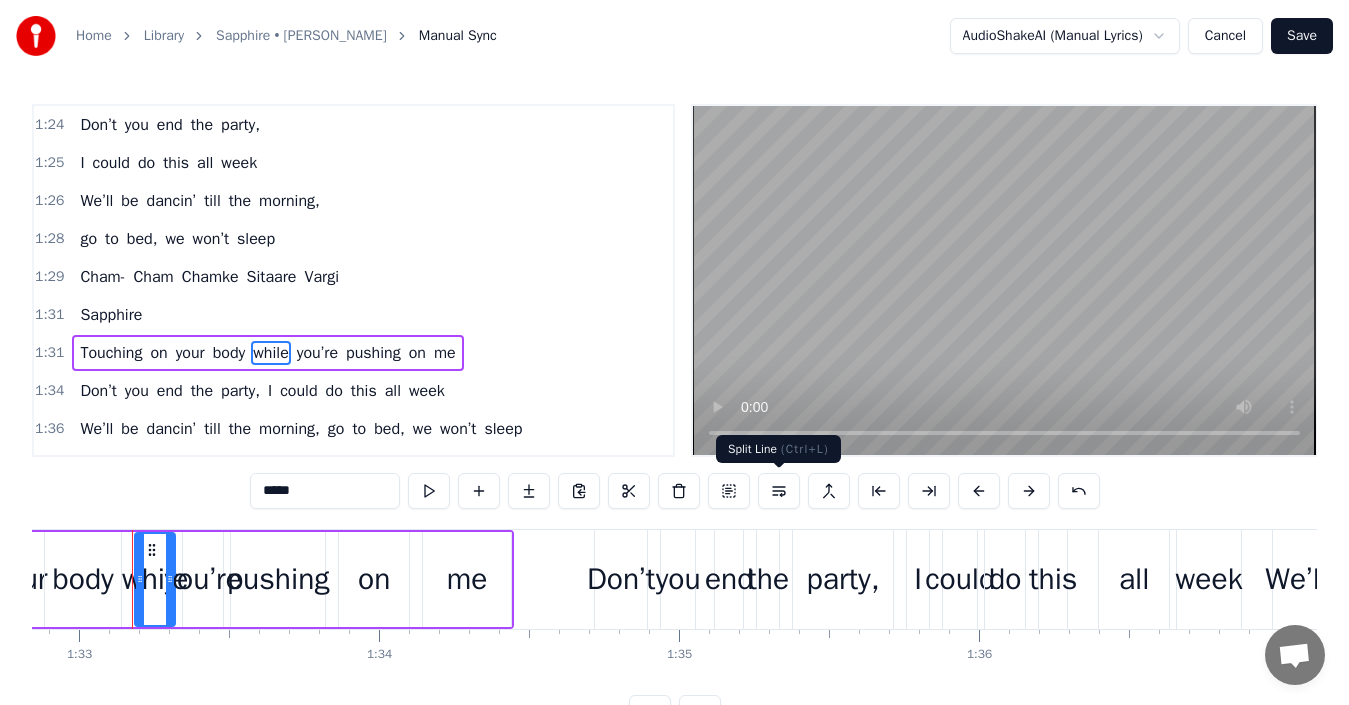click at bounding box center [779, 491] 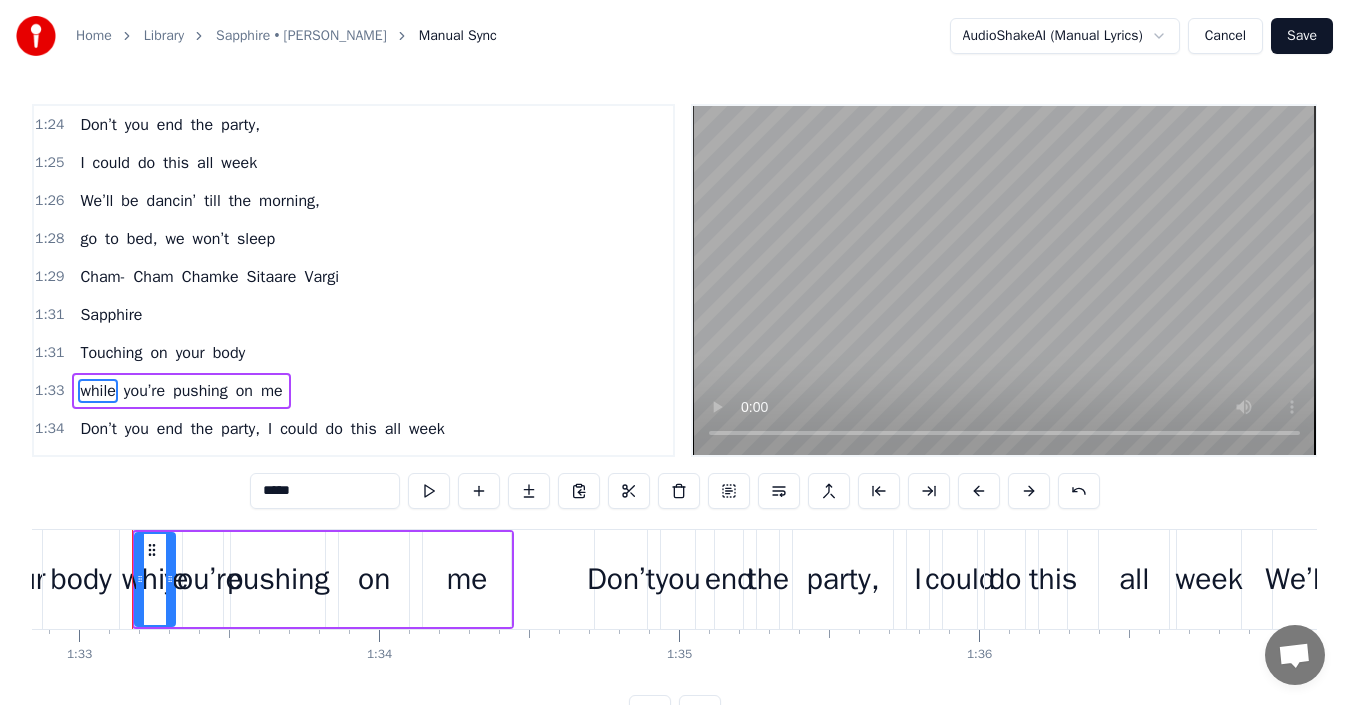 scroll, scrollTop: 1715, scrollLeft: 0, axis: vertical 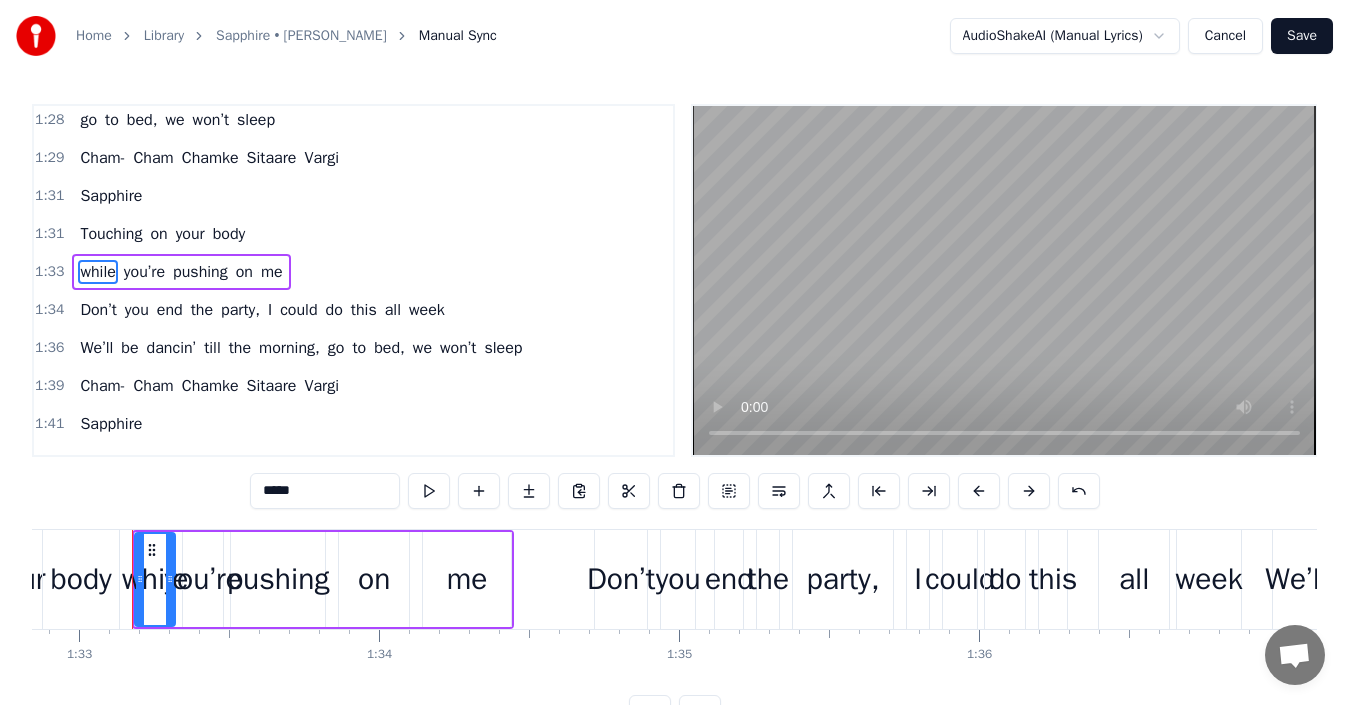 click on "I" at bounding box center [270, 310] 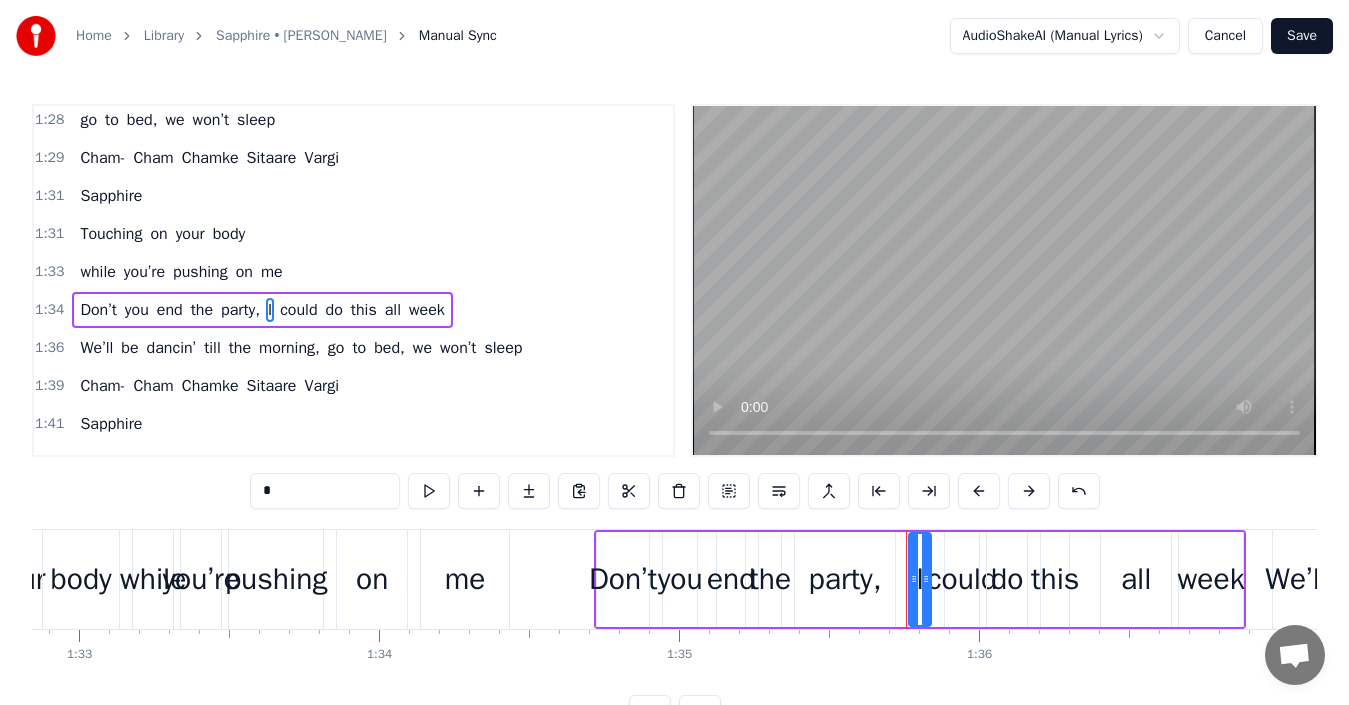 scroll, scrollTop: 1753, scrollLeft: 0, axis: vertical 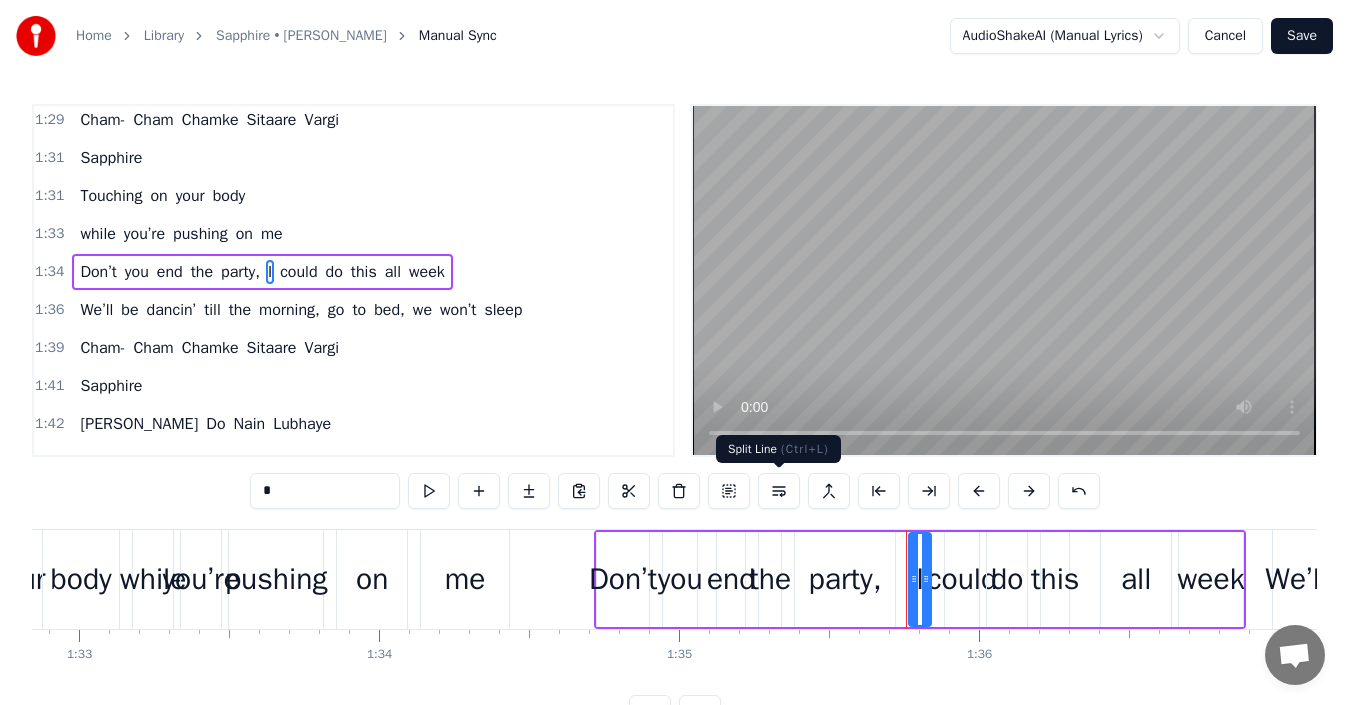click at bounding box center (779, 491) 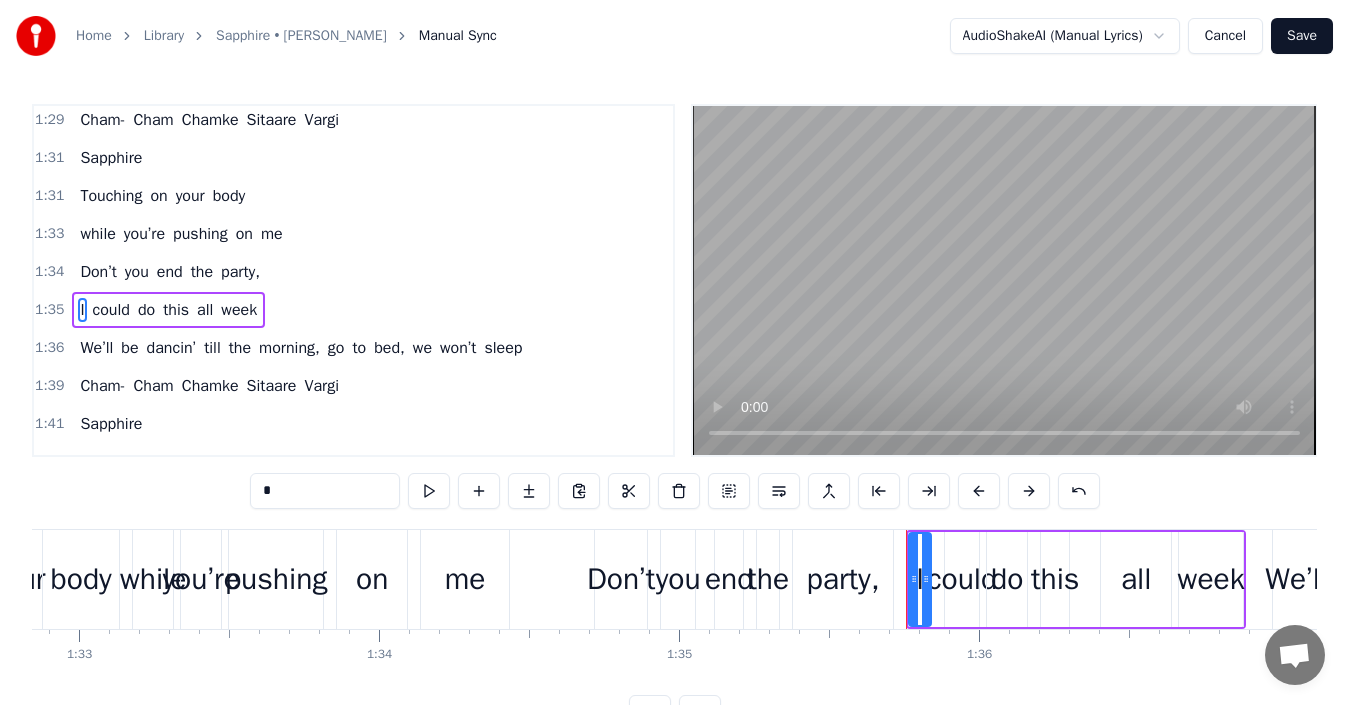 scroll, scrollTop: 1791, scrollLeft: 0, axis: vertical 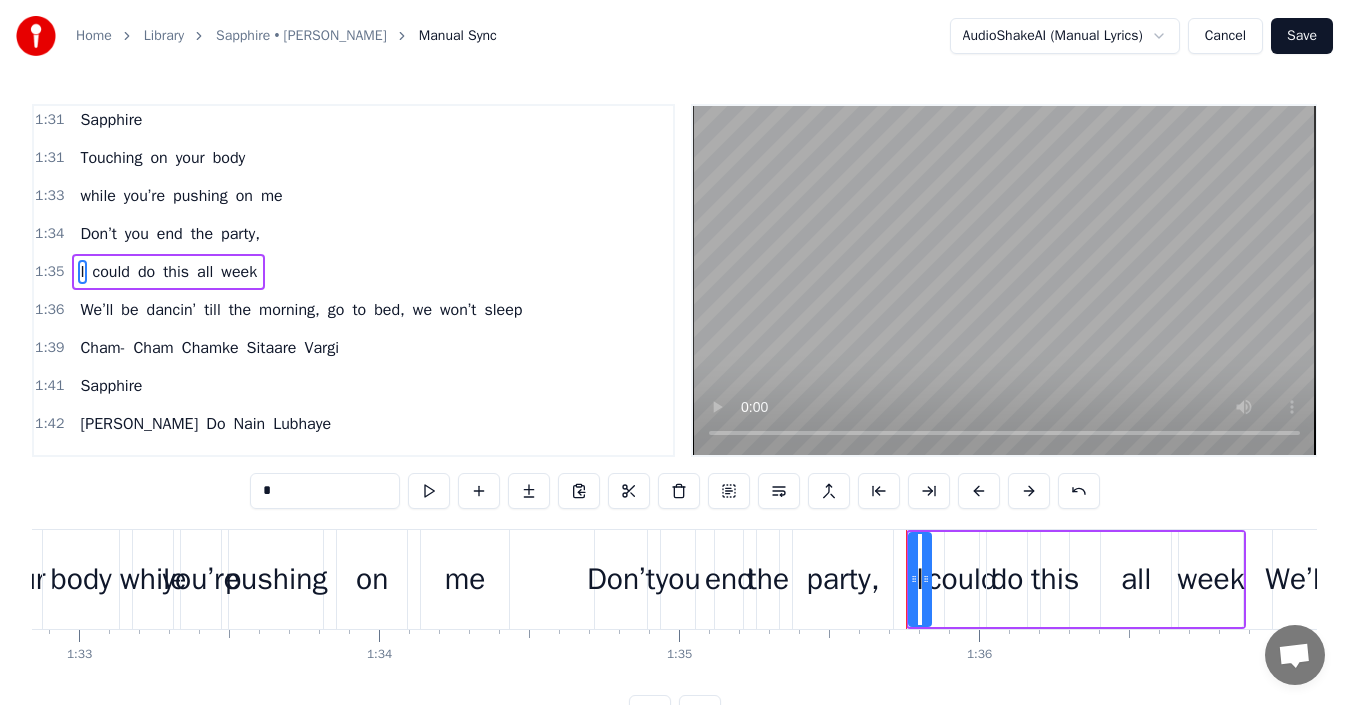click on "go" at bounding box center (336, 310) 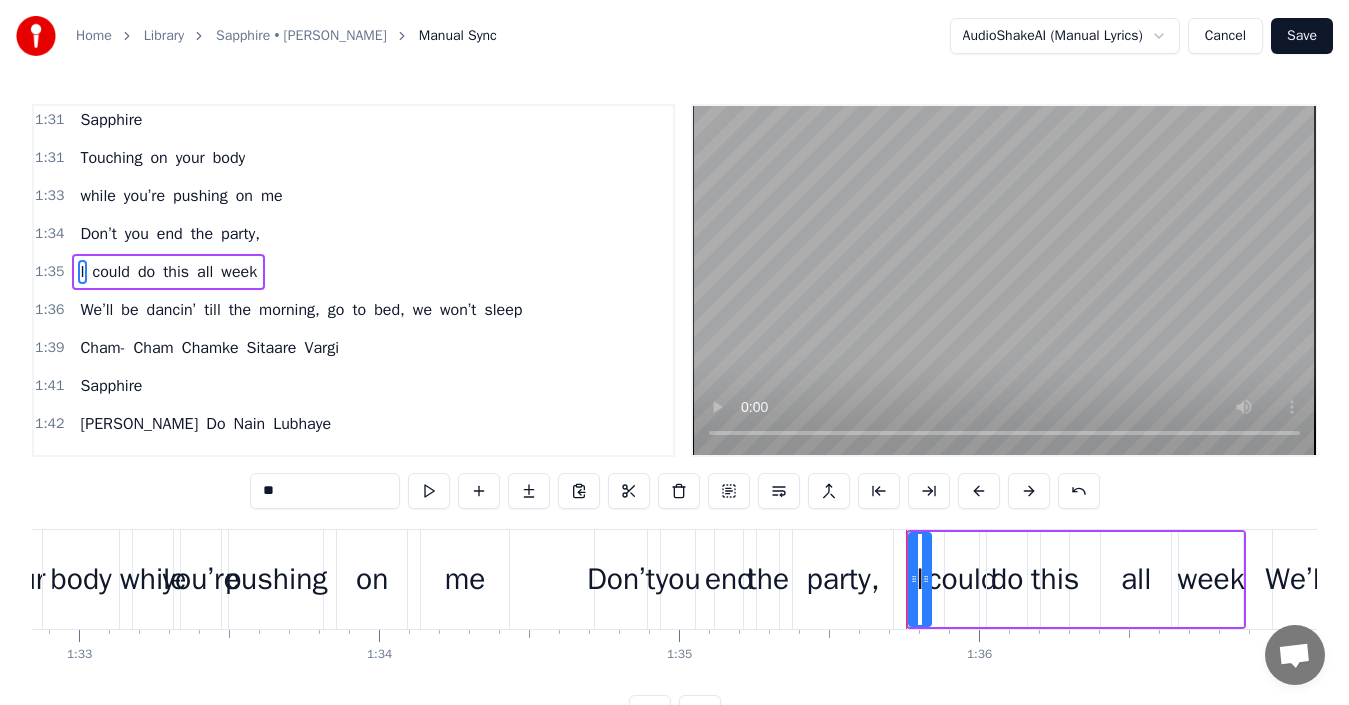 scroll, scrollTop: 1828, scrollLeft: 0, axis: vertical 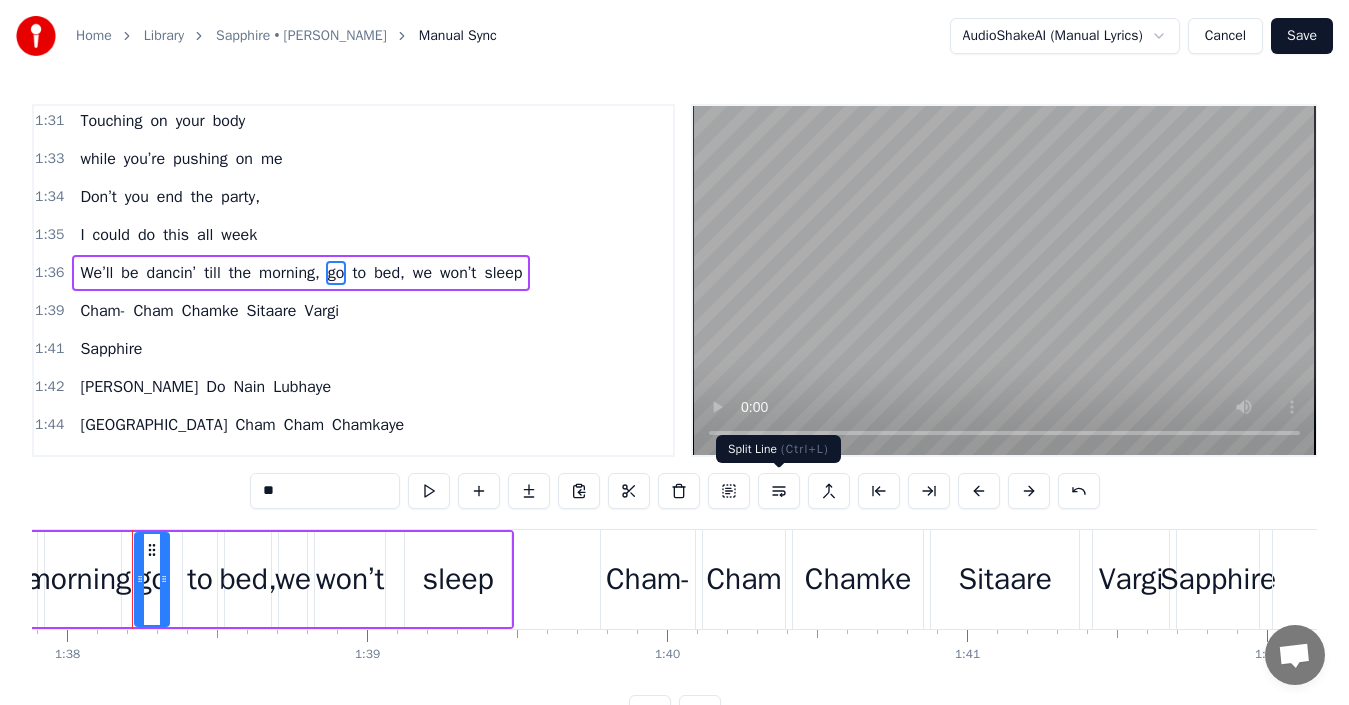 click at bounding box center (779, 491) 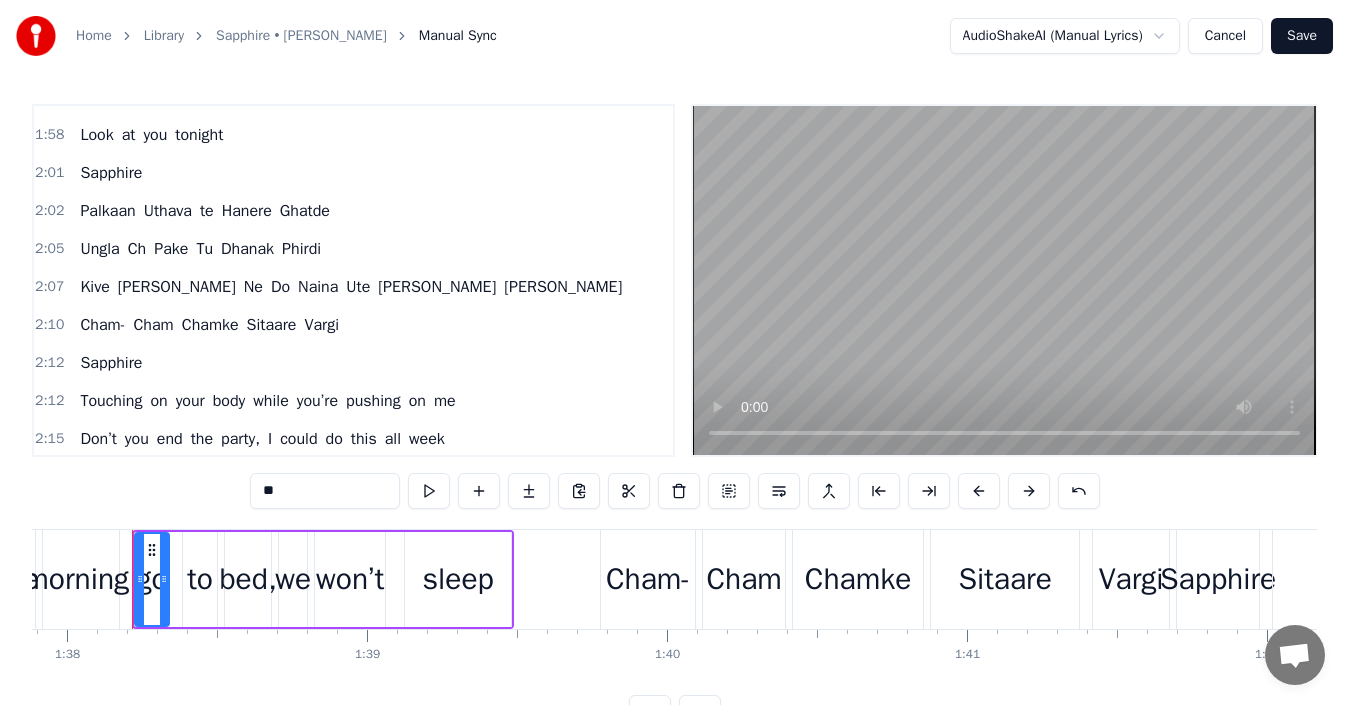 scroll, scrollTop: 2427, scrollLeft: 0, axis: vertical 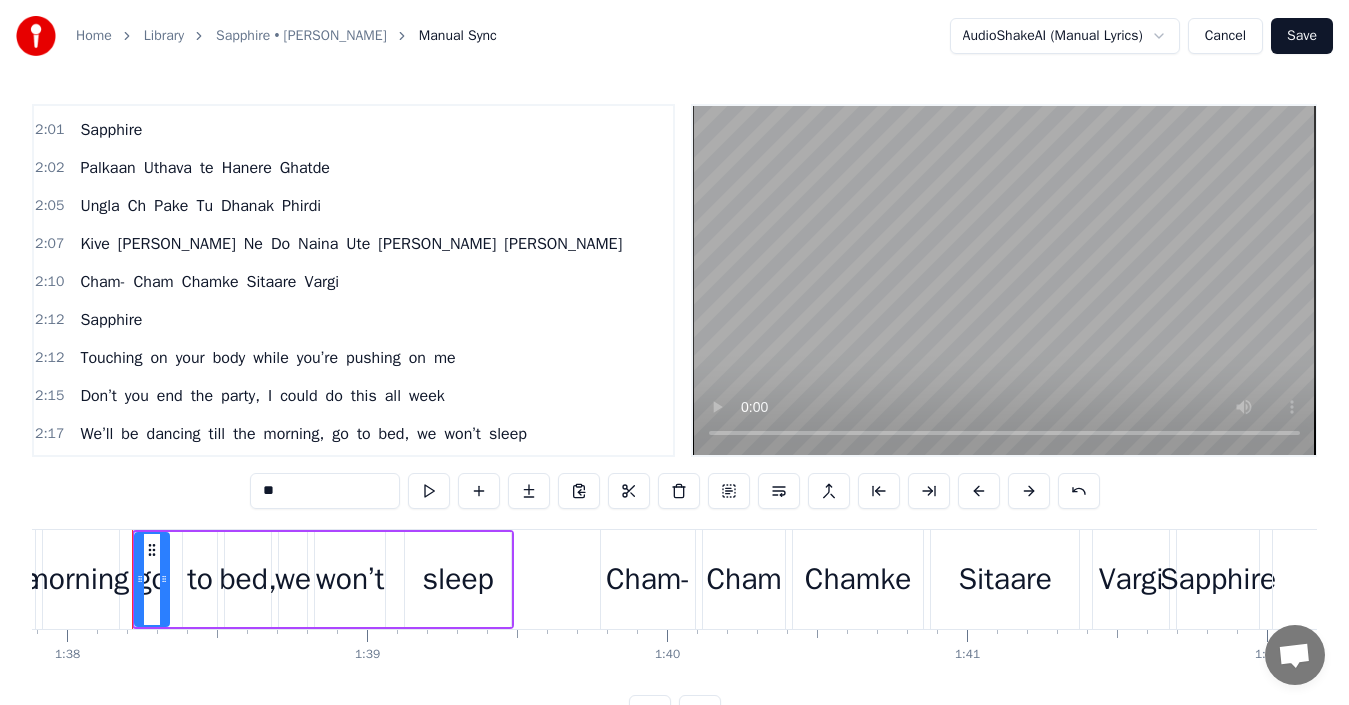 click on "while" at bounding box center [270, 358] 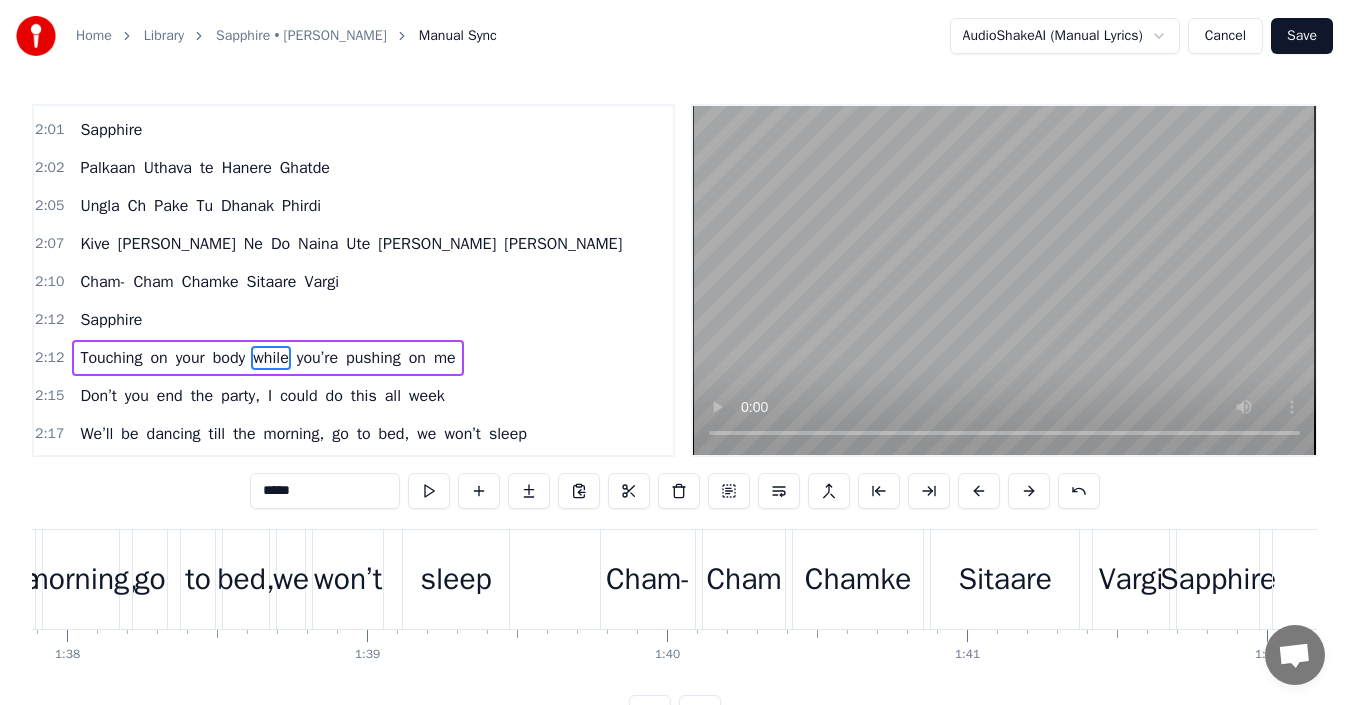 scroll, scrollTop: 2475, scrollLeft: 0, axis: vertical 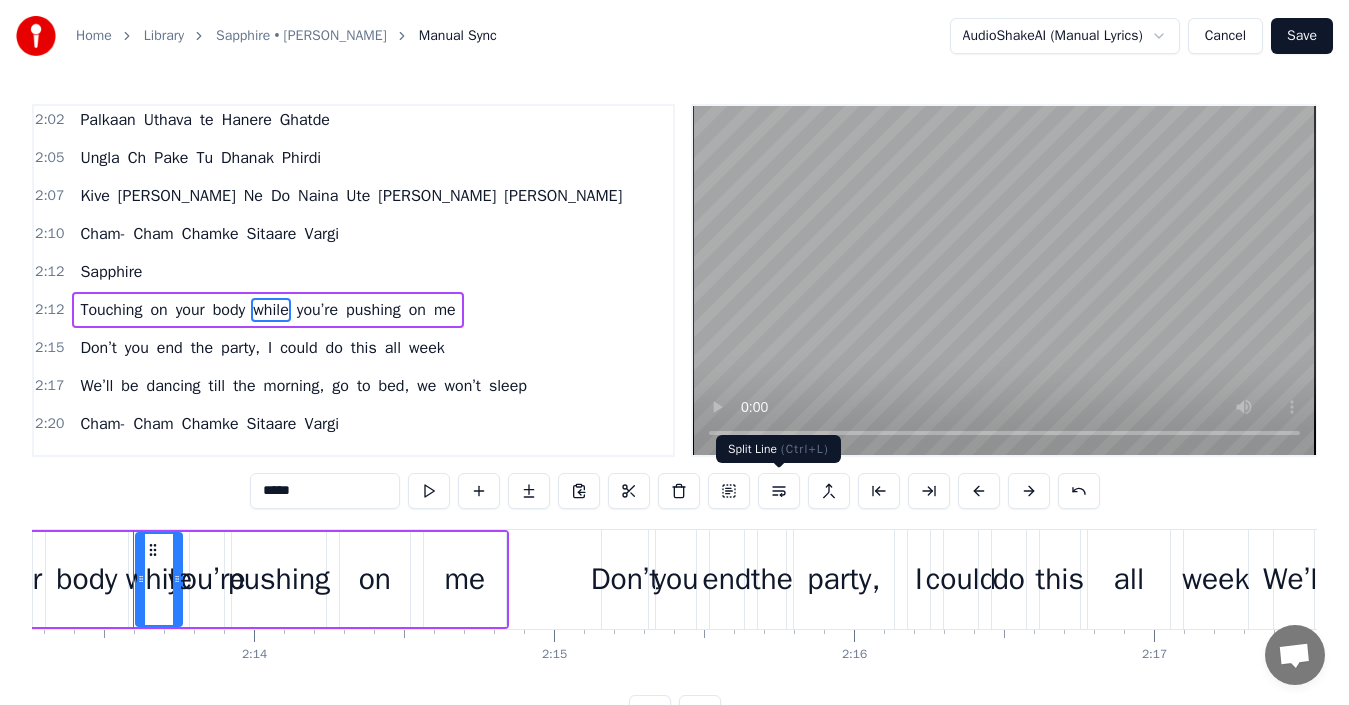 click at bounding box center [779, 491] 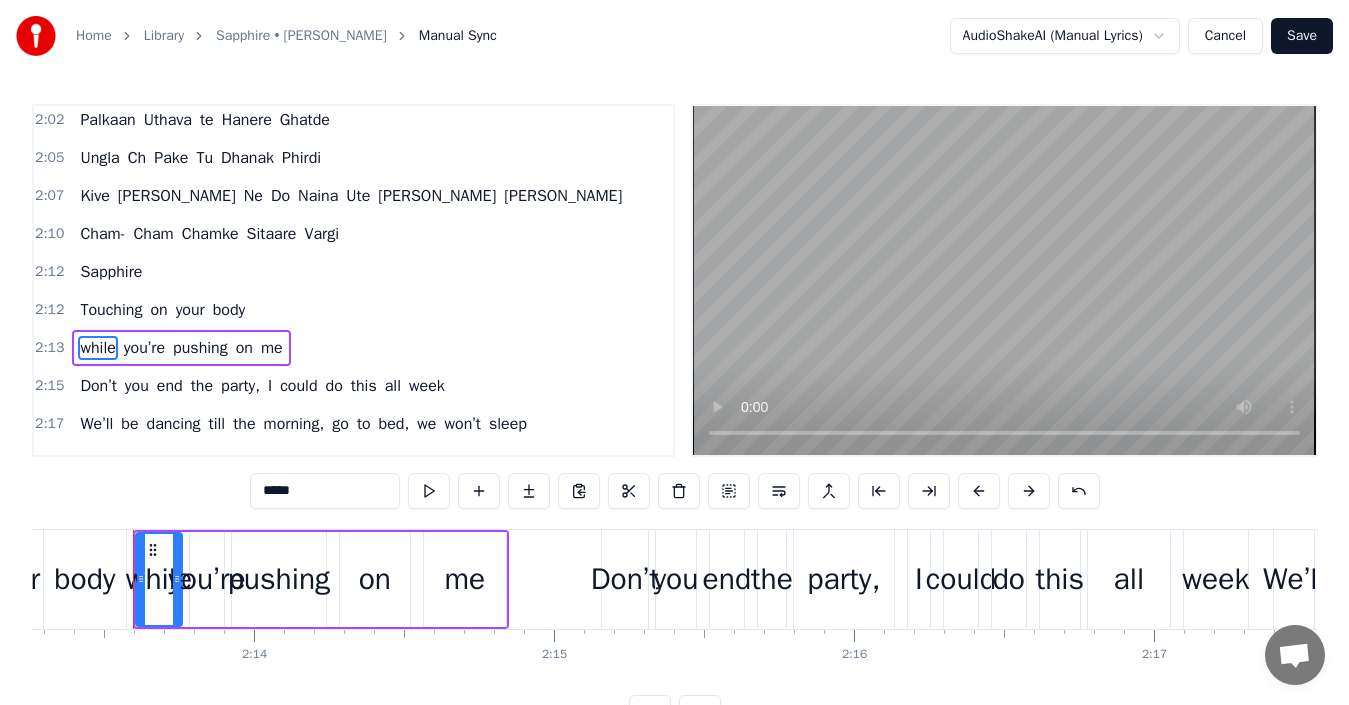 scroll, scrollTop: 2551, scrollLeft: 0, axis: vertical 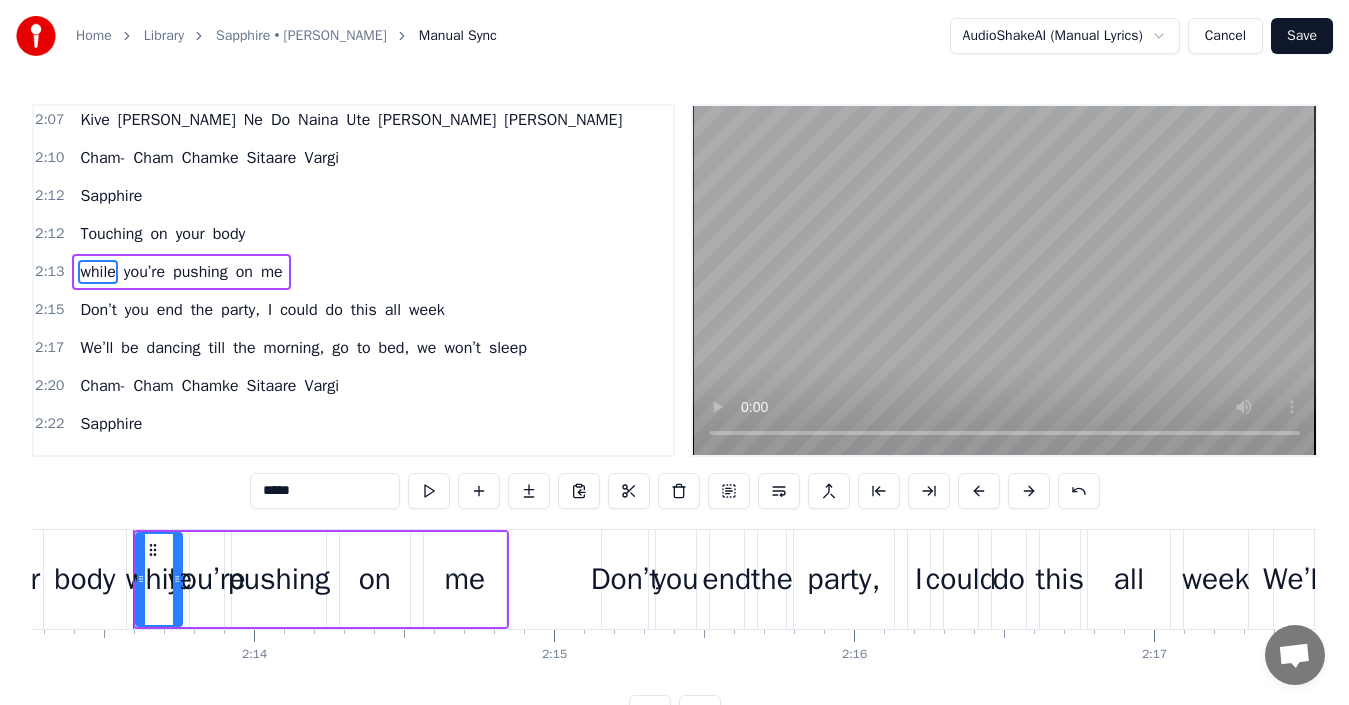 click on "I" at bounding box center (270, 310) 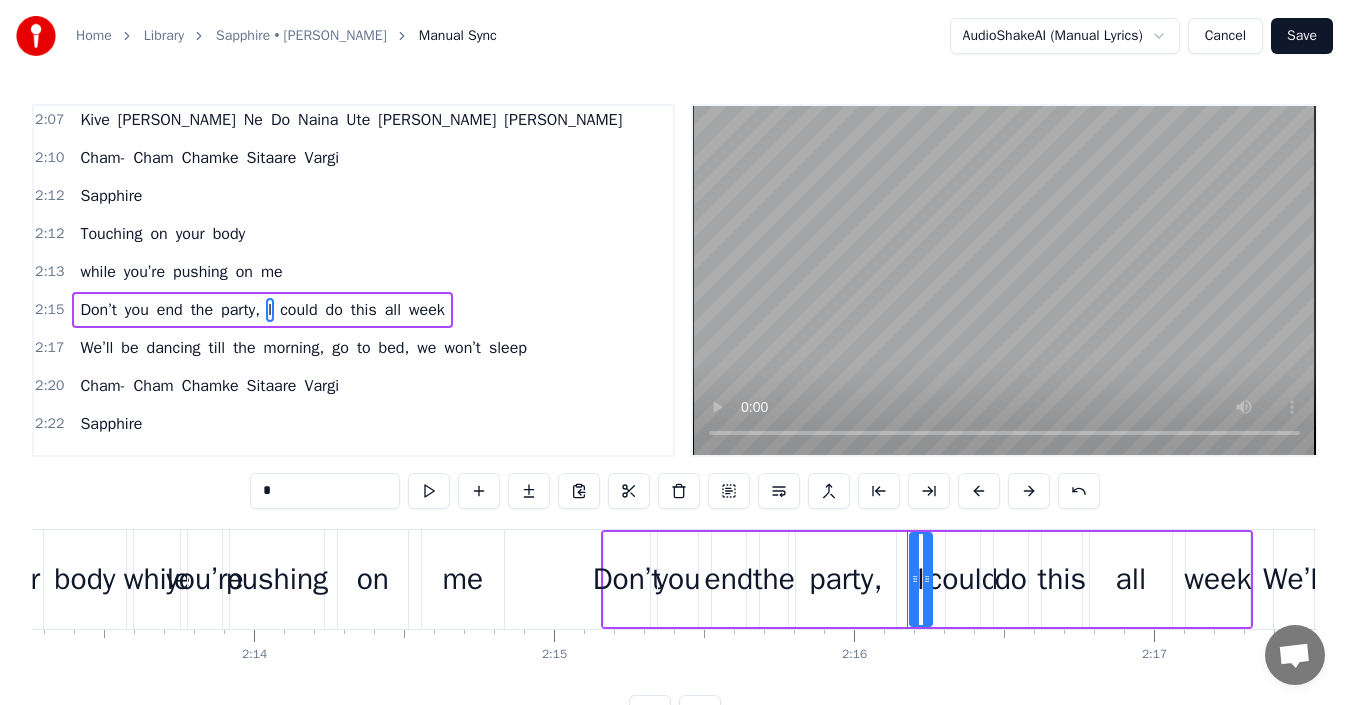scroll, scrollTop: 2589, scrollLeft: 0, axis: vertical 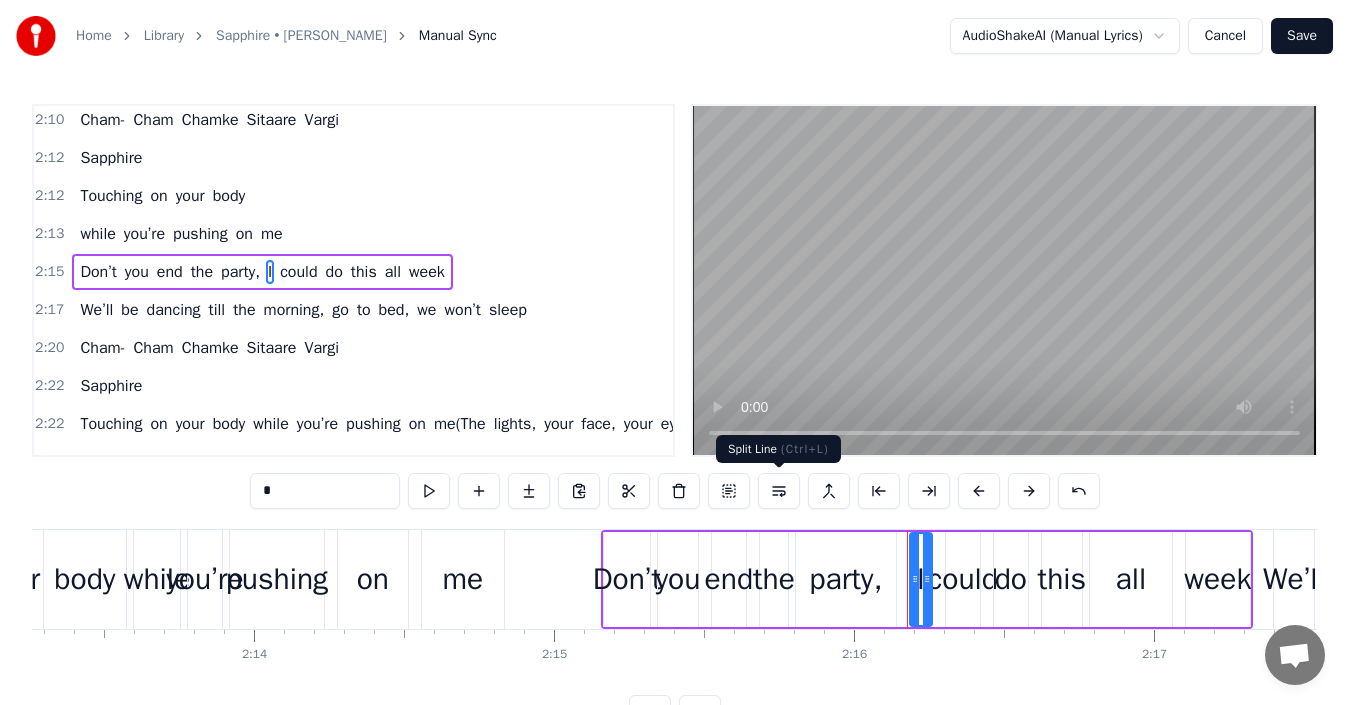 click at bounding box center [779, 491] 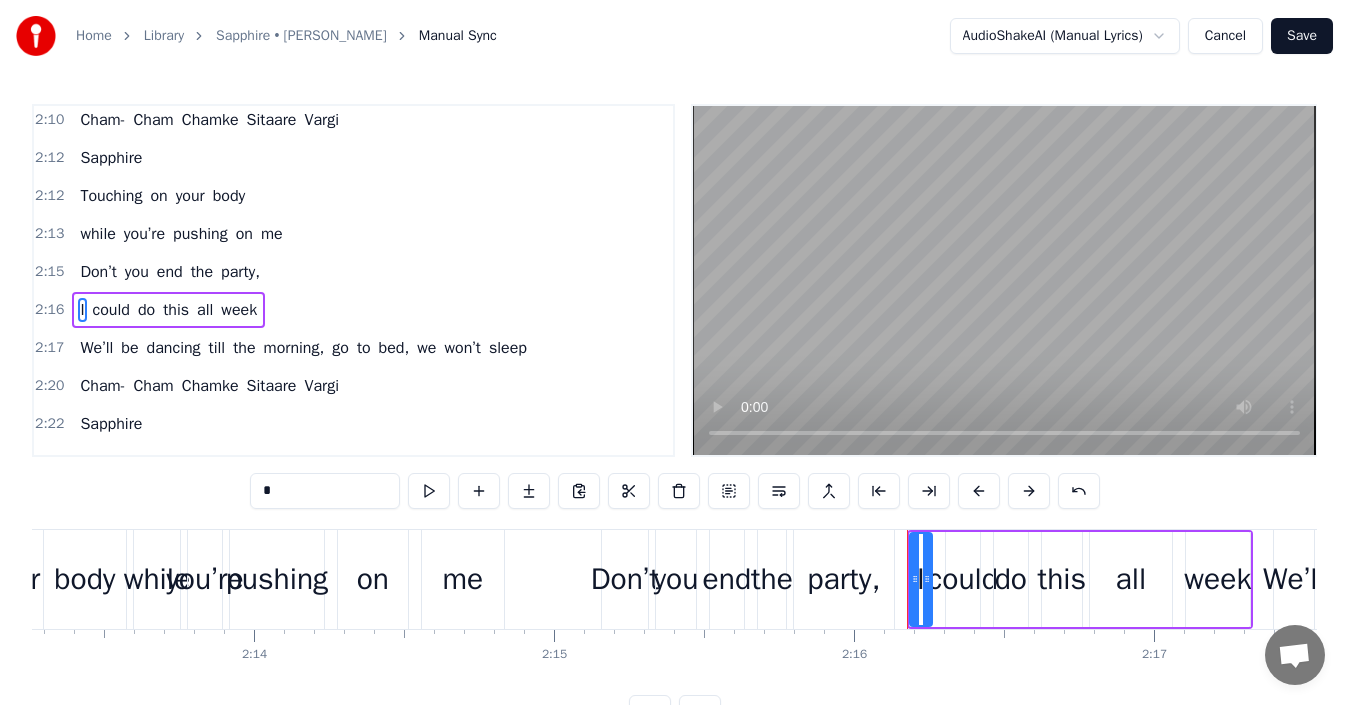 scroll, scrollTop: 2627, scrollLeft: 0, axis: vertical 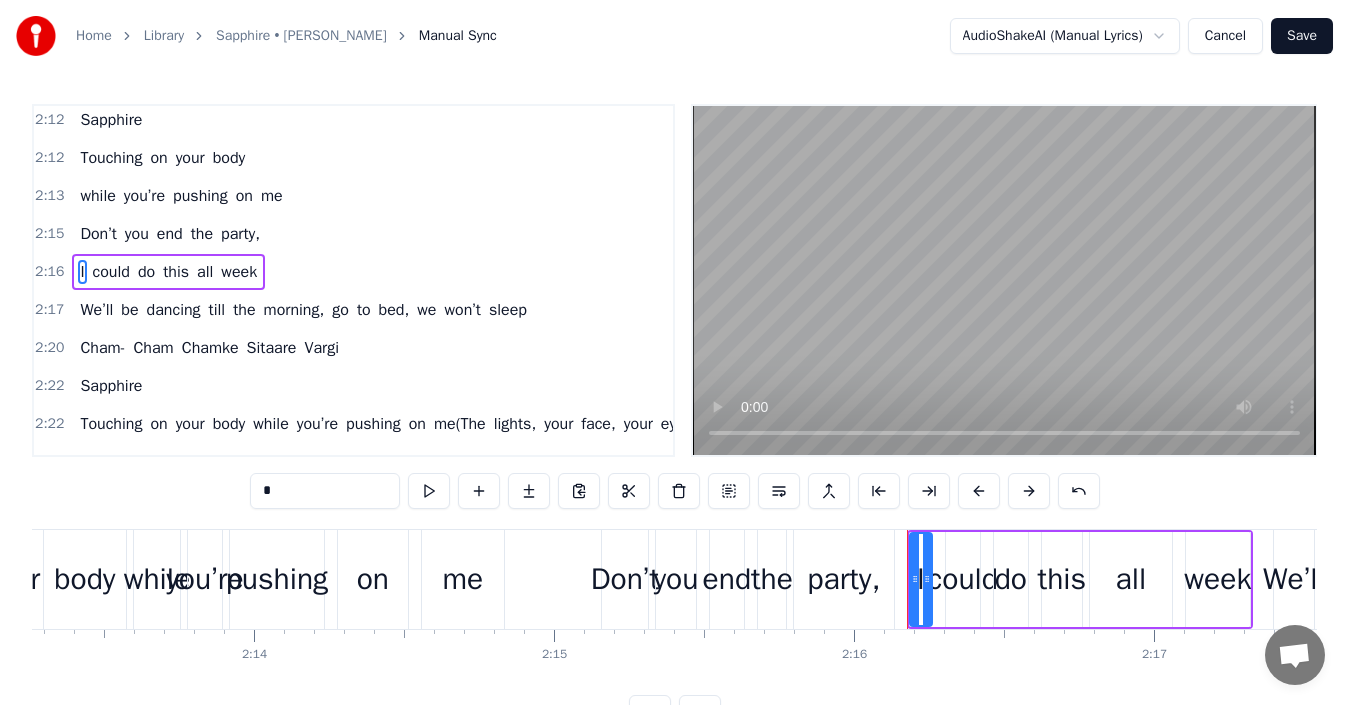 click on "go" at bounding box center (340, 310) 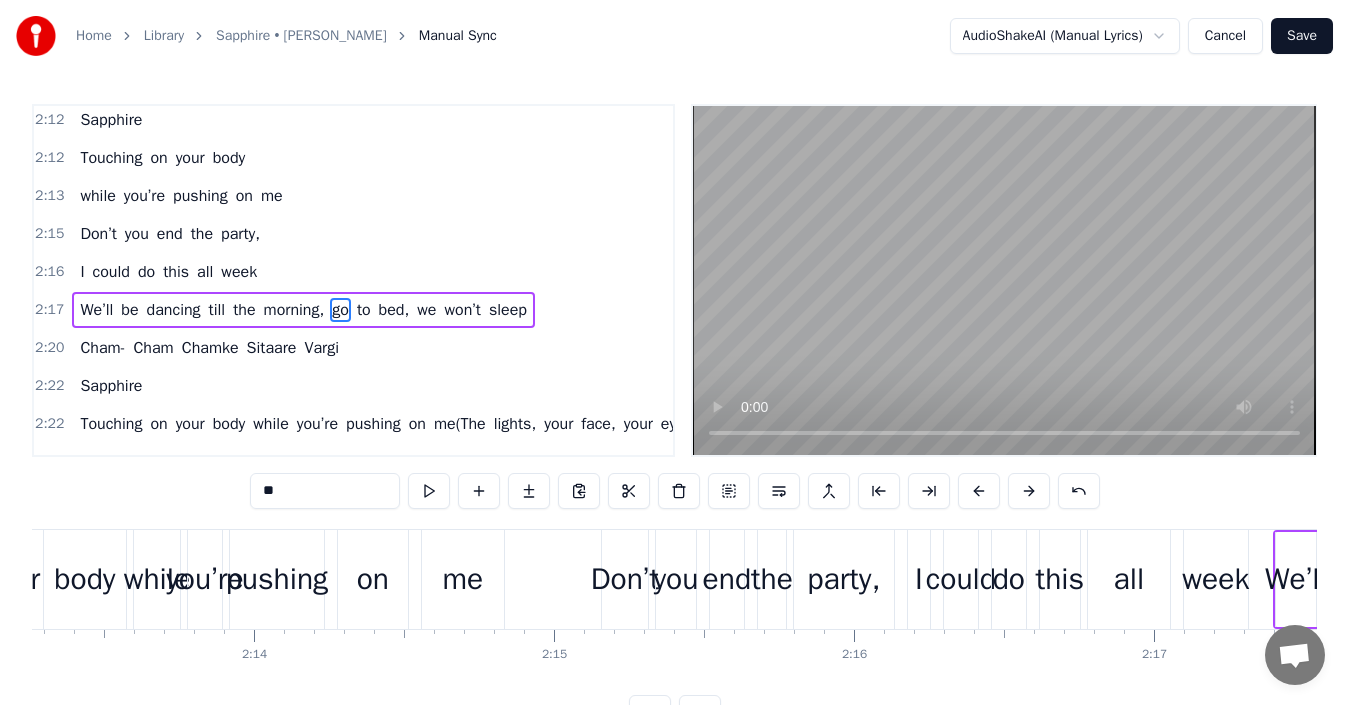 scroll, scrollTop: 2635, scrollLeft: 0, axis: vertical 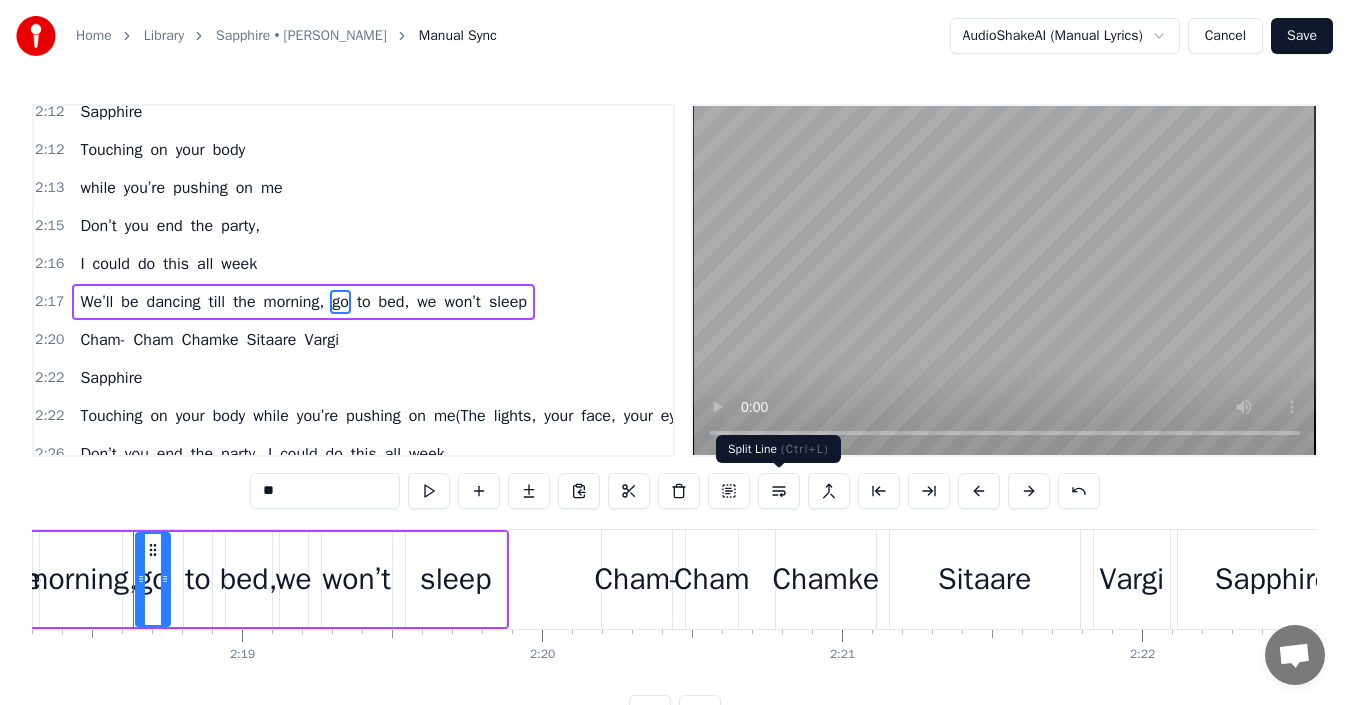 click at bounding box center (779, 491) 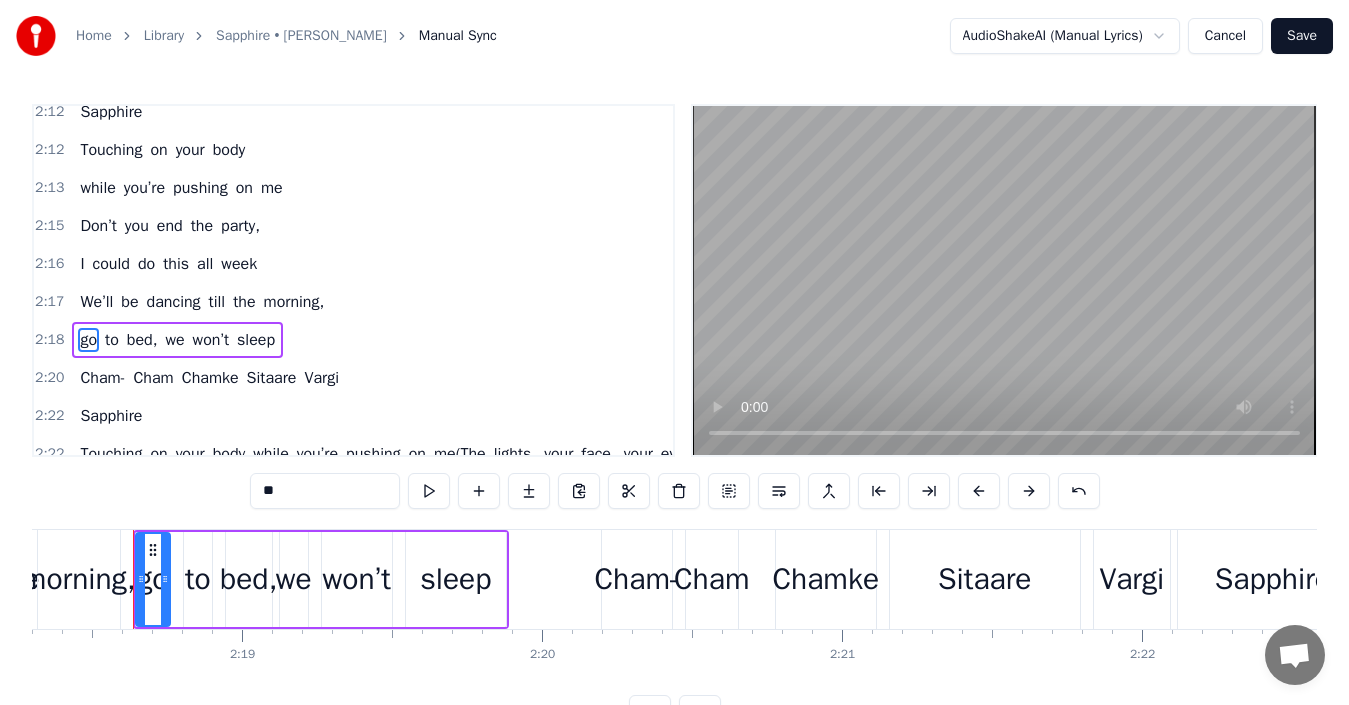 scroll, scrollTop: 2703, scrollLeft: 0, axis: vertical 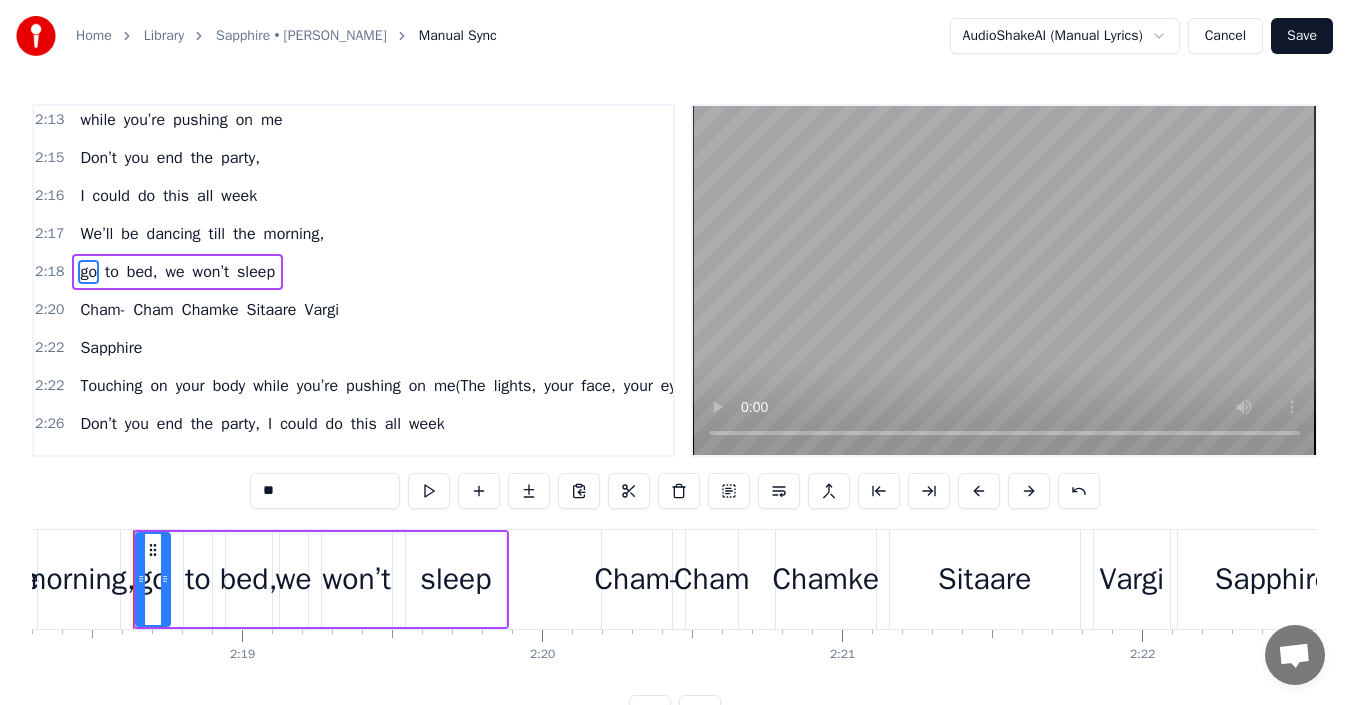 click on "while" at bounding box center (270, 386) 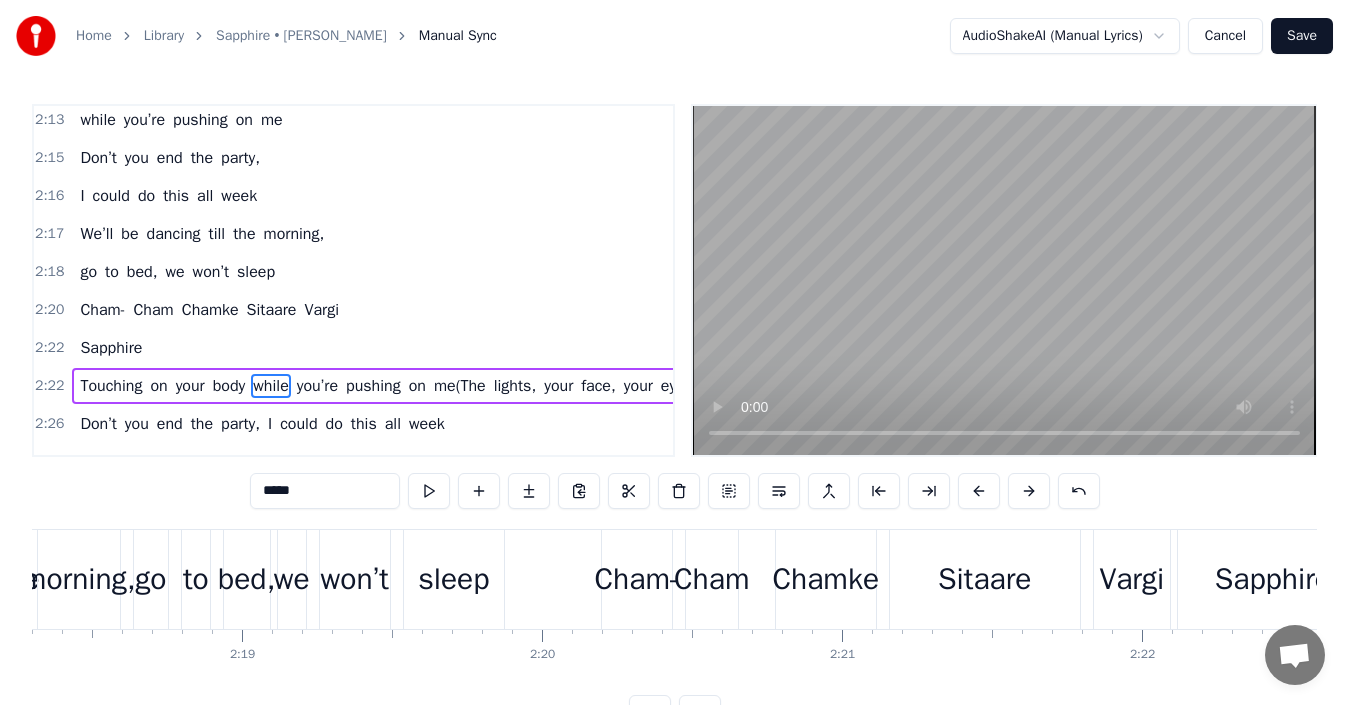 scroll, scrollTop: 2753, scrollLeft: 0, axis: vertical 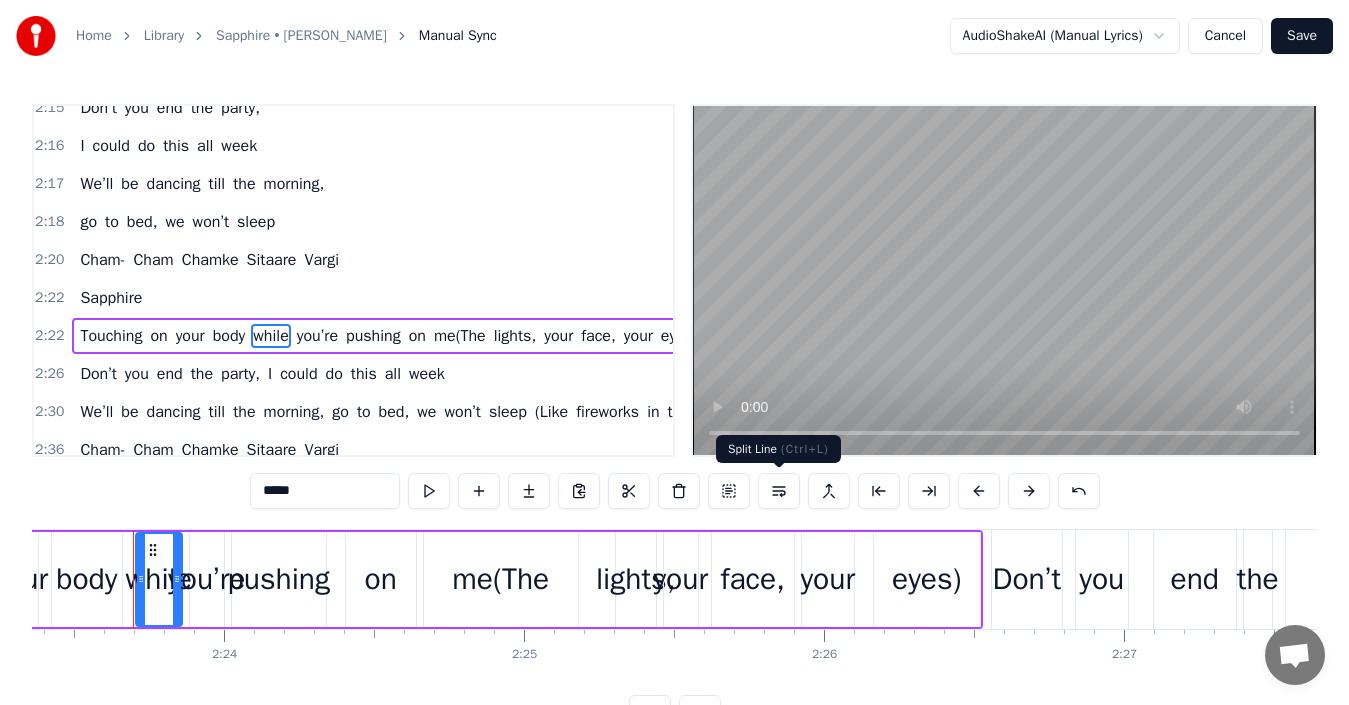 click at bounding box center [779, 491] 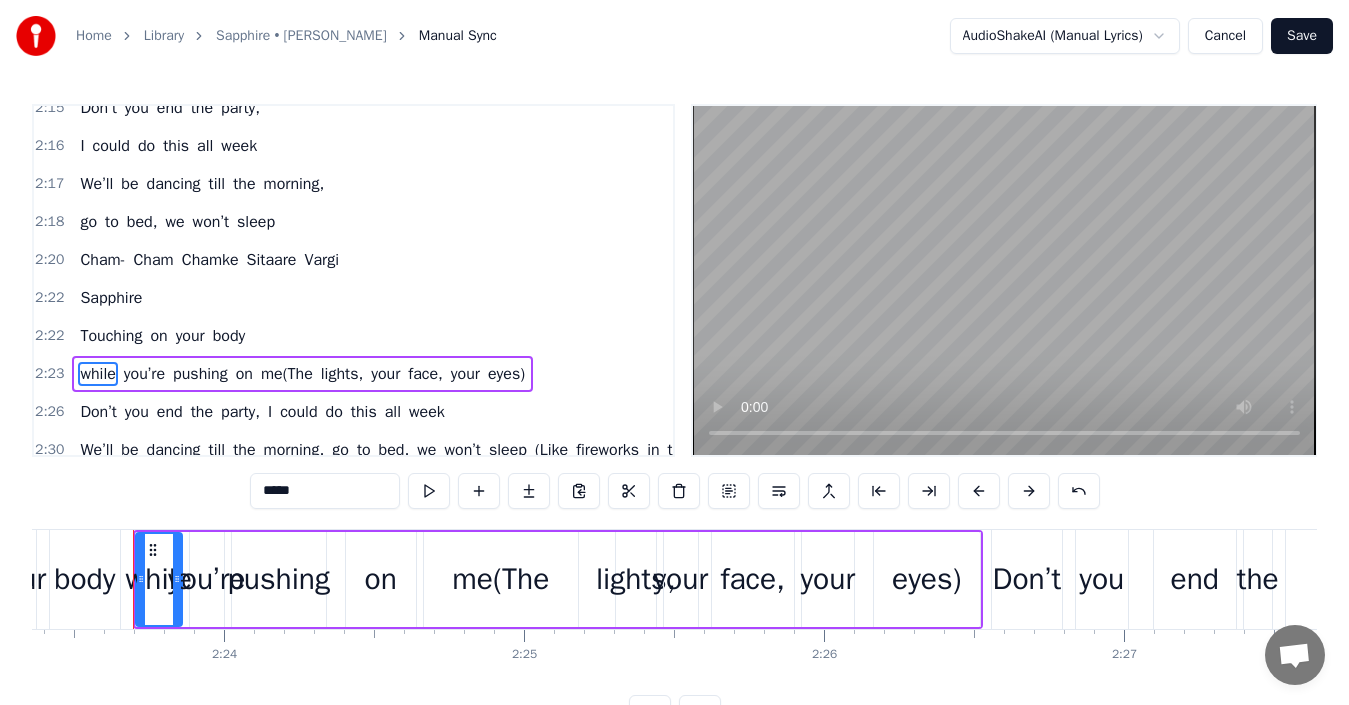 scroll, scrollTop: 2855, scrollLeft: 0, axis: vertical 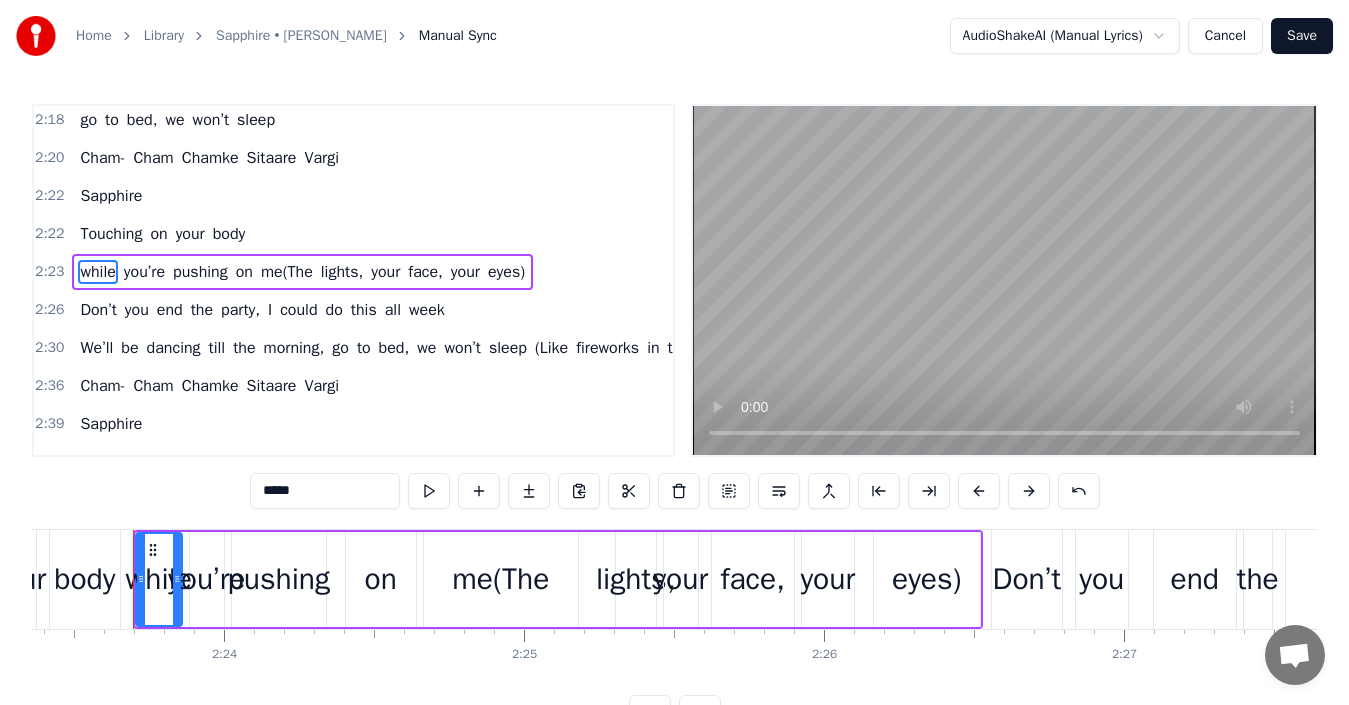 click on "me(The" at bounding box center [287, 272] 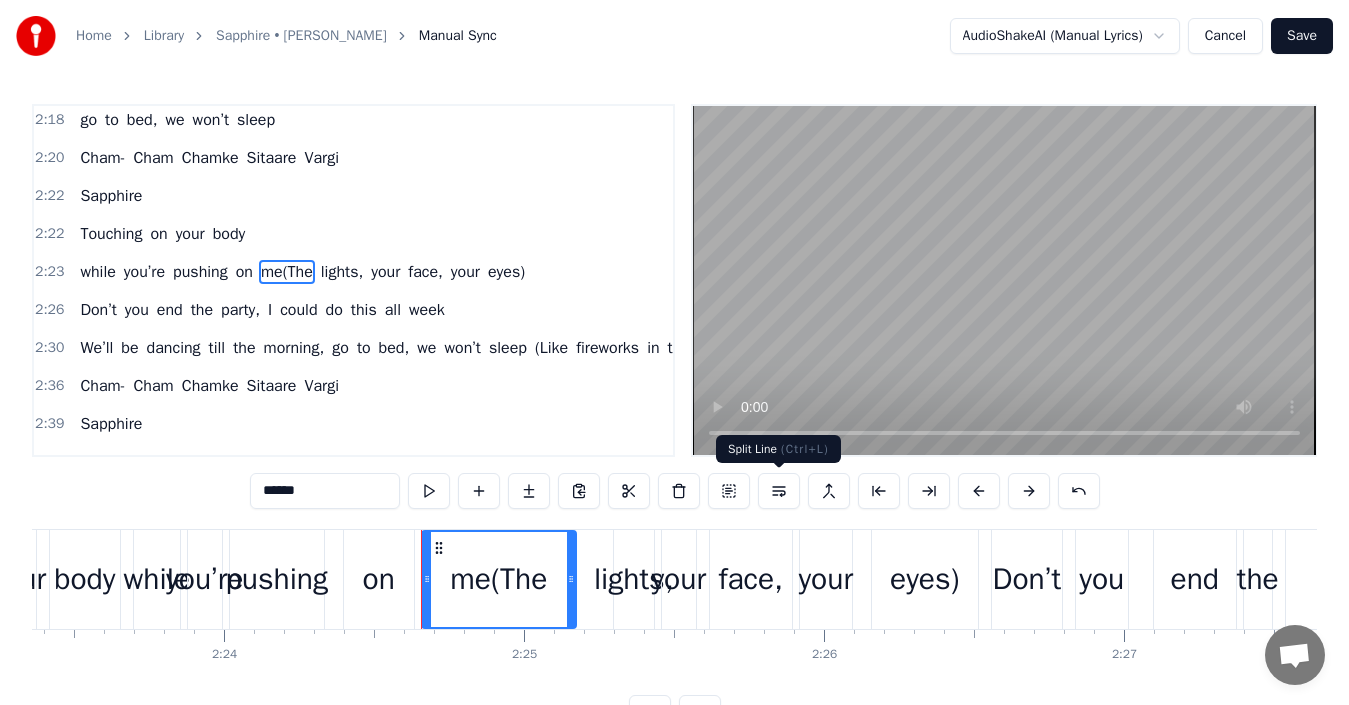 click at bounding box center [779, 491] 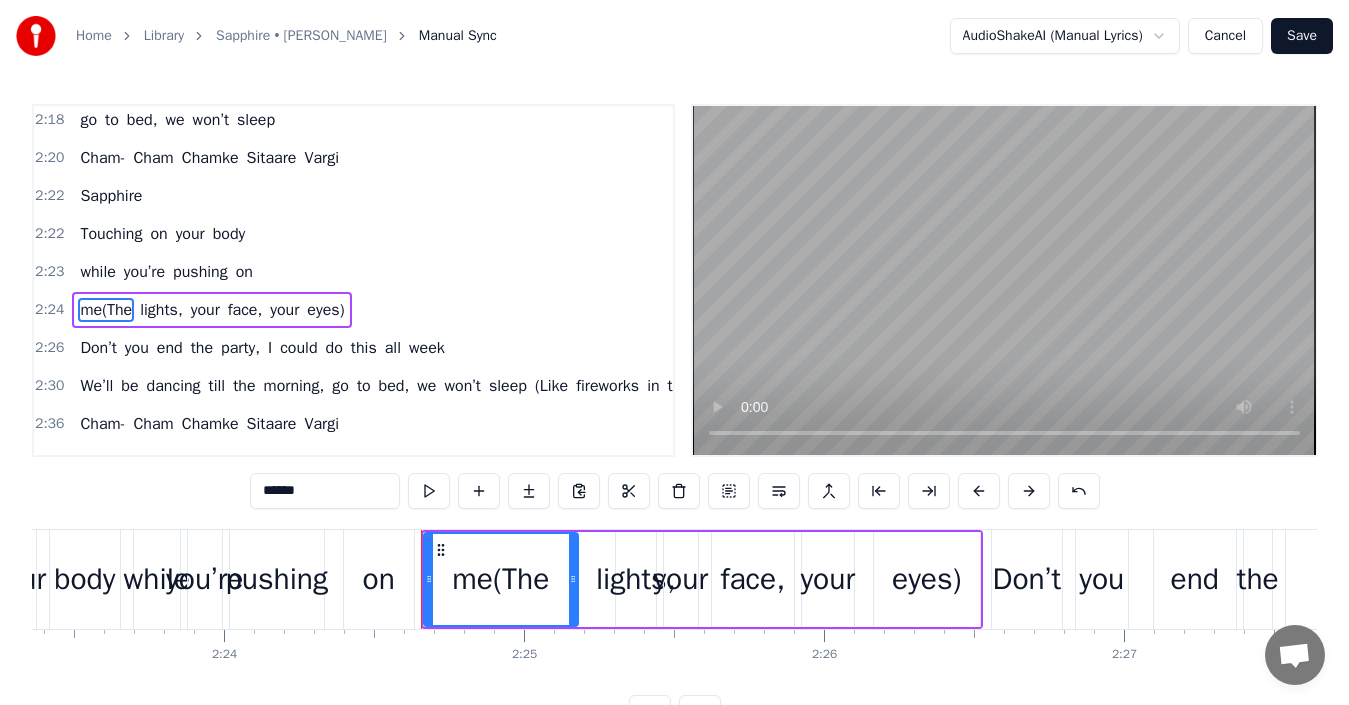 scroll, scrollTop: 2893, scrollLeft: 0, axis: vertical 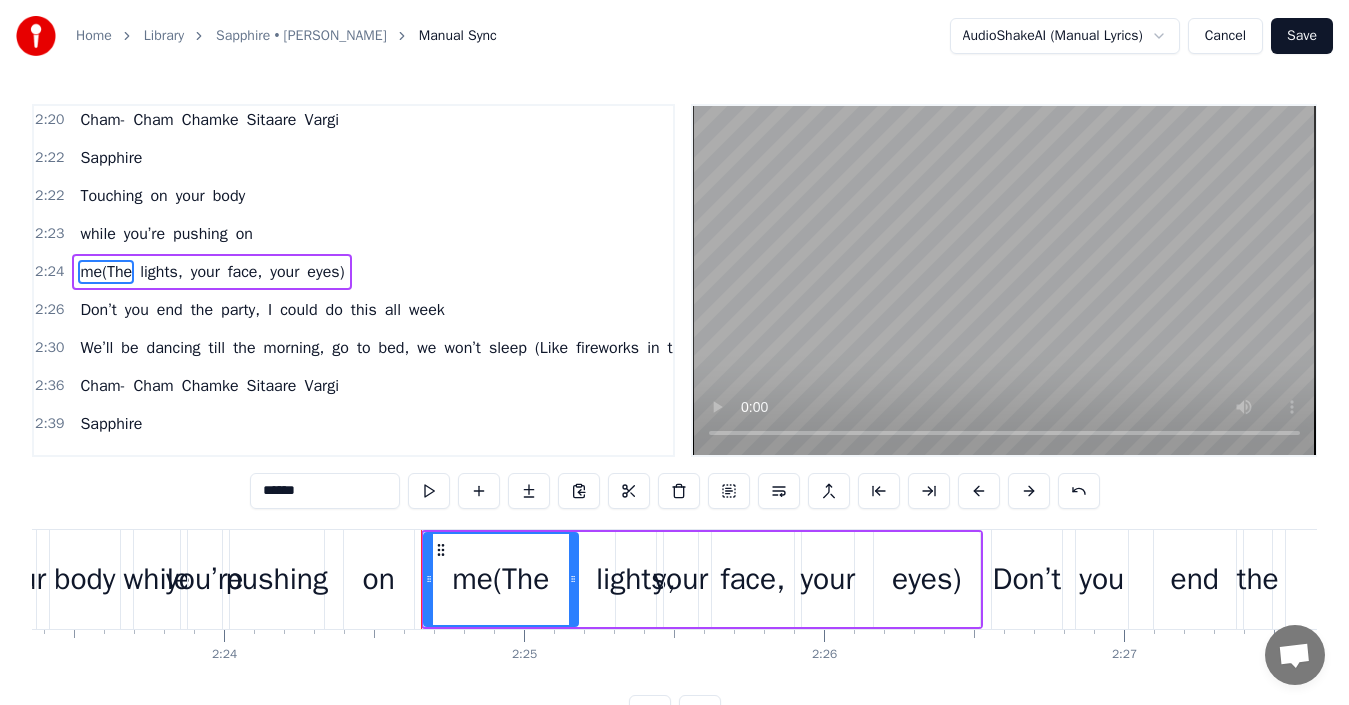 click on "Don’t you end the party, I could do this all week" at bounding box center [262, 310] 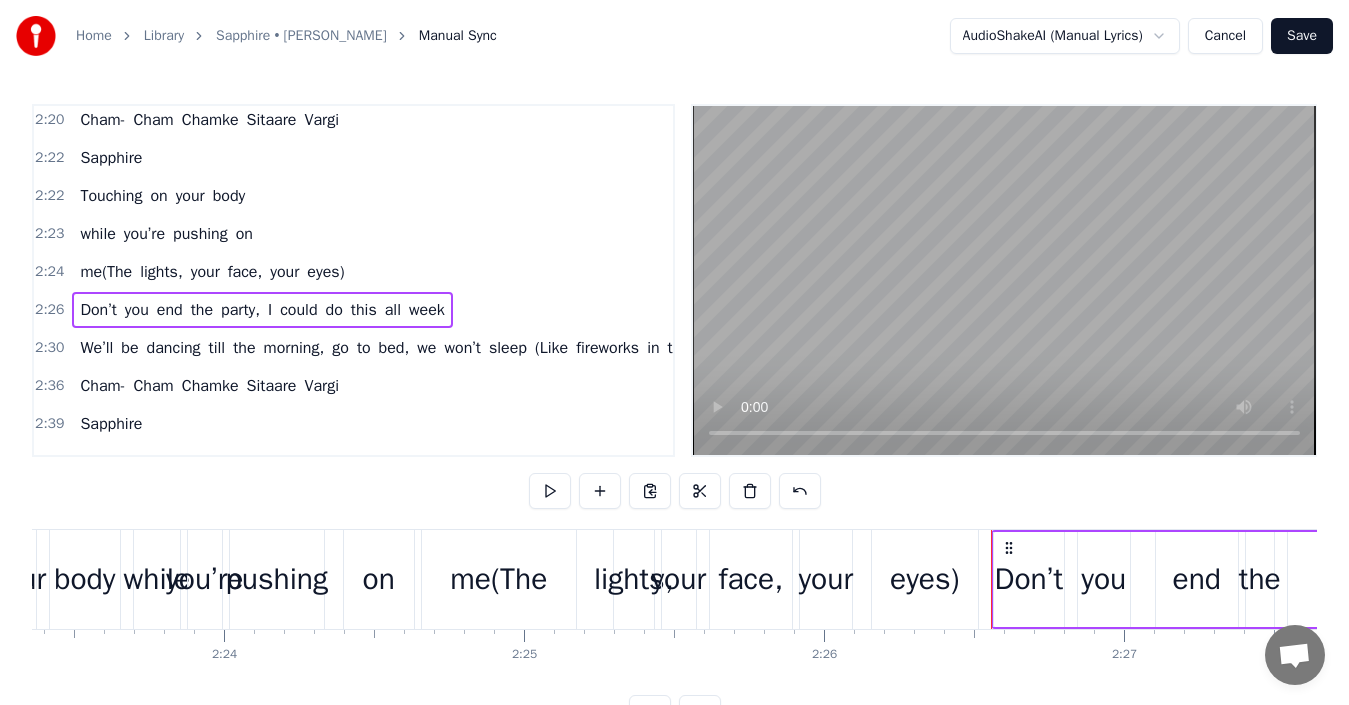 click on "I" at bounding box center [270, 310] 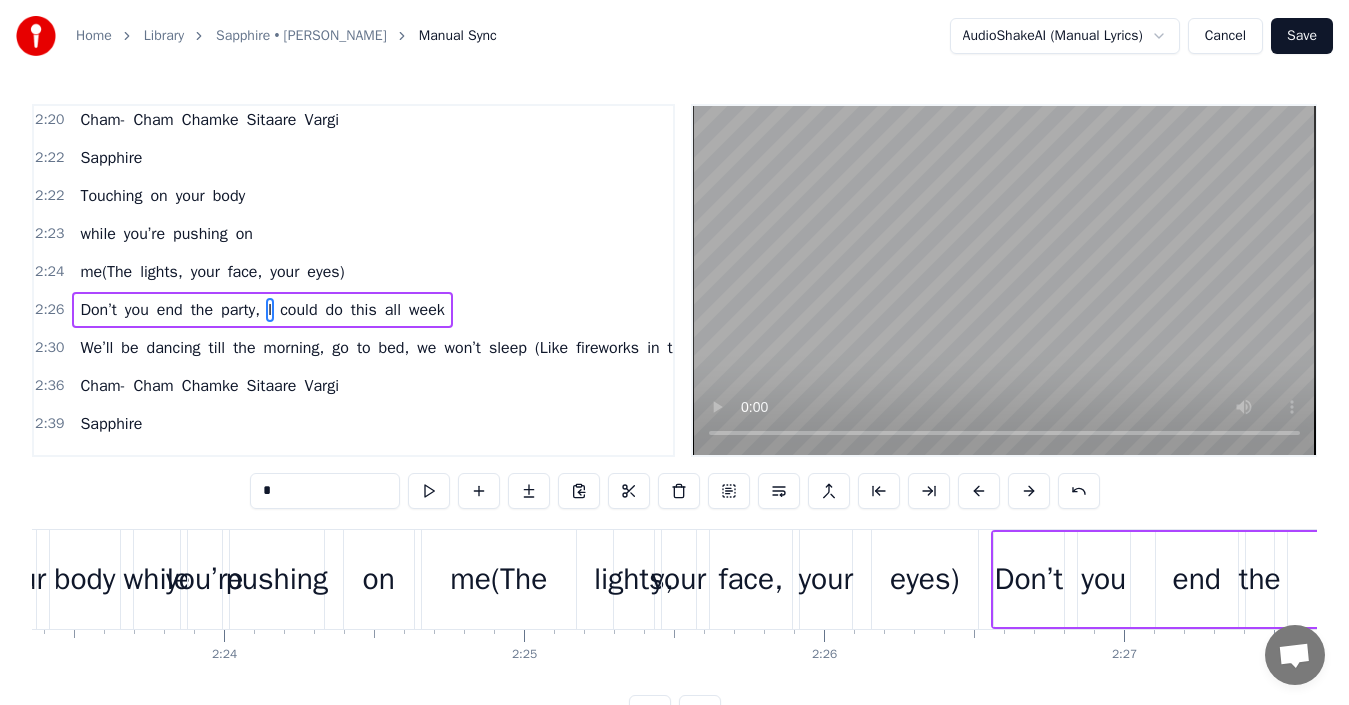 scroll, scrollTop: 2928, scrollLeft: 0, axis: vertical 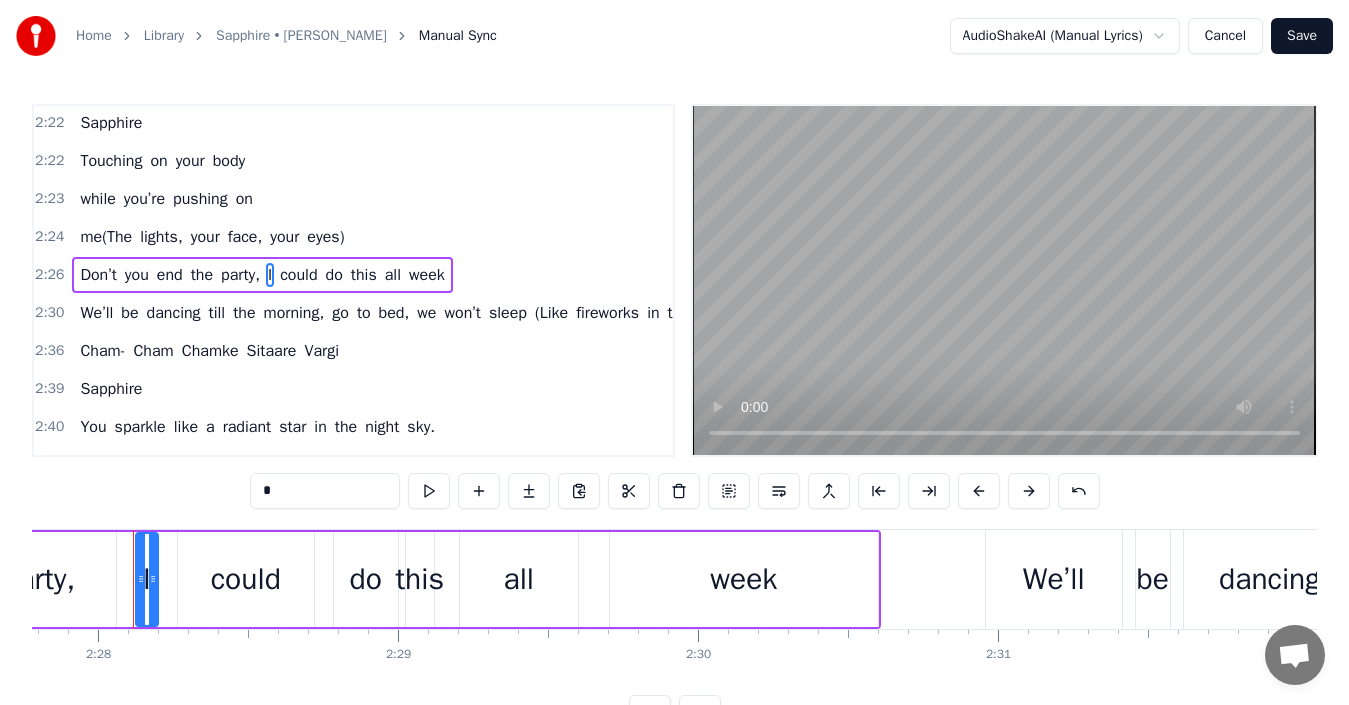 click at bounding box center [779, 491] 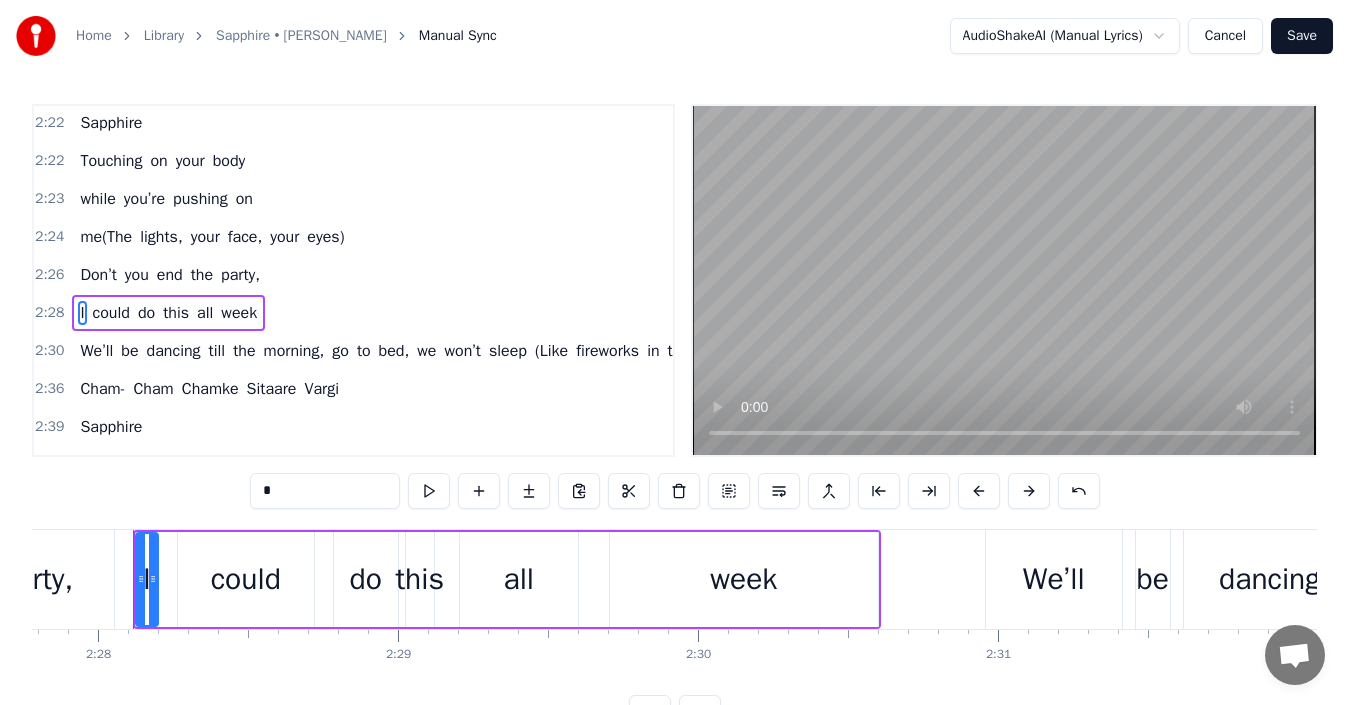 scroll, scrollTop: 2969, scrollLeft: 0, axis: vertical 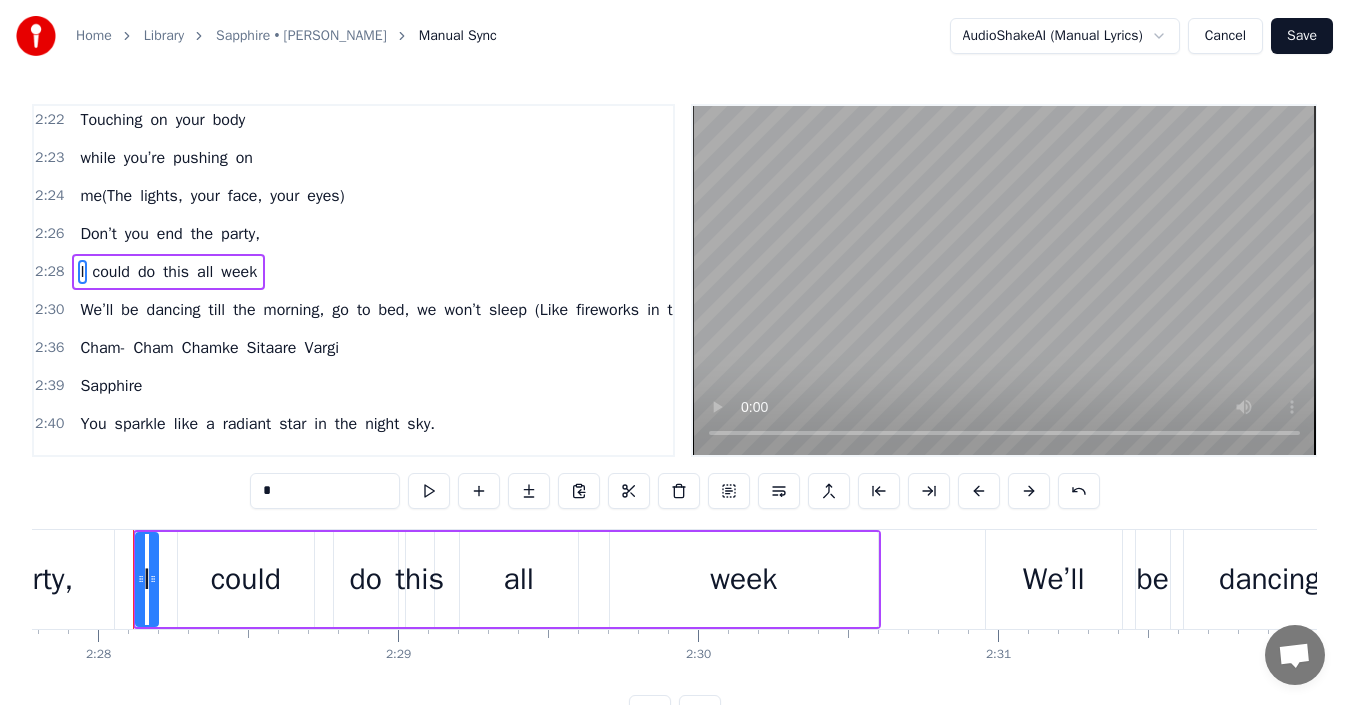 click on "go" at bounding box center [340, 310] 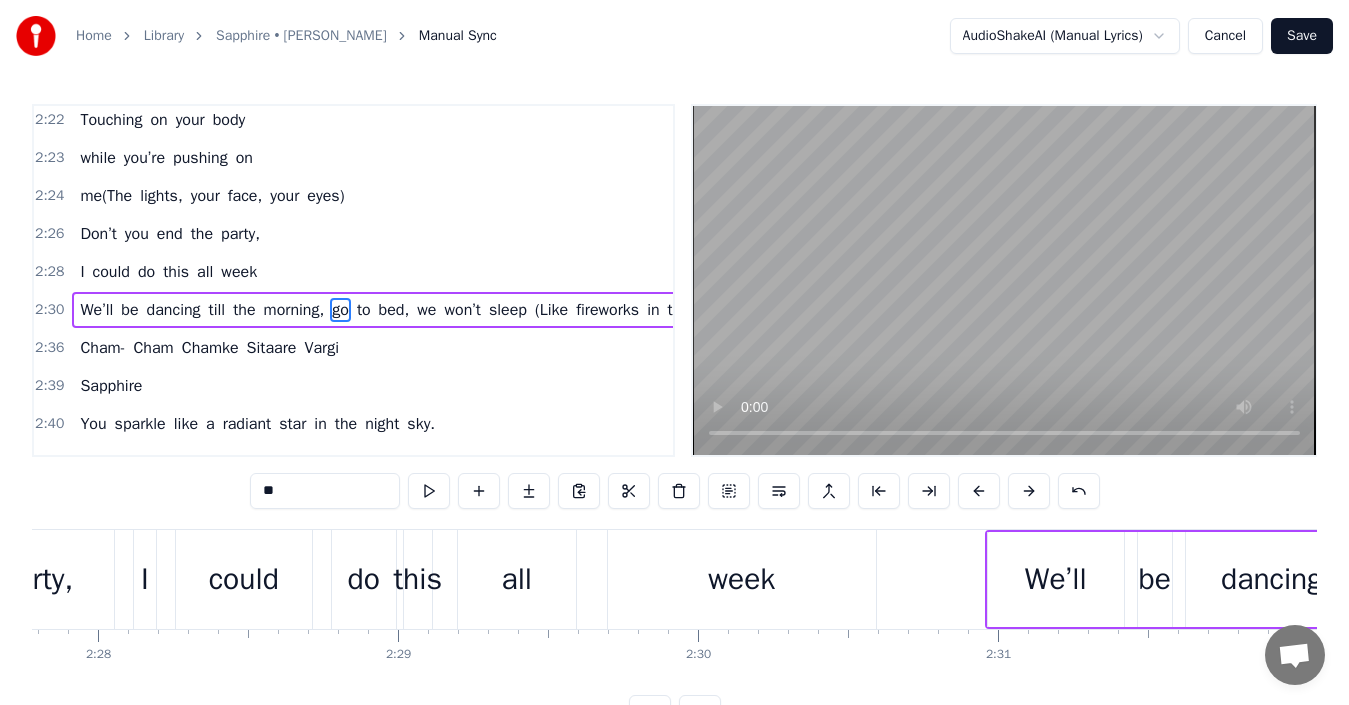 scroll, scrollTop: 3007, scrollLeft: 0, axis: vertical 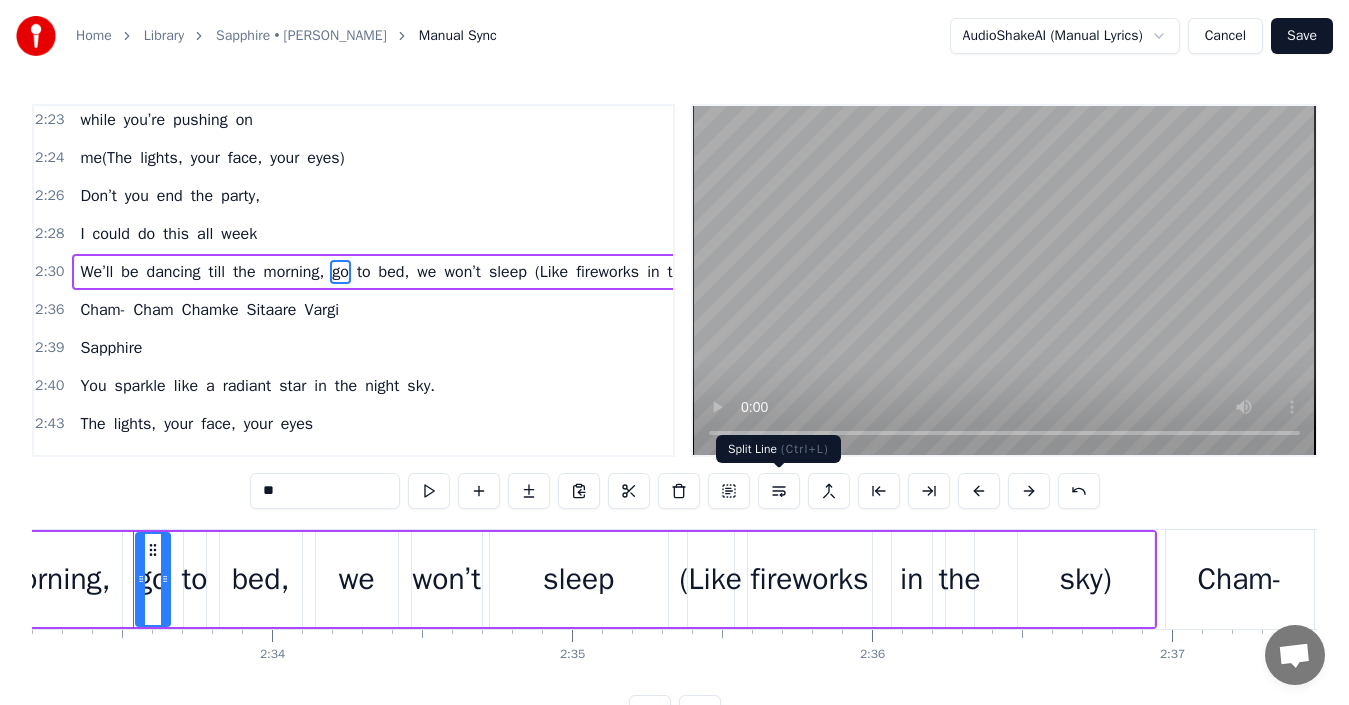click at bounding box center (779, 491) 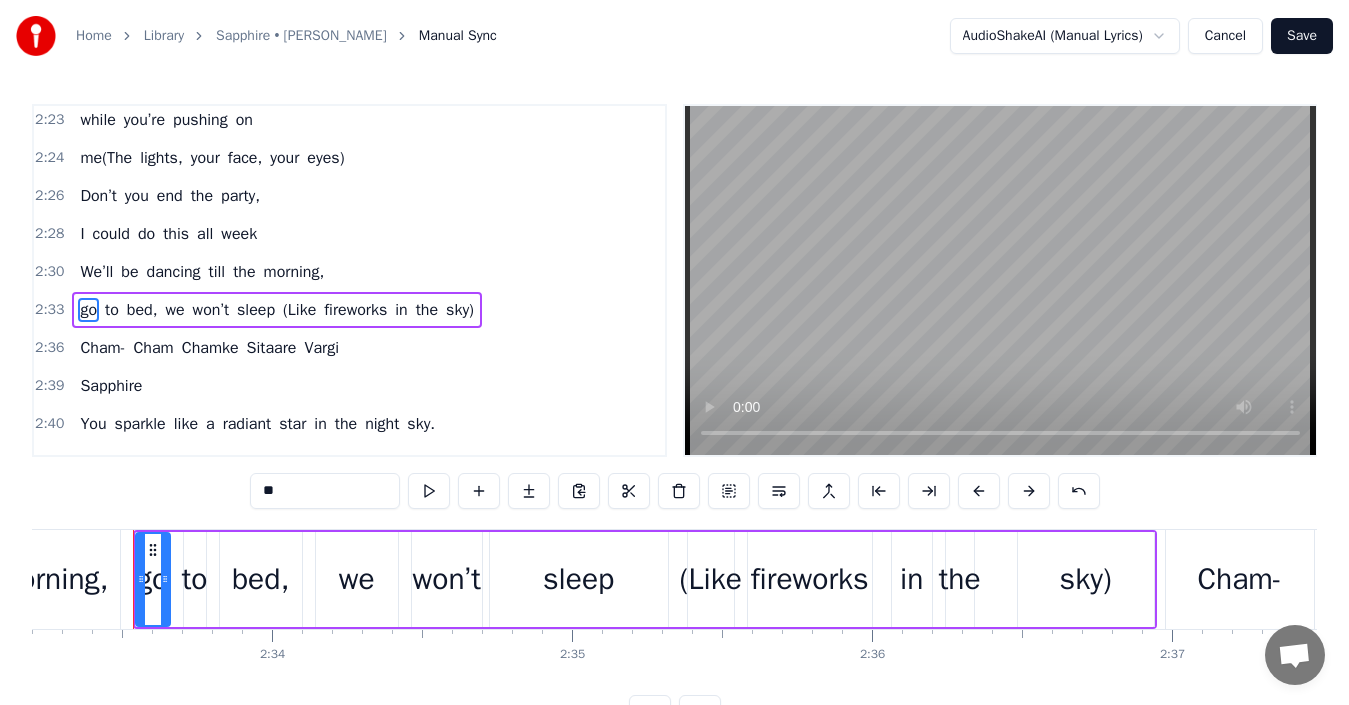 scroll, scrollTop: 3036, scrollLeft: 0, axis: vertical 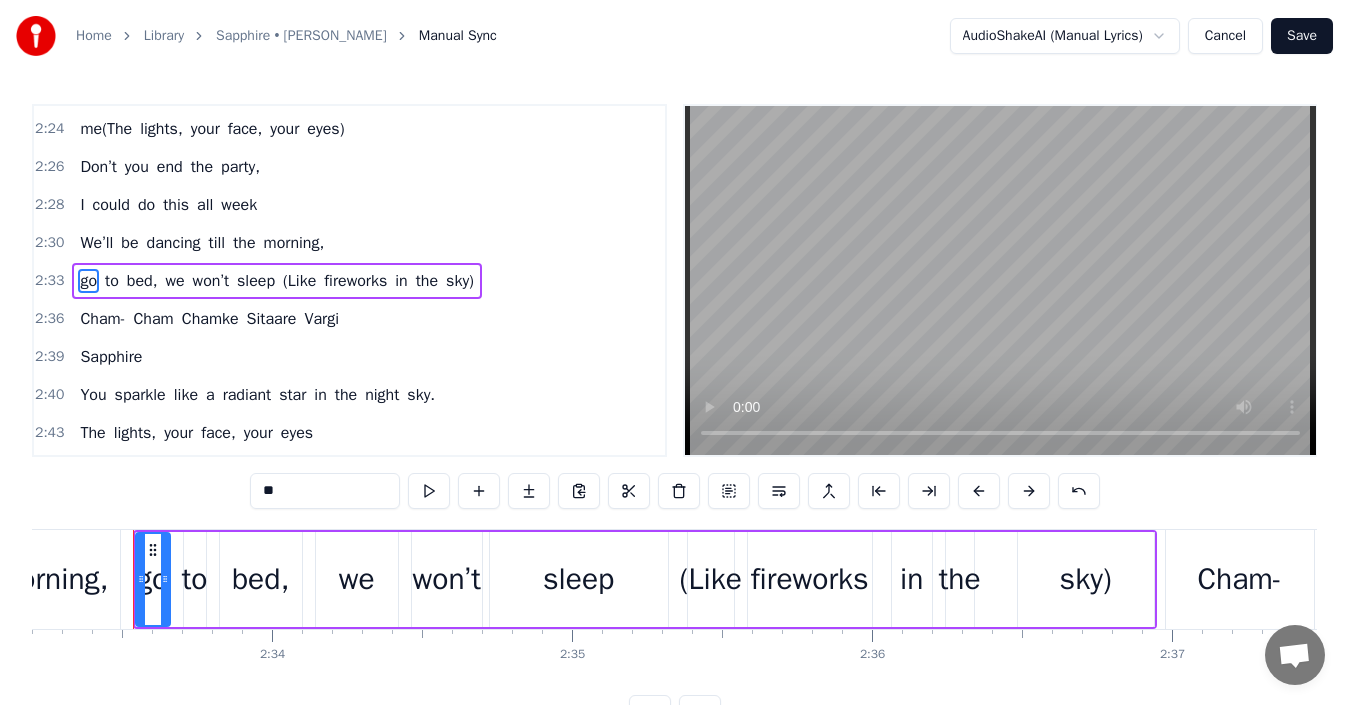 click on "(Like" at bounding box center (299, 281) 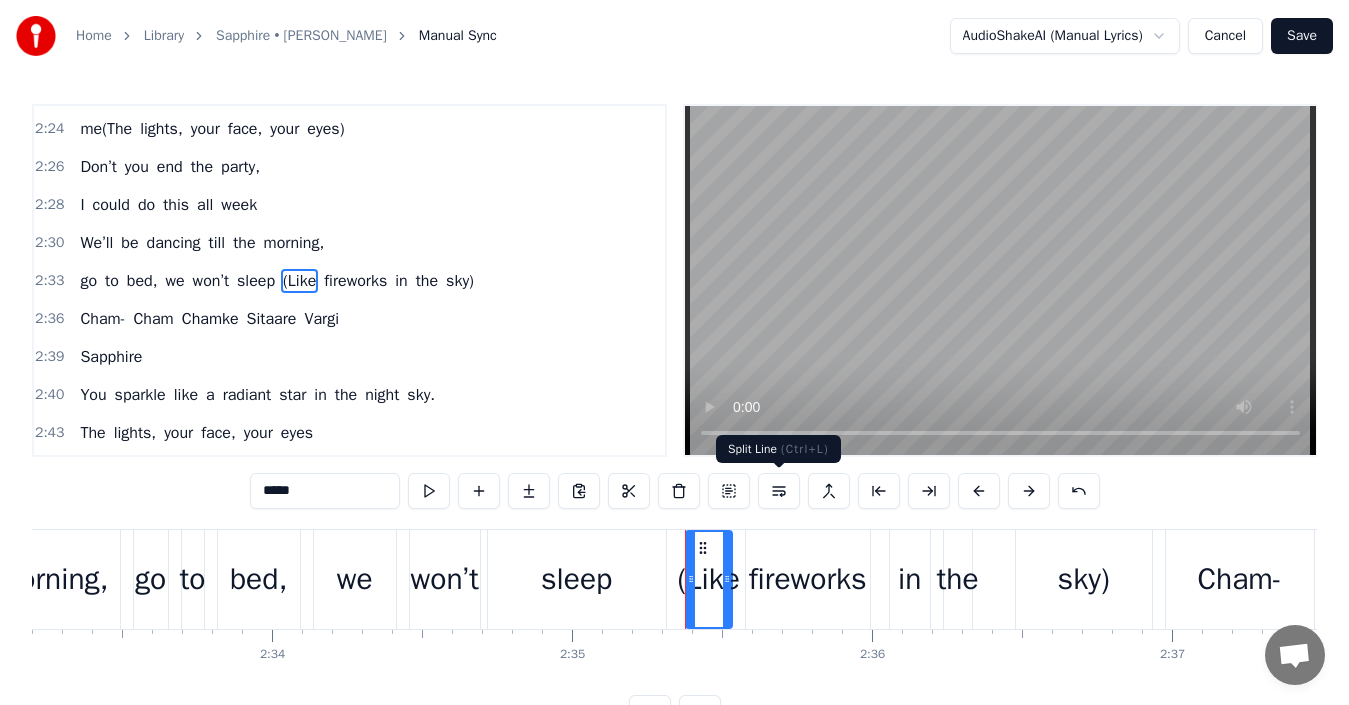 click at bounding box center [779, 491] 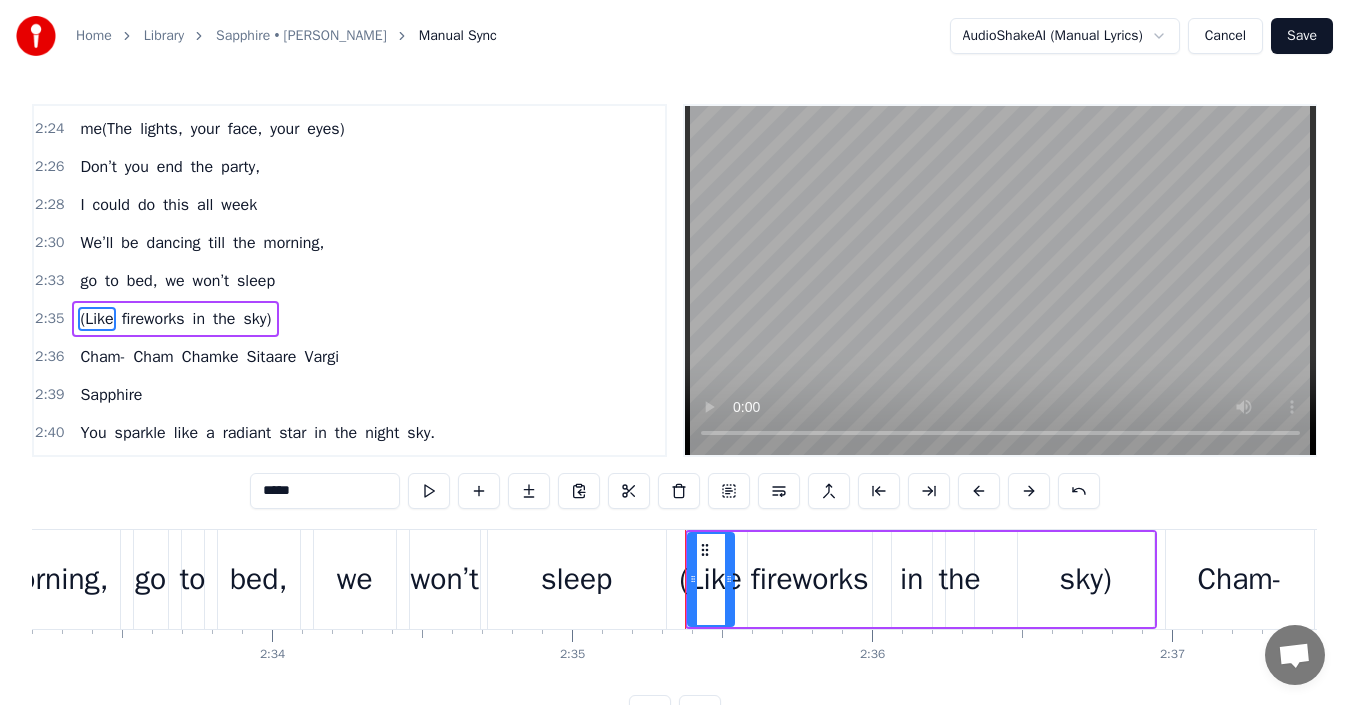 scroll, scrollTop: 3074, scrollLeft: 0, axis: vertical 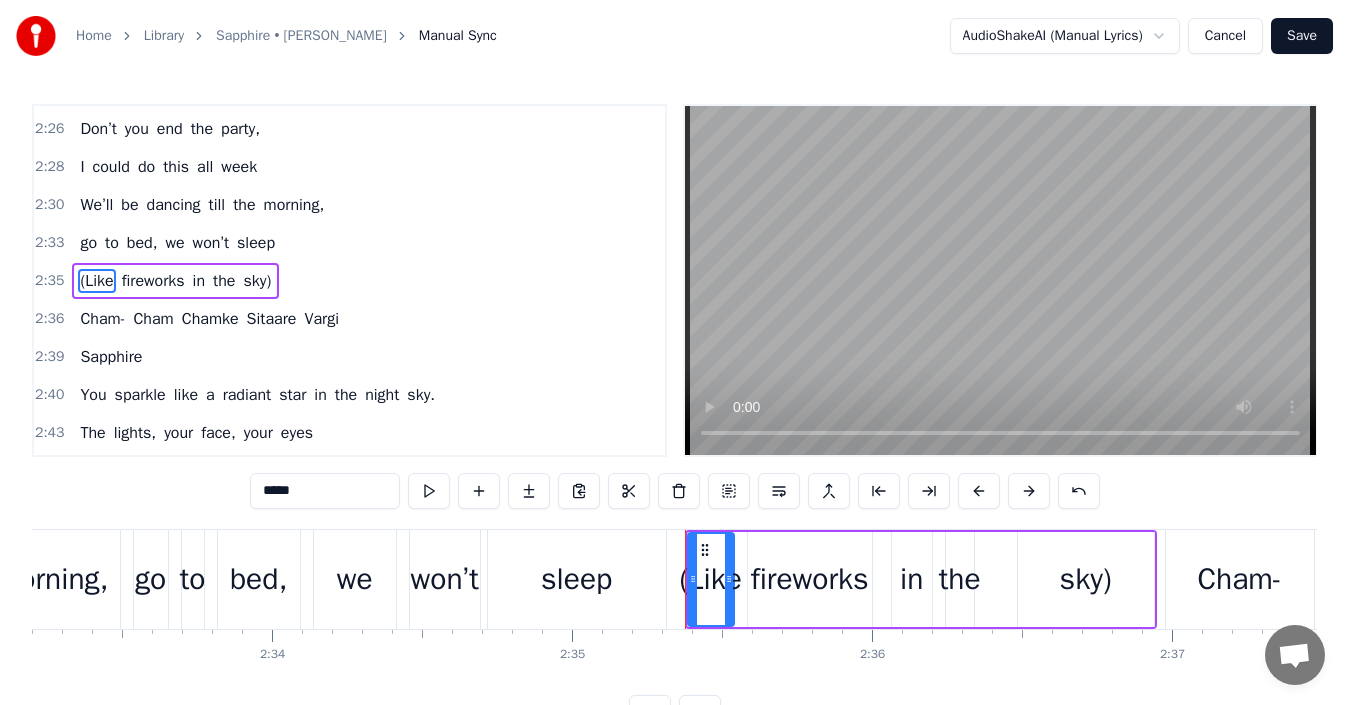 click on "in" at bounding box center (320, 395) 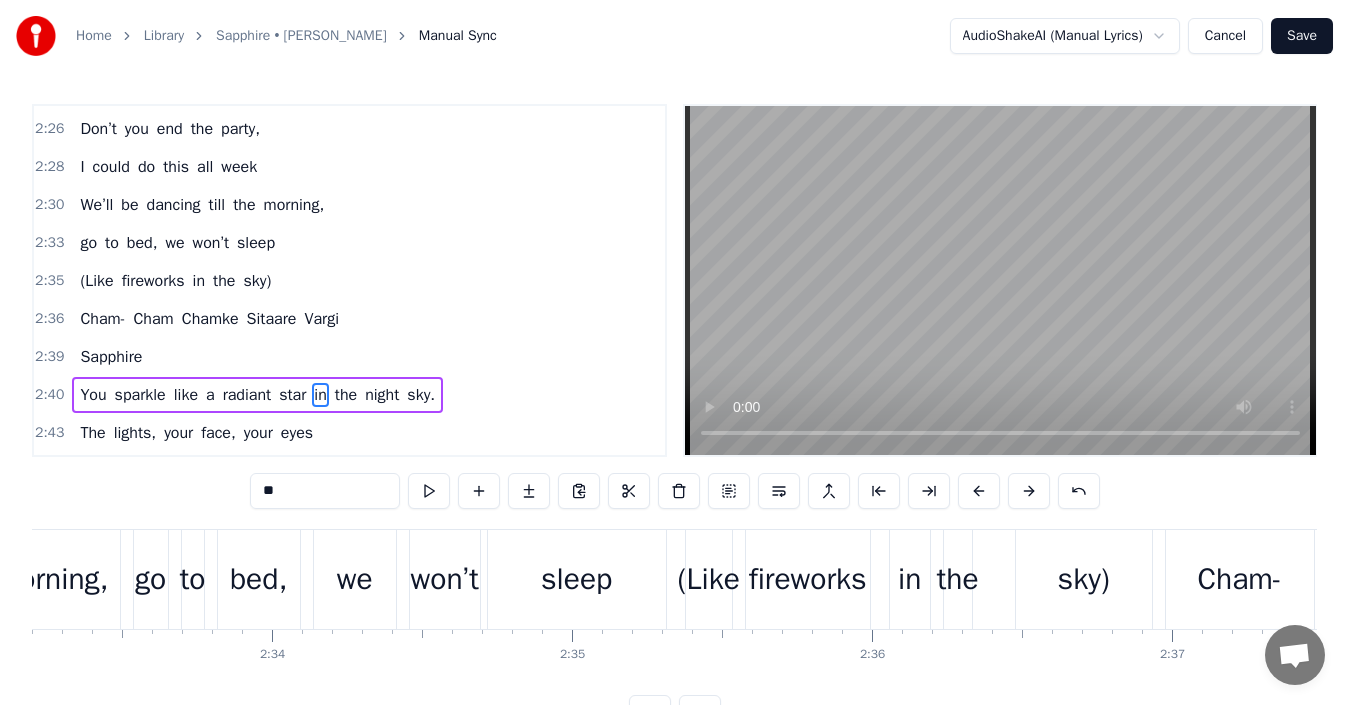 scroll, scrollTop: 3082, scrollLeft: 0, axis: vertical 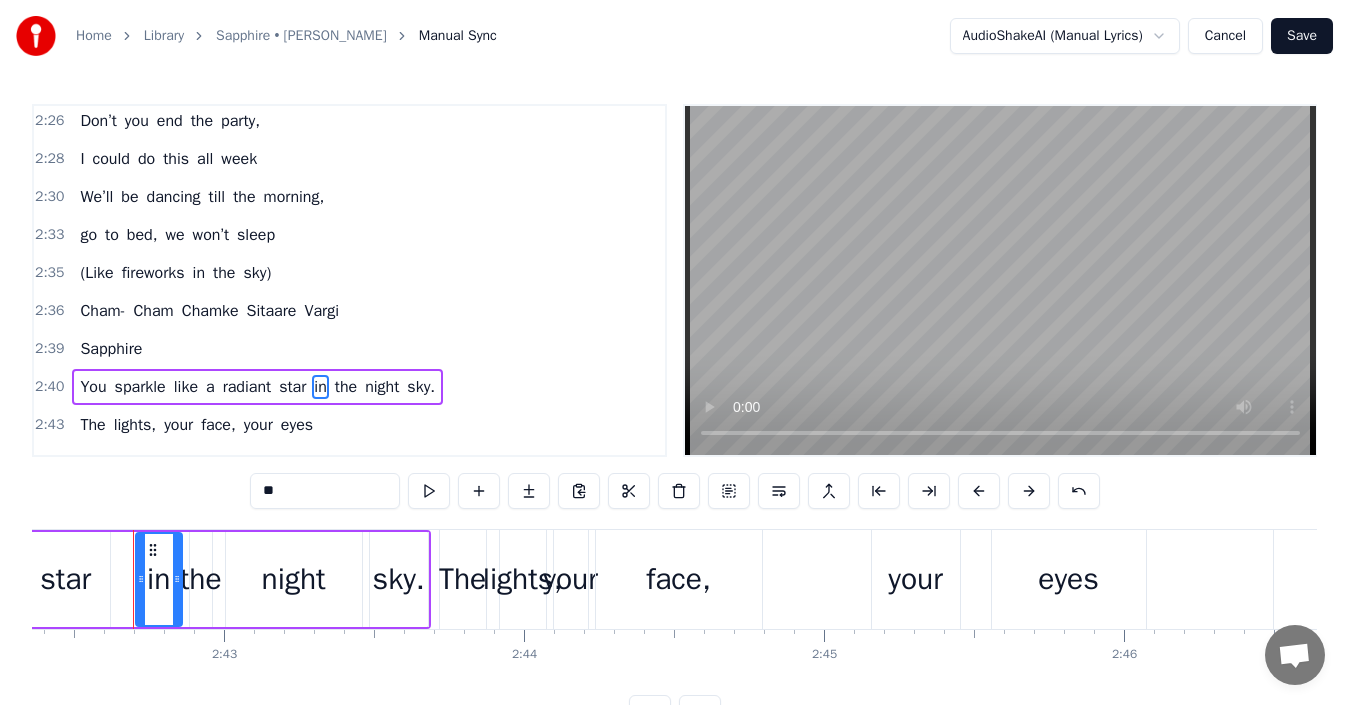 click on "star" at bounding box center [292, 387] 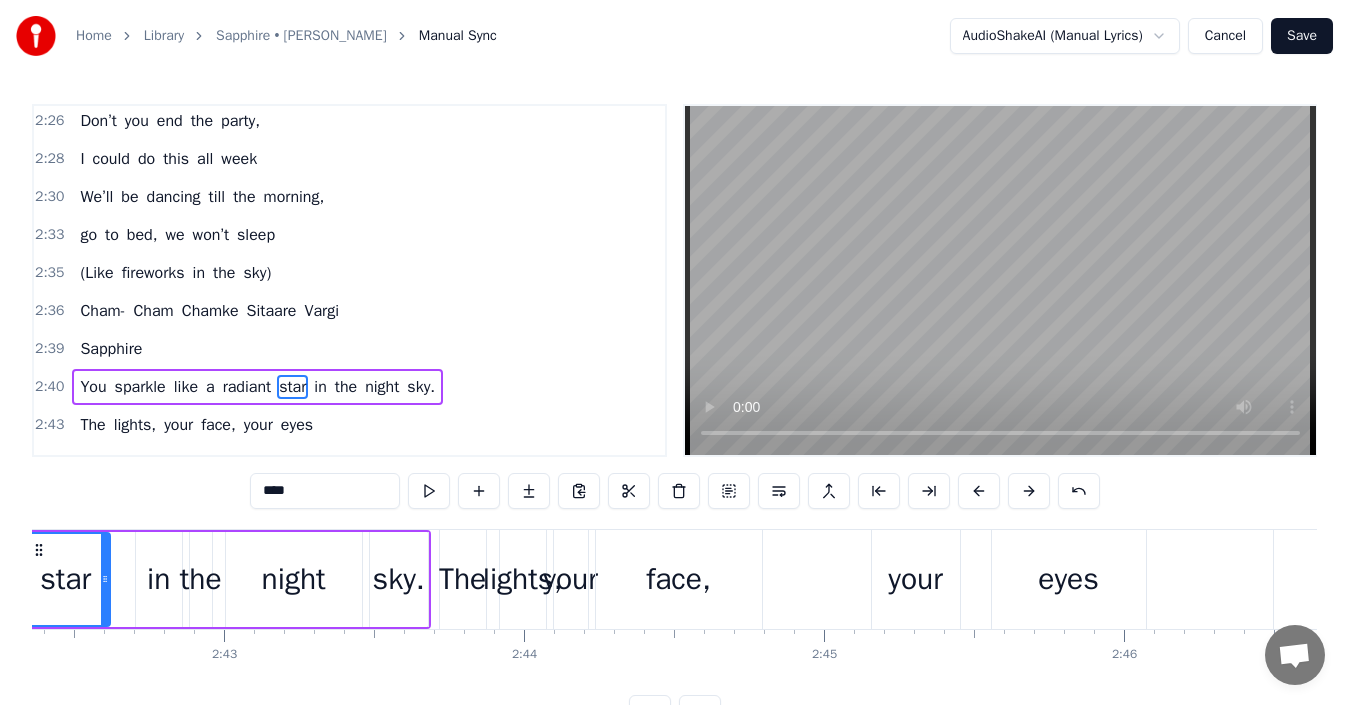 scroll, scrollTop: 3147, scrollLeft: 0, axis: vertical 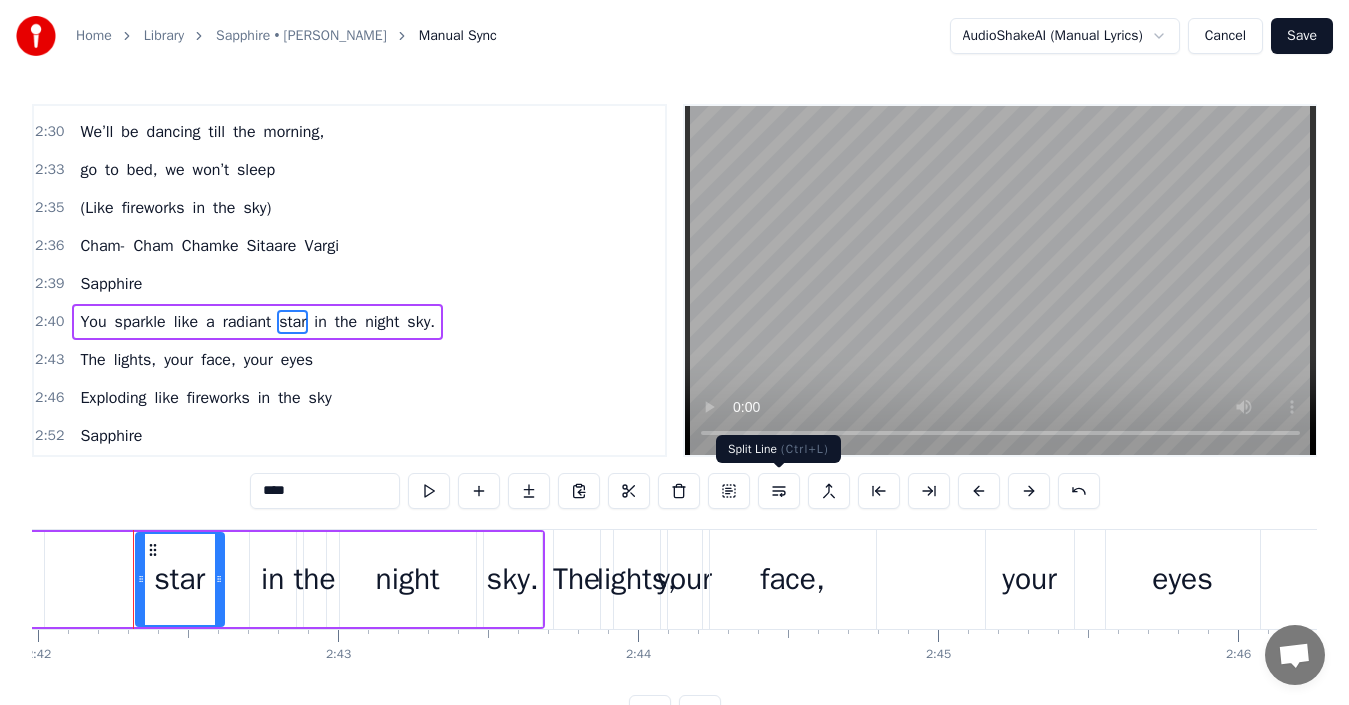 click at bounding box center (779, 491) 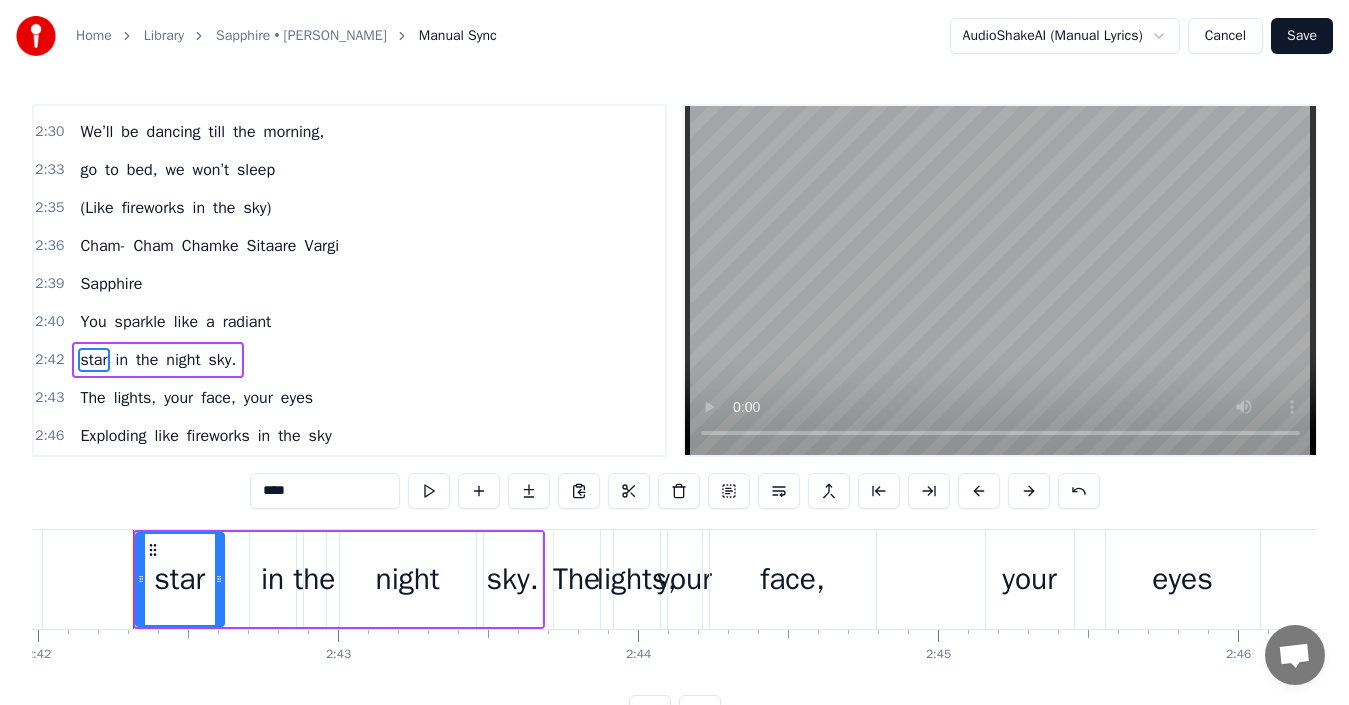 scroll, scrollTop: 3185, scrollLeft: 0, axis: vertical 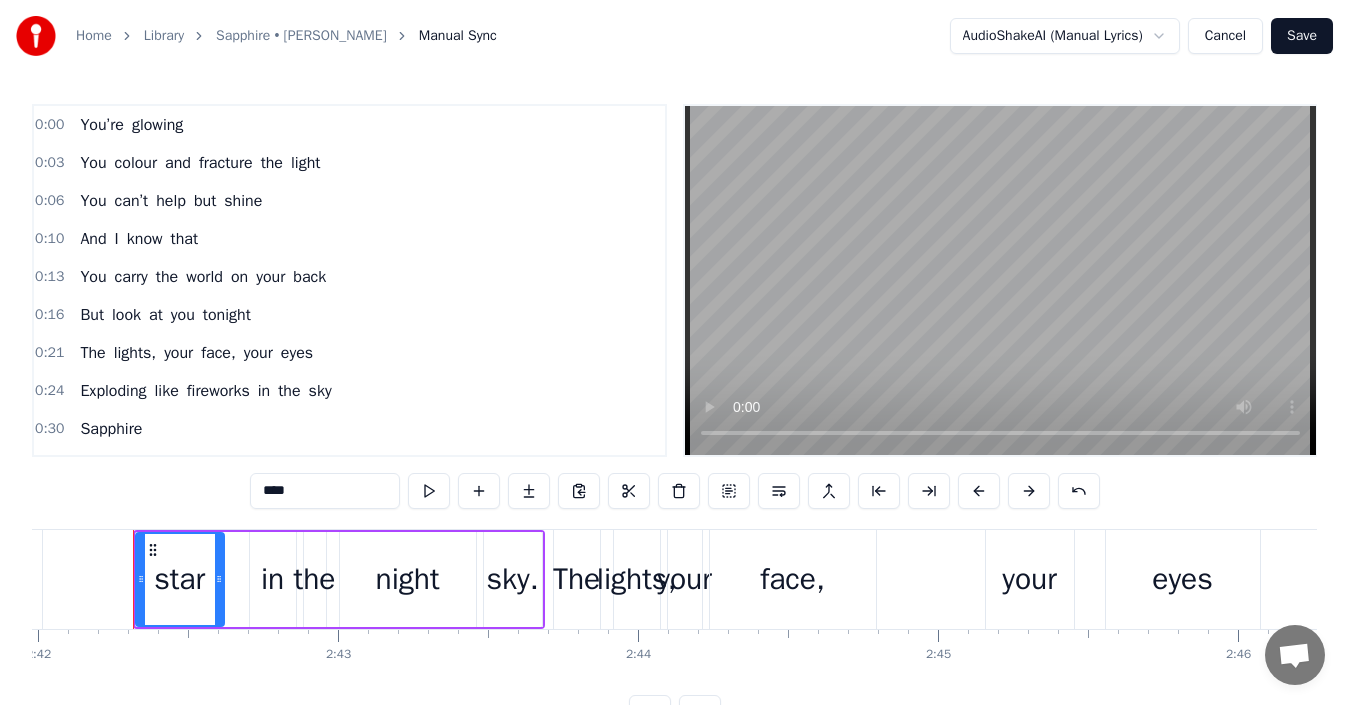 click on "You’re" at bounding box center [101, 125] 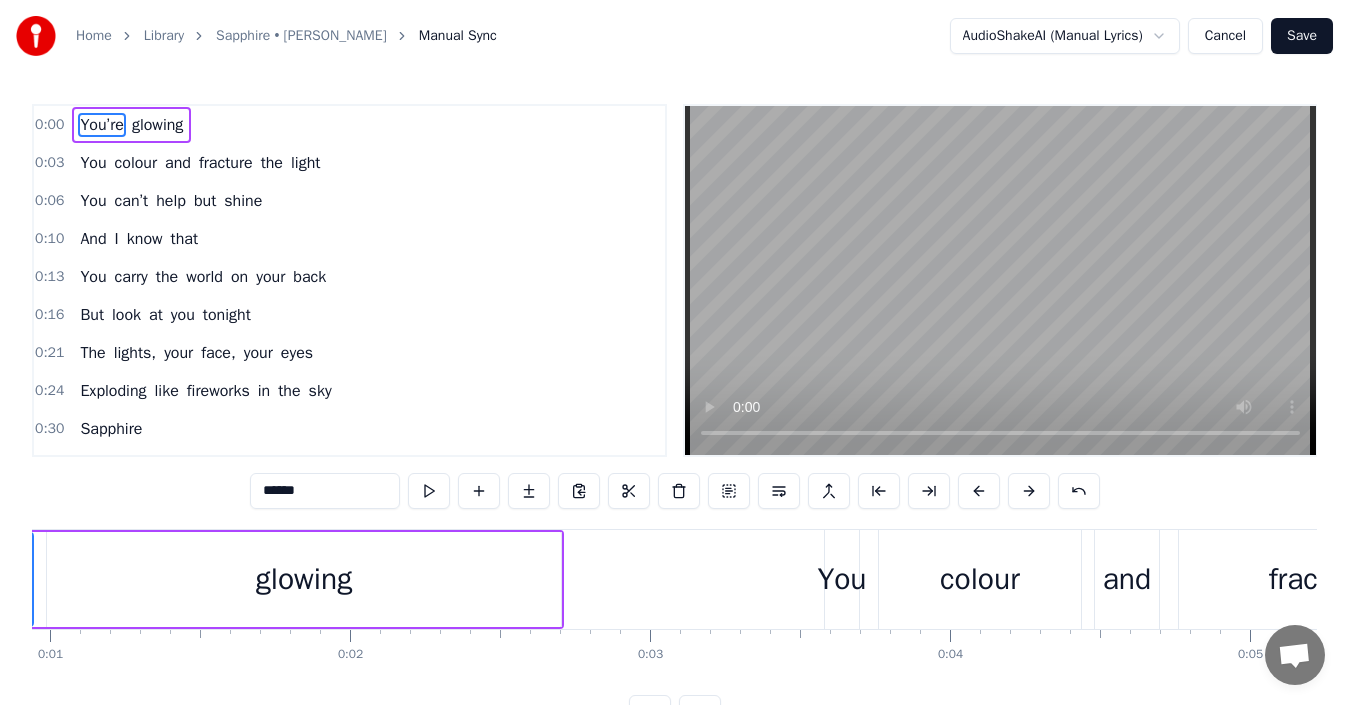 scroll, scrollTop: 0, scrollLeft: 67, axis: horizontal 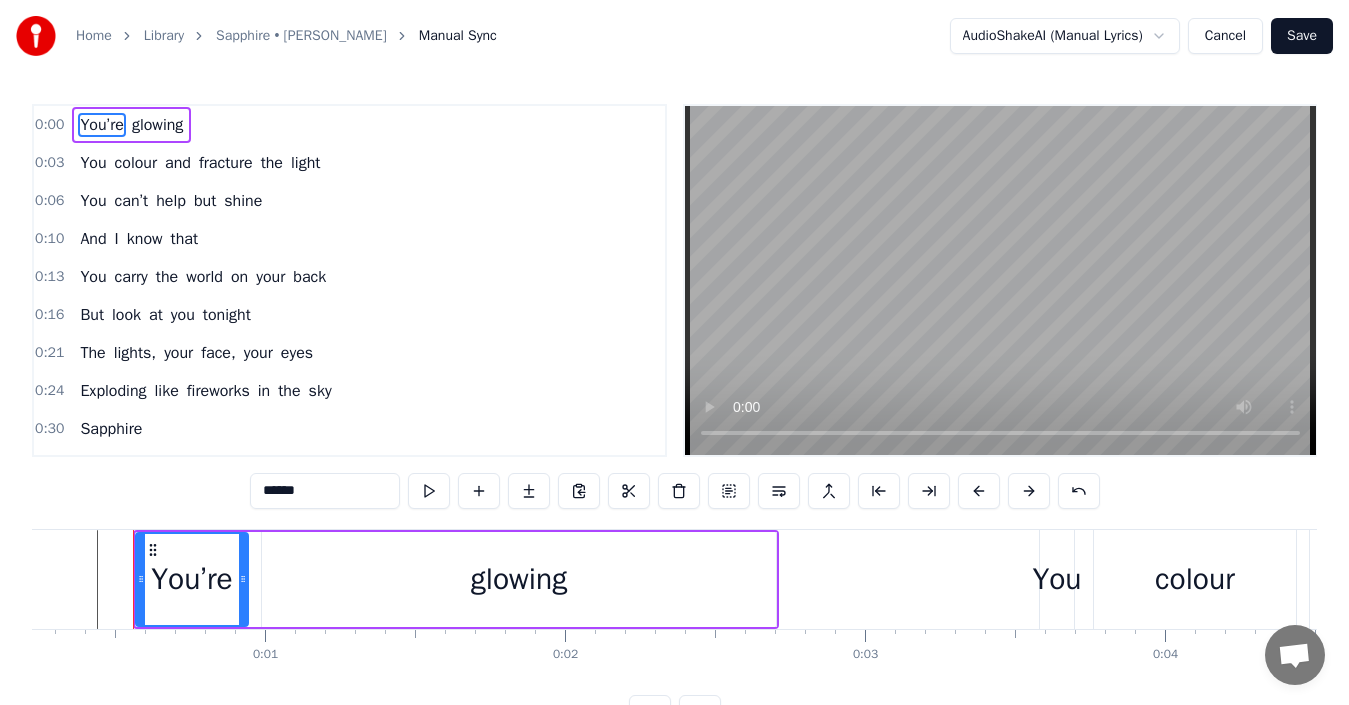 click at bounding box center [26835, 579] 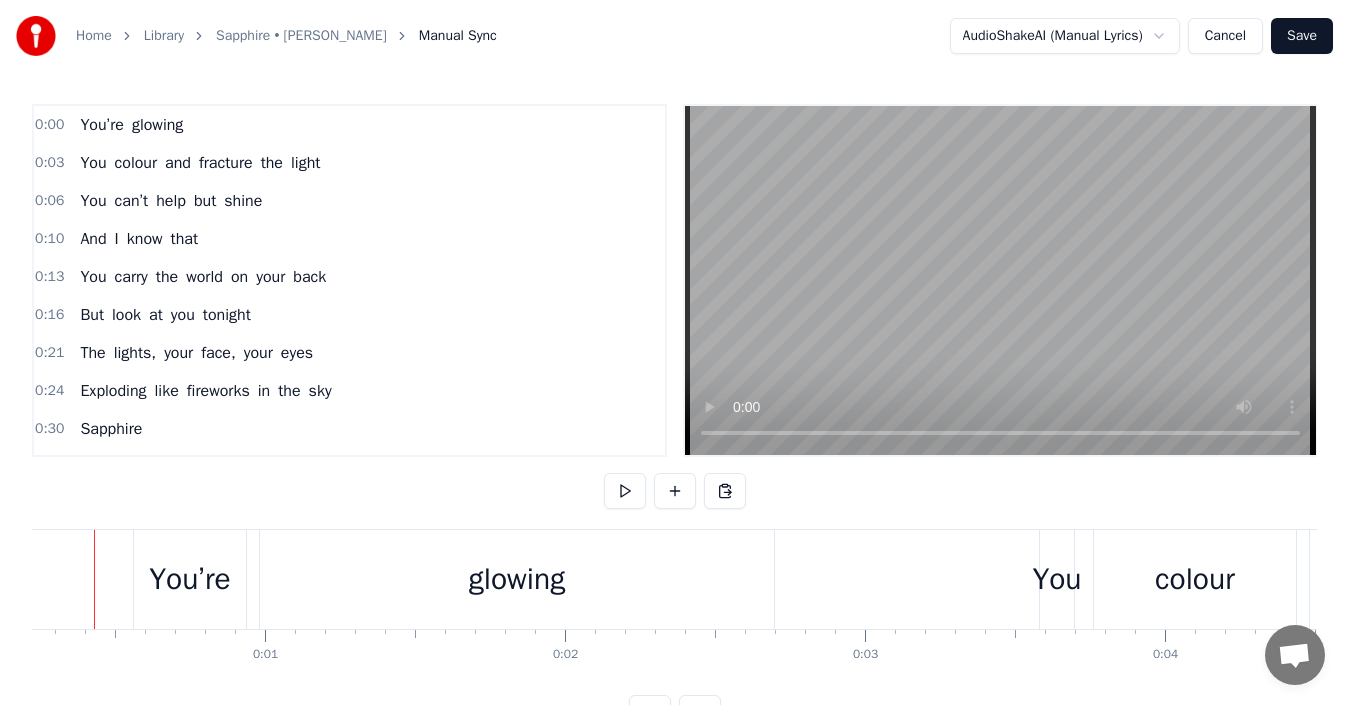 scroll, scrollTop: 0, scrollLeft: 29, axis: horizontal 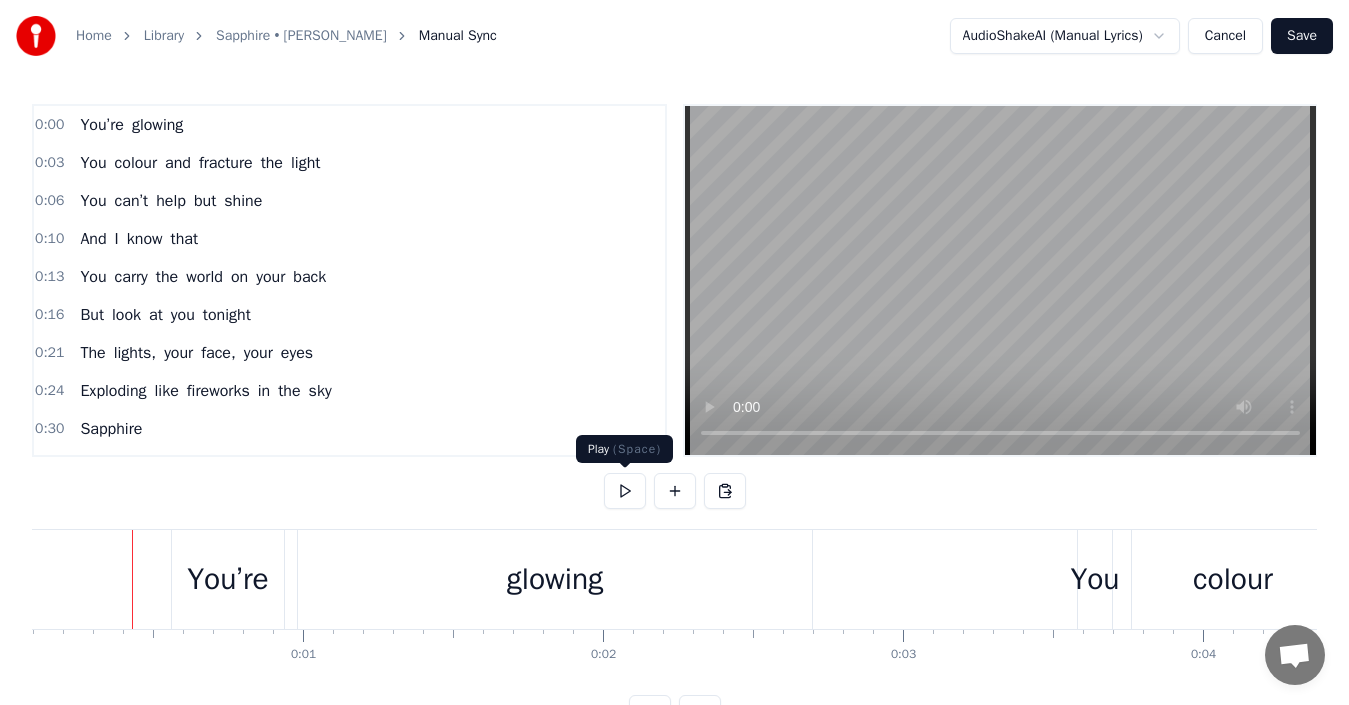 click at bounding box center [625, 491] 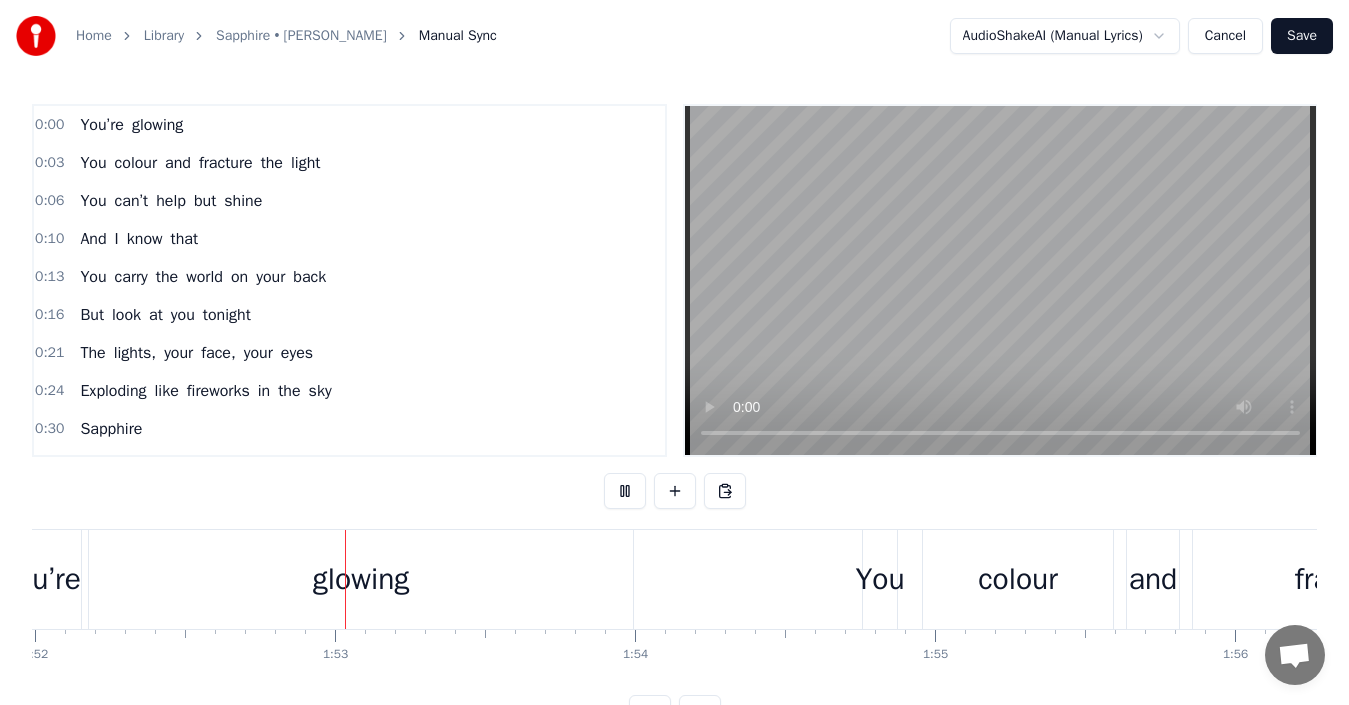 scroll, scrollTop: 0, scrollLeft: 33602, axis: horizontal 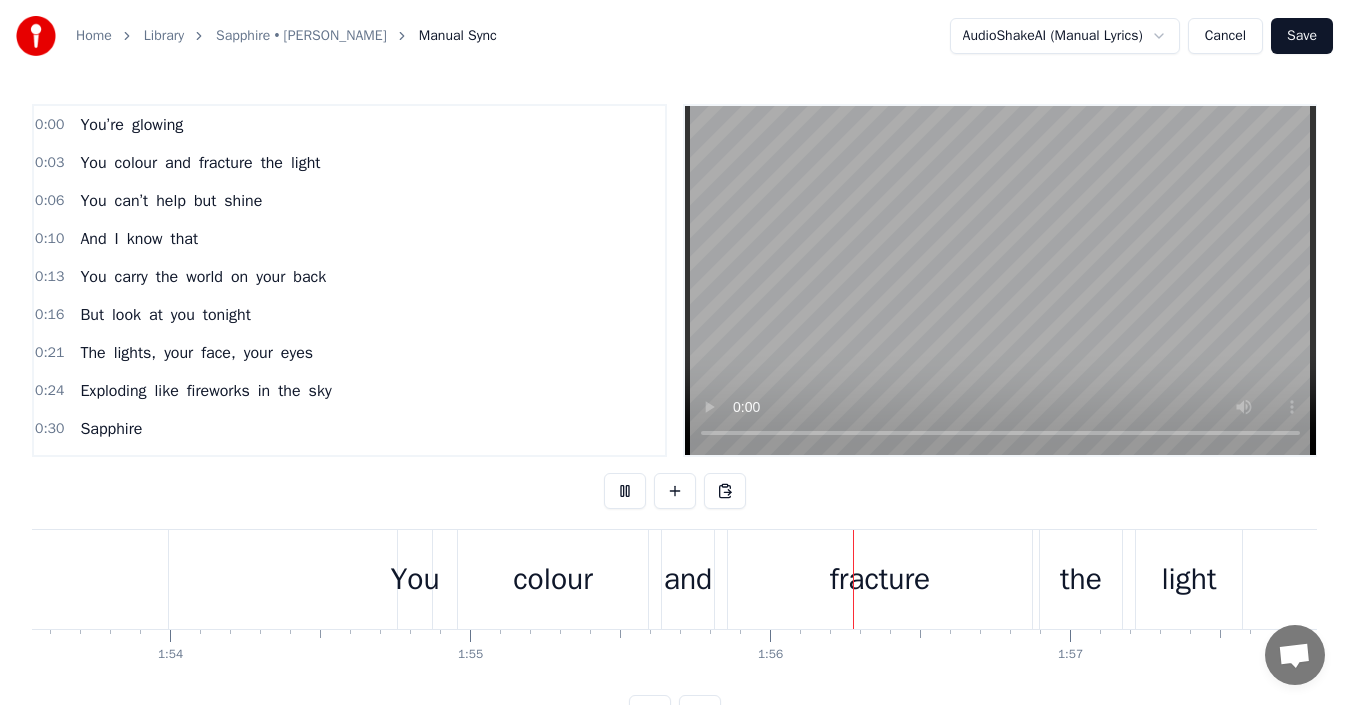 click at bounding box center [625, 491] 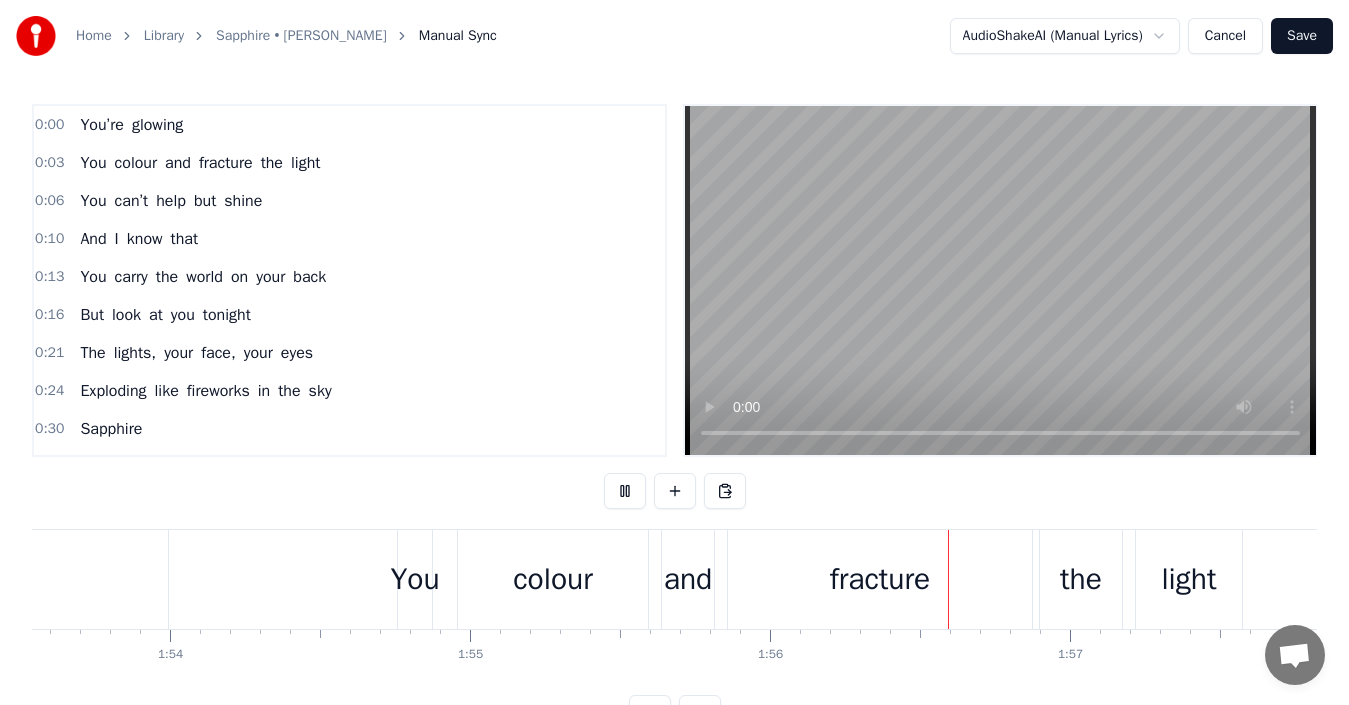 scroll, scrollTop: 0, scrollLeft: 34728, axis: horizontal 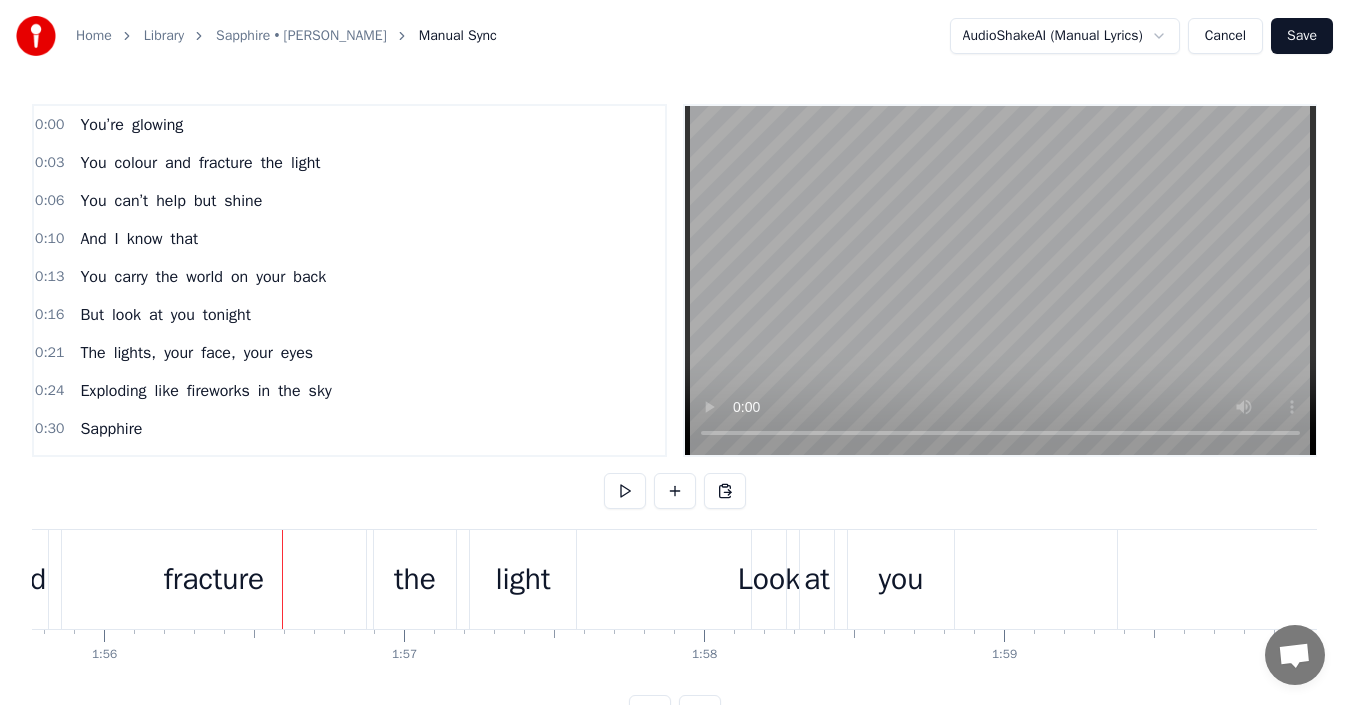 type 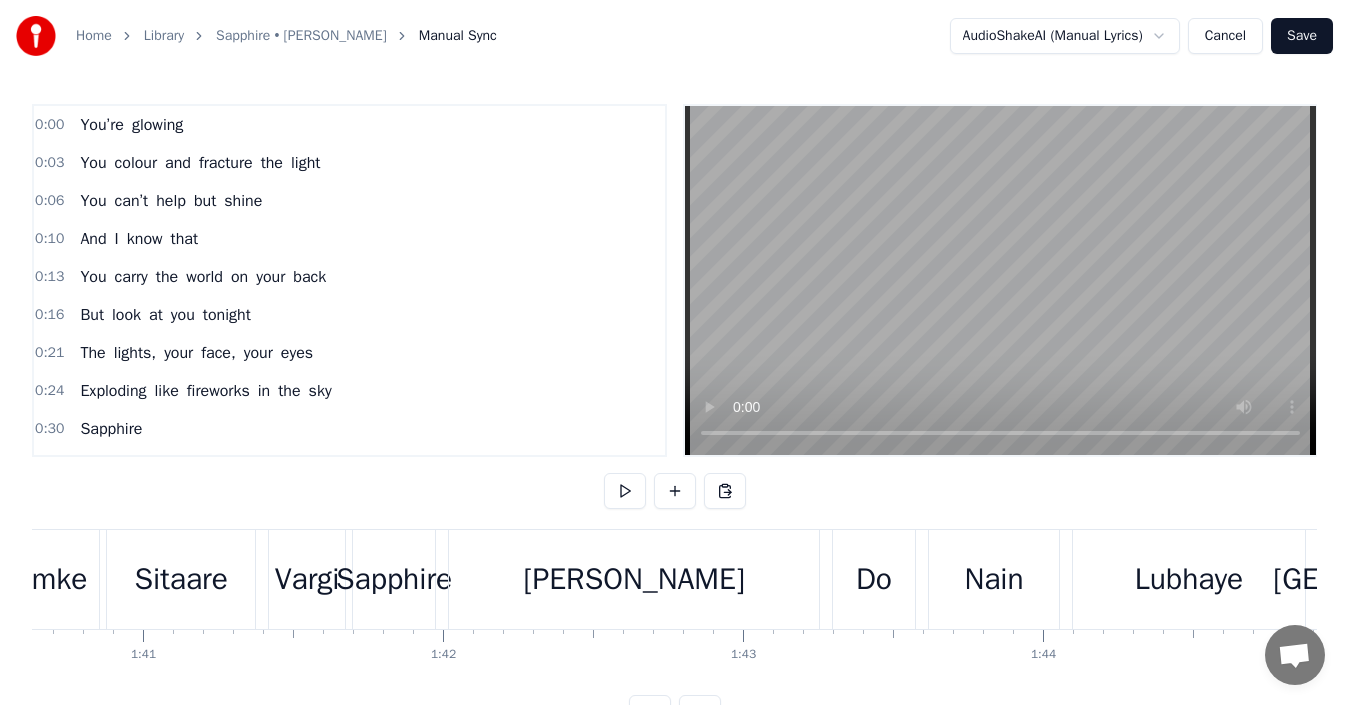 scroll, scrollTop: 0, scrollLeft: 30078, axis: horizontal 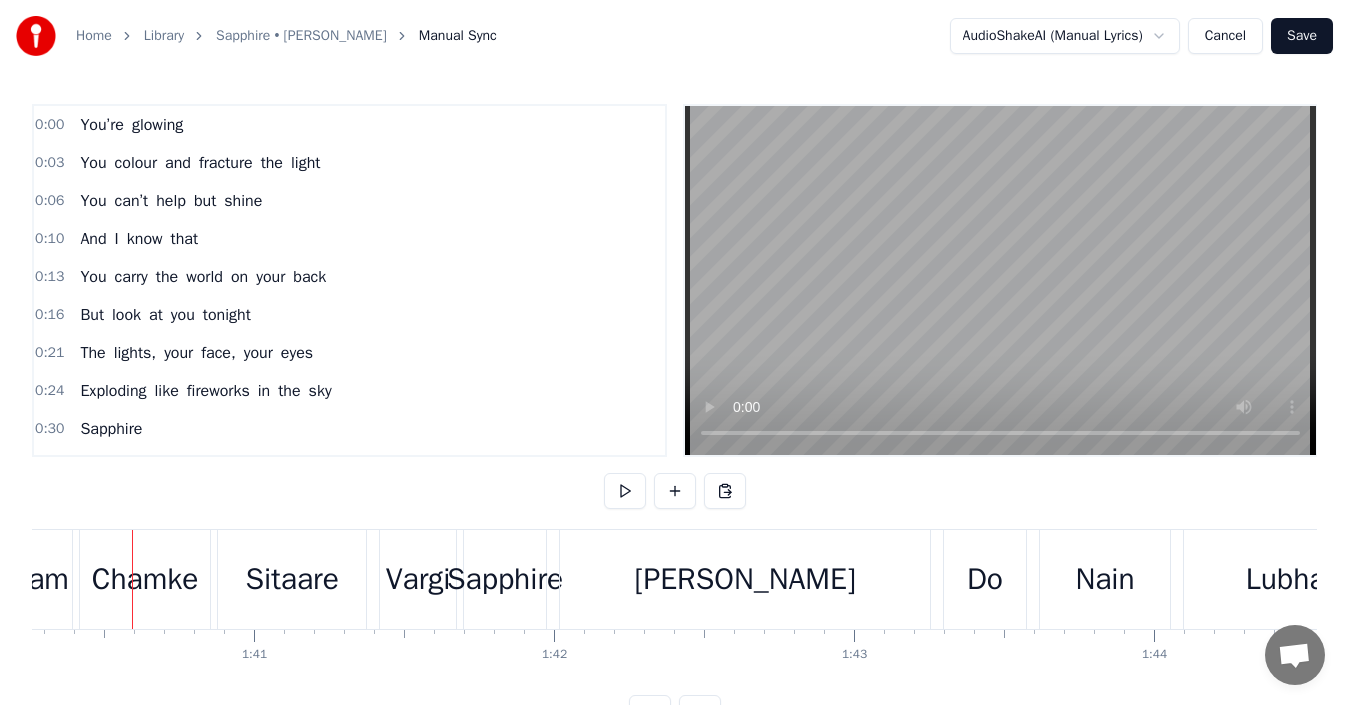 click at bounding box center (625, 491) 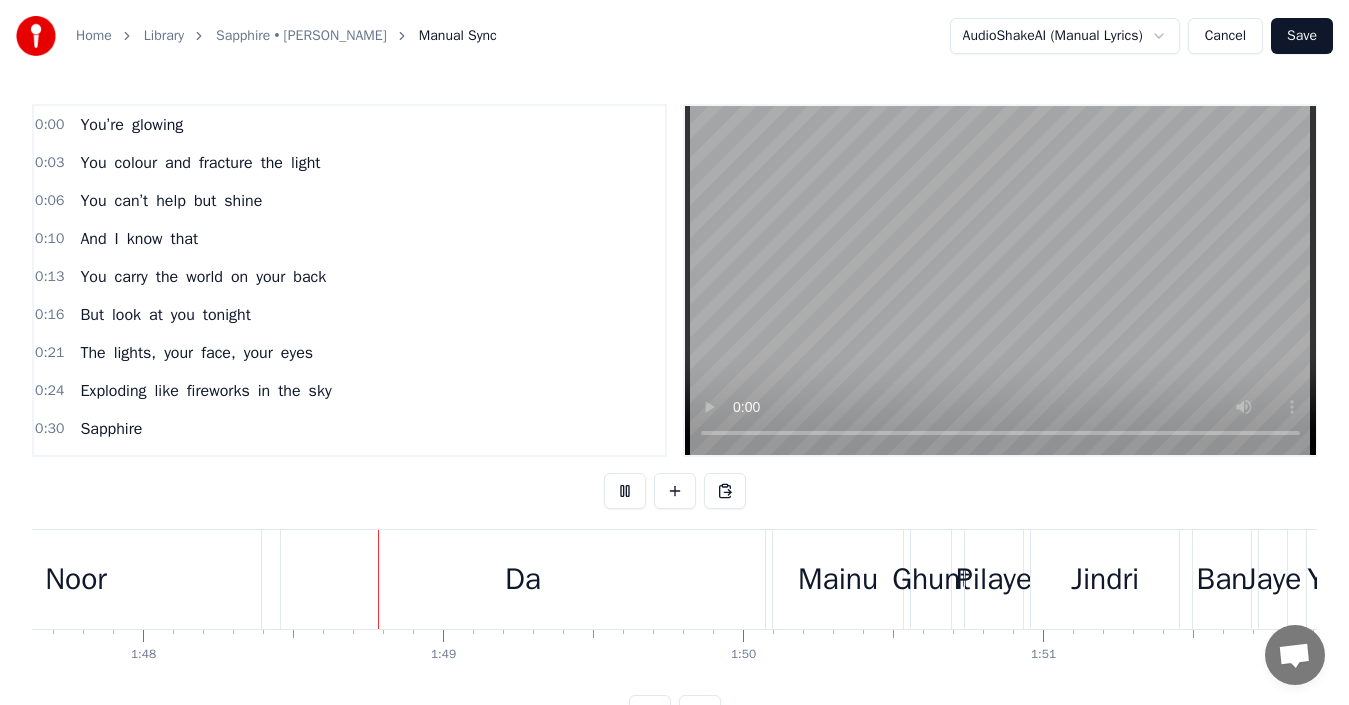 scroll, scrollTop: 0, scrollLeft: 32316, axis: horizontal 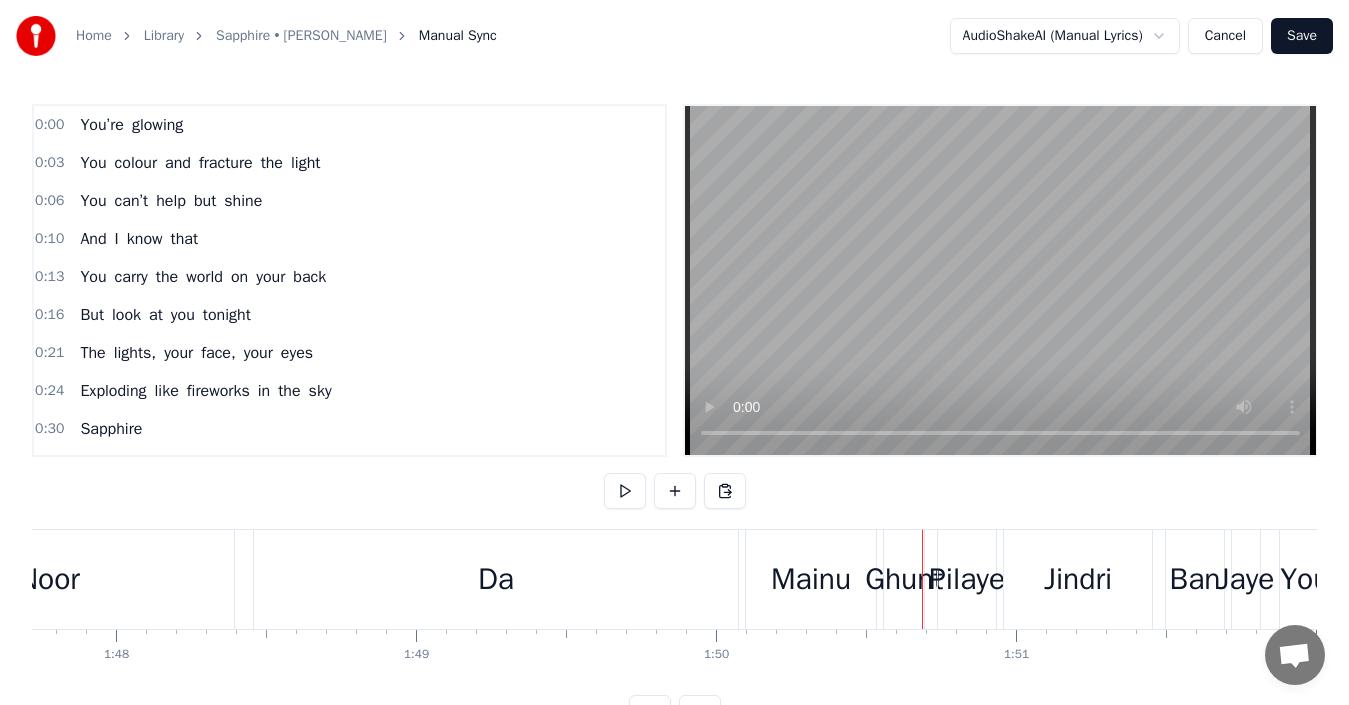 click at bounding box center (625, 491) 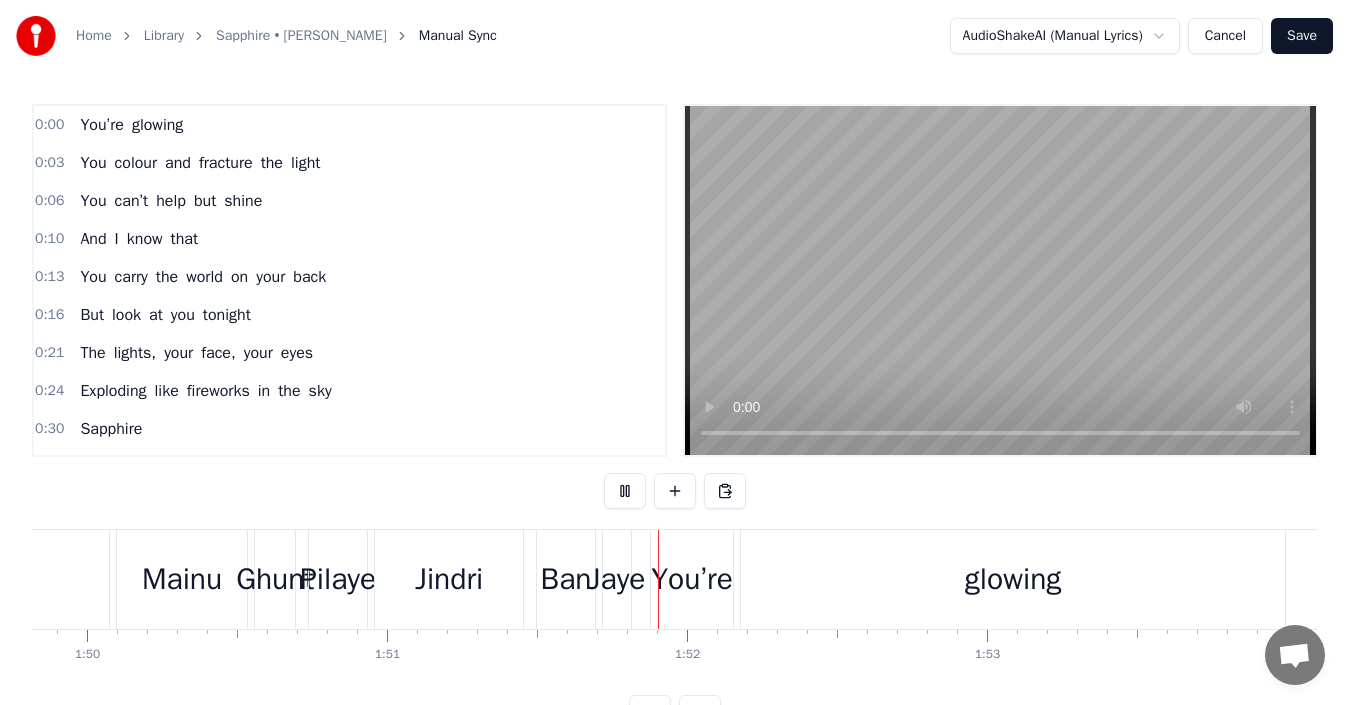 click at bounding box center (625, 491) 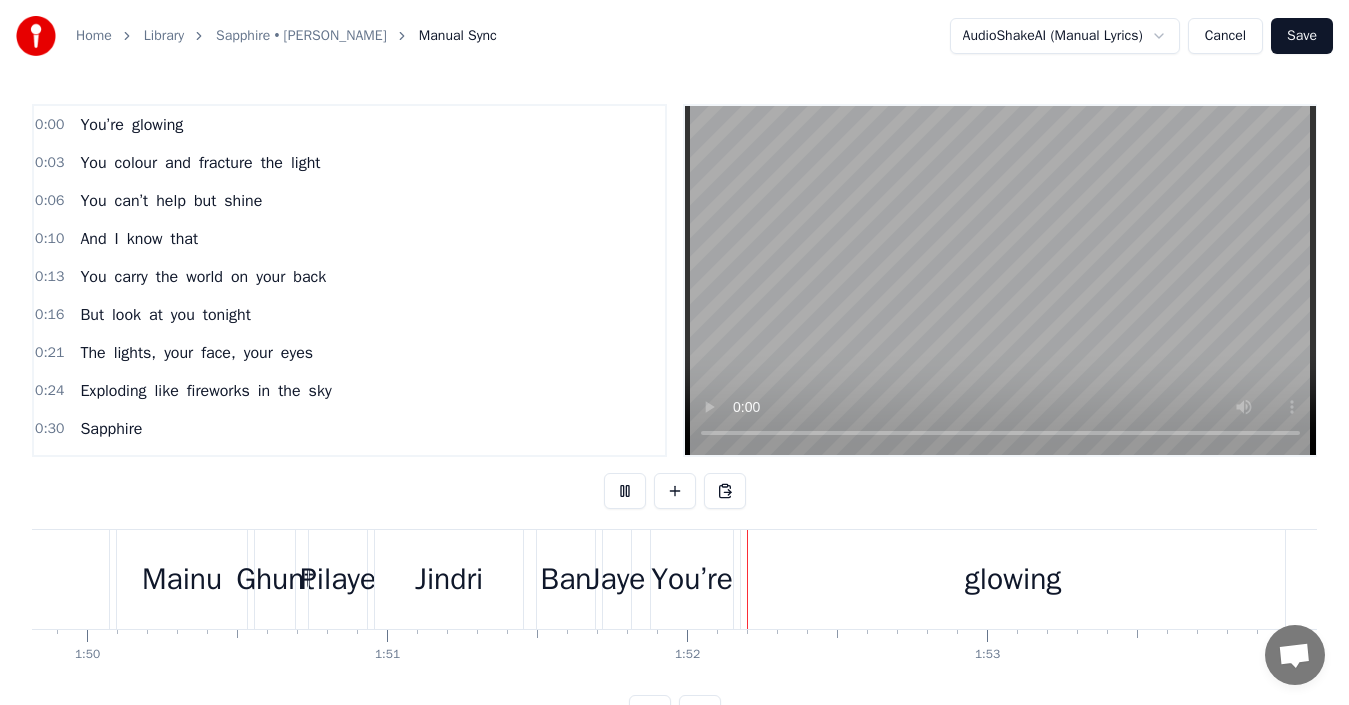 scroll, scrollTop: 0, scrollLeft: 33405, axis: horizontal 